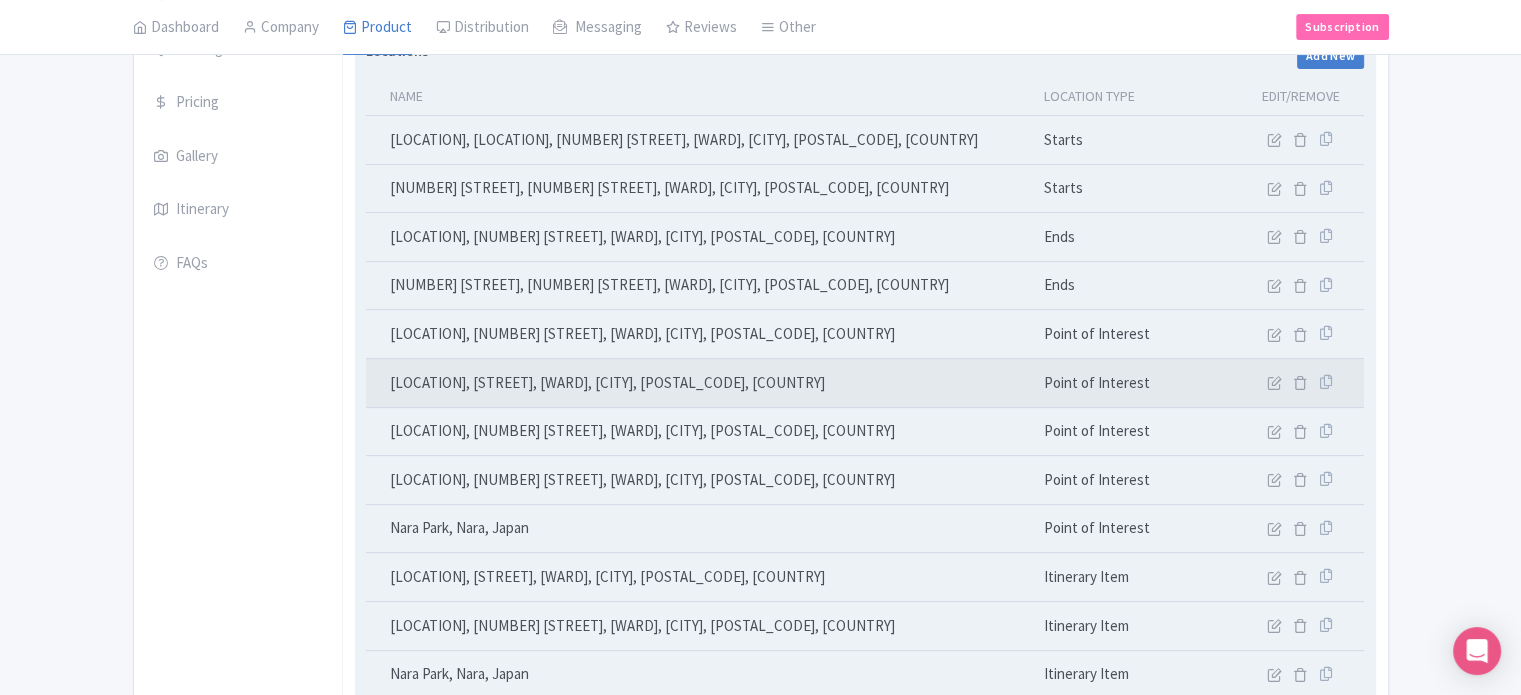 scroll, scrollTop: 112, scrollLeft: 0, axis: vertical 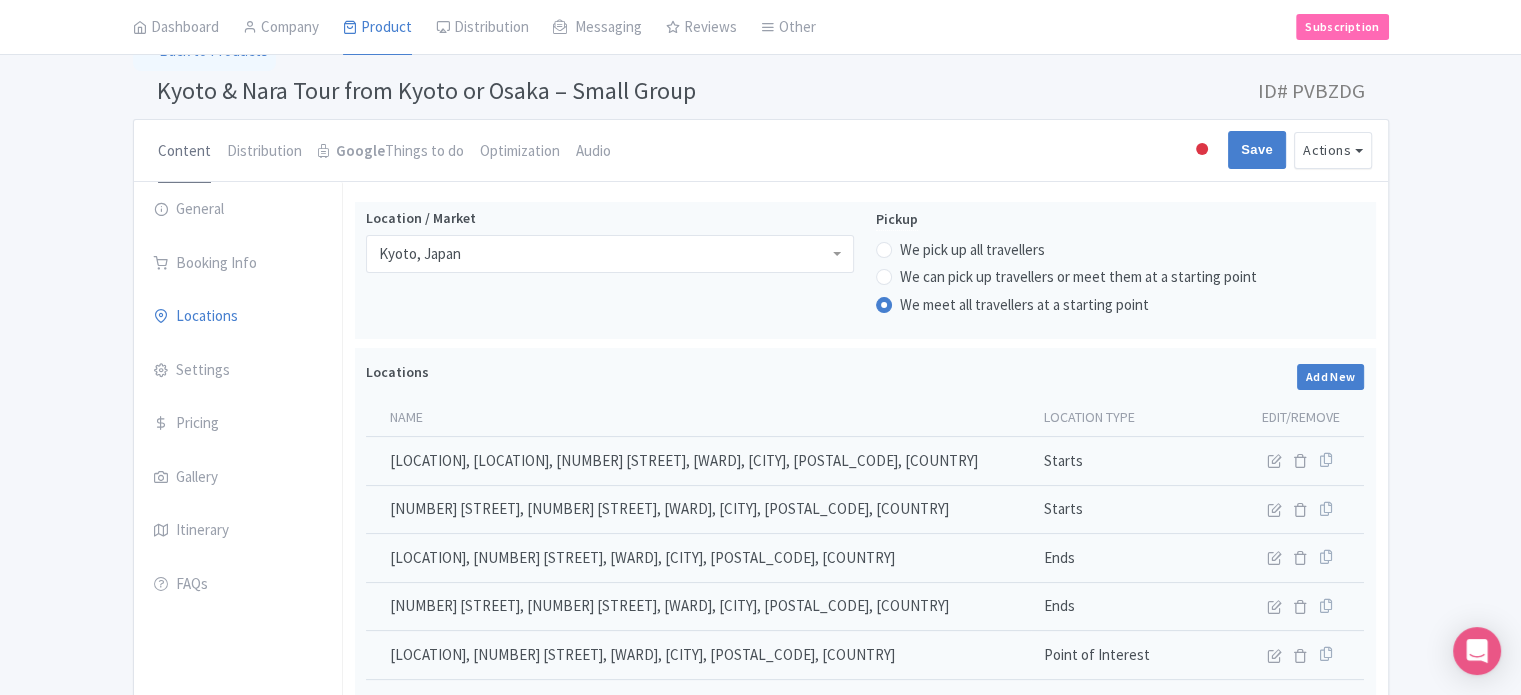 click on "Content" at bounding box center (184, 152) 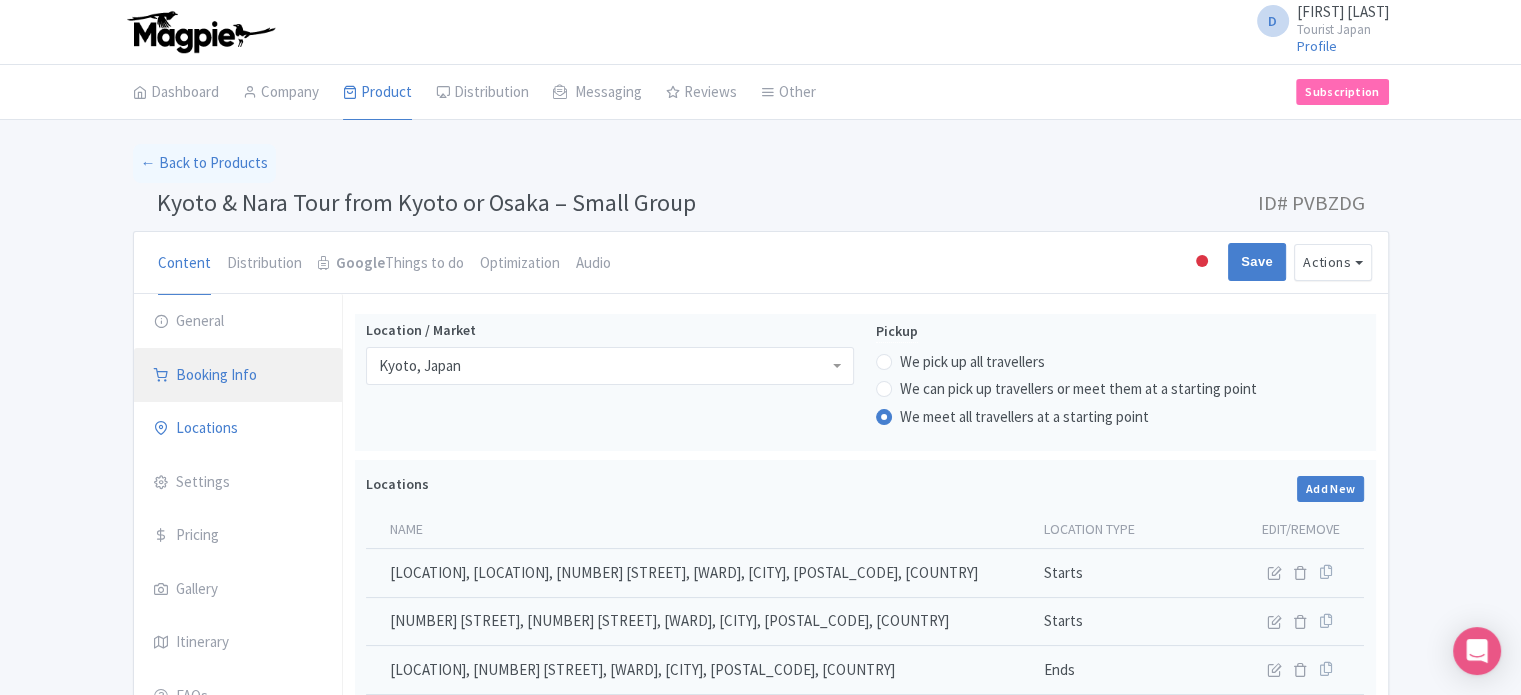 scroll, scrollTop: 0, scrollLeft: 0, axis: both 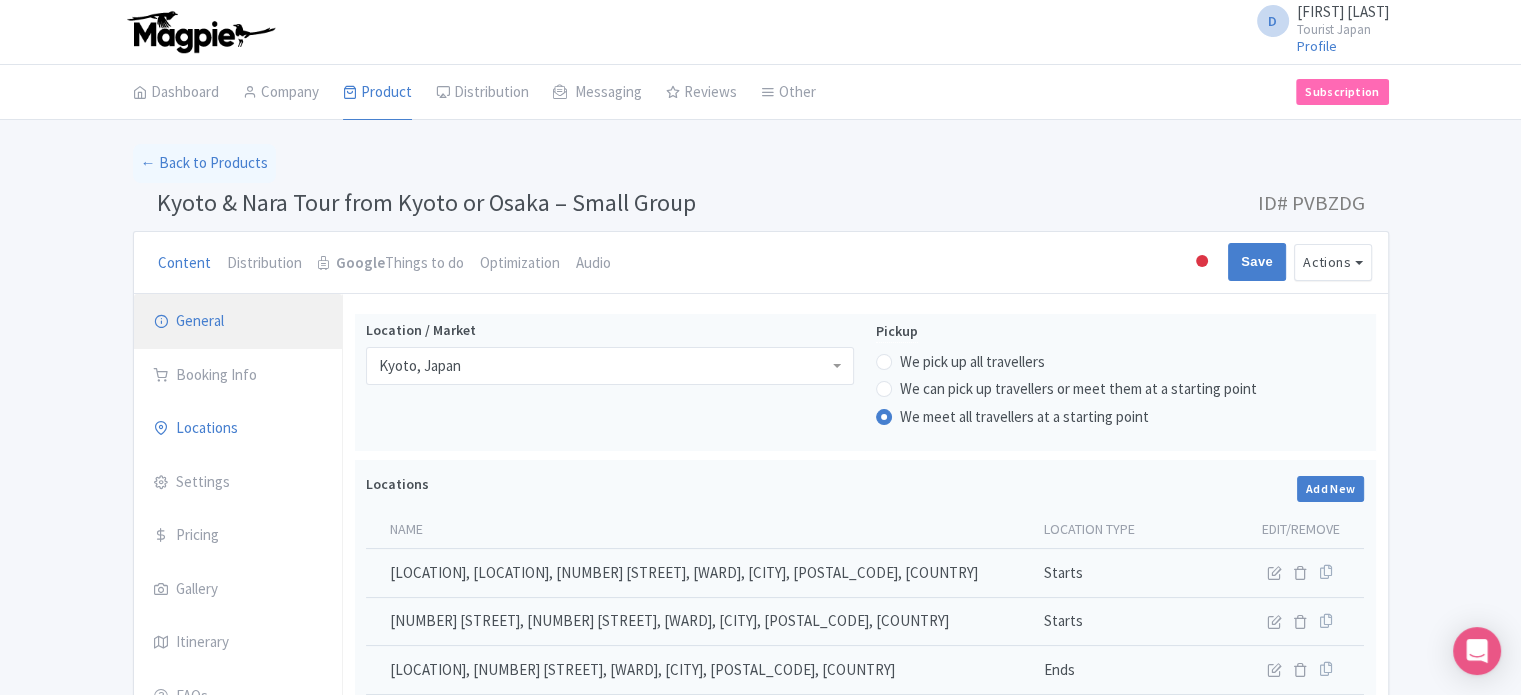 click on "General" at bounding box center [238, 322] 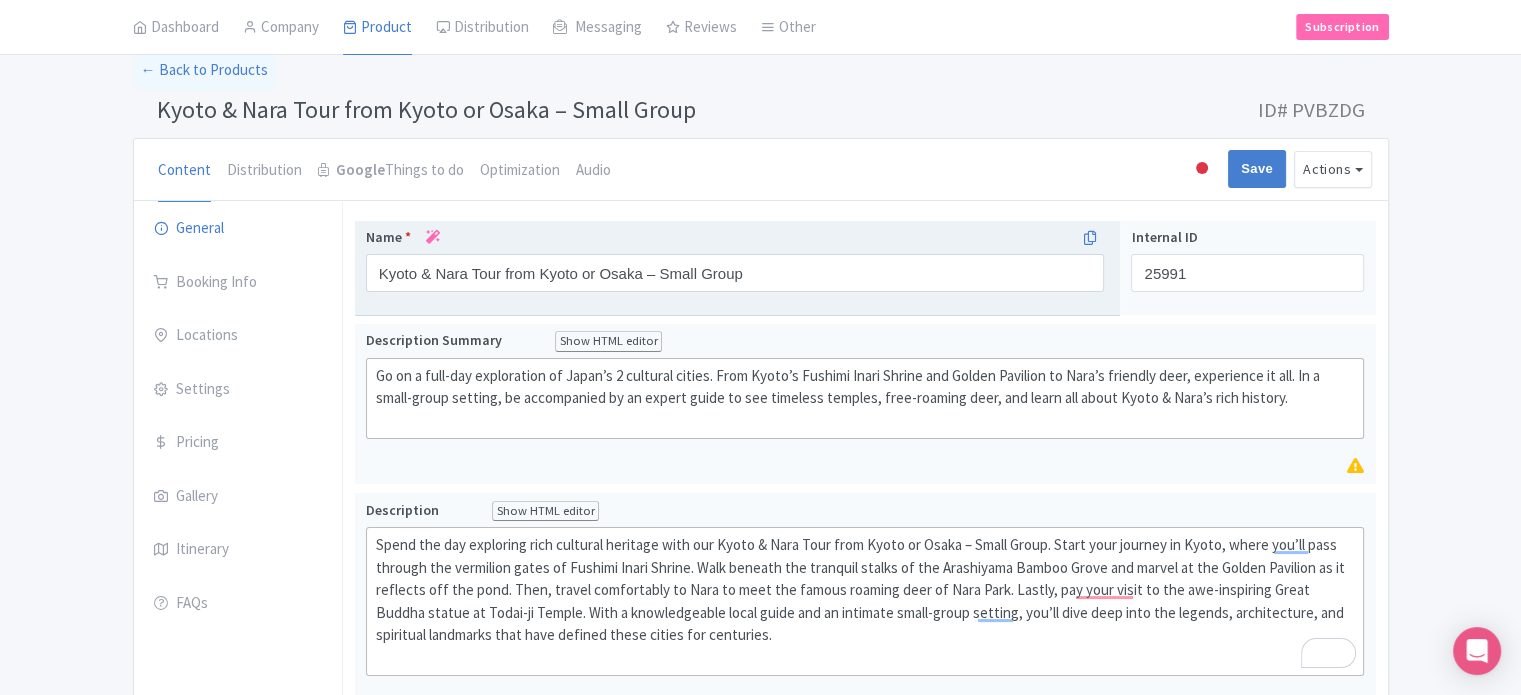 scroll, scrollTop: 100, scrollLeft: 0, axis: vertical 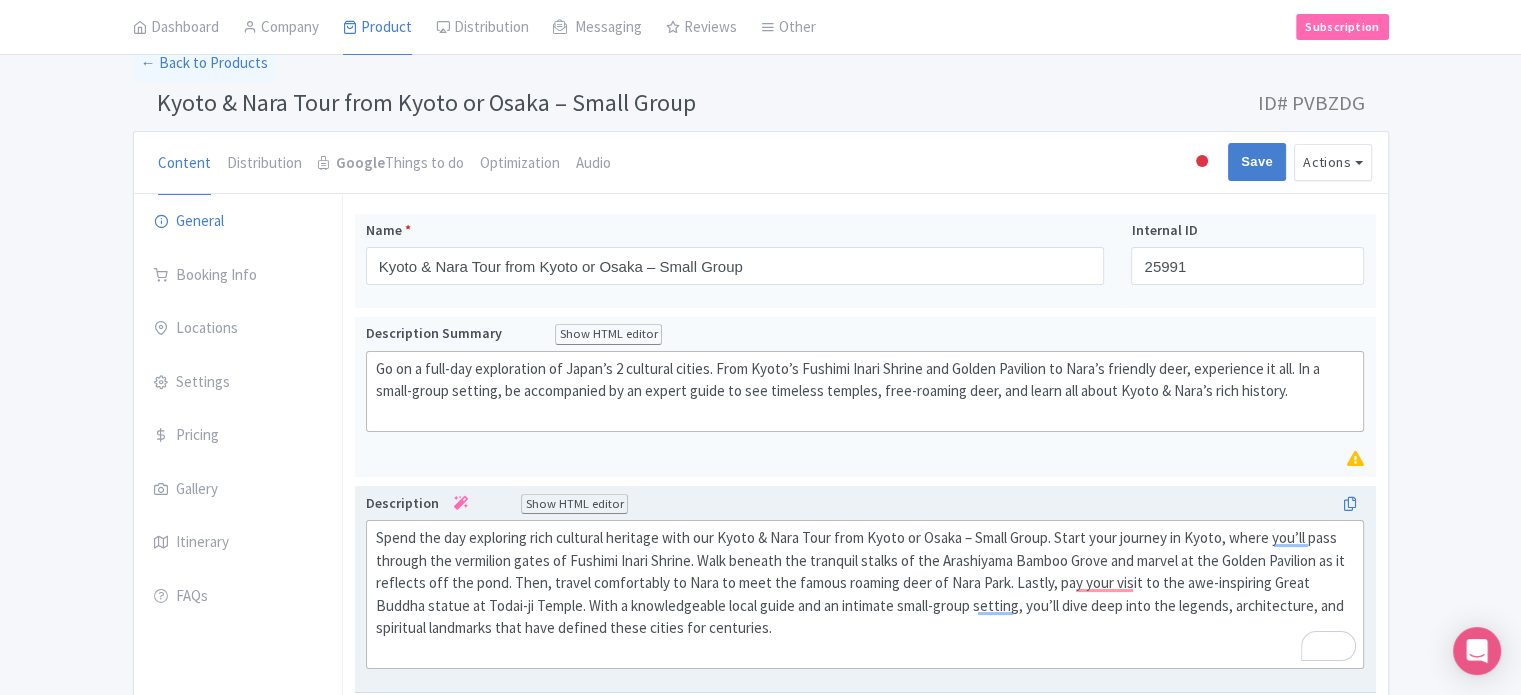 click on "Description
Show HTML editor" at bounding box center [865, 504] 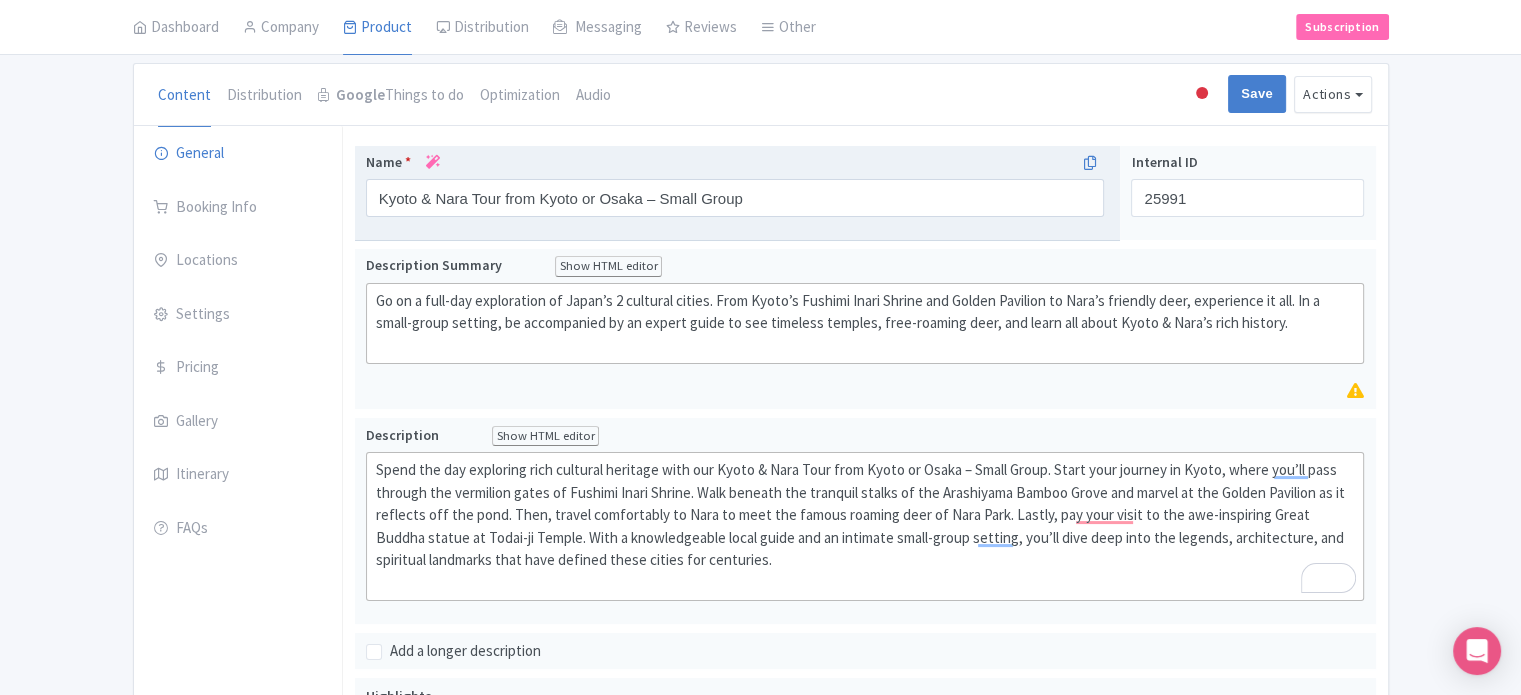 scroll, scrollTop: 300, scrollLeft: 0, axis: vertical 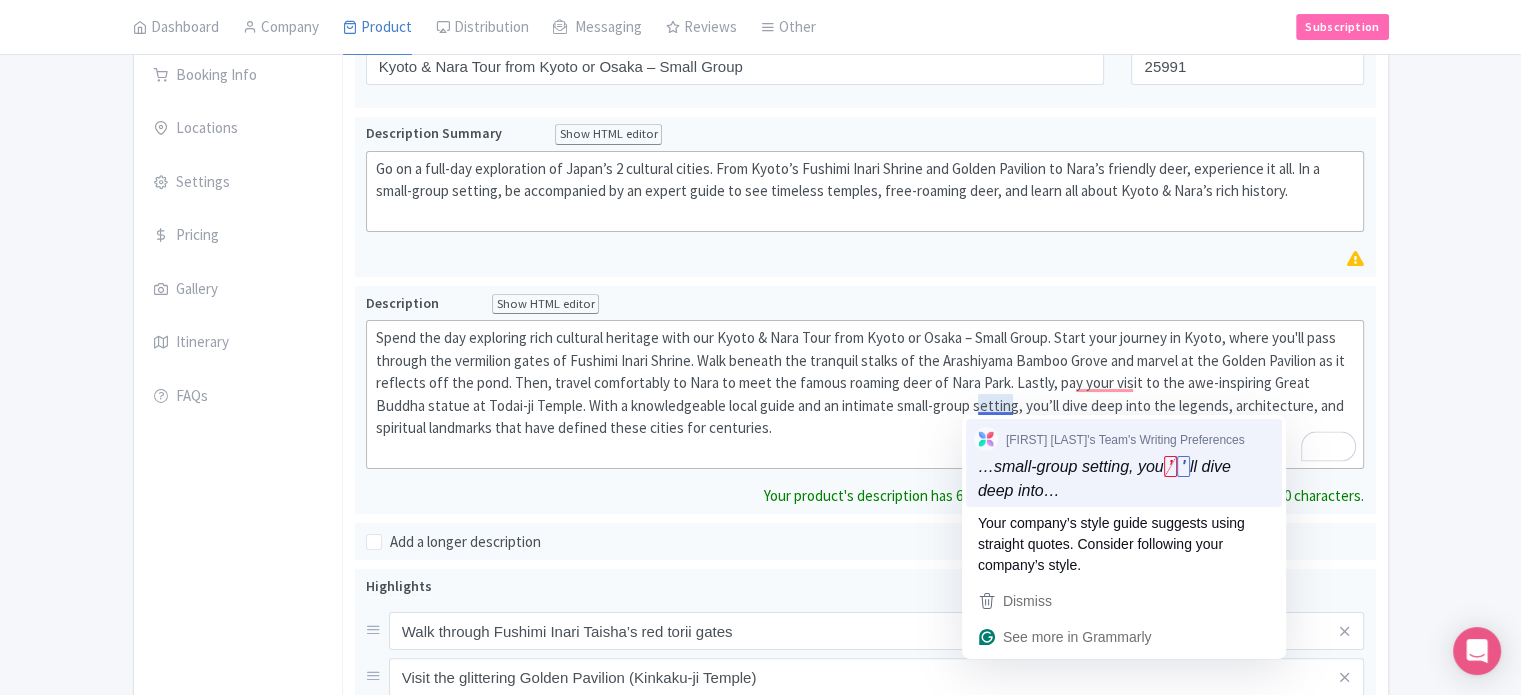type on "<div>Spend the day exploring rich cultural heritage with our Kyoto &amp; Nara Tour from Kyoto or Osaka – Small Group. Start your journey in Kyoto, where you'll pass through the vermilion gates of Fushimi Inari Shrine. Walk beneath the tranquil stalks of the Arashiyama Bamboo Grove and marvel at the Golden Pavilion as it reflects off the pond. Then, travel comfortably to Nara to meet the famous roaming deer of Nara Park. Lastly, pay your visit to the awe-inspiring Great Buddha statue at Todai-ji Temple. With a knowledgeable local guide and an intimate small-group setting, you'll dive deep into the legends, architecture, and spiritual landmarks that have defined these cities for centuries.<br><br></div>" 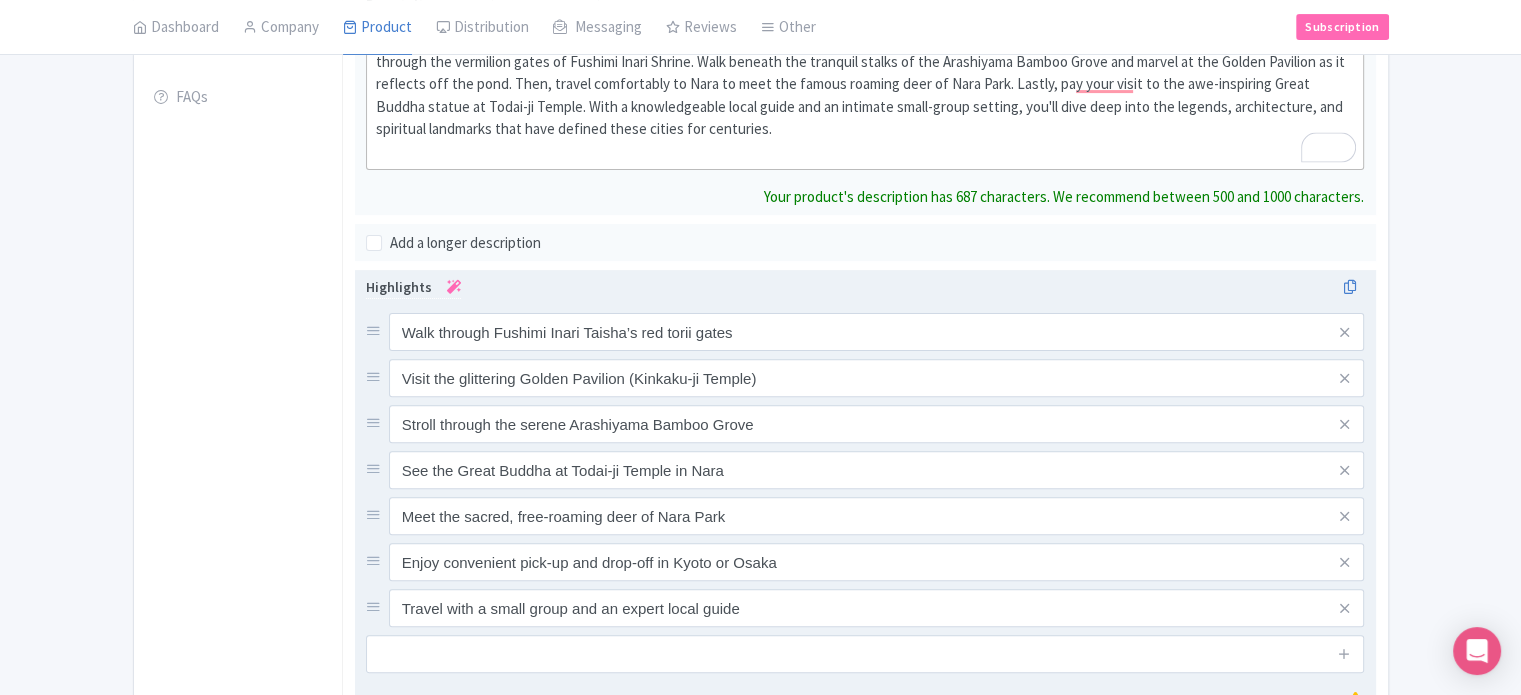 scroll, scrollTop: 600, scrollLeft: 0, axis: vertical 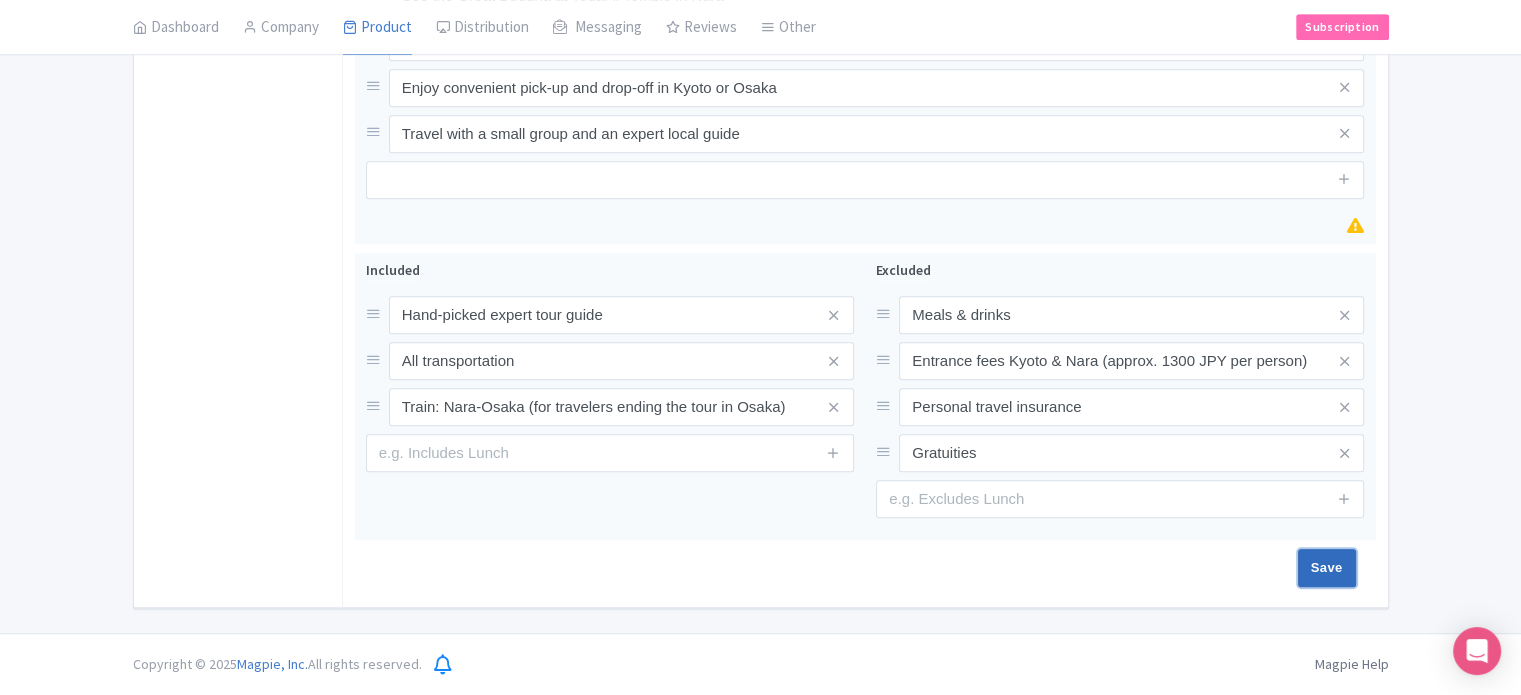 click on "Save" at bounding box center [1327, 568] 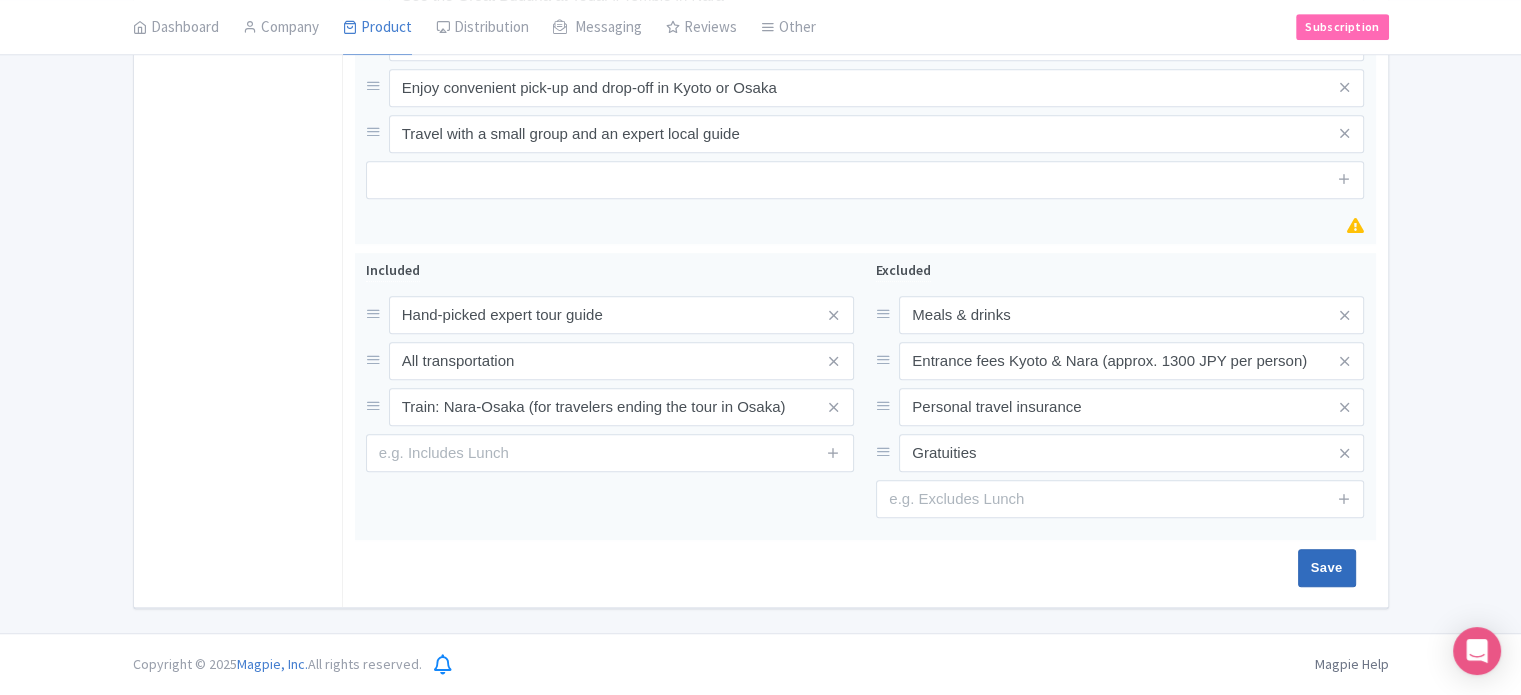 scroll, scrollTop: 1044, scrollLeft: 0, axis: vertical 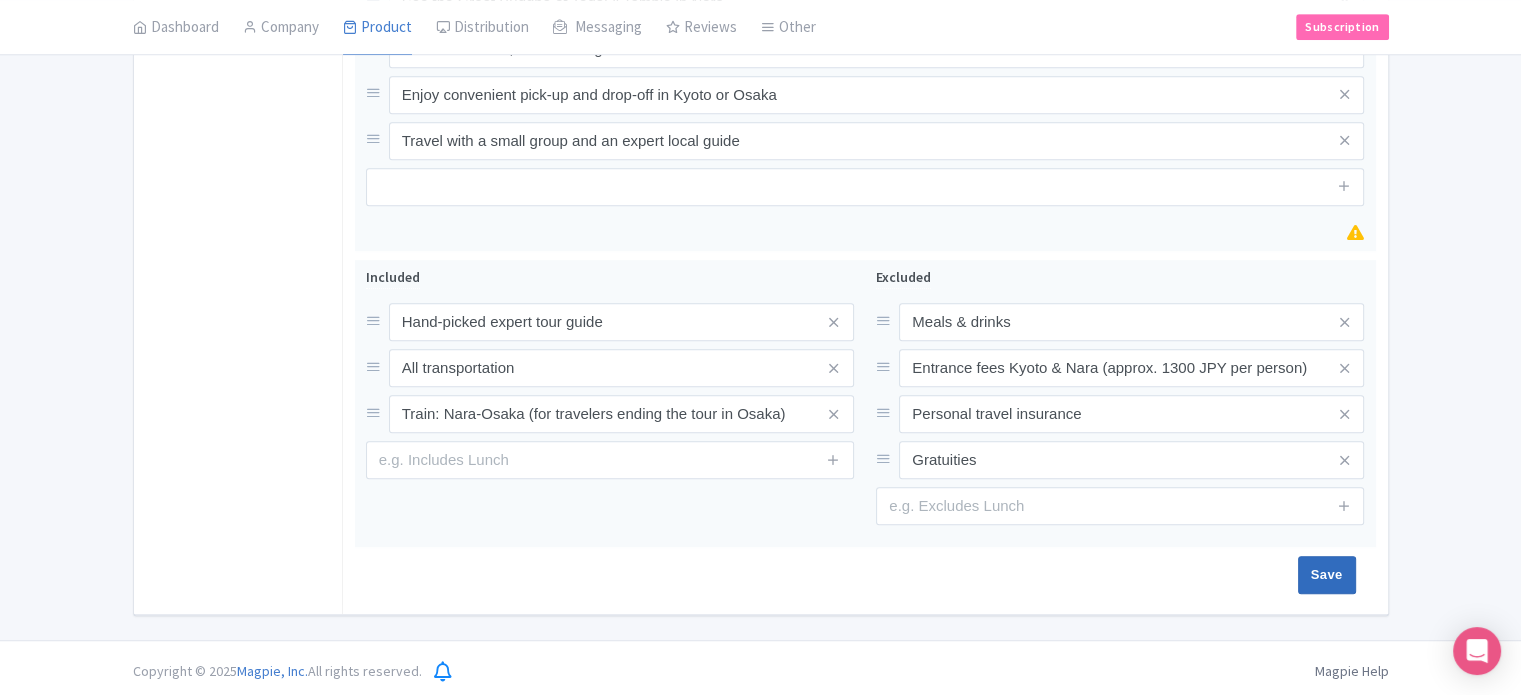 type on "Saving..." 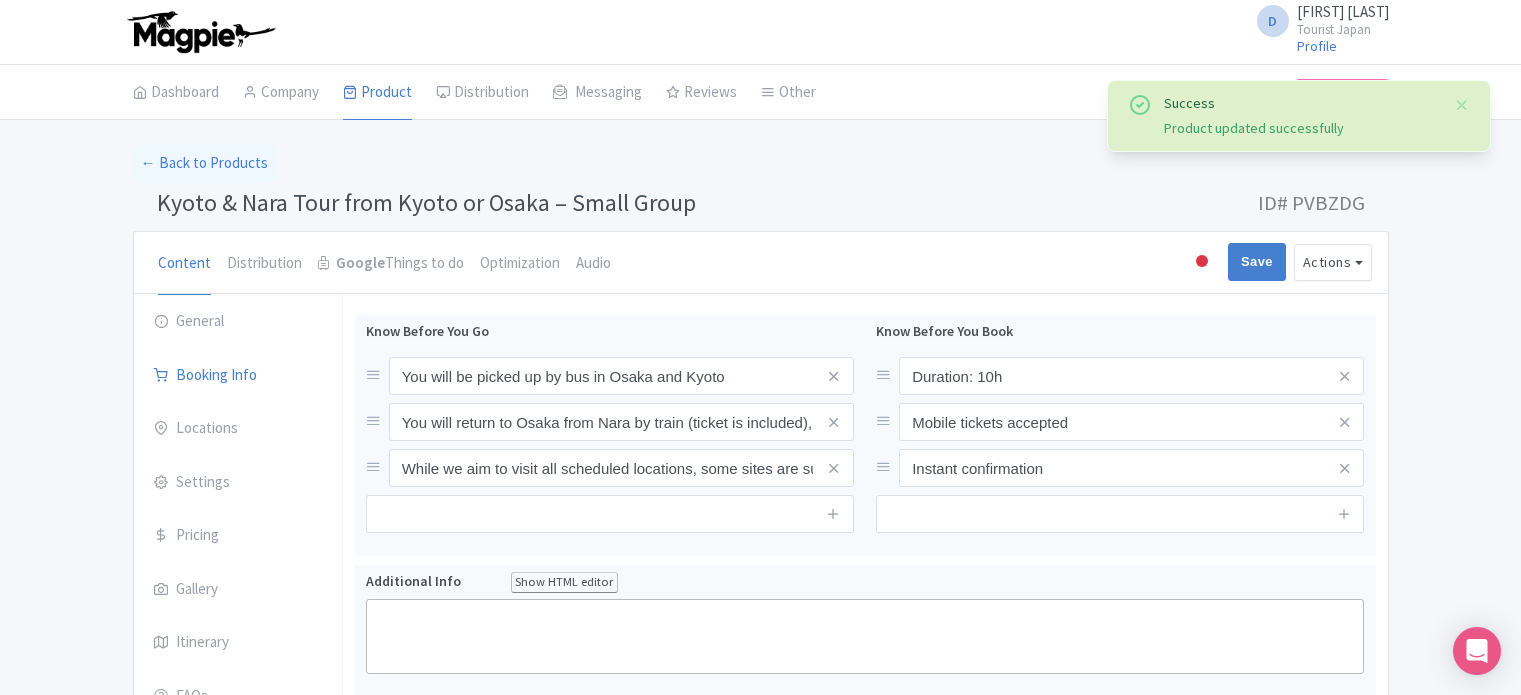 scroll, scrollTop: 212, scrollLeft: 0, axis: vertical 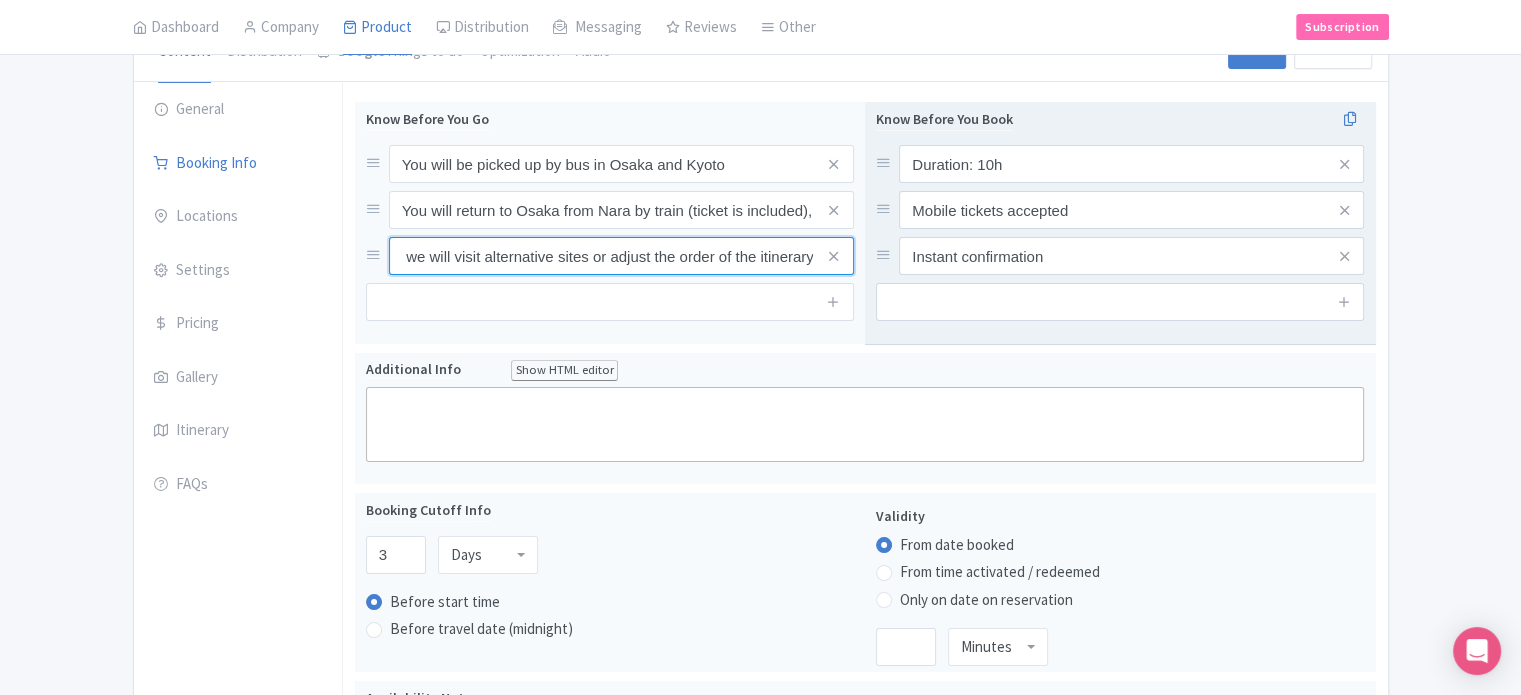 drag, startPoint x: 545, startPoint y: 251, endPoint x: 1016, endPoint y: 251, distance: 471 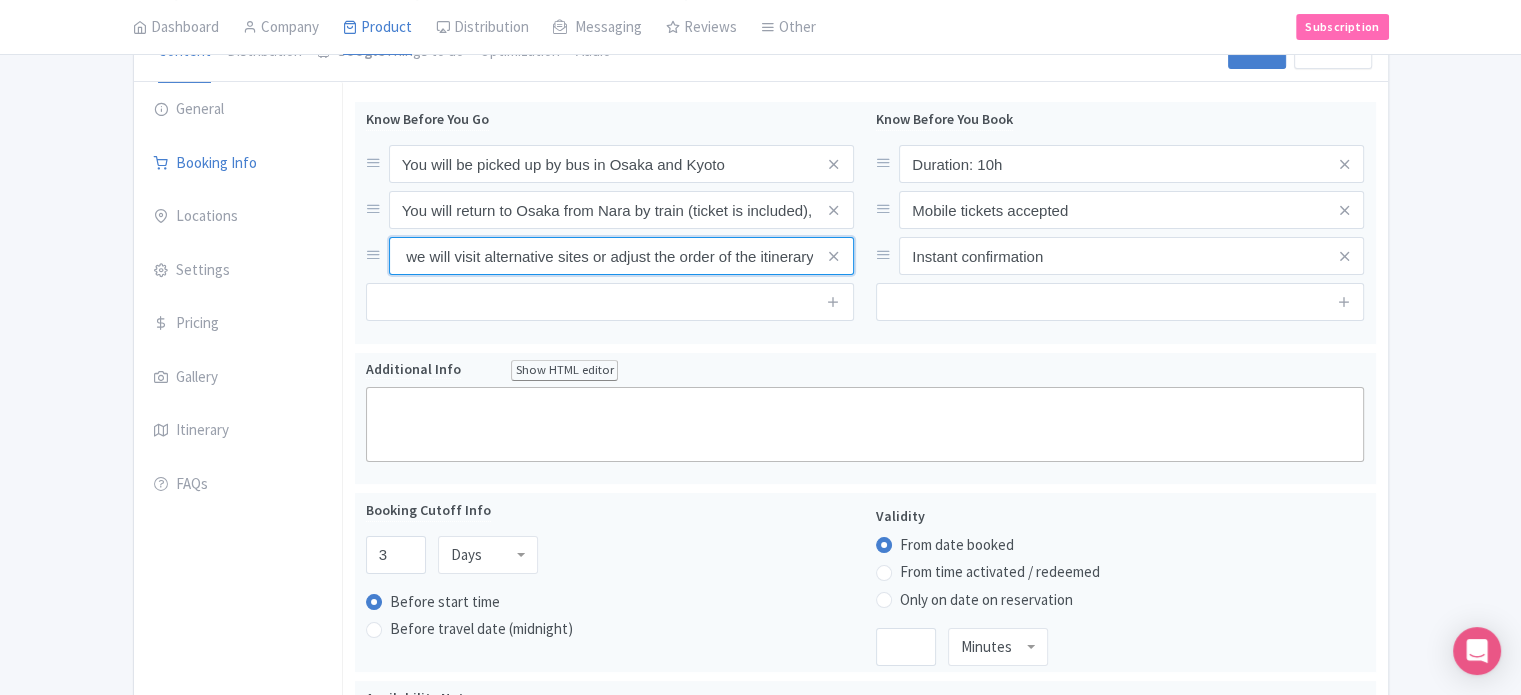scroll, scrollTop: 0, scrollLeft: 0, axis: both 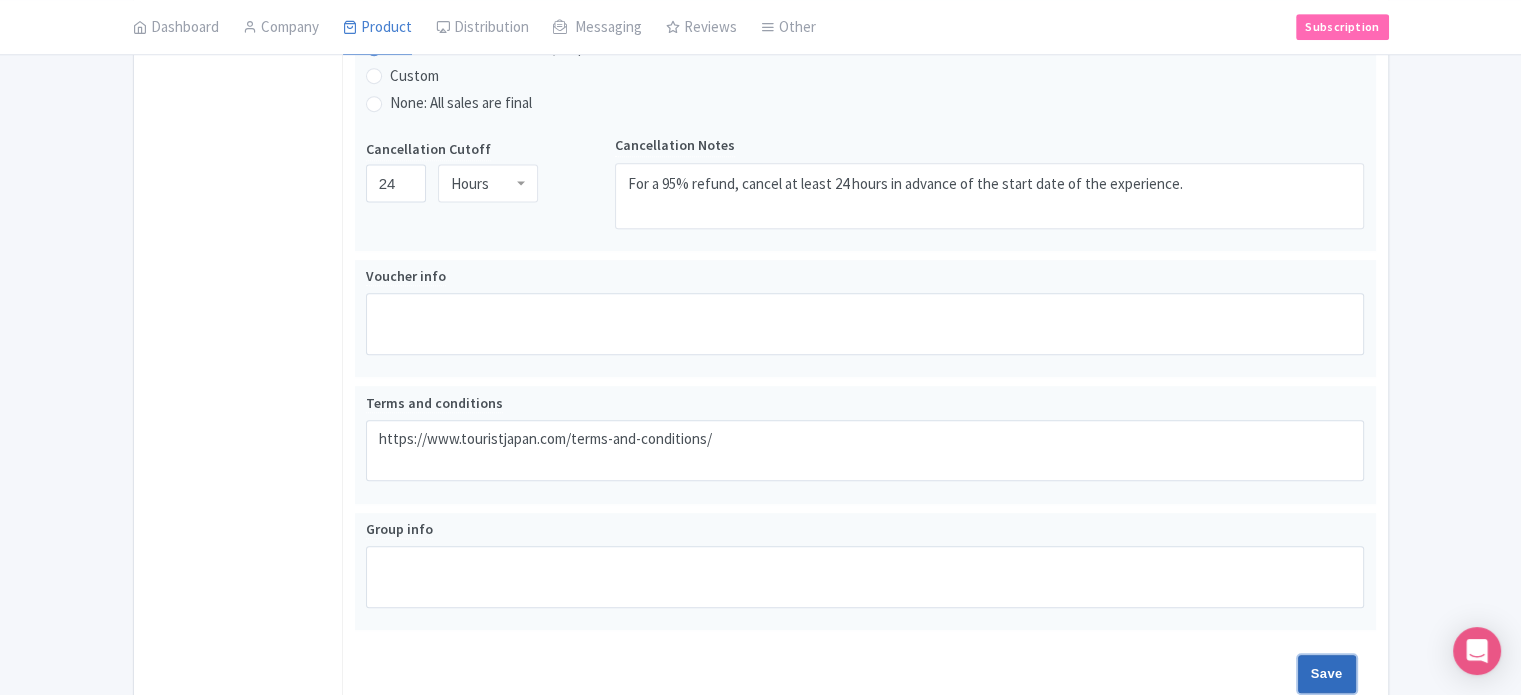 click on "Save" at bounding box center [1327, 674] 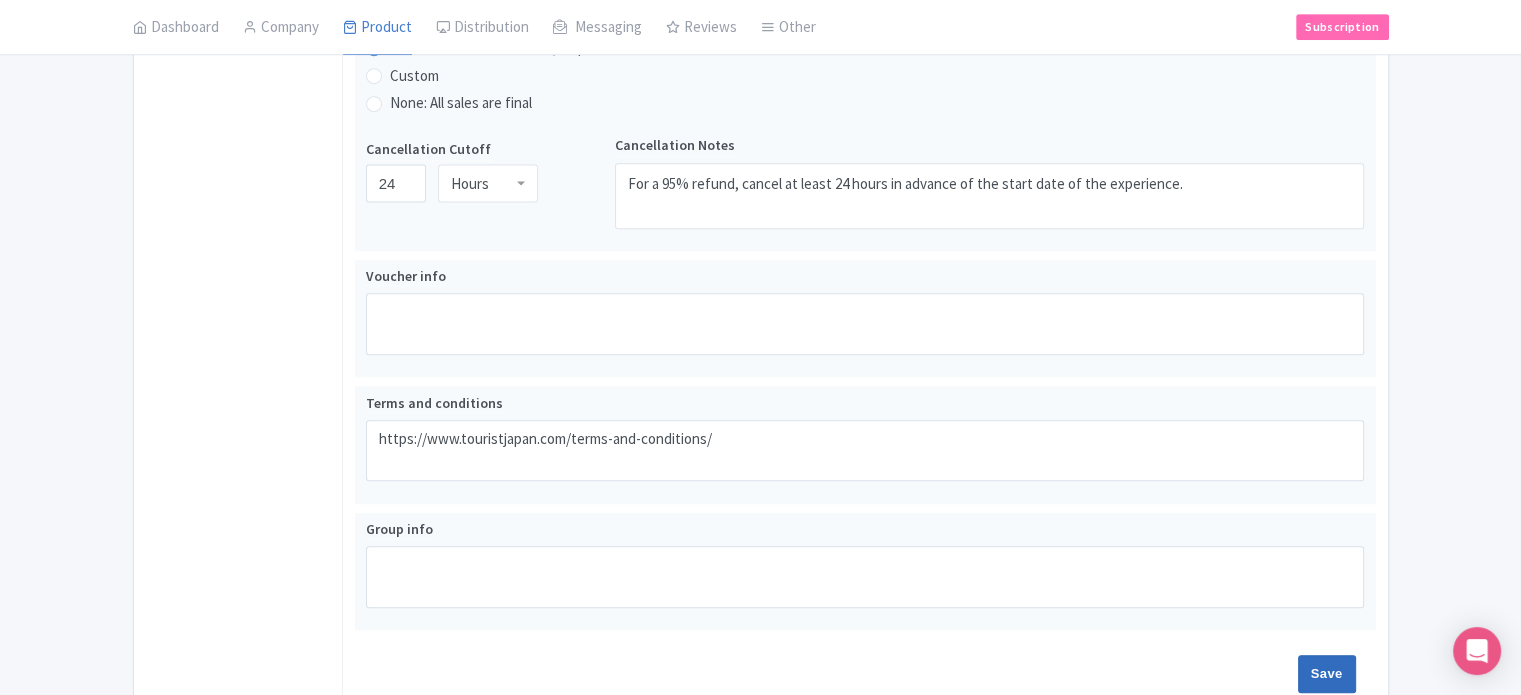 type on "Saving..." 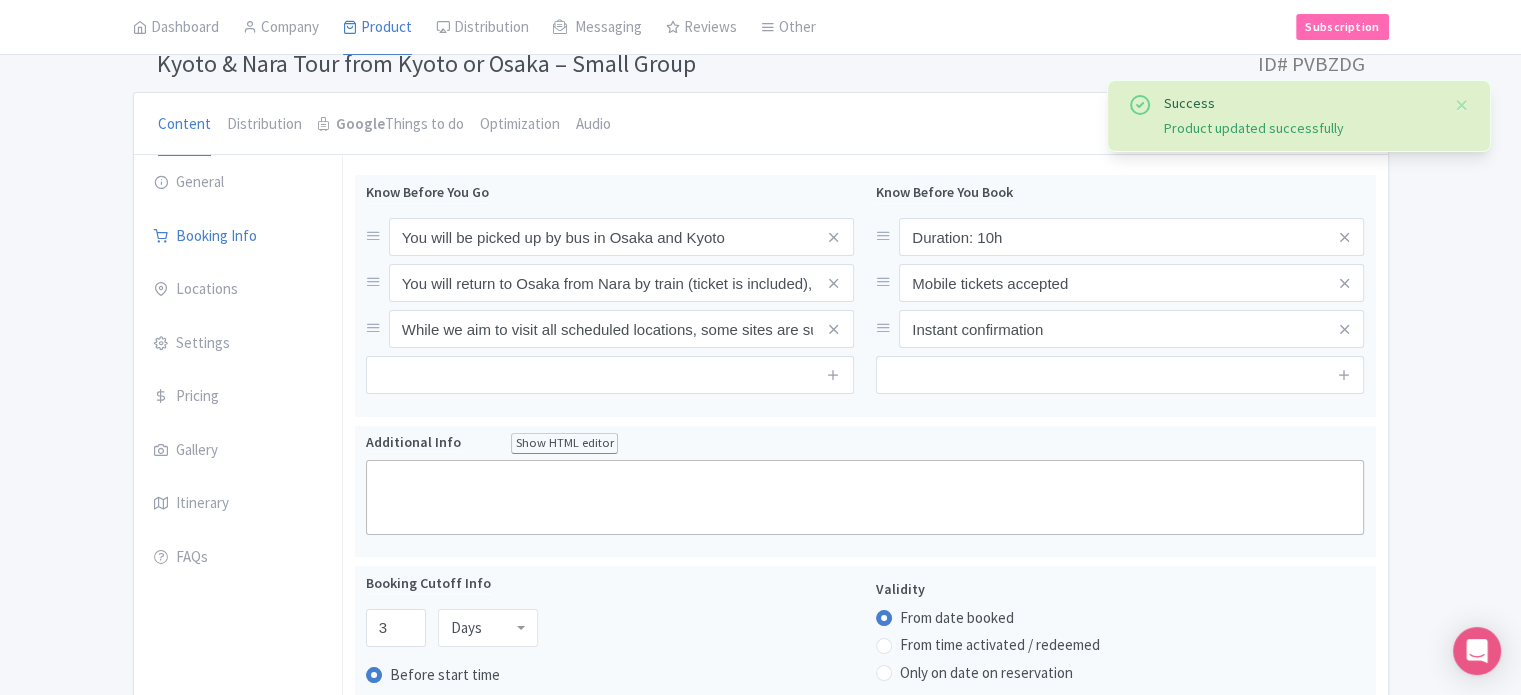scroll, scrollTop: 112, scrollLeft: 0, axis: vertical 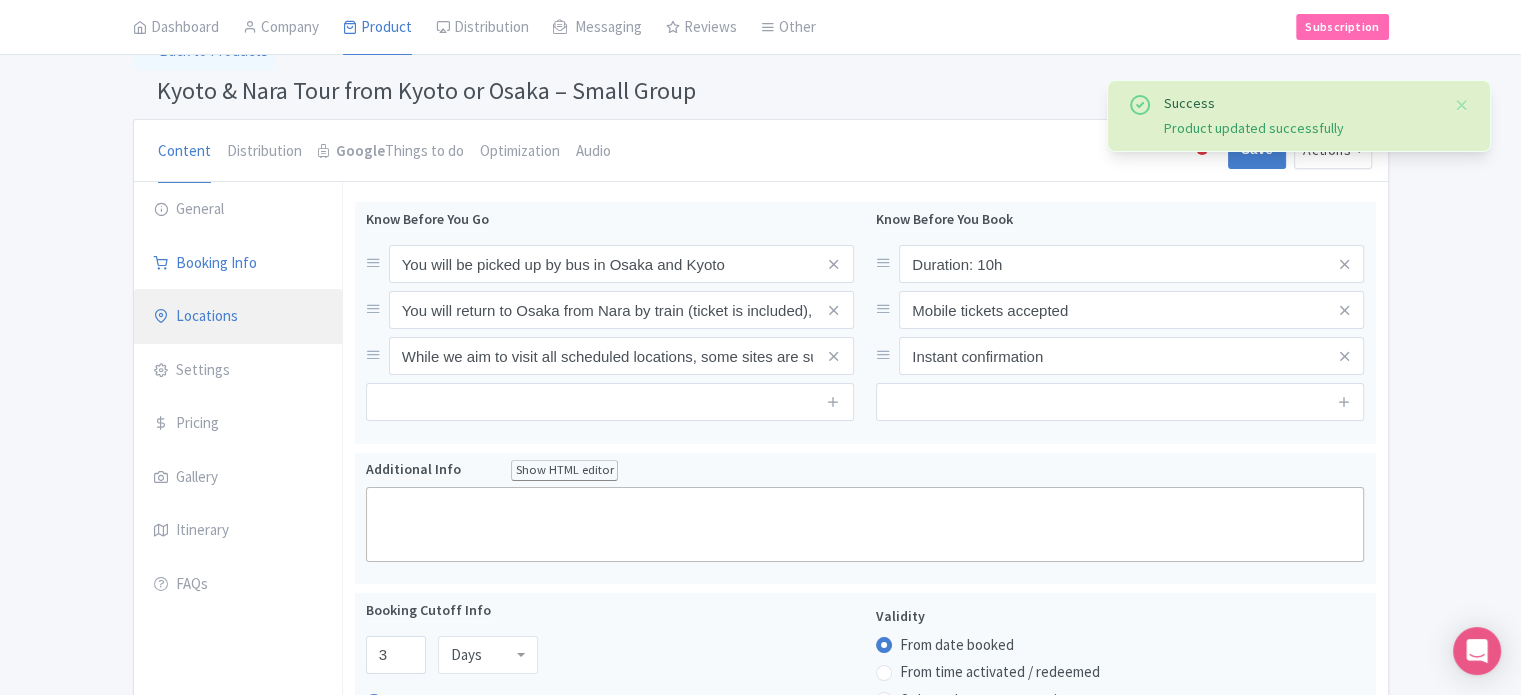 click on "Locations" at bounding box center [238, 317] 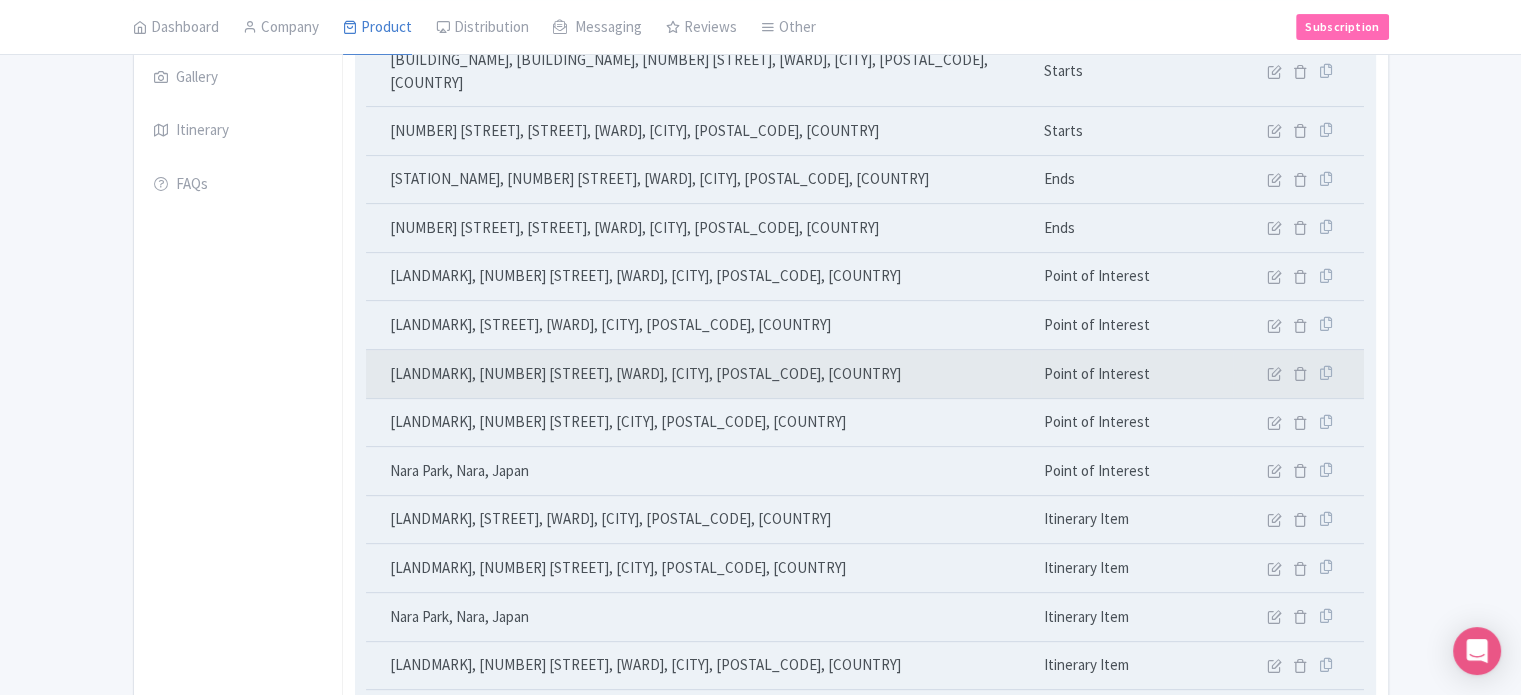 scroll, scrollTop: 512, scrollLeft: 0, axis: vertical 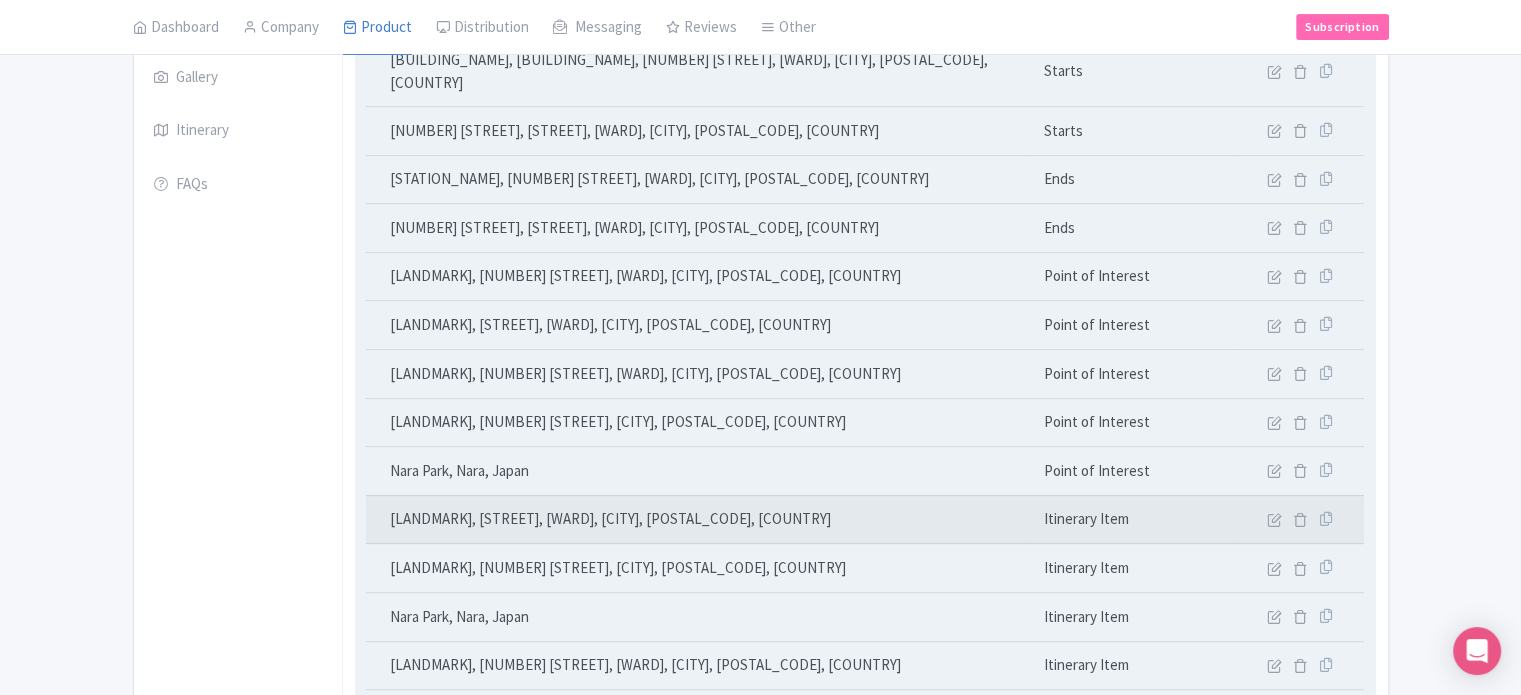 drag, startPoint x: 518, startPoint y: 518, endPoint x: 520, endPoint y: 504, distance: 14.142136 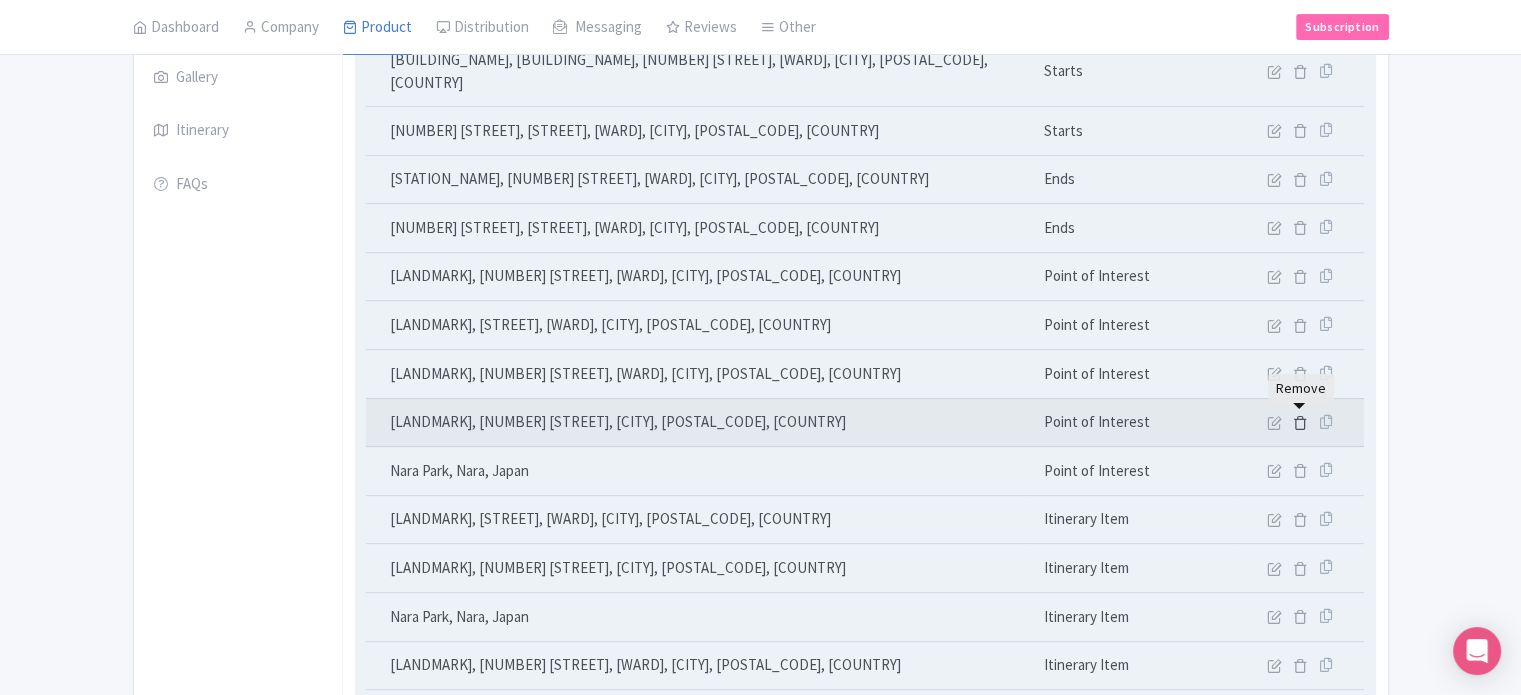 click at bounding box center (1300, 422) 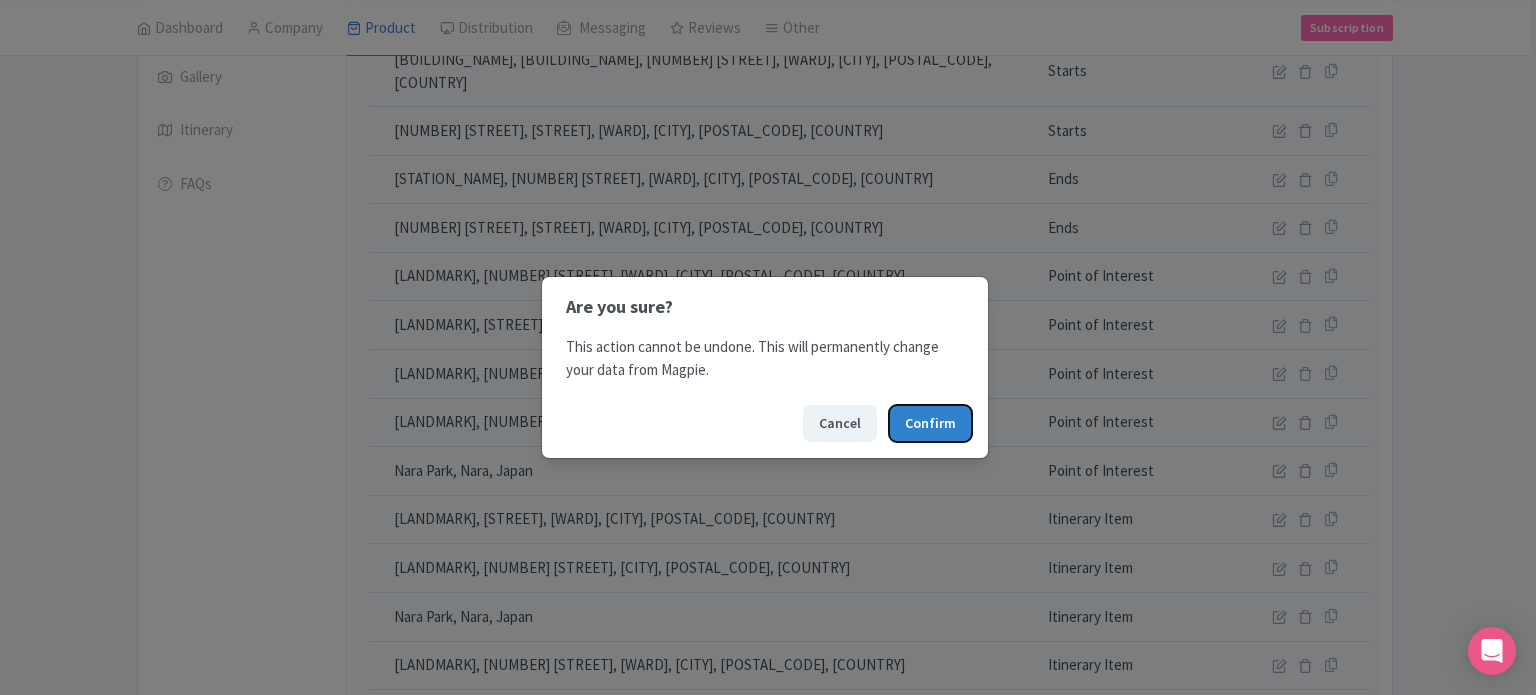 click on "Confirm" at bounding box center [930, 423] 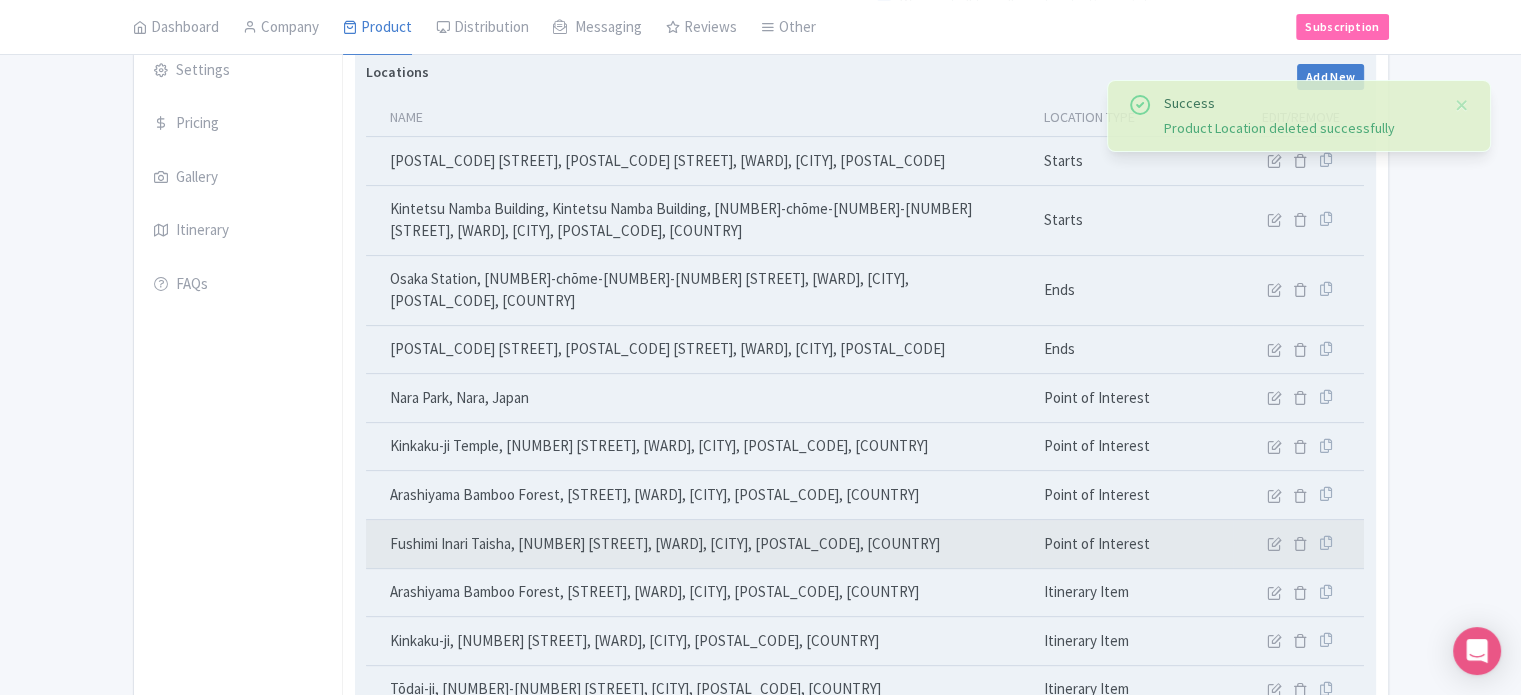 scroll, scrollTop: 512, scrollLeft: 0, axis: vertical 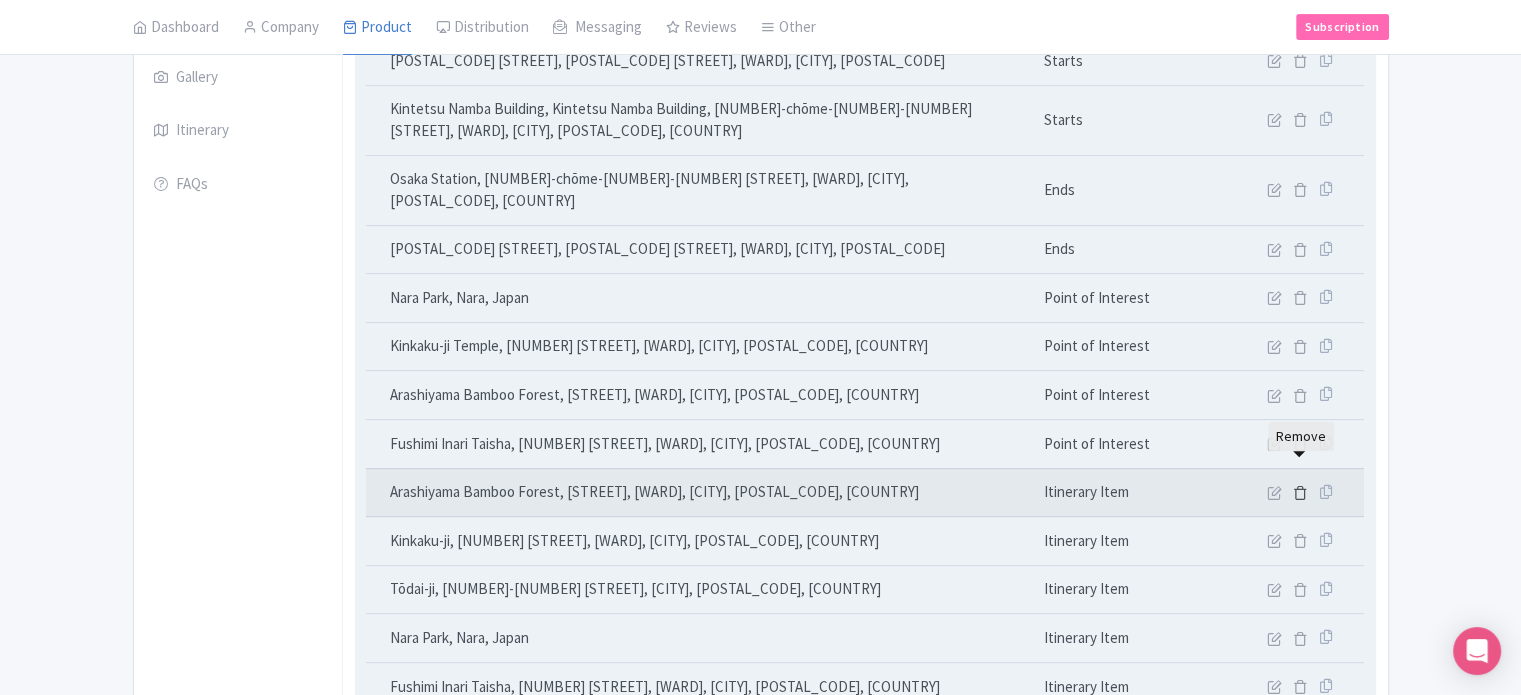 click at bounding box center (1300, 492) 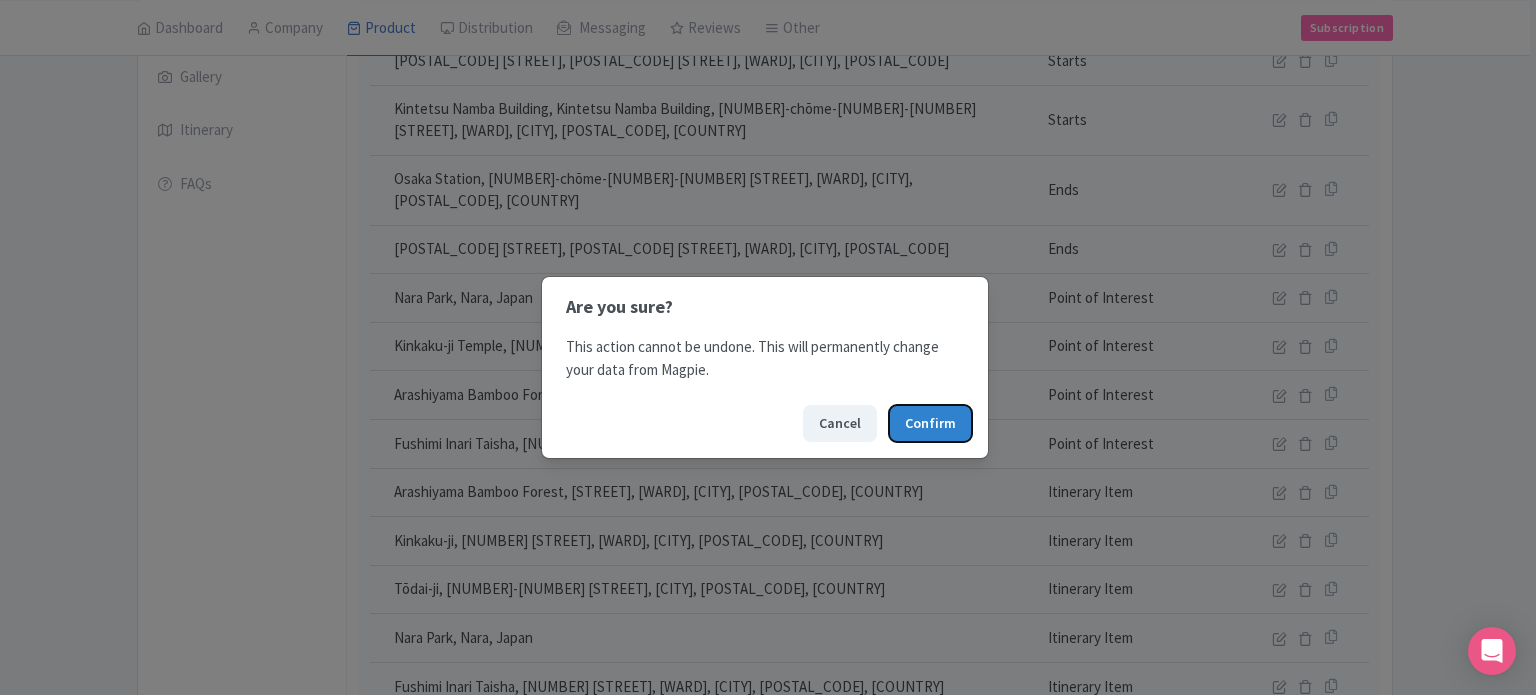 click on "Confirm" at bounding box center [930, 423] 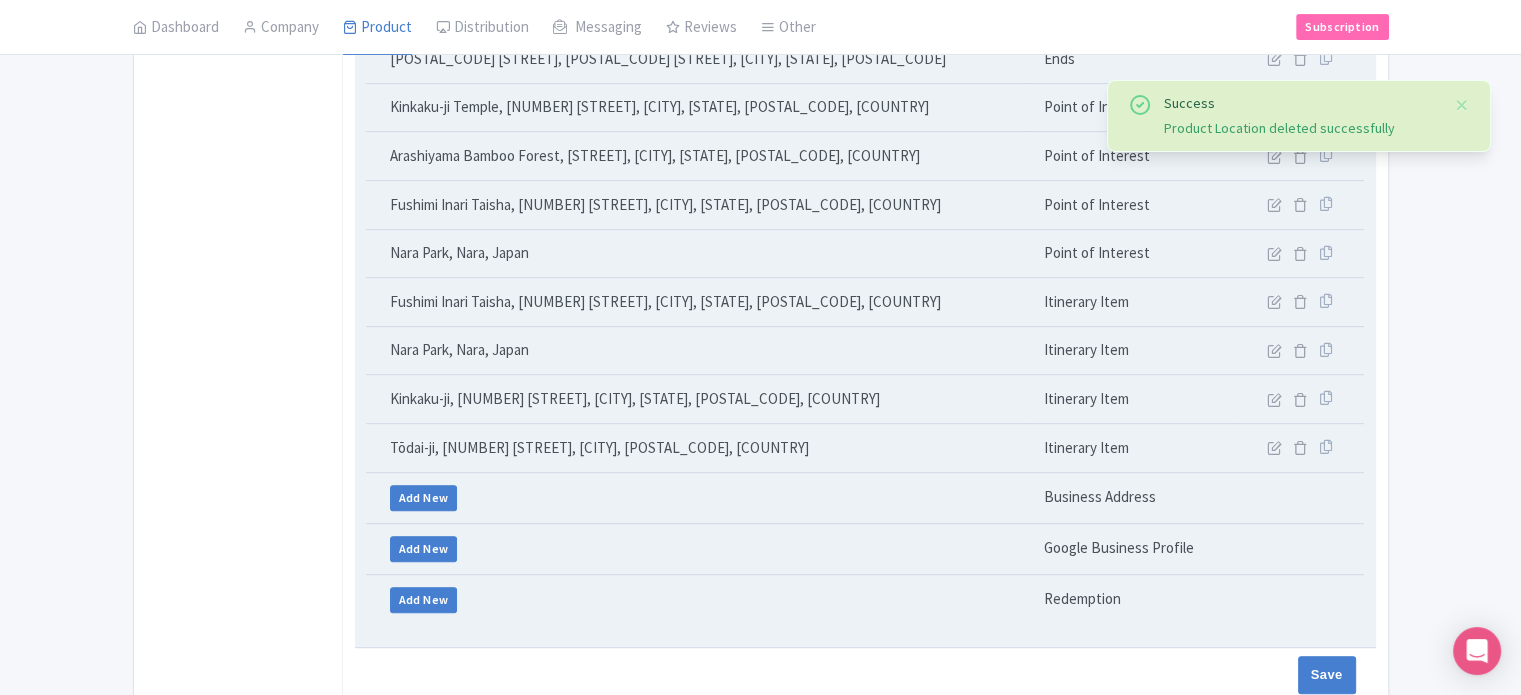 scroll, scrollTop: 680, scrollLeft: 0, axis: vertical 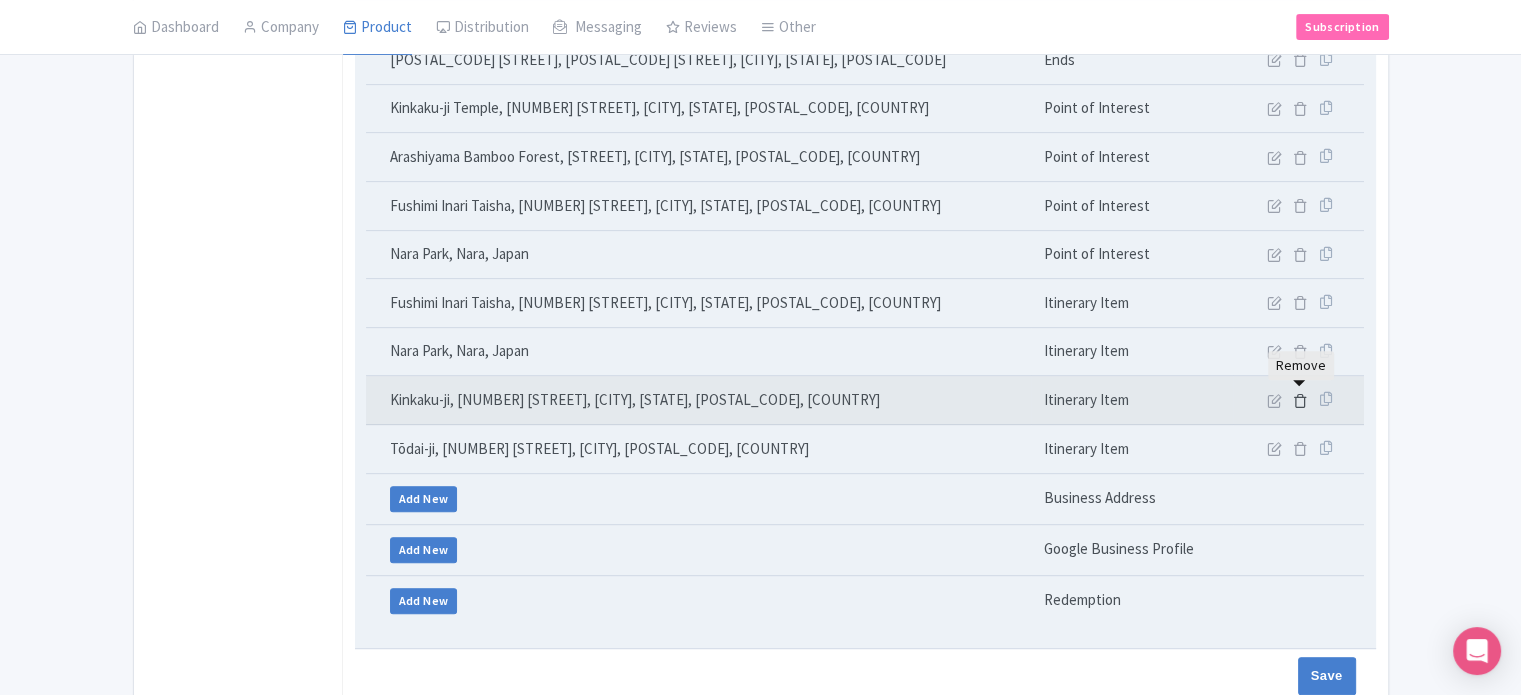 click at bounding box center (1300, 400) 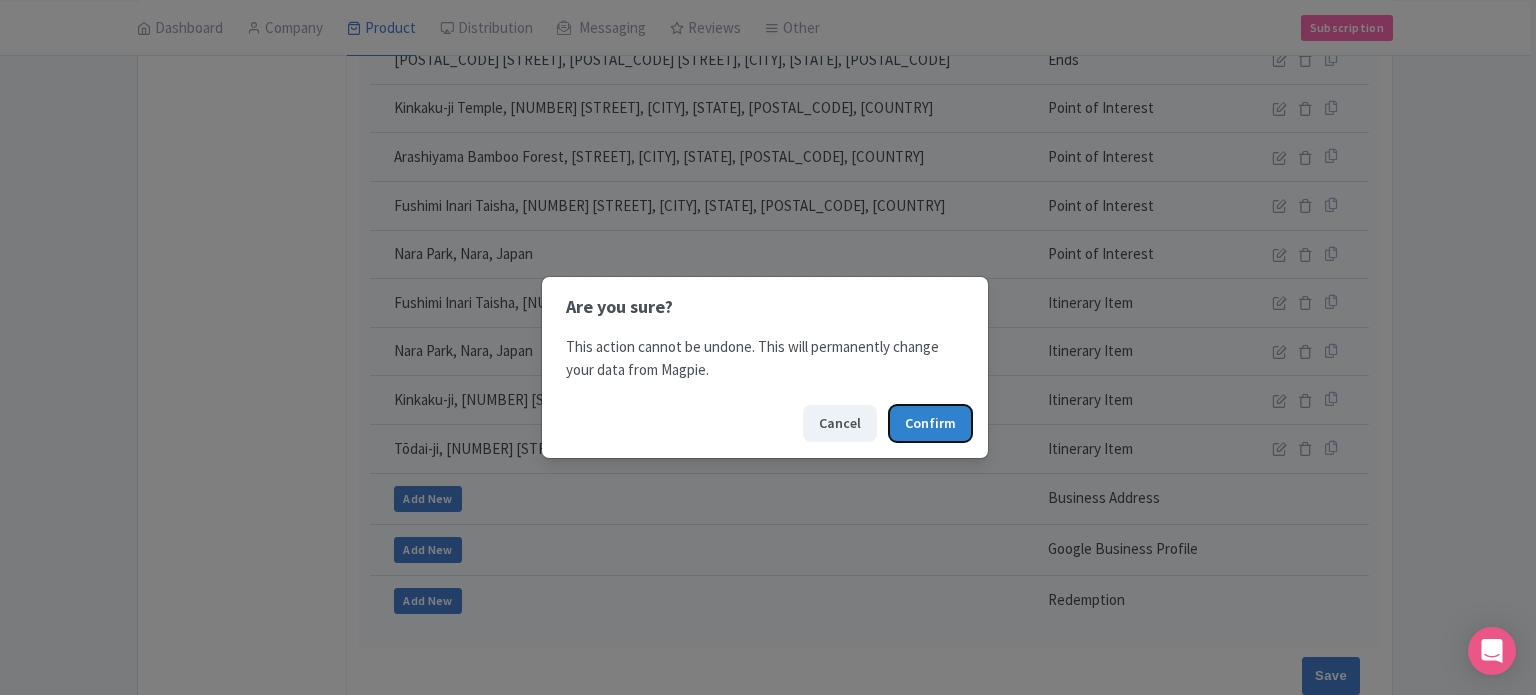 click on "Confirm" at bounding box center (930, 423) 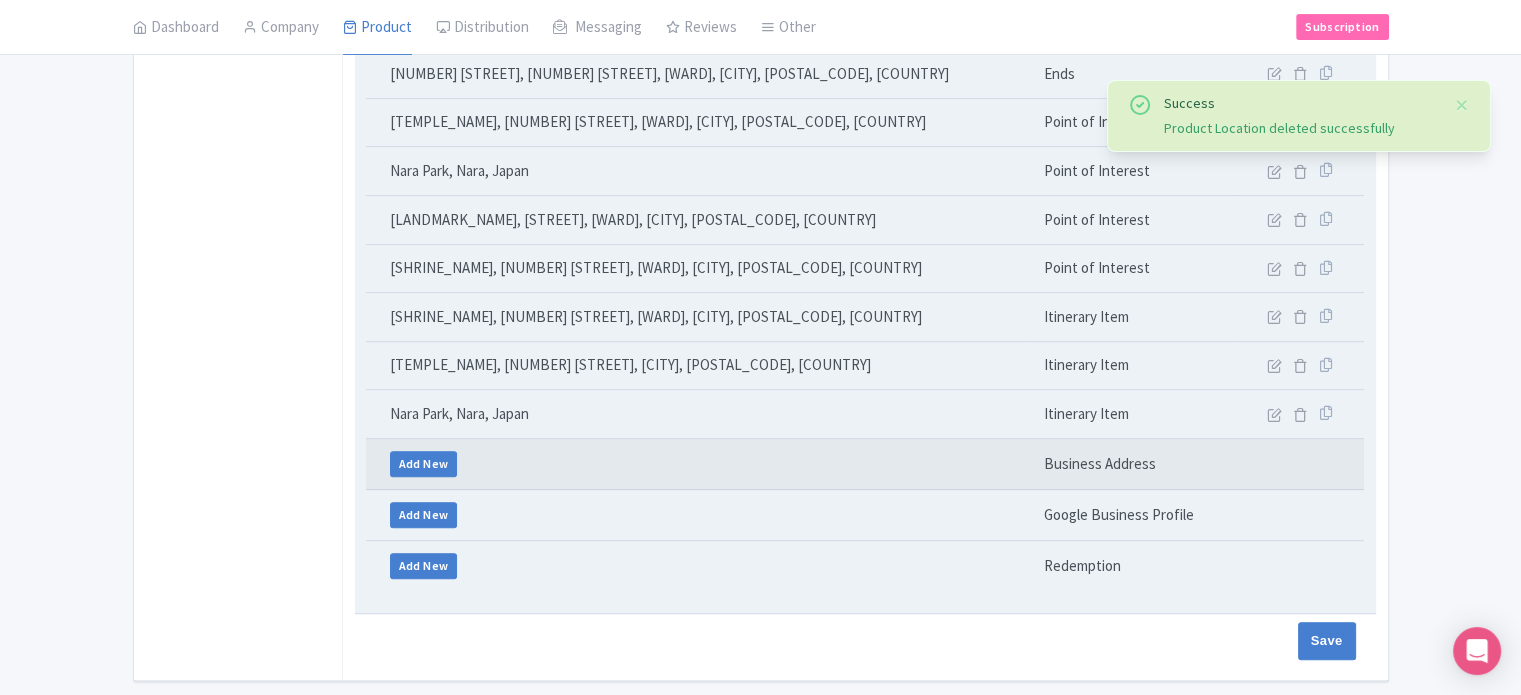 scroll, scrollTop: 532, scrollLeft: 0, axis: vertical 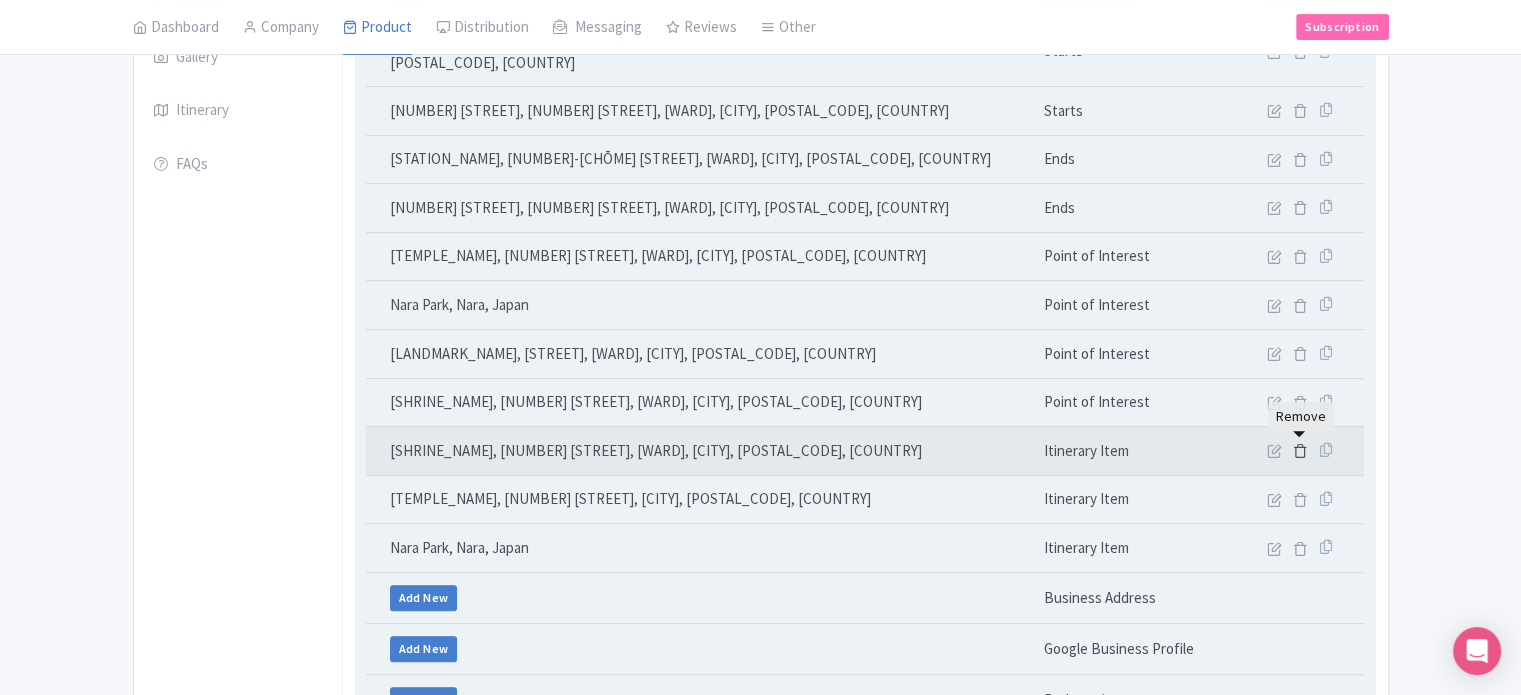 click at bounding box center [1300, 450] 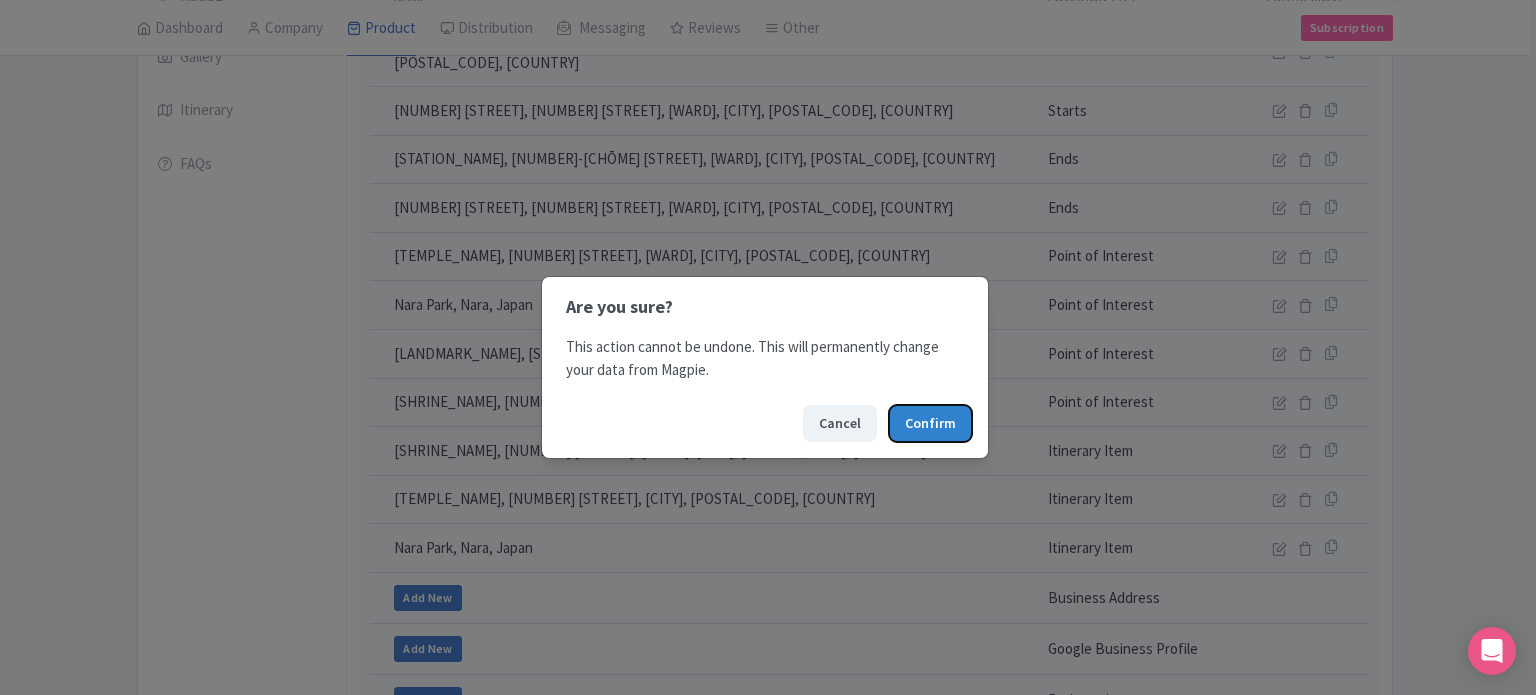 click on "Confirm" at bounding box center (930, 423) 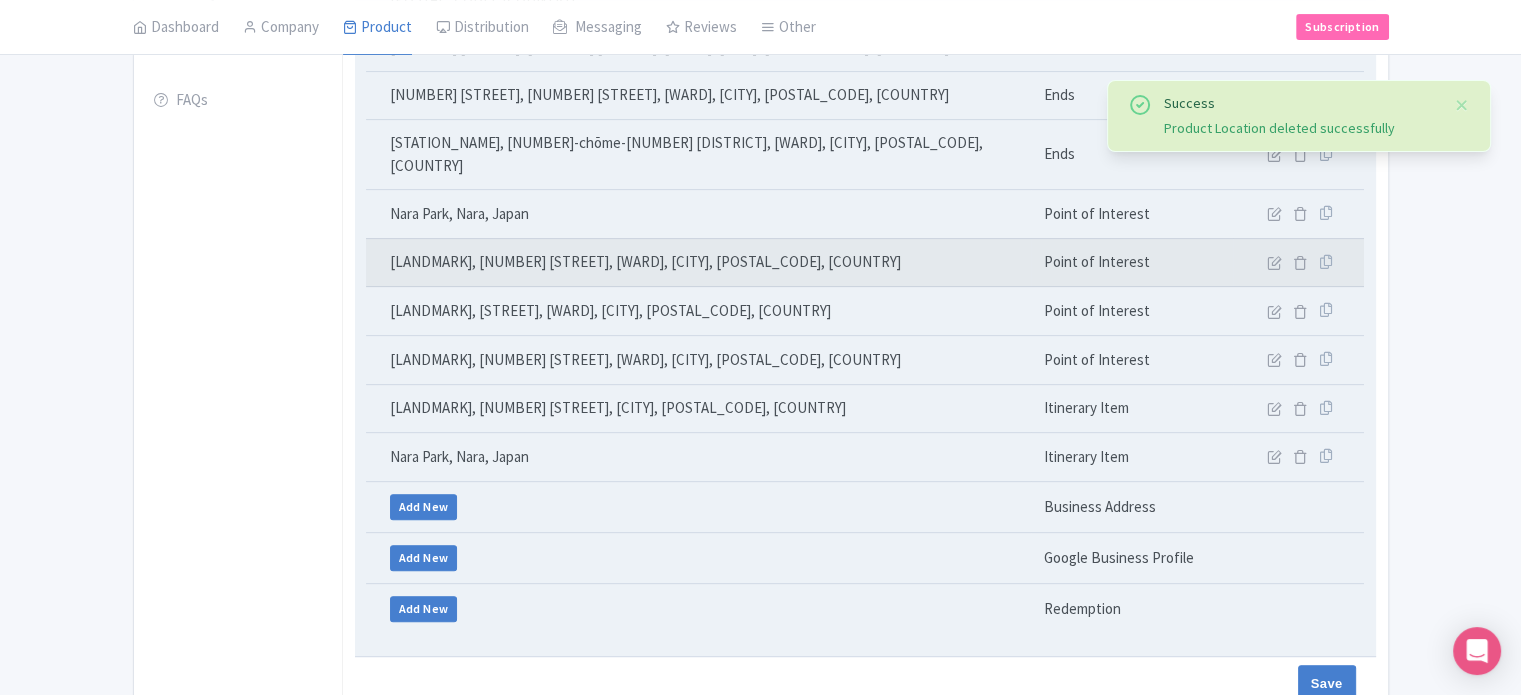 scroll, scrollTop: 612, scrollLeft: 0, axis: vertical 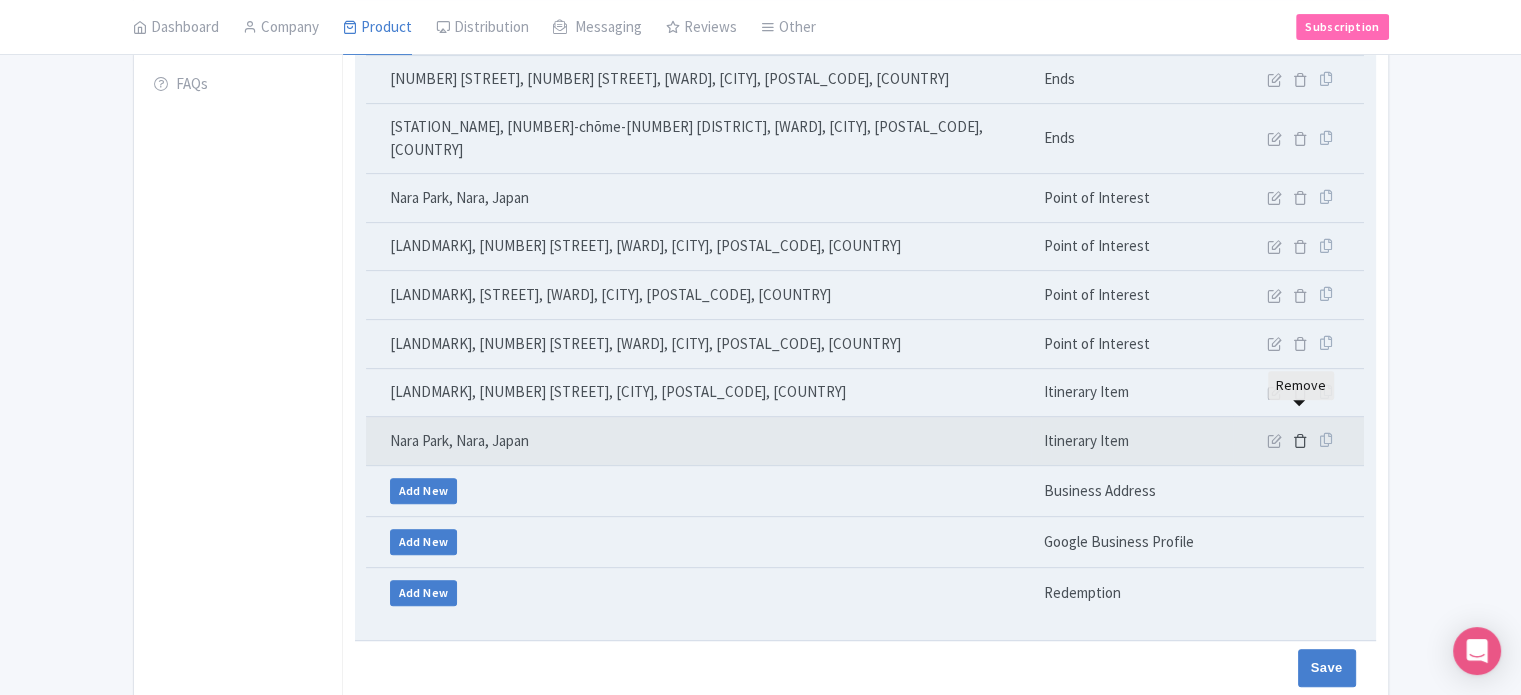 click at bounding box center [1300, 440] 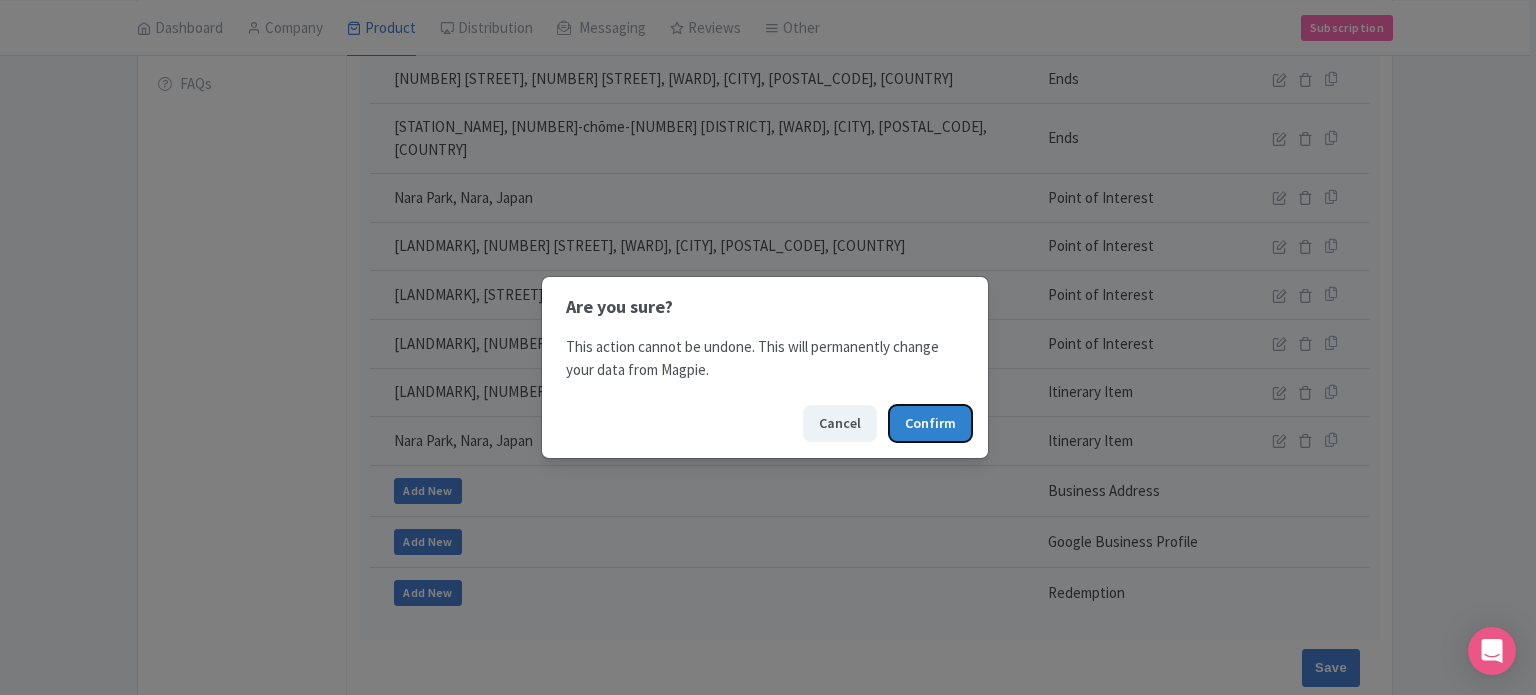 click on "Confirm" at bounding box center [930, 423] 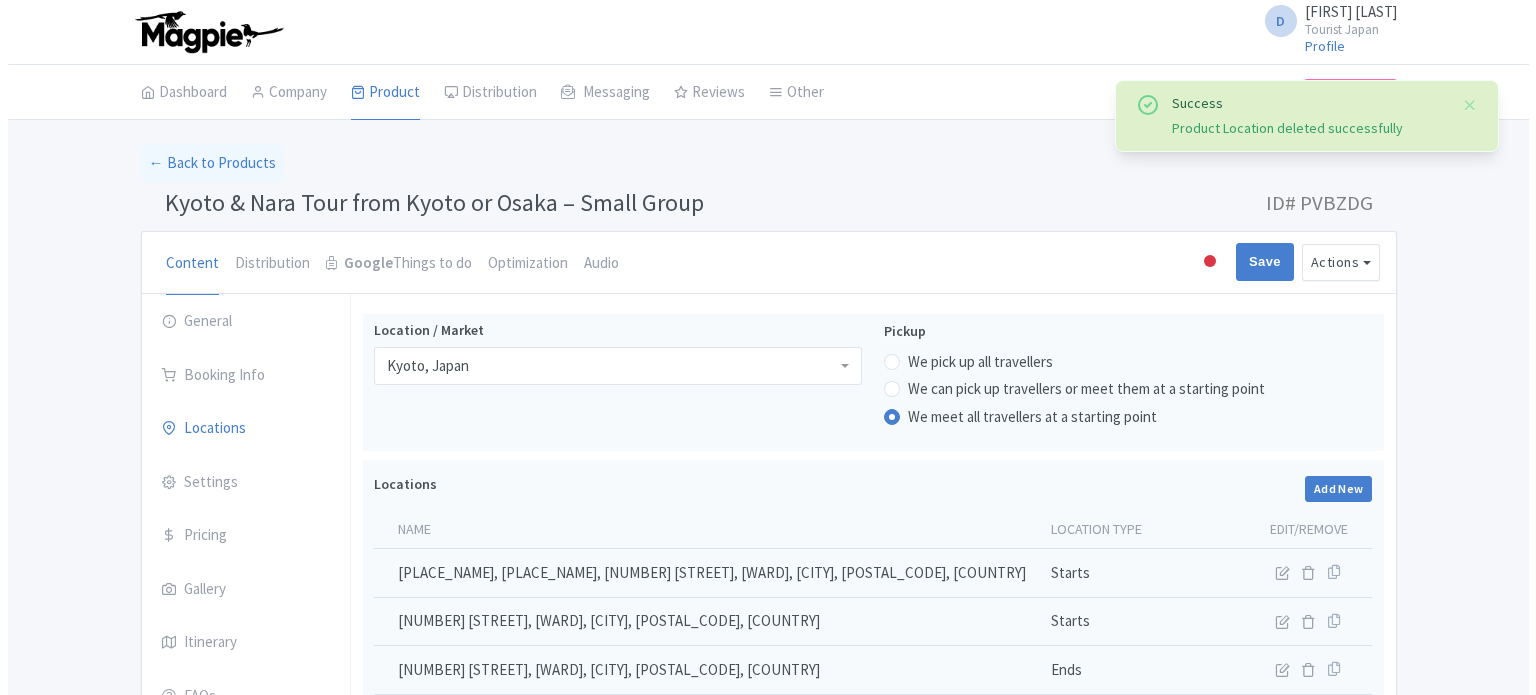 scroll, scrollTop: 412, scrollLeft: 0, axis: vertical 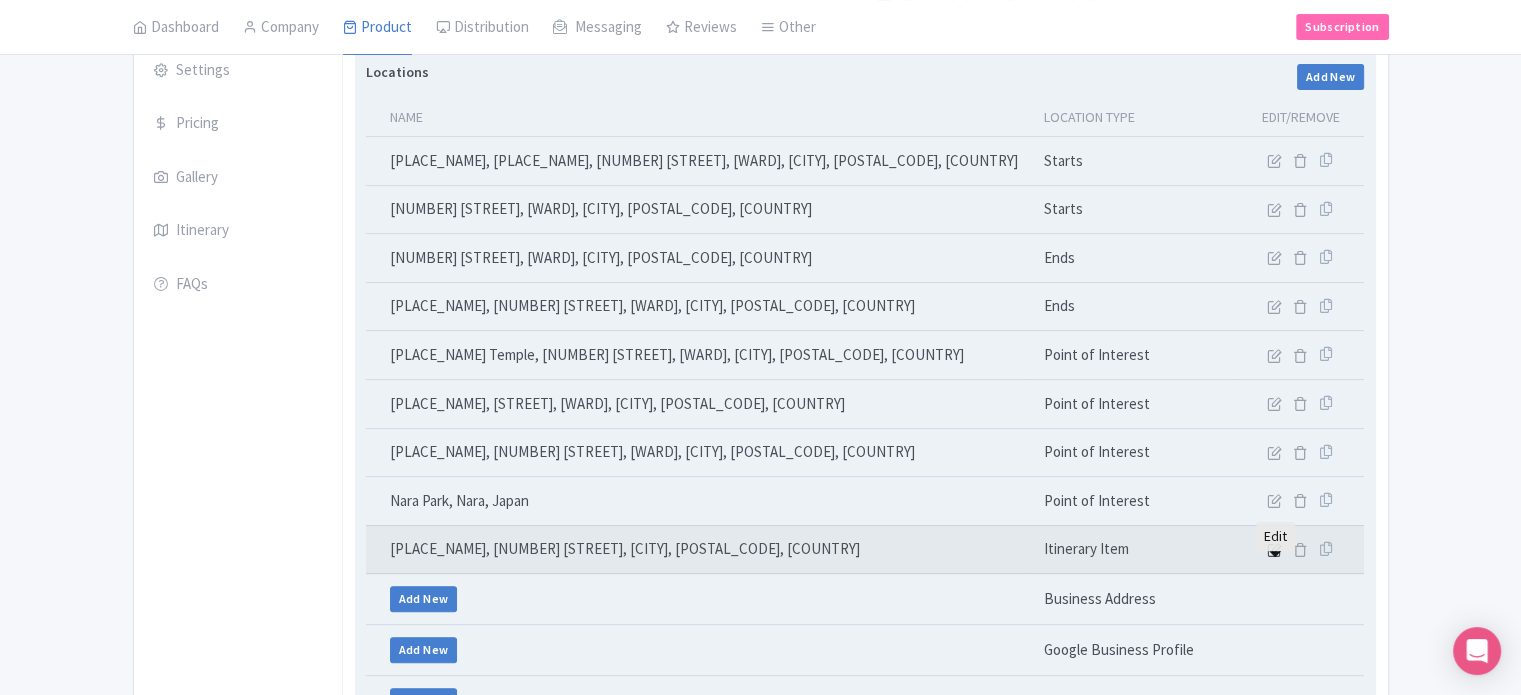 click at bounding box center [1276, 549] 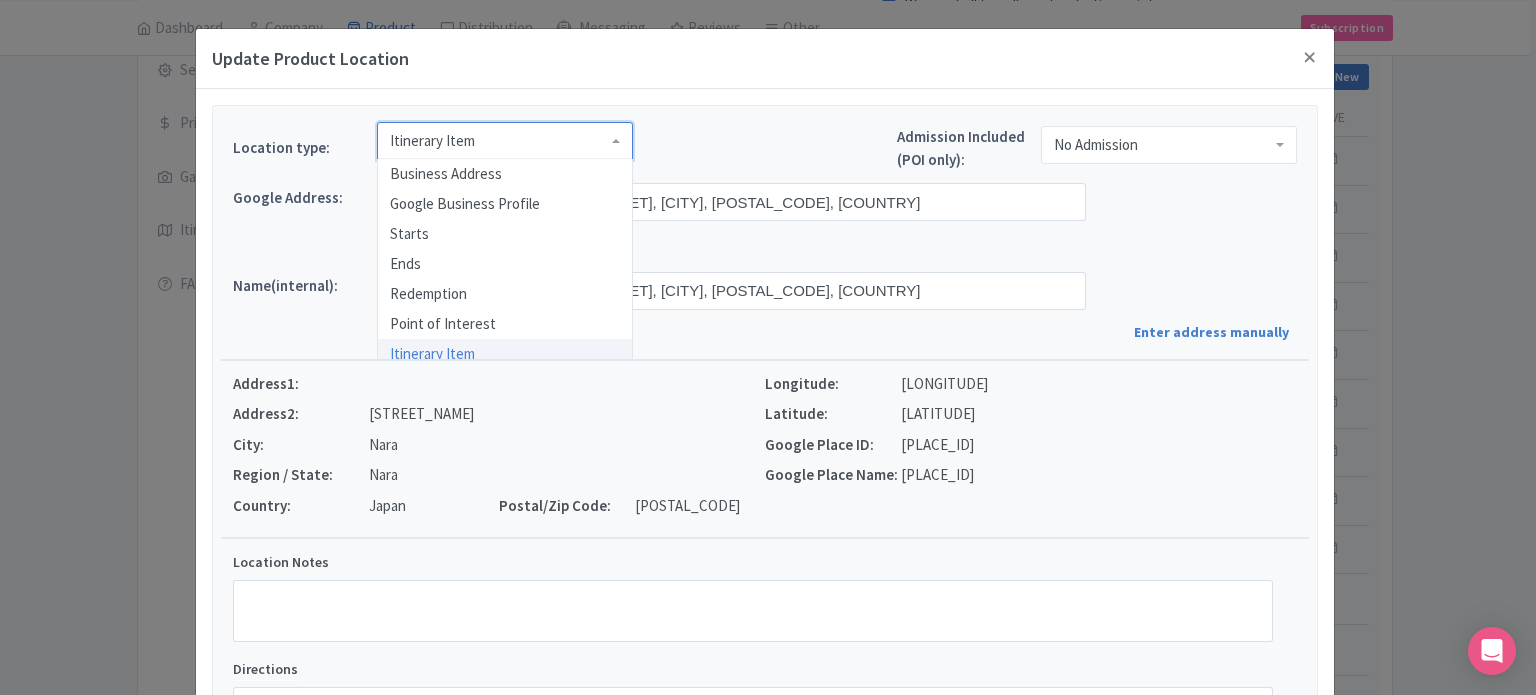 click on "Itinerary Item" at bounding box center (432, 141) 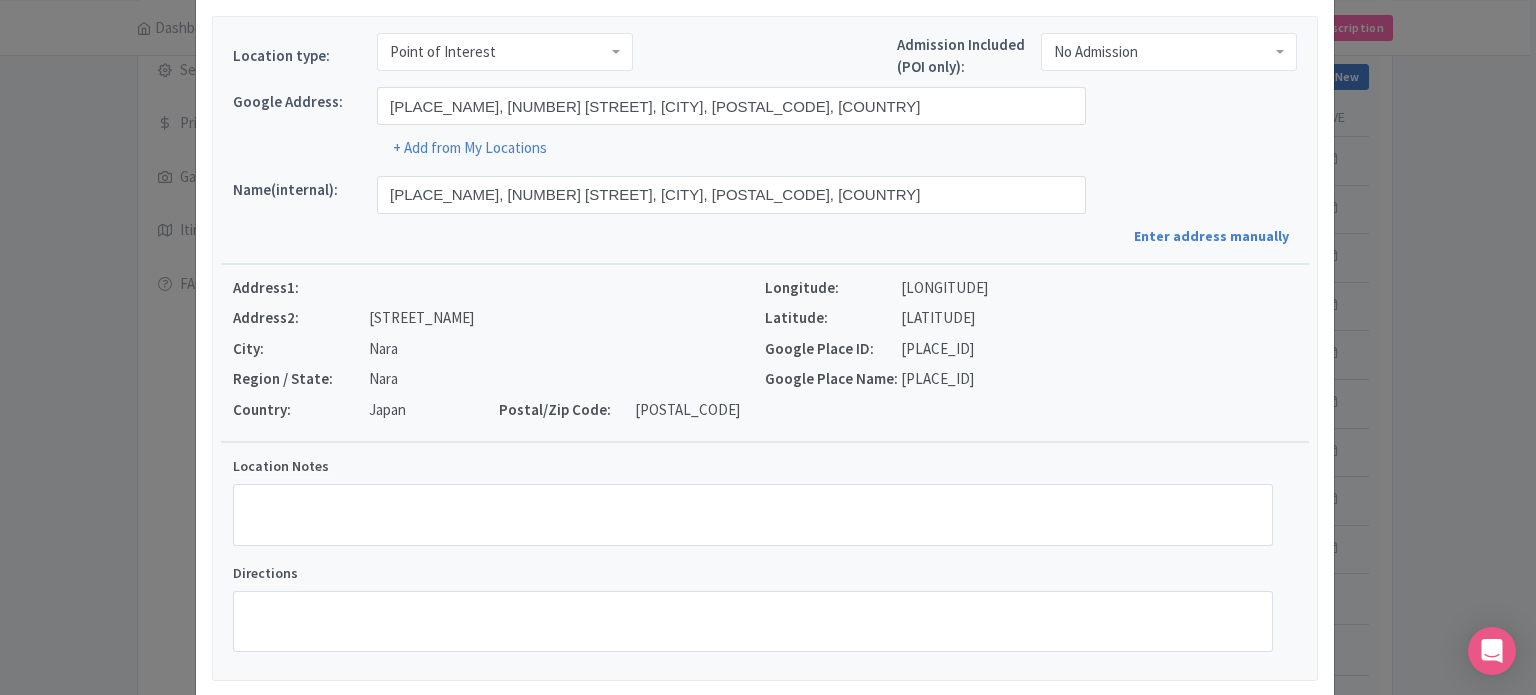 scroll, scrollTop: 0, scrollLeft: 0, axis: both 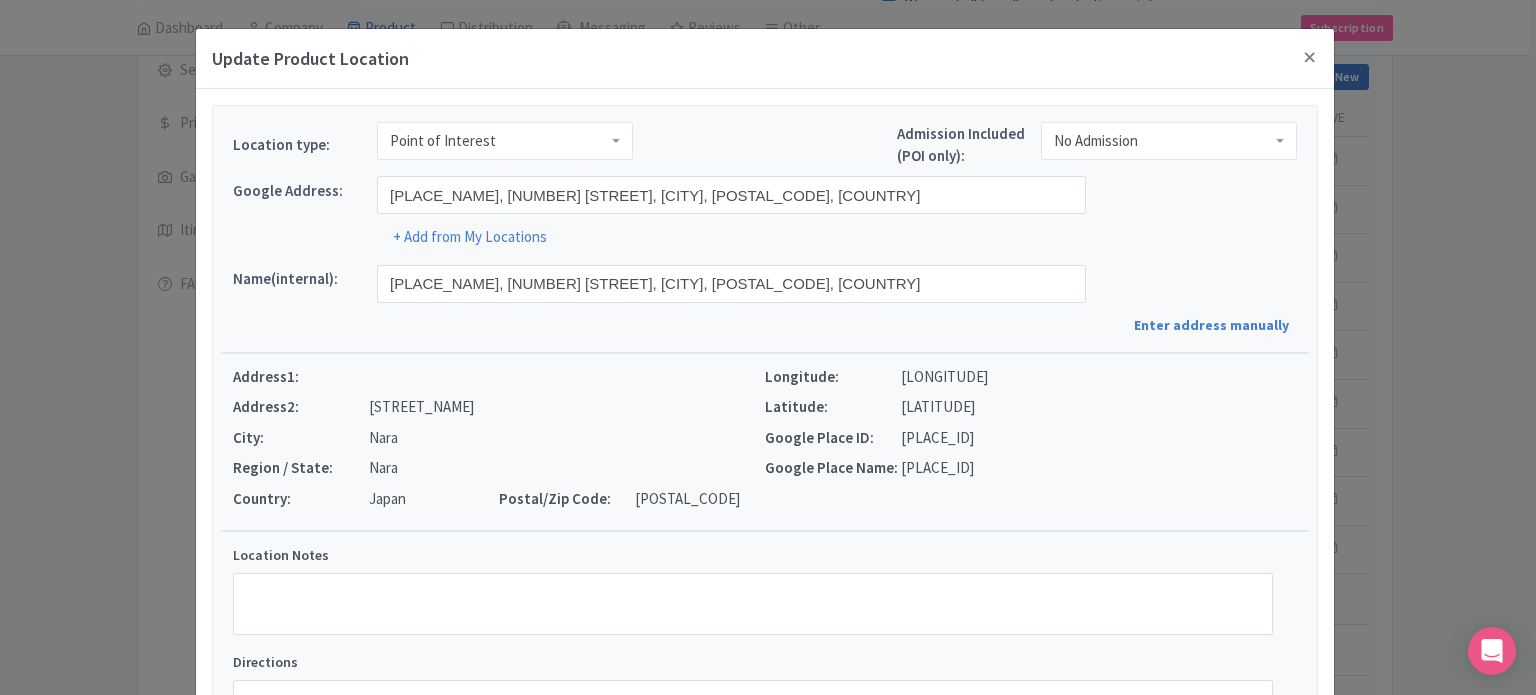 click on "No Admission" at bounding box center [1169, 141] 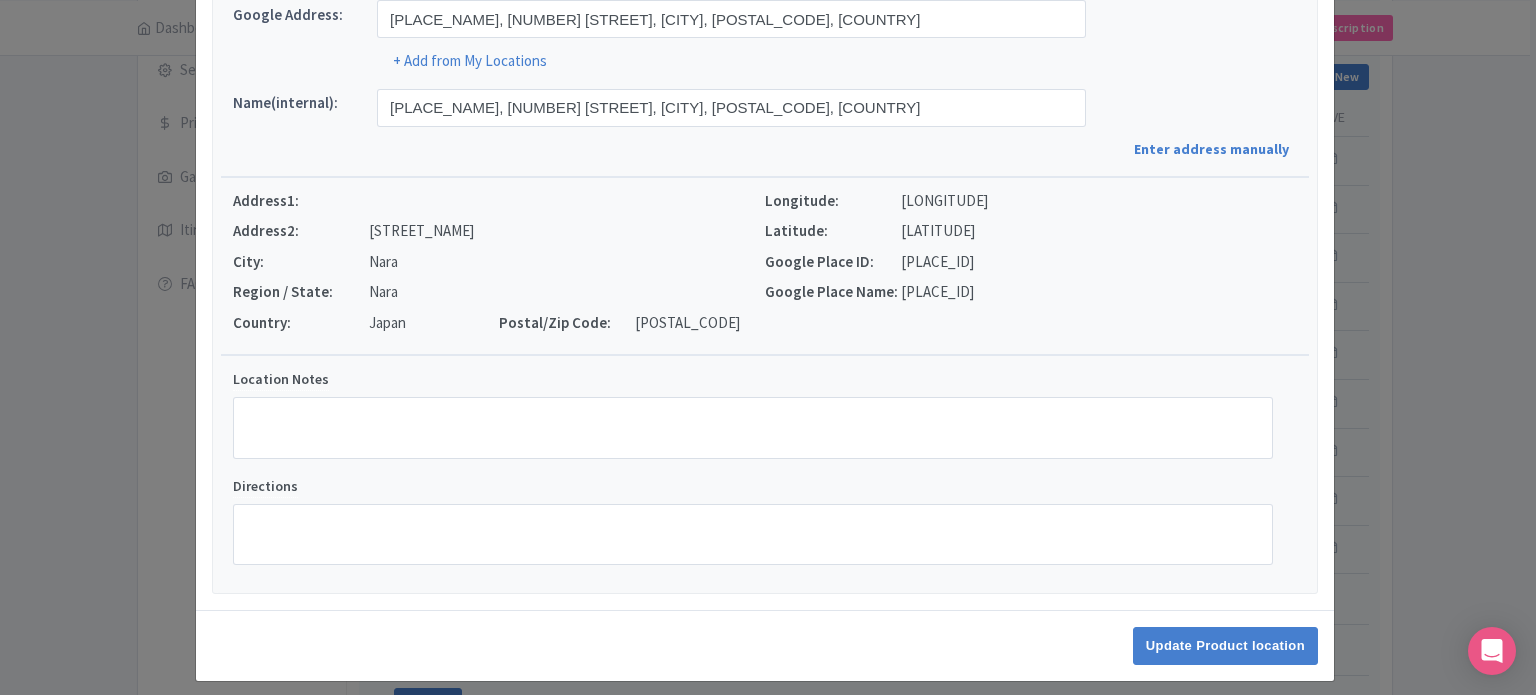 scroll, scrollTop: 187, scrollLeft: 0, axis: vertical 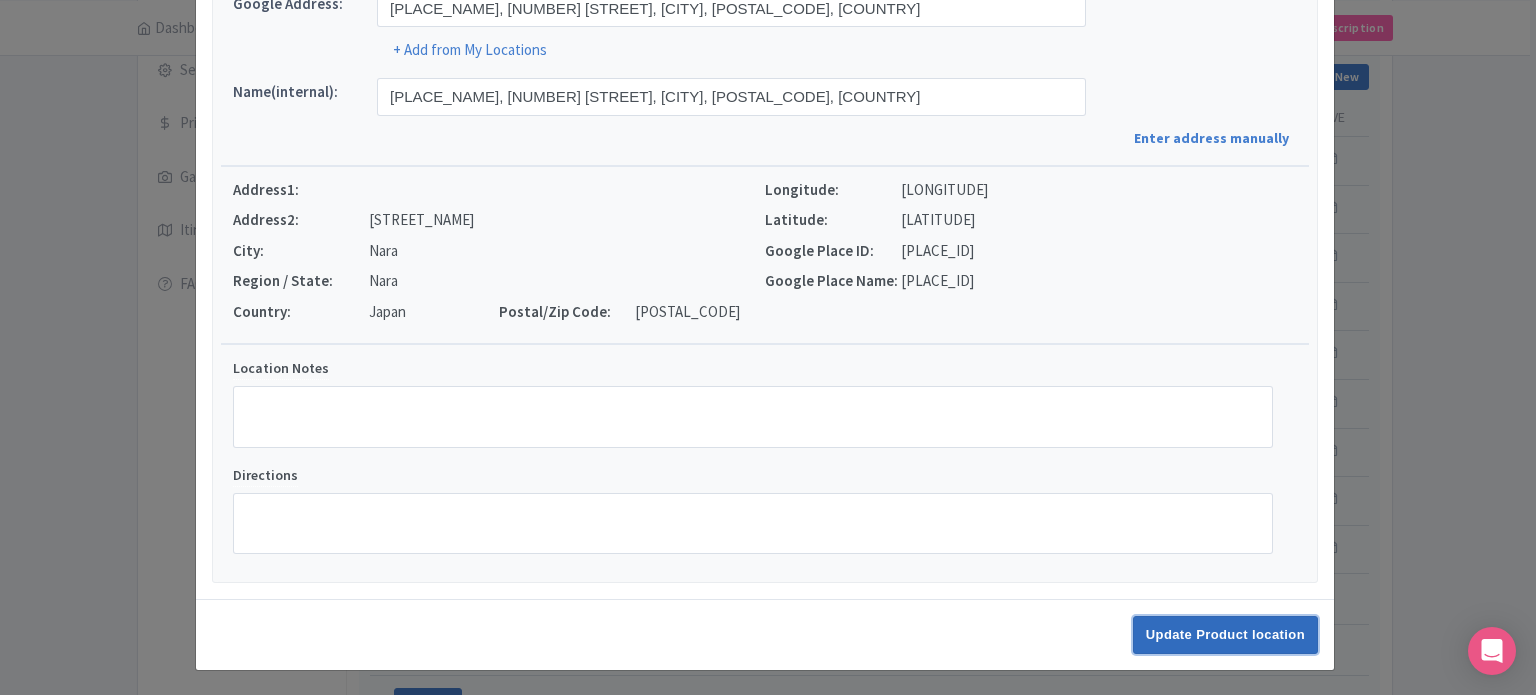 click on "Update Product location" at bounding box center (1225, 635) 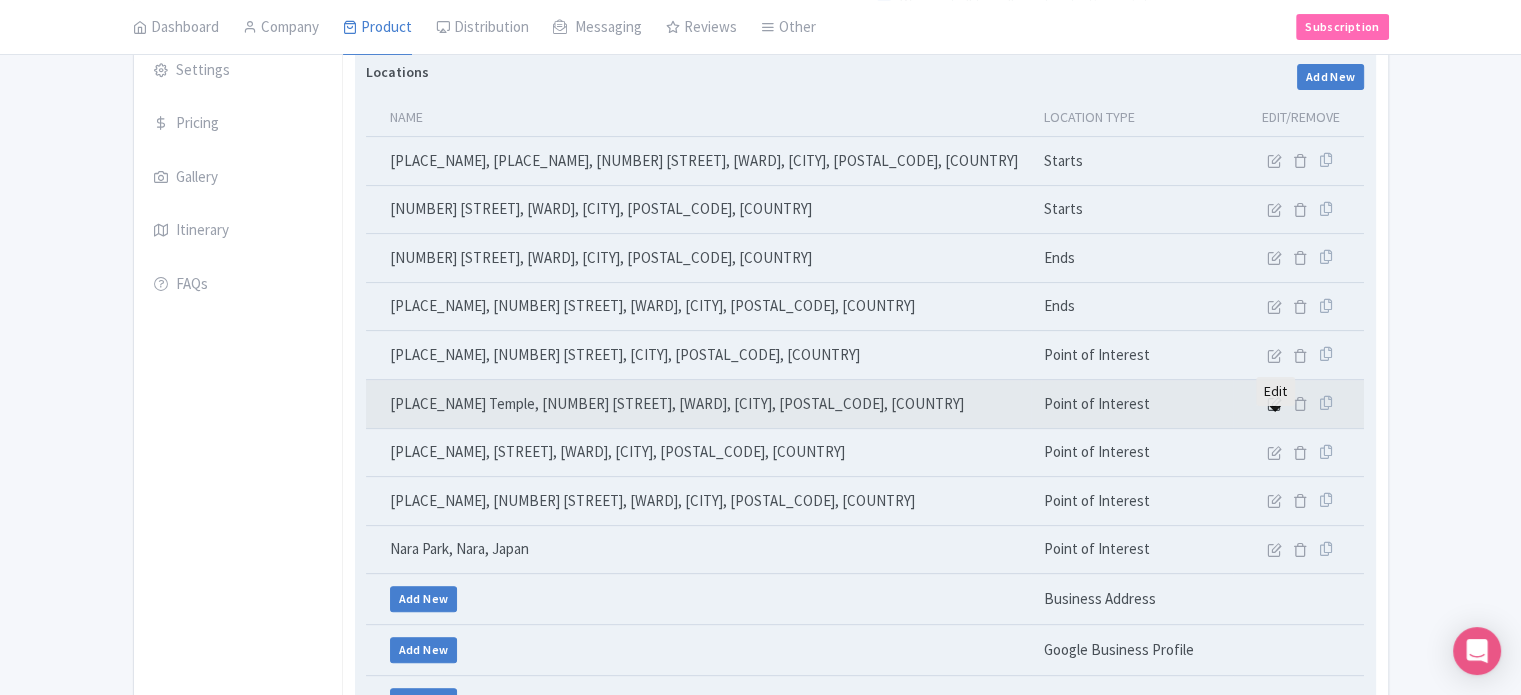click at bounding box center (1274, 403) 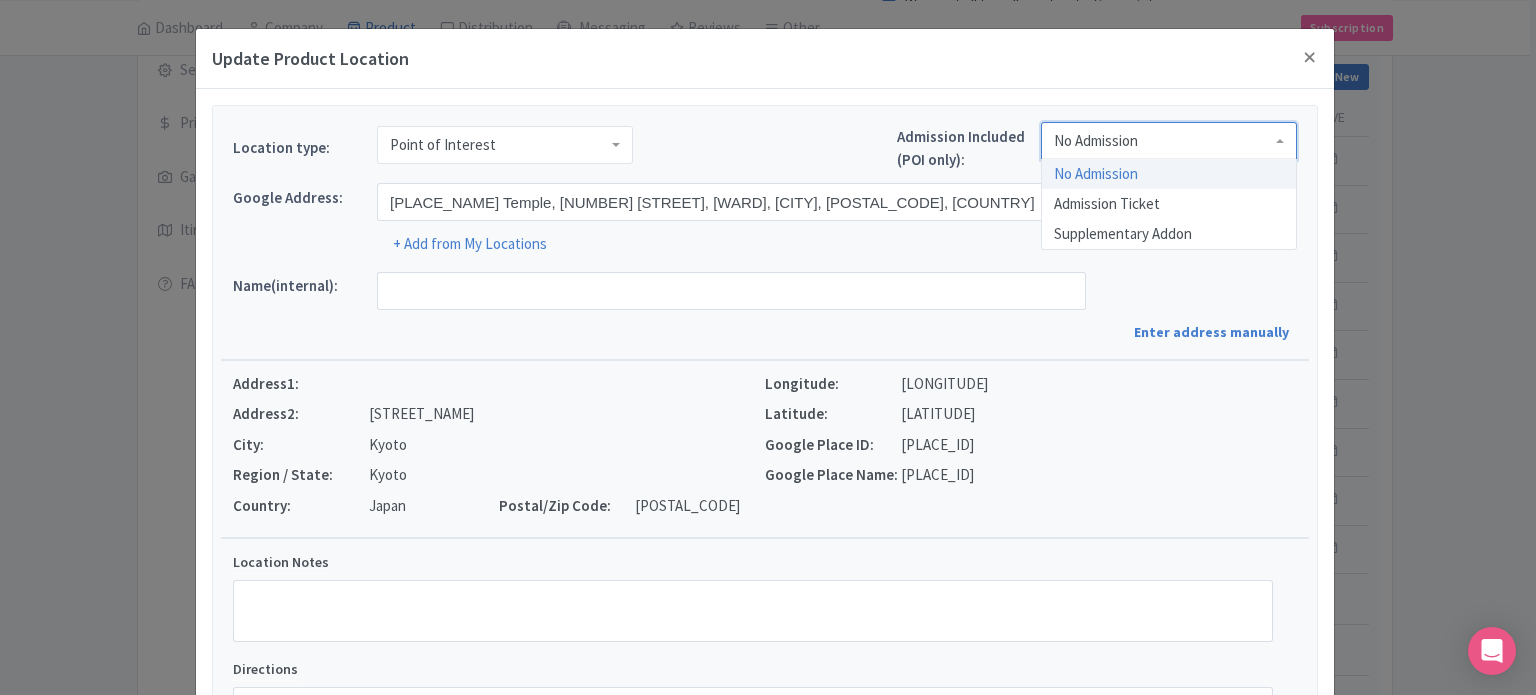 click on "No Admission" at bounding box center [1169, 141] 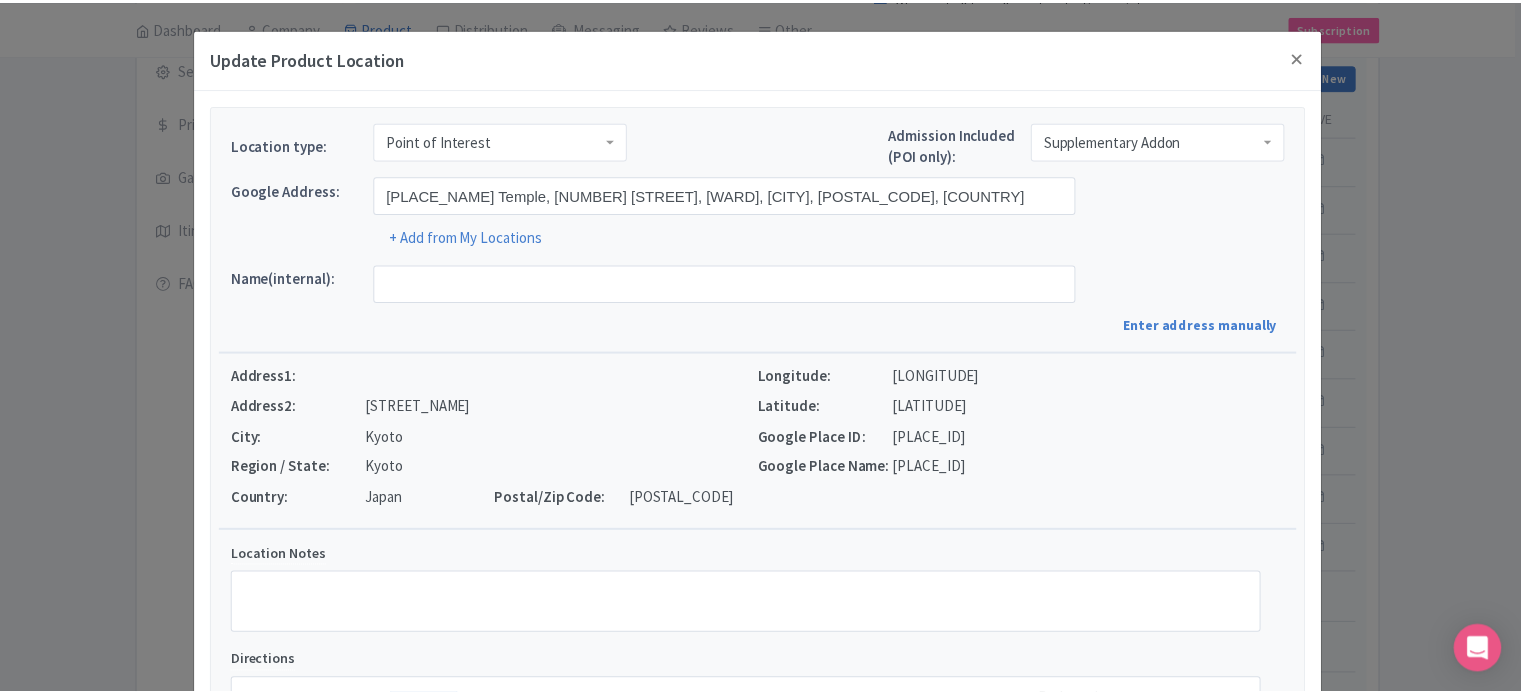 scroll, scrollTop: 187, scrollLeft: 0, axis: vertical 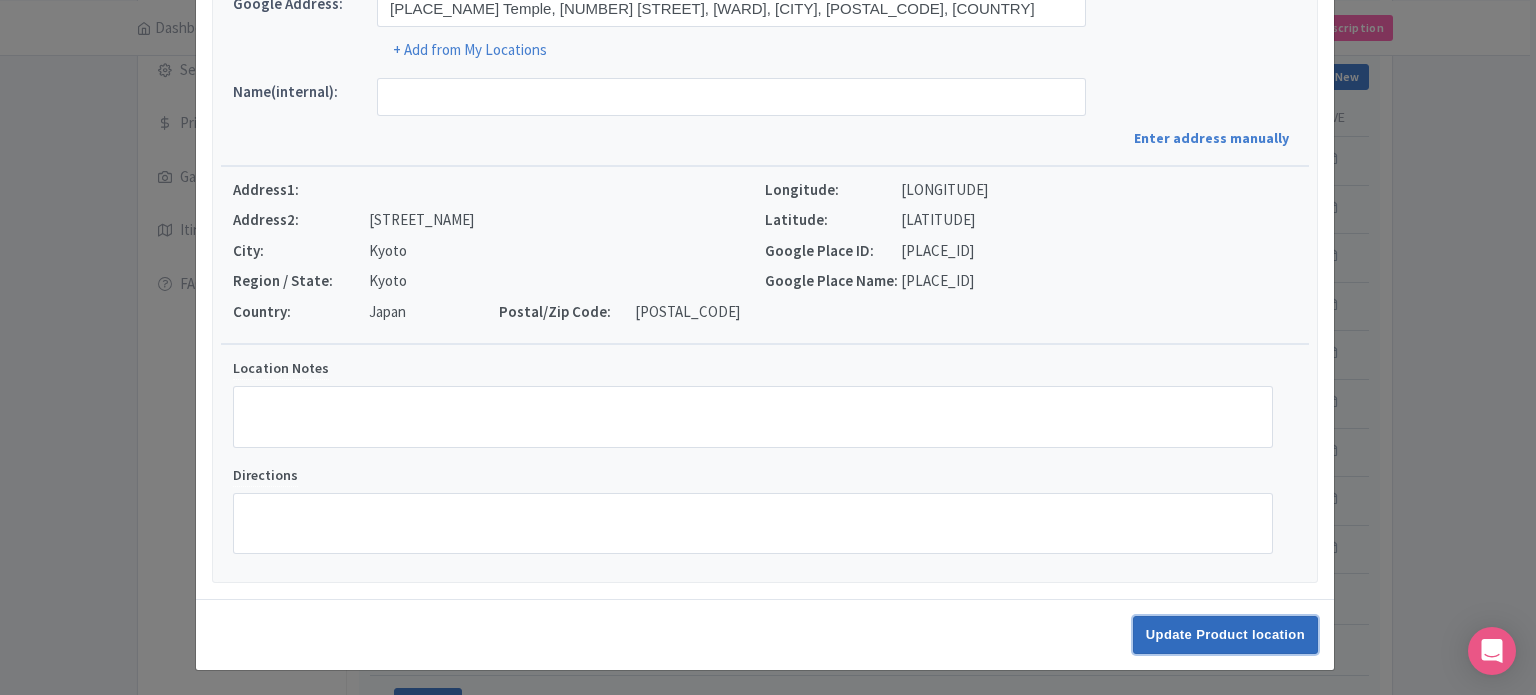 click on "Update Product location" at bounding box center [1225, 635] 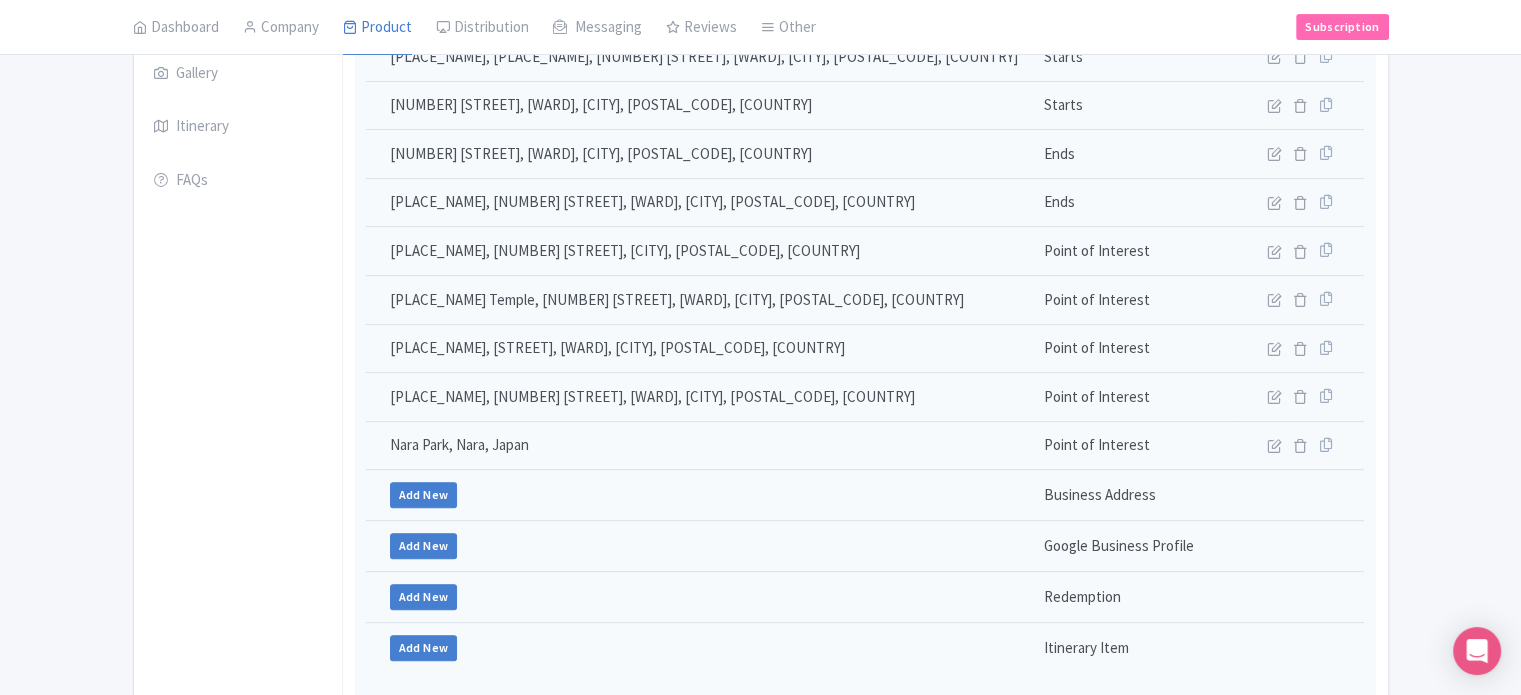 scroll, scrollTop: 693, scrollLeft: 0, axis: vertical 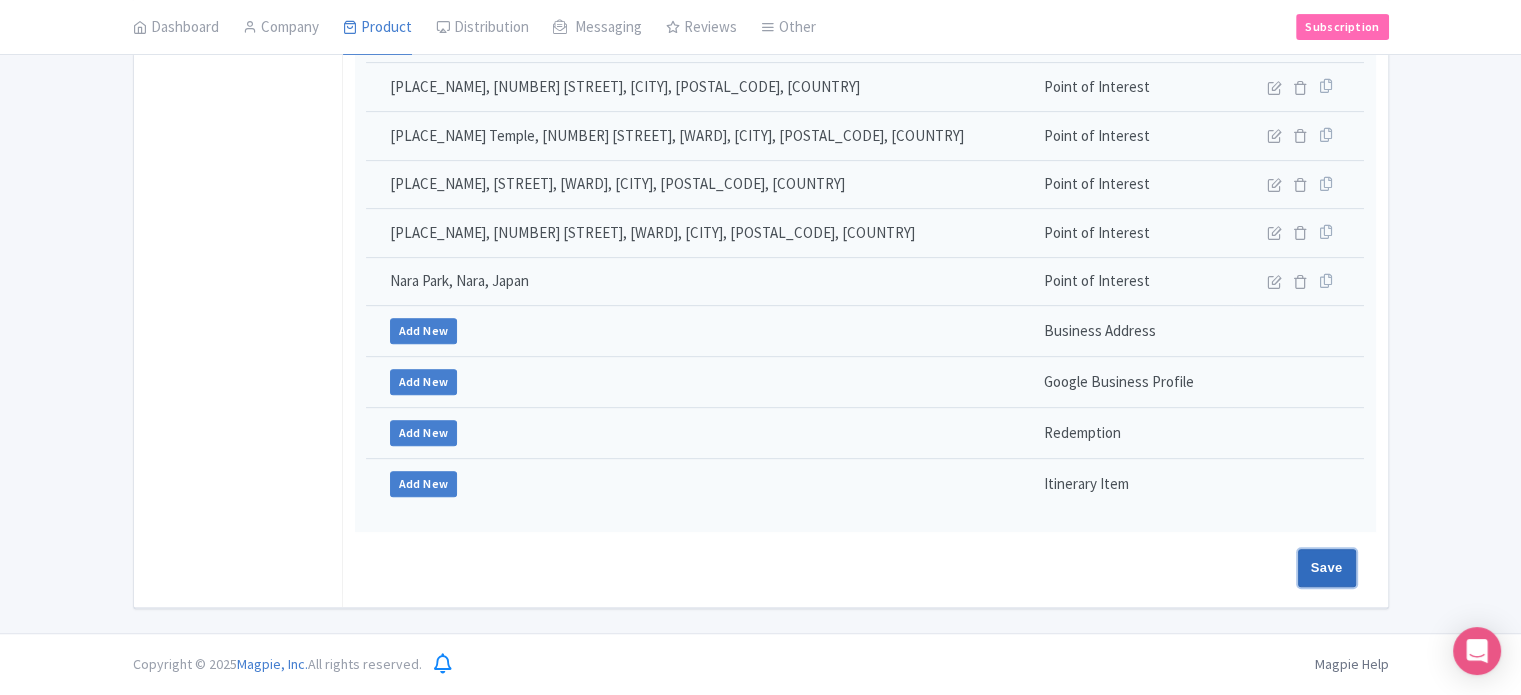 click on "Save" at bounding box center (1327, 568) 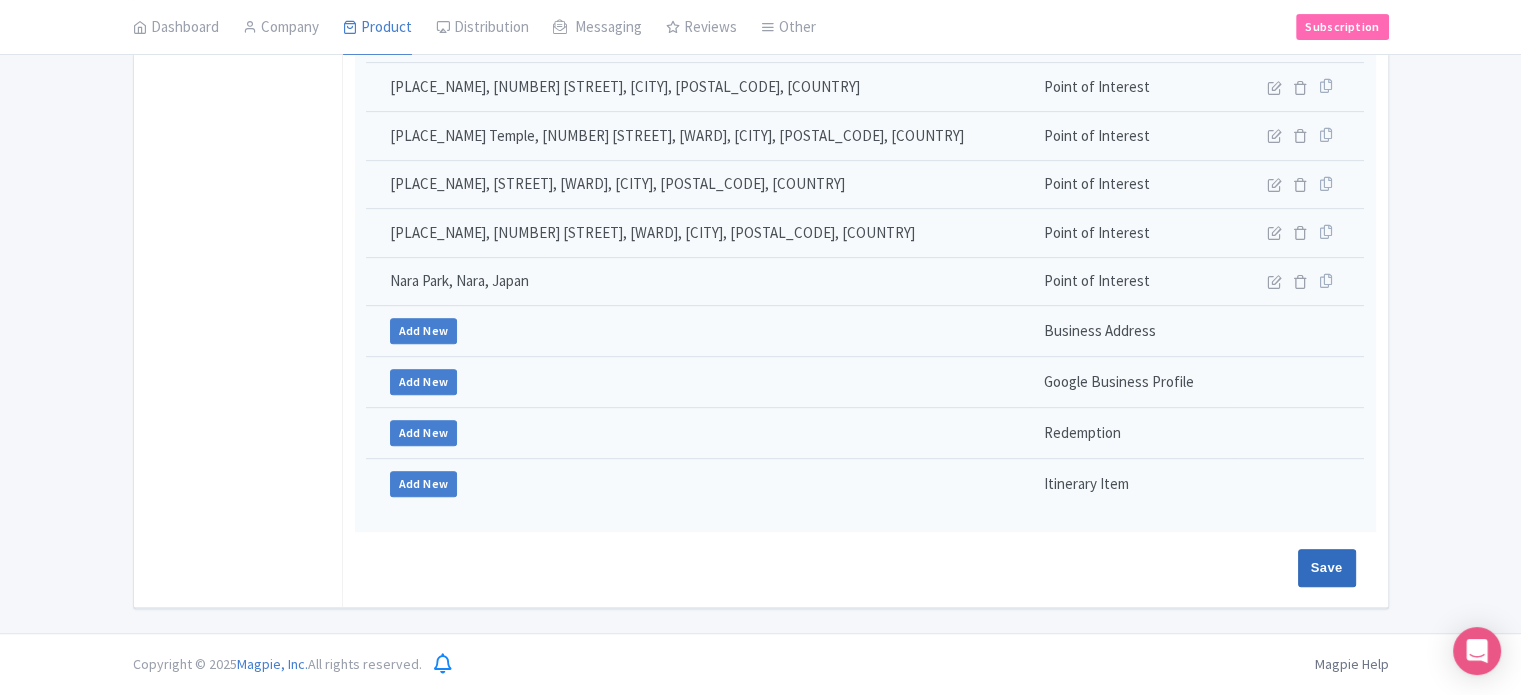 type on "Update Product" 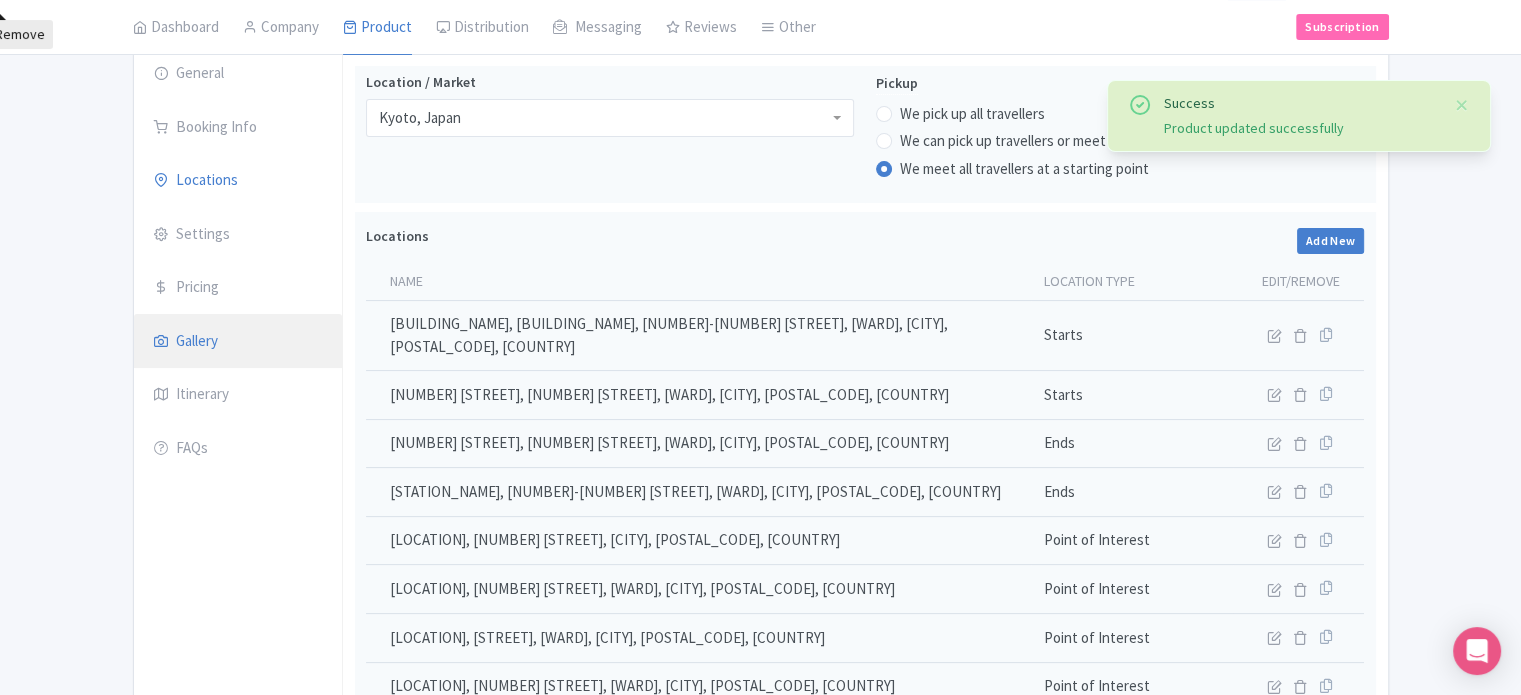 scroll, scrollTop: 212, scrollLeft: 0, axis: vertical 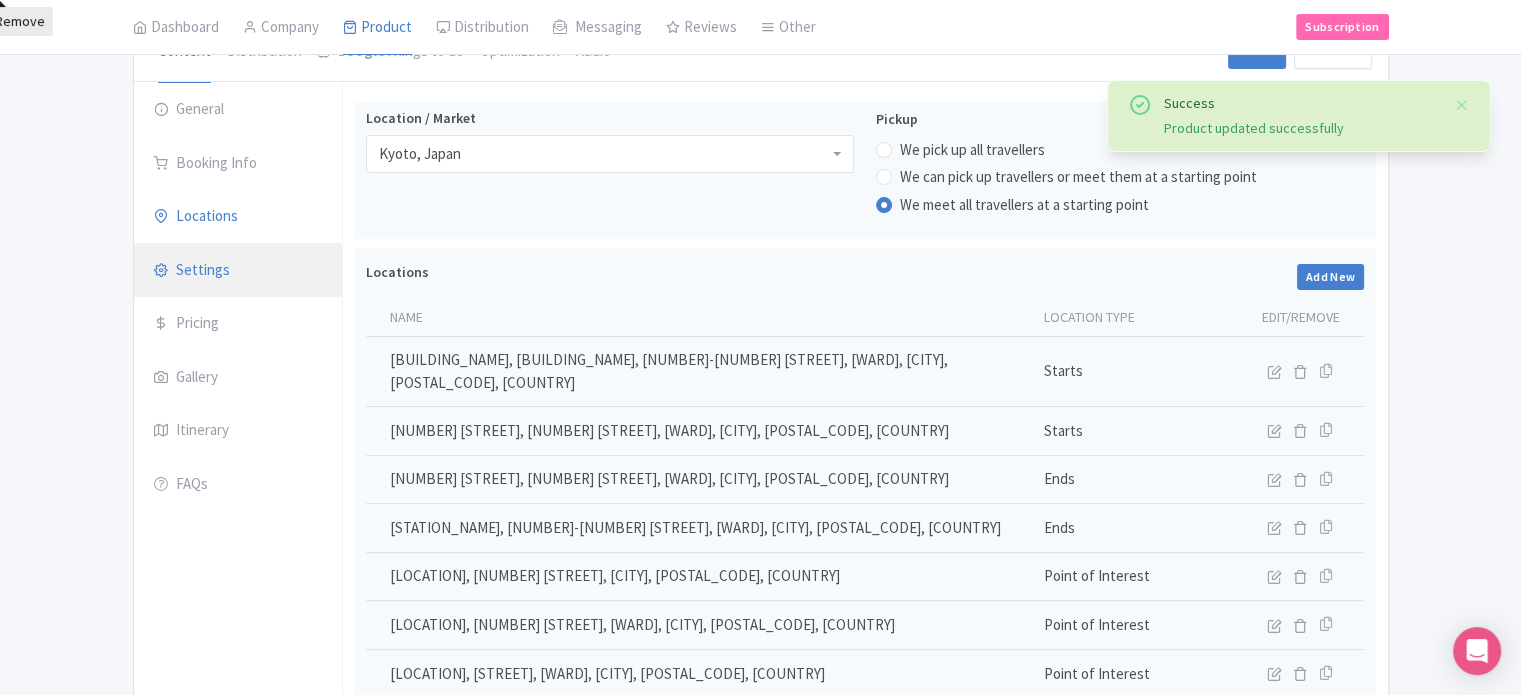 click on "Settings" at bounding box center [238, 271] 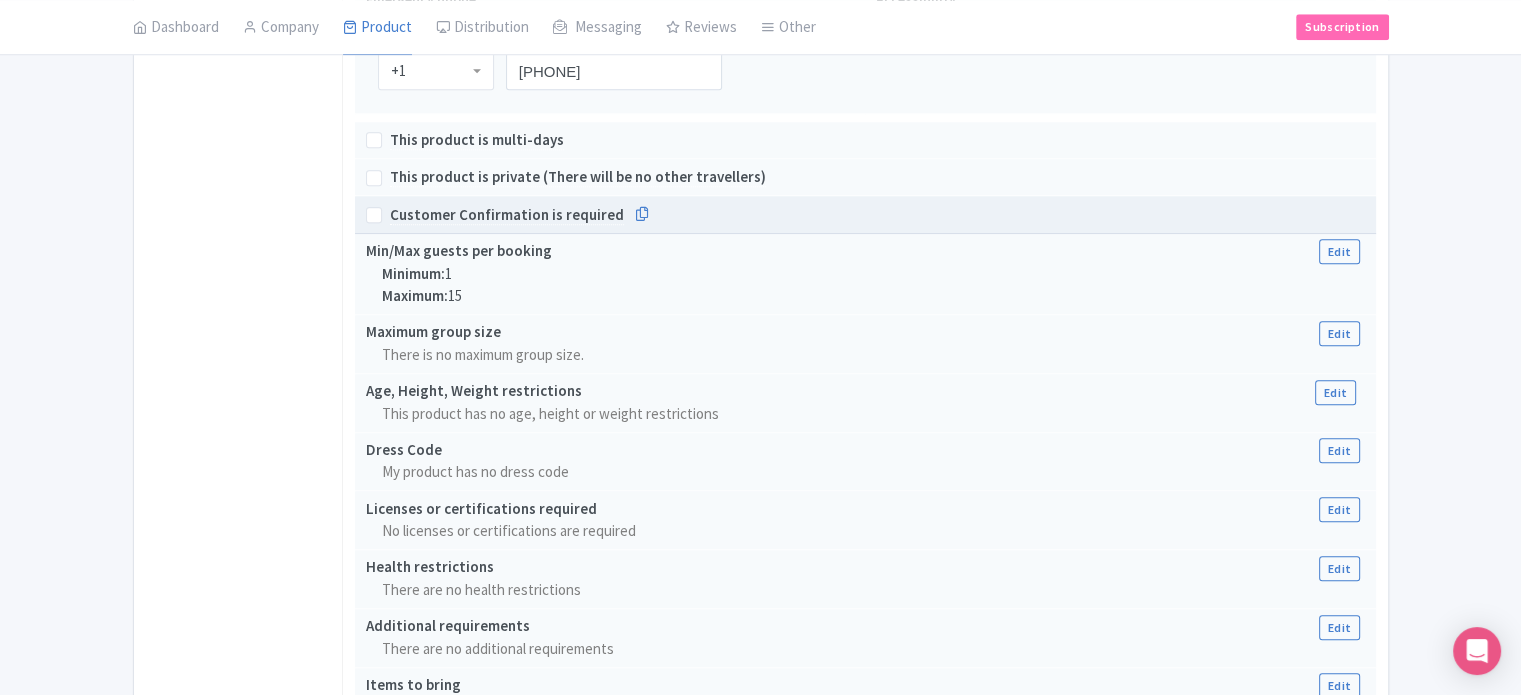 scroll, scrollTop: 1965, scrollLeft: 0, axis: vertical 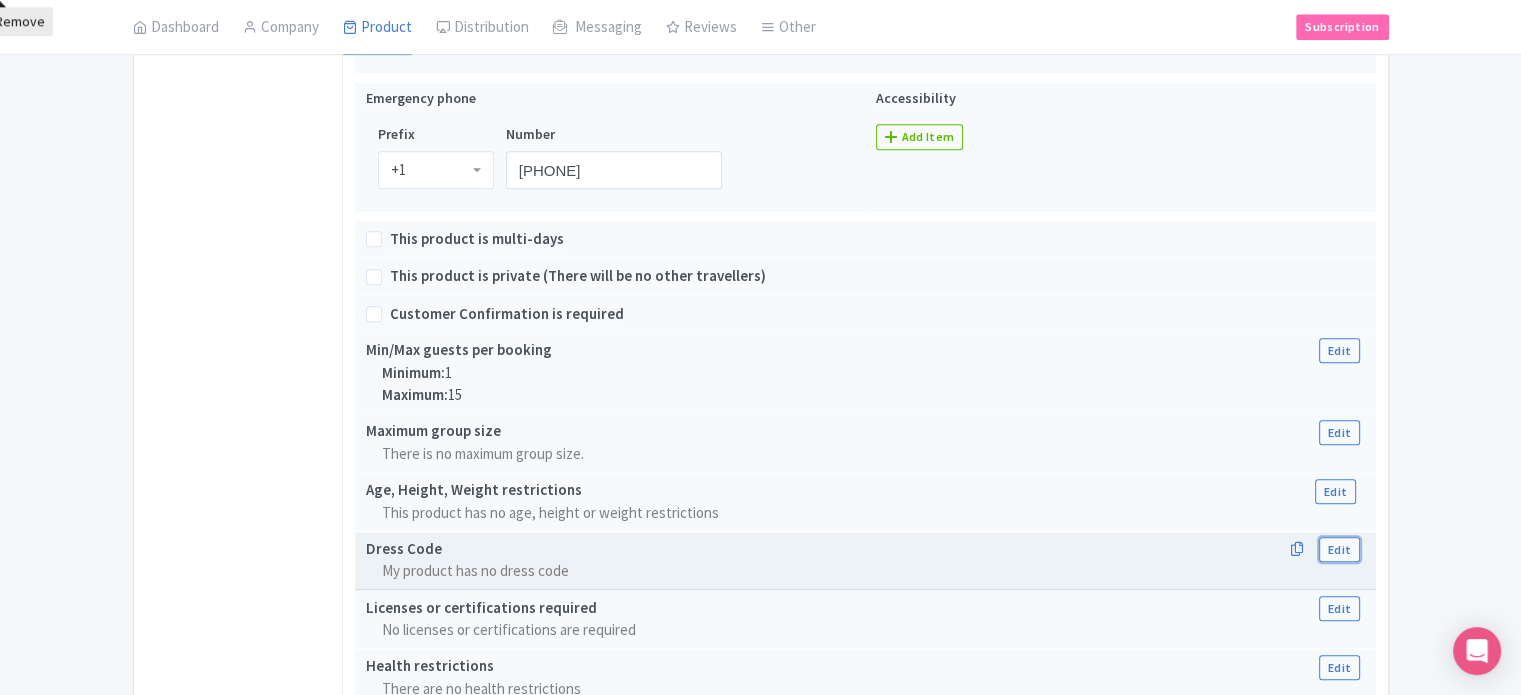 click on "Edit" at bounding box center [1339, 549] 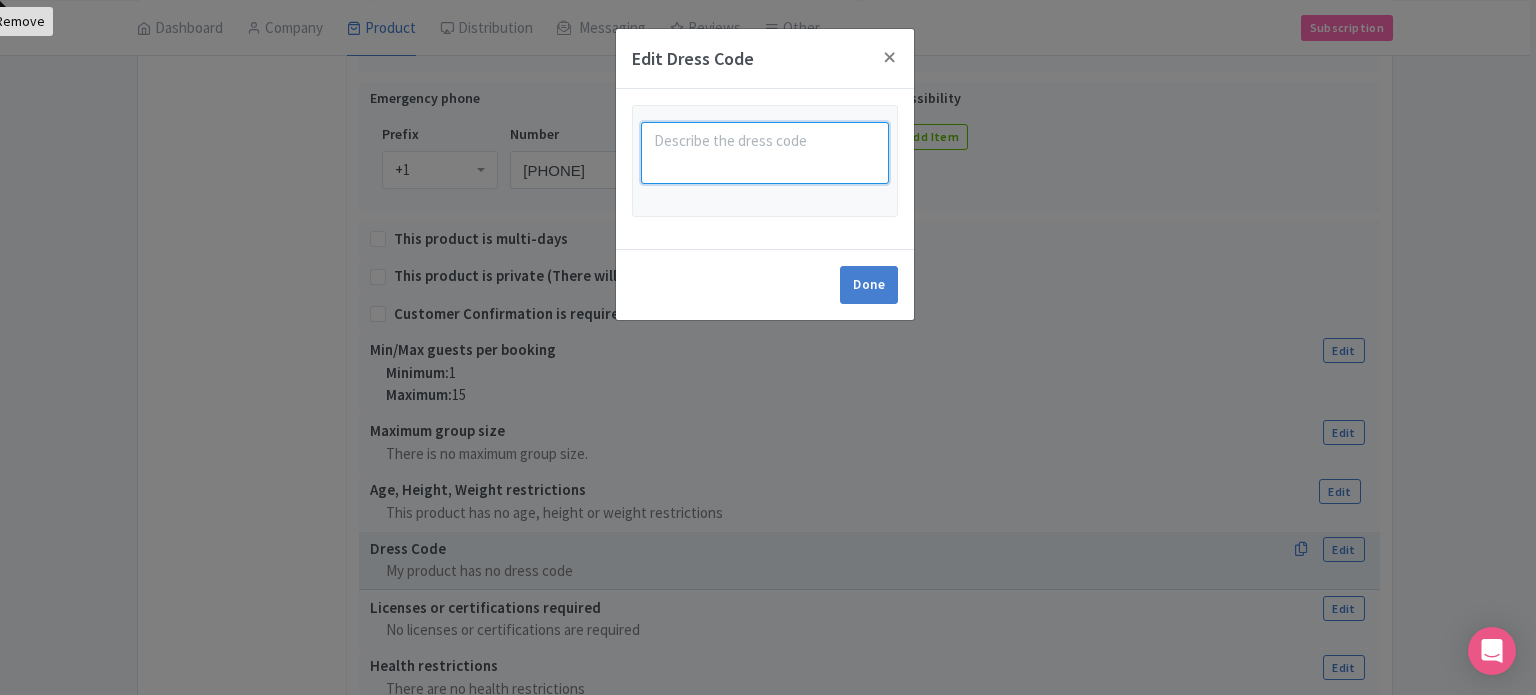 click at bounding box center (765, 153) 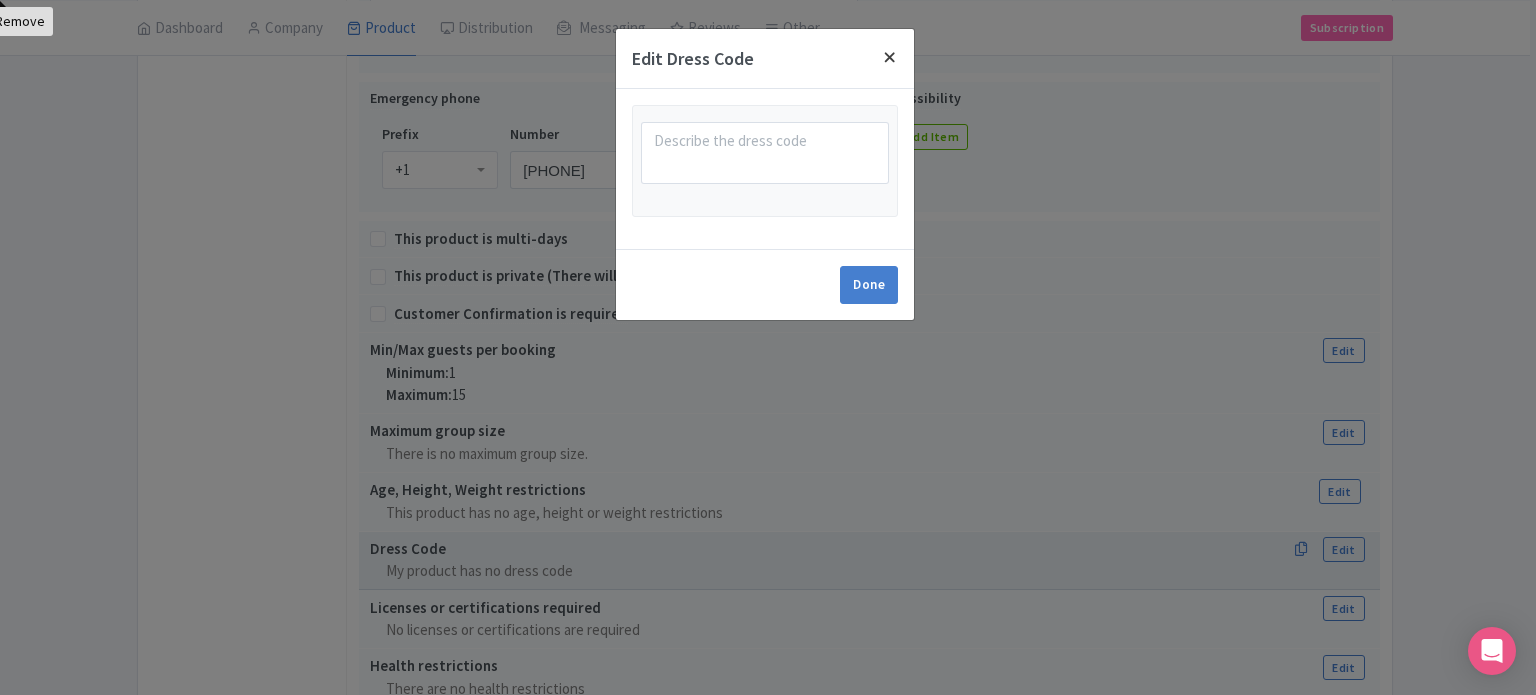 click at bounding box center [890, 57] 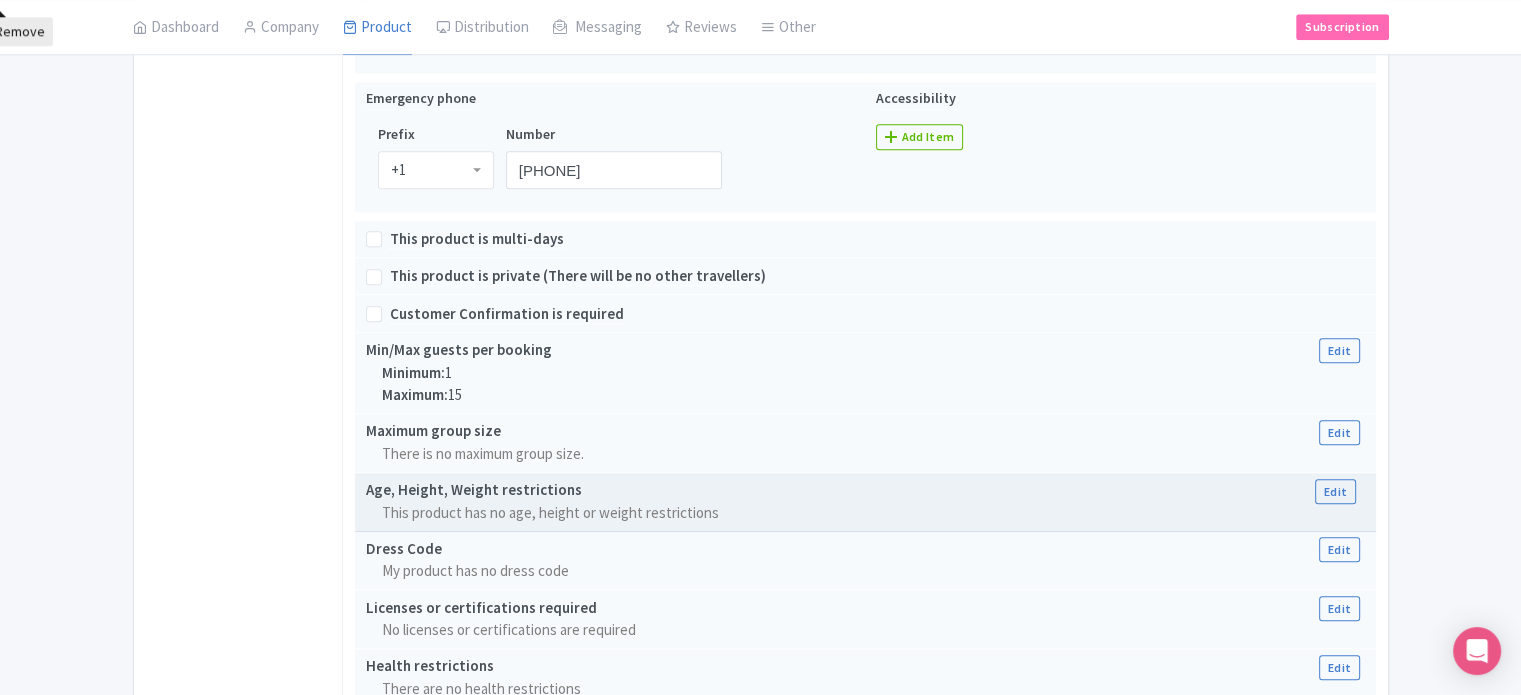 scroll, scrollTop: 1965, scrollLeft: 0, axis: vertical 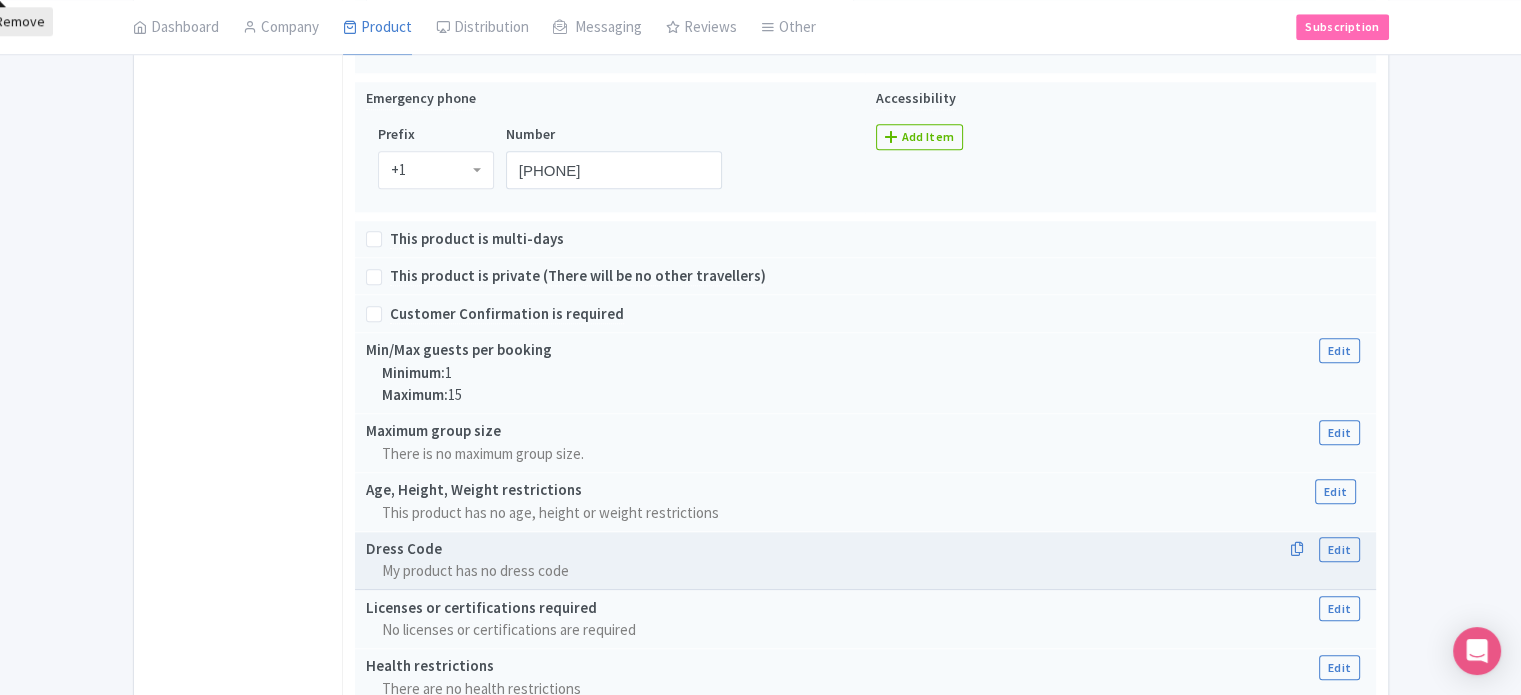 click on "My product has no dress code" at bounding box center (873, 571) 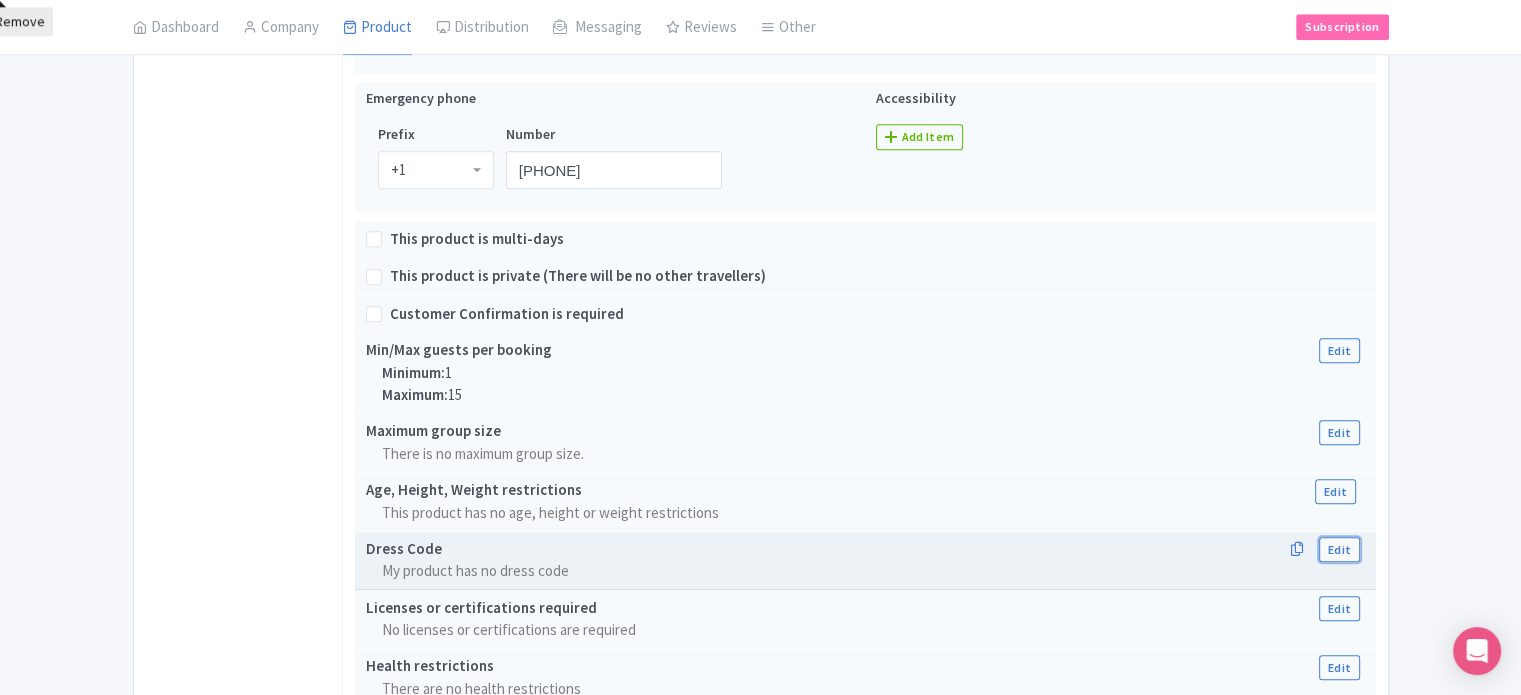 click on "Edit" at bounding box center [1339, 549] 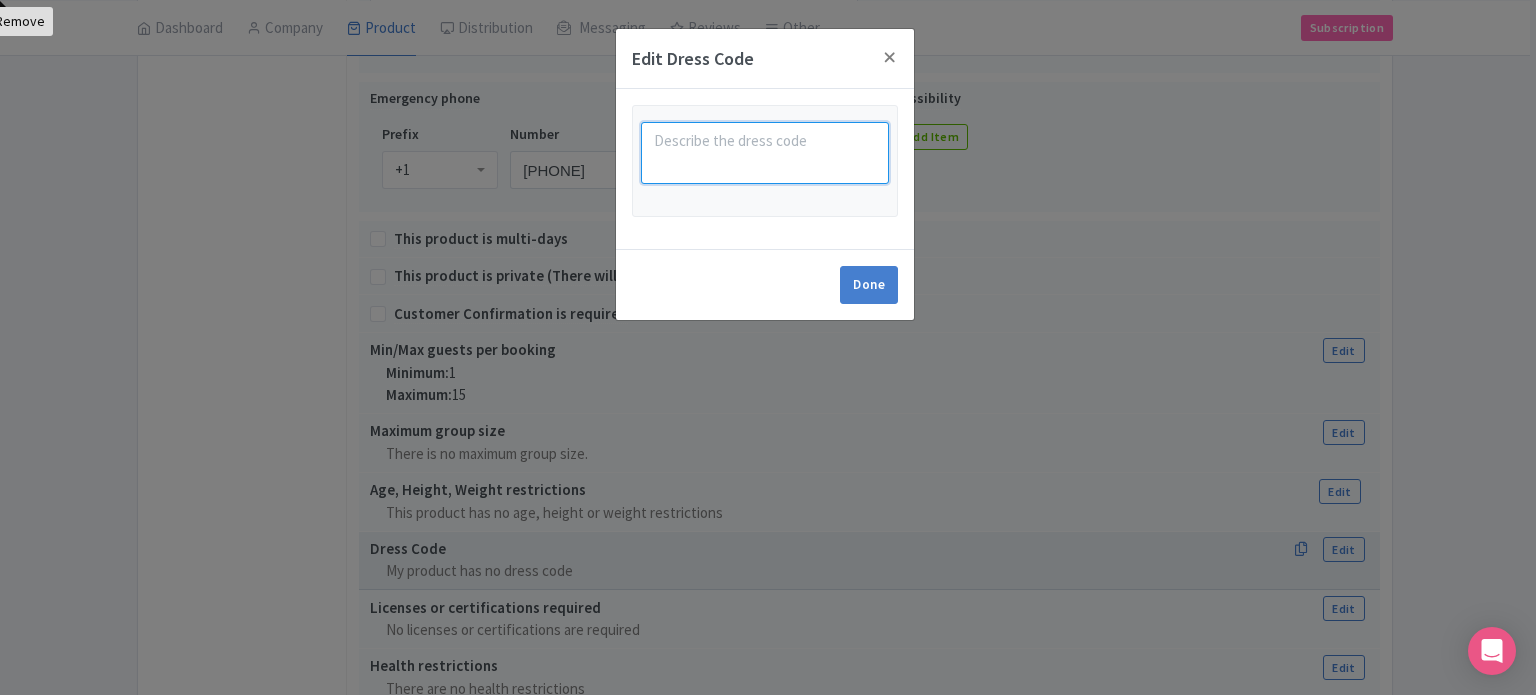 click at bounding box center [765, 153] 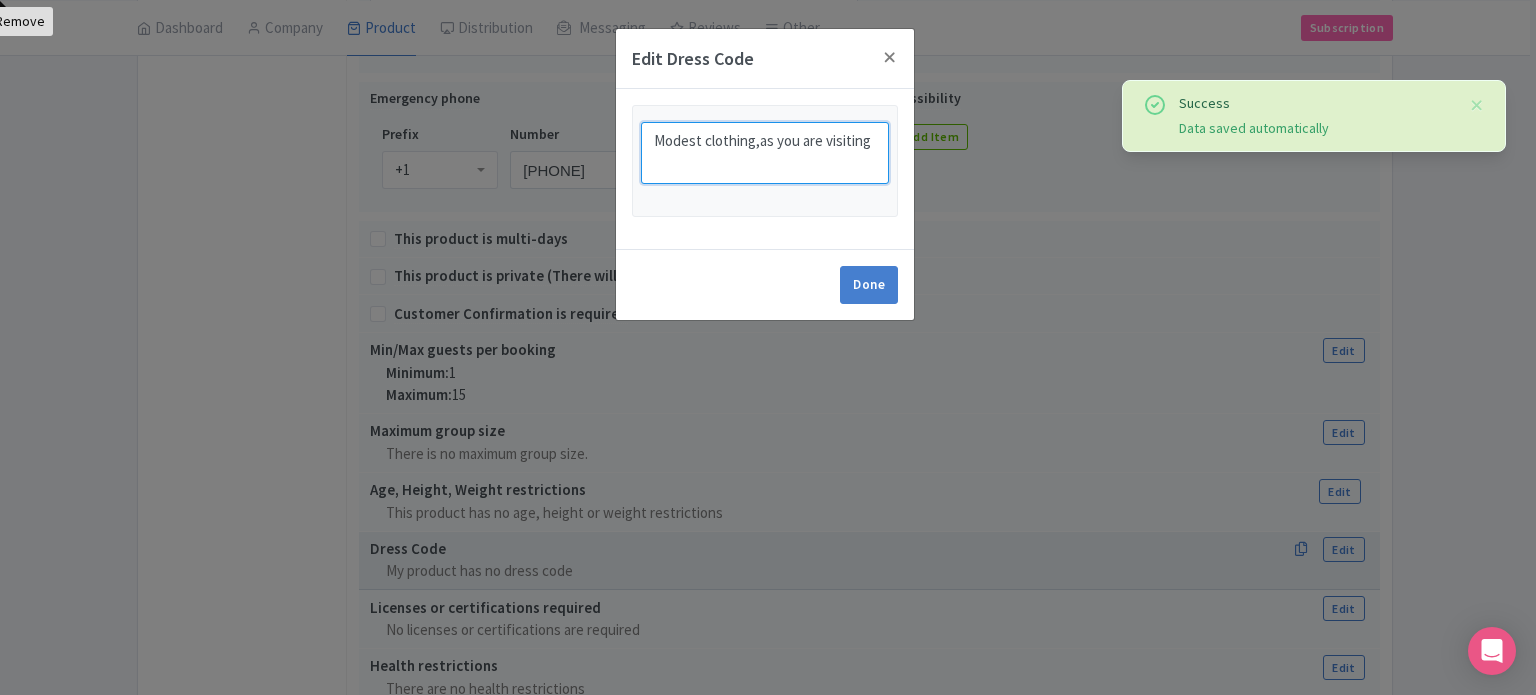 click on "Modest clothing,as you are visiting" at bounding box center (765, 153) 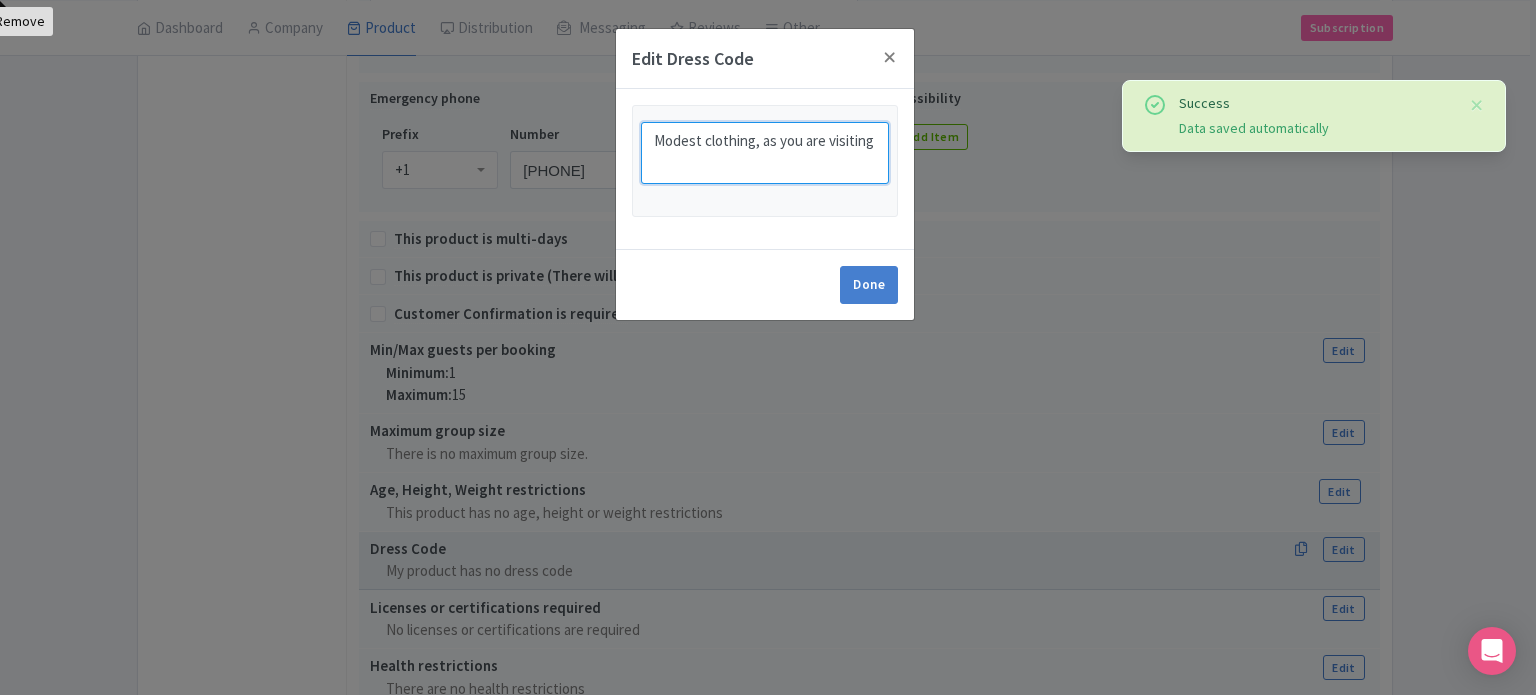 click on "Modest clothing, as you are visiting" at bounding box center [765, 153] 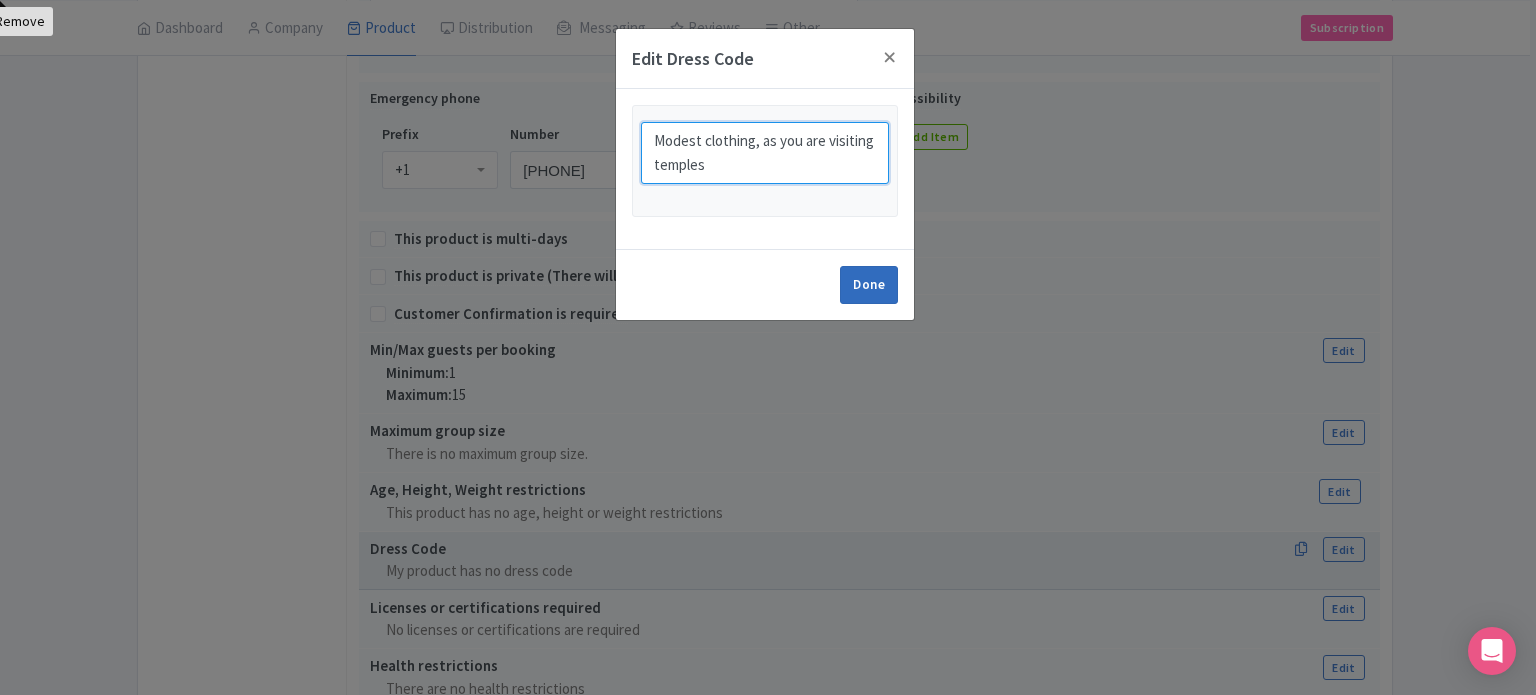 type on "Modest clothing, as you are visiting temples" 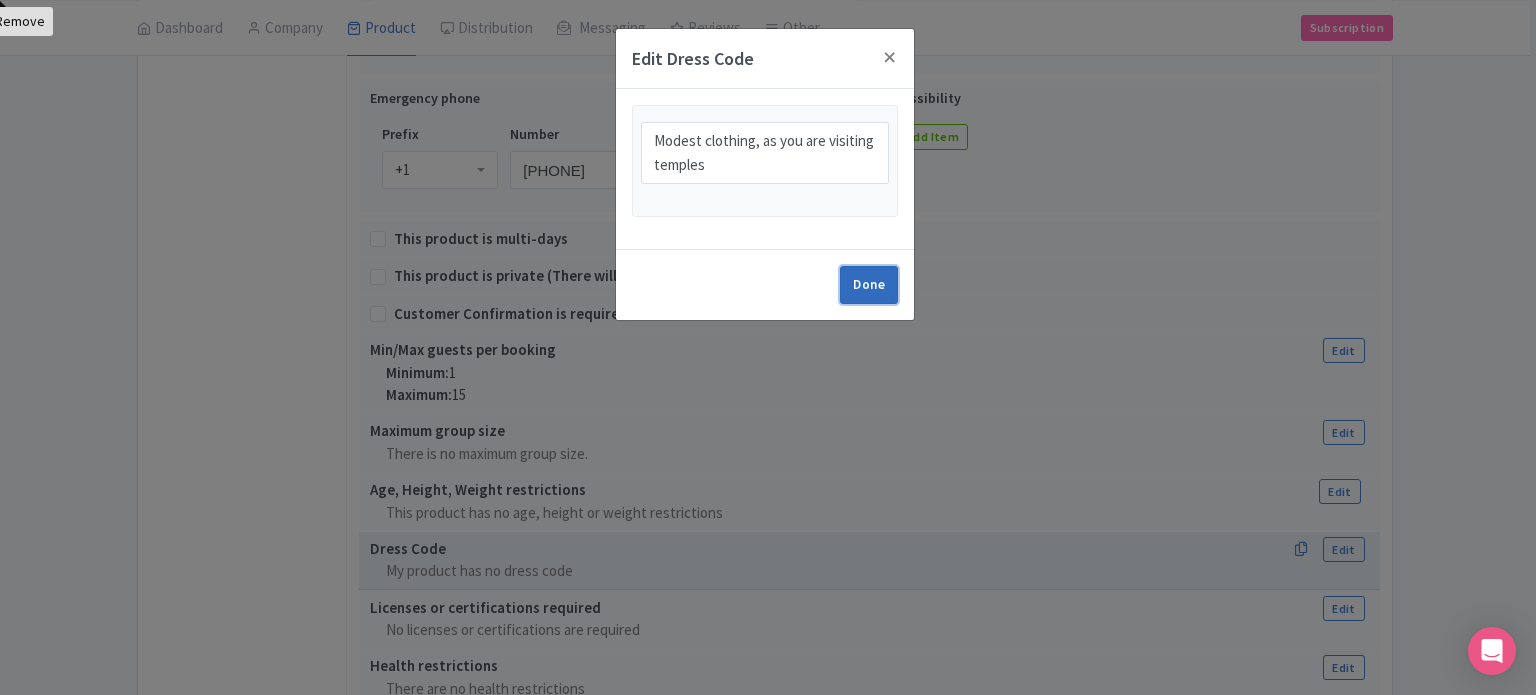 click on "Done" at bounding box center [869, 285] 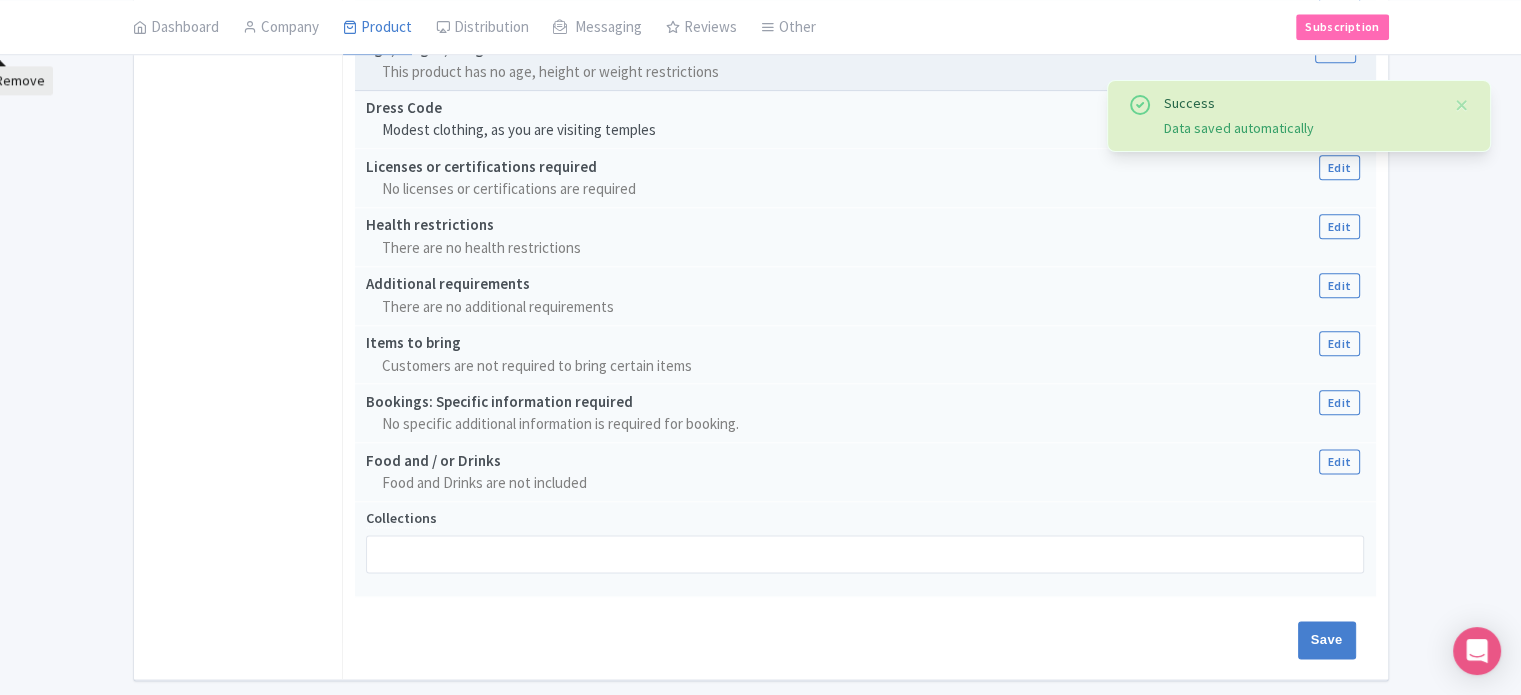 scroll, scrollTop: 2465, scrollLeft: 0, axis: vertical 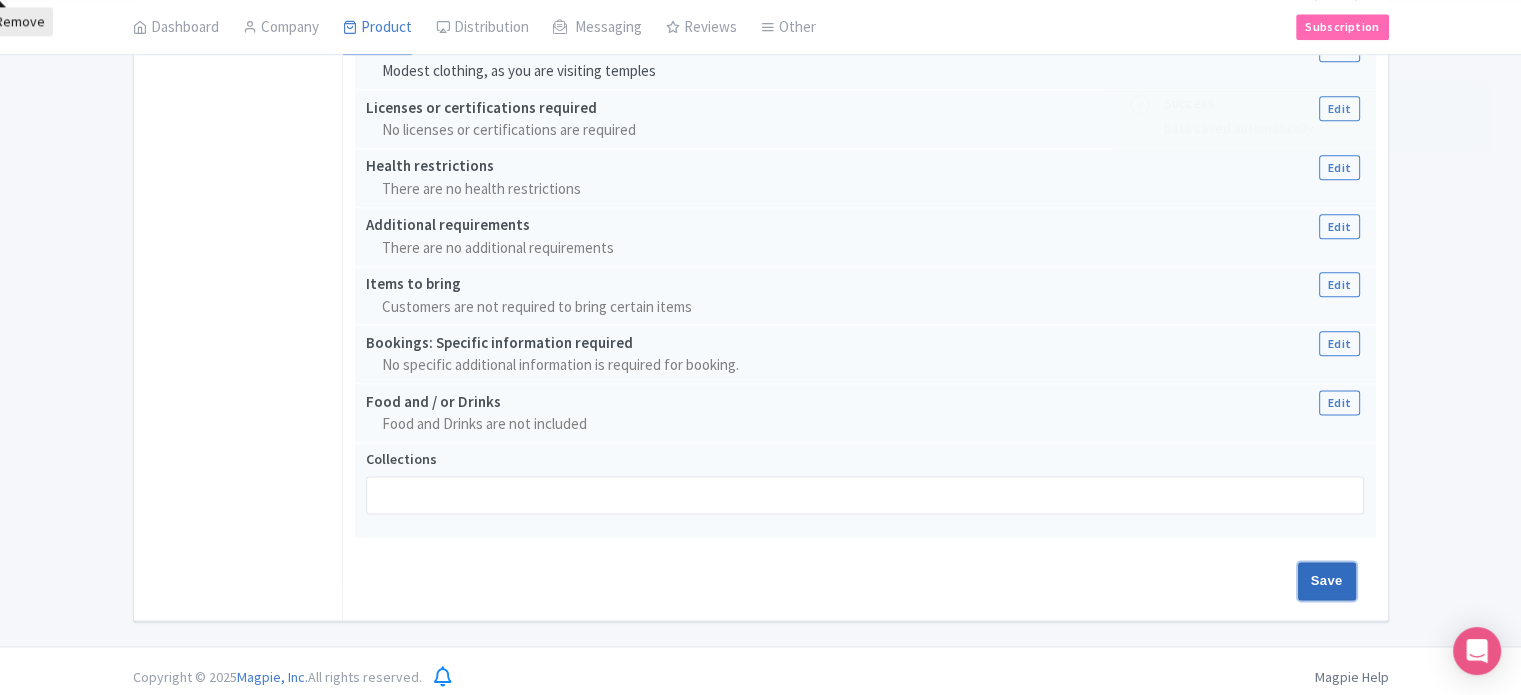 click on "Save" at bounding box center (1327, 581) 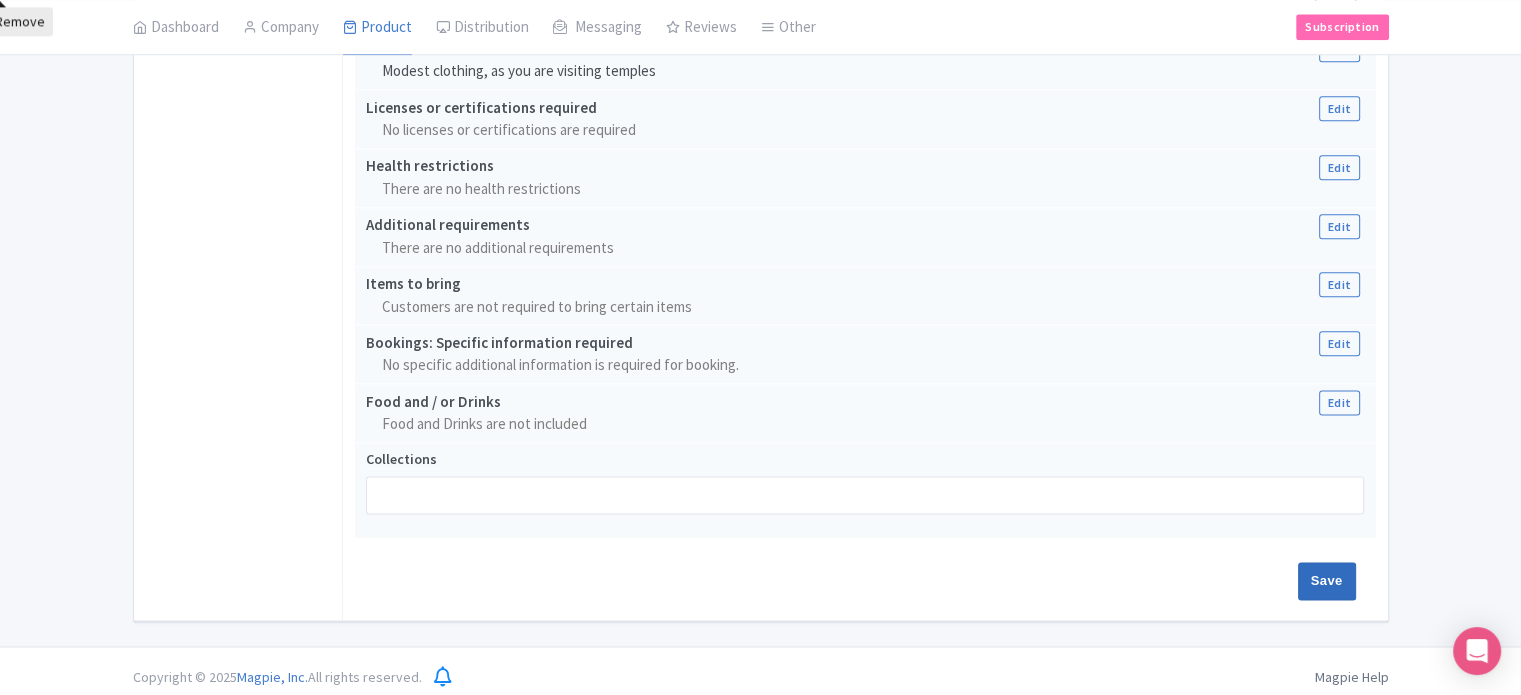 type on "Saving..." 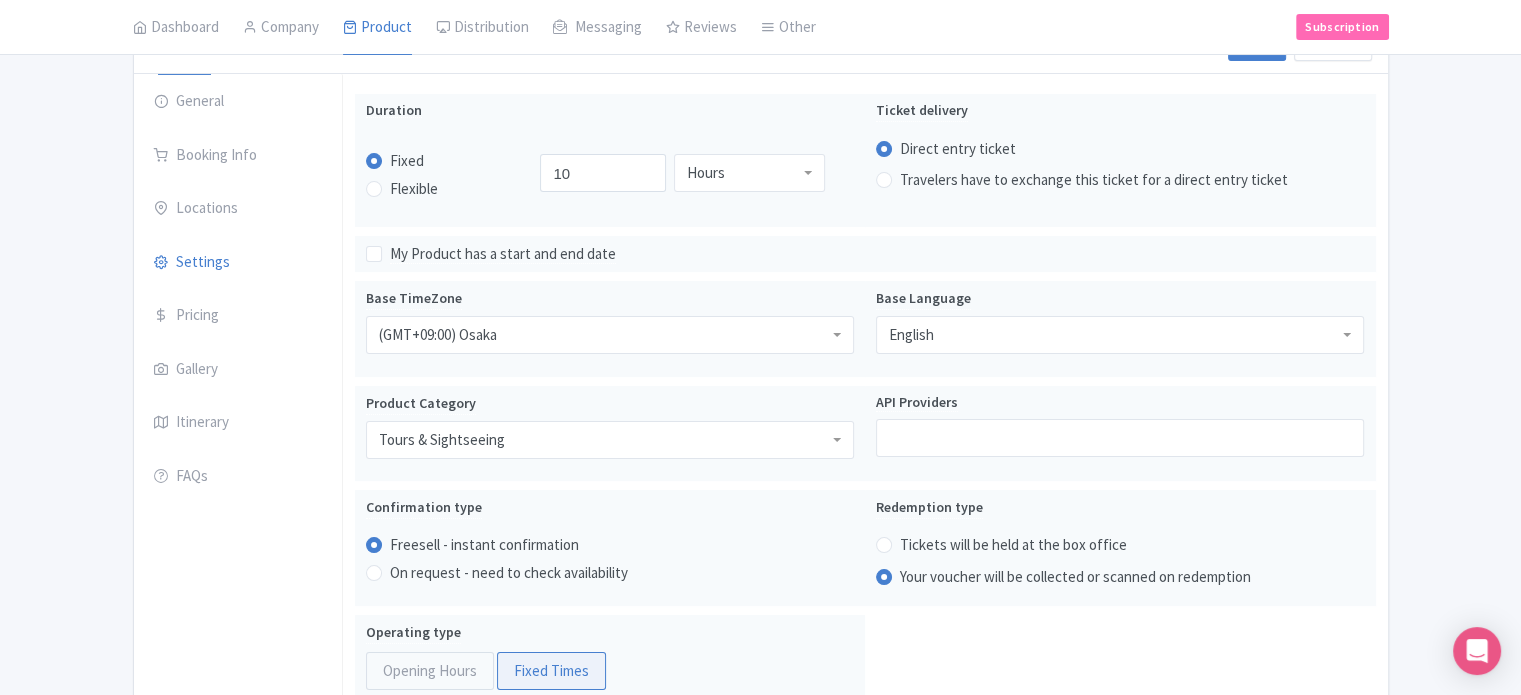 scroll, scrollTop: 65, scrollLeft: 0, axis: vertical 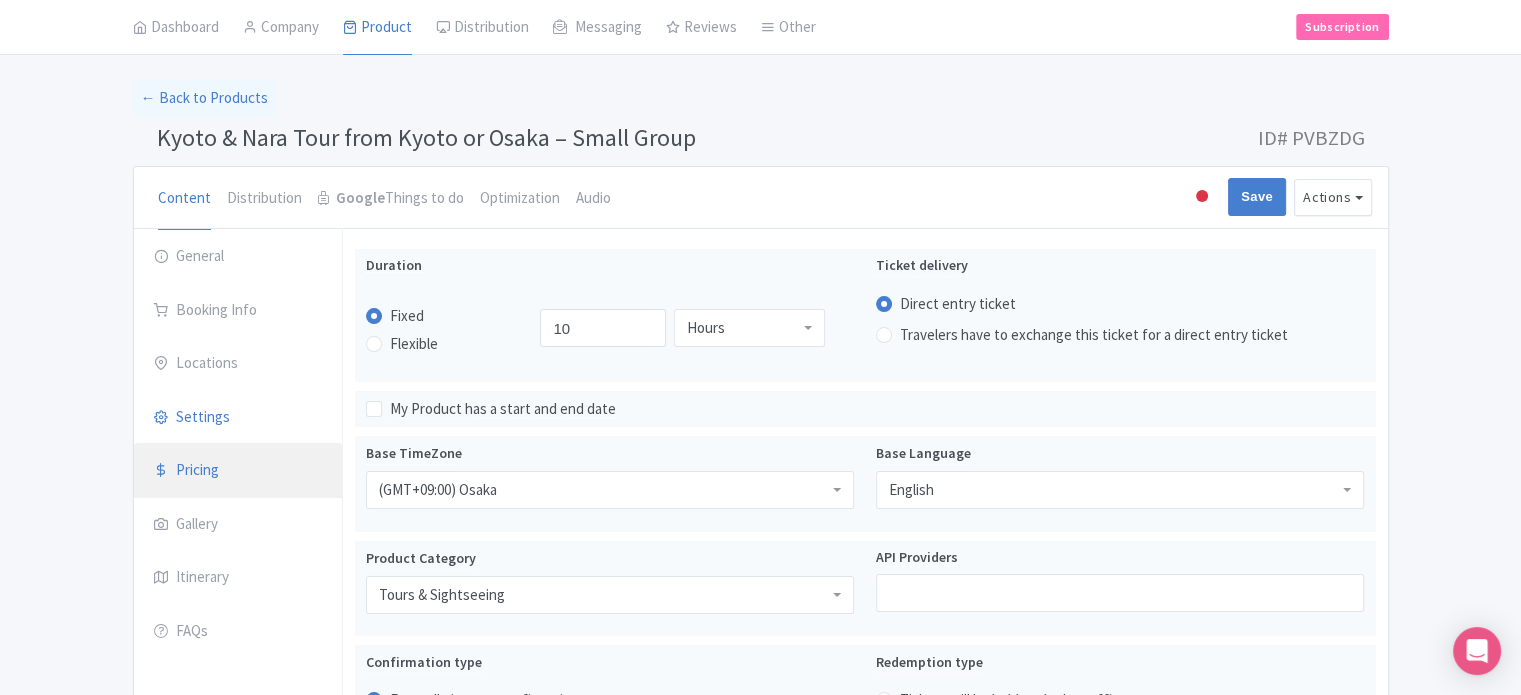 click on "Pricing" at bounding box center [238, 471] 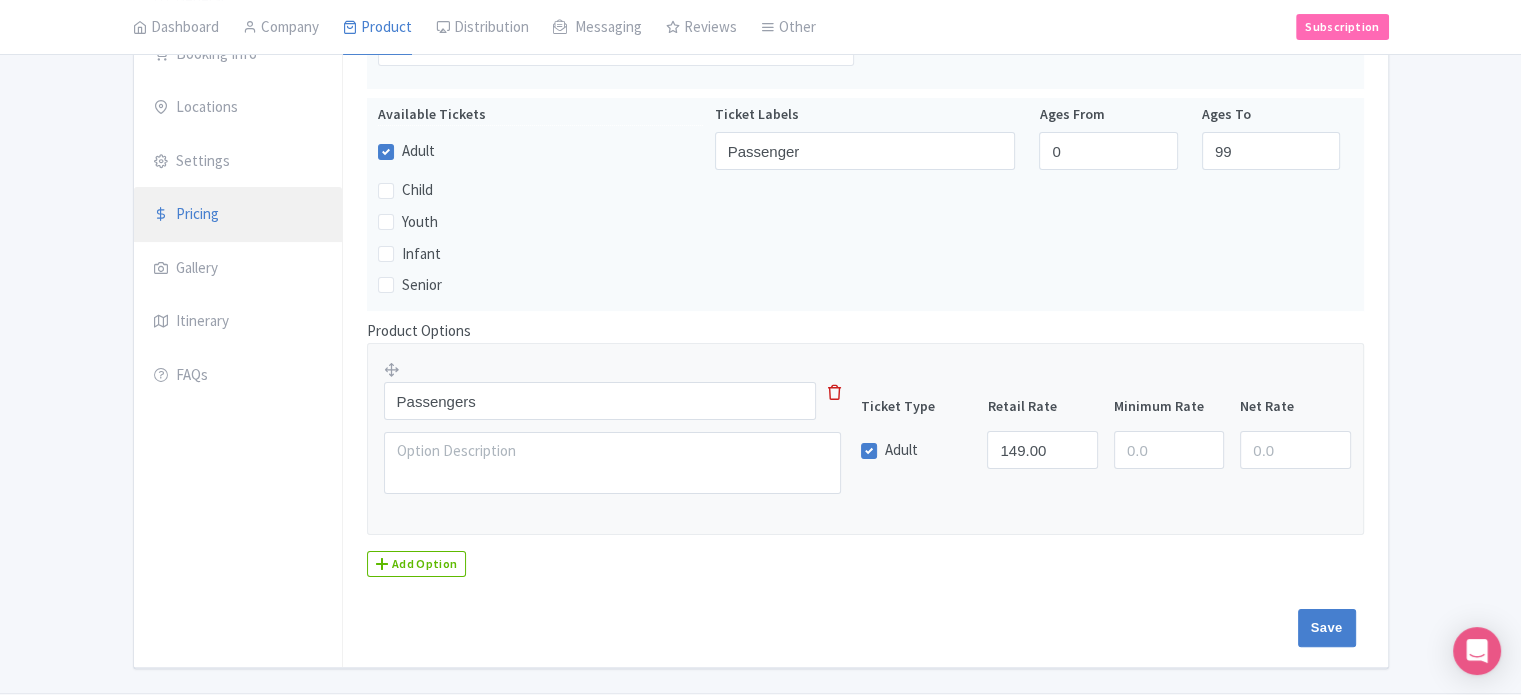 scroll, scrollTop: 376, scrollLeft: 0, axis: vertical 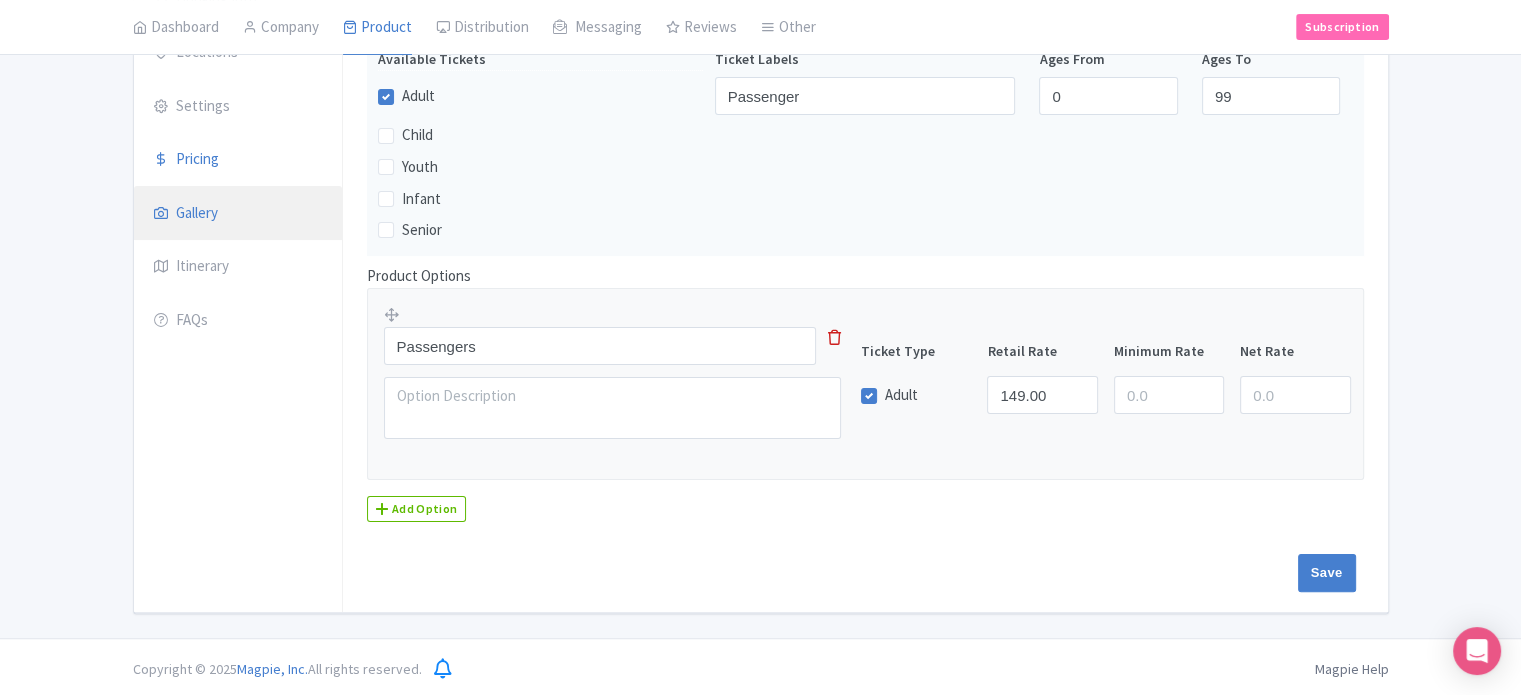 click on "Gallery" at bounding box center [238, 214] 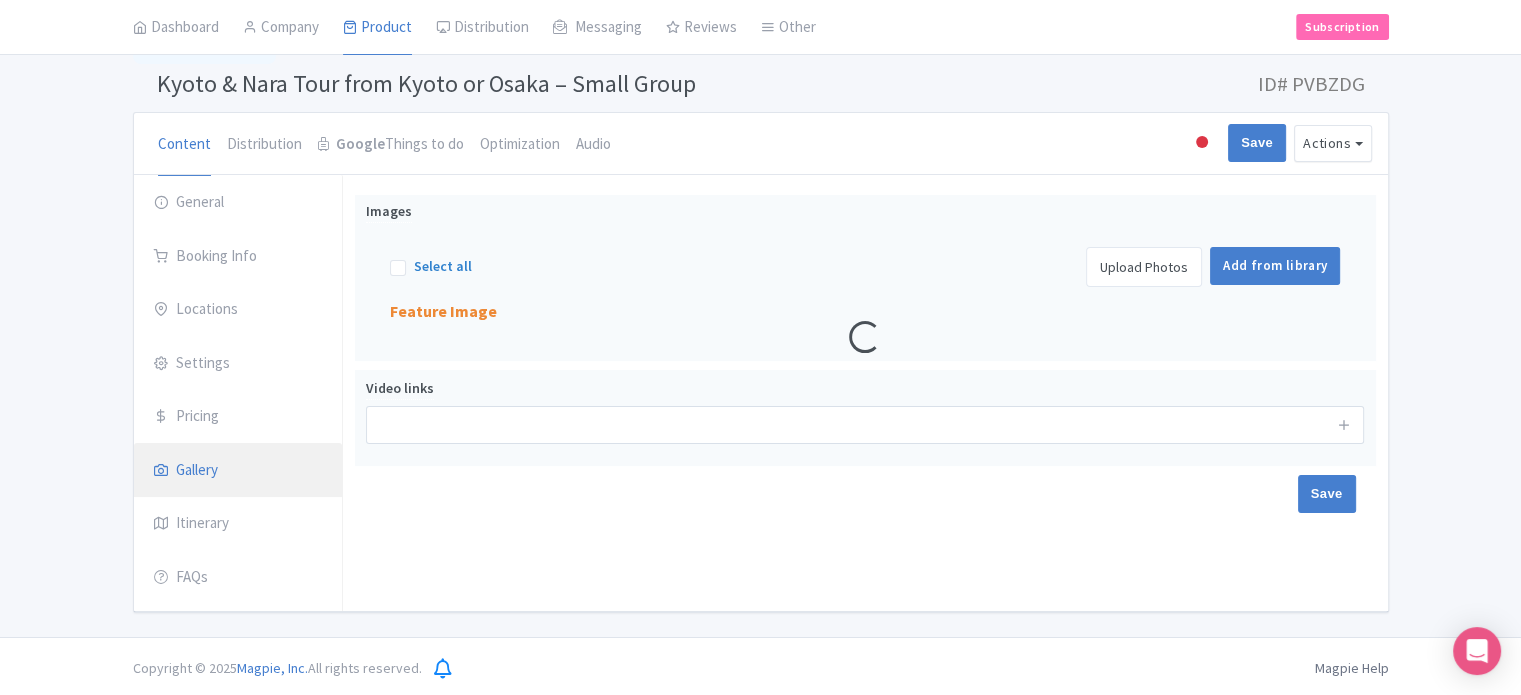 scroll, scrollTop: 376, scrollLeft: 0, axis: vertical 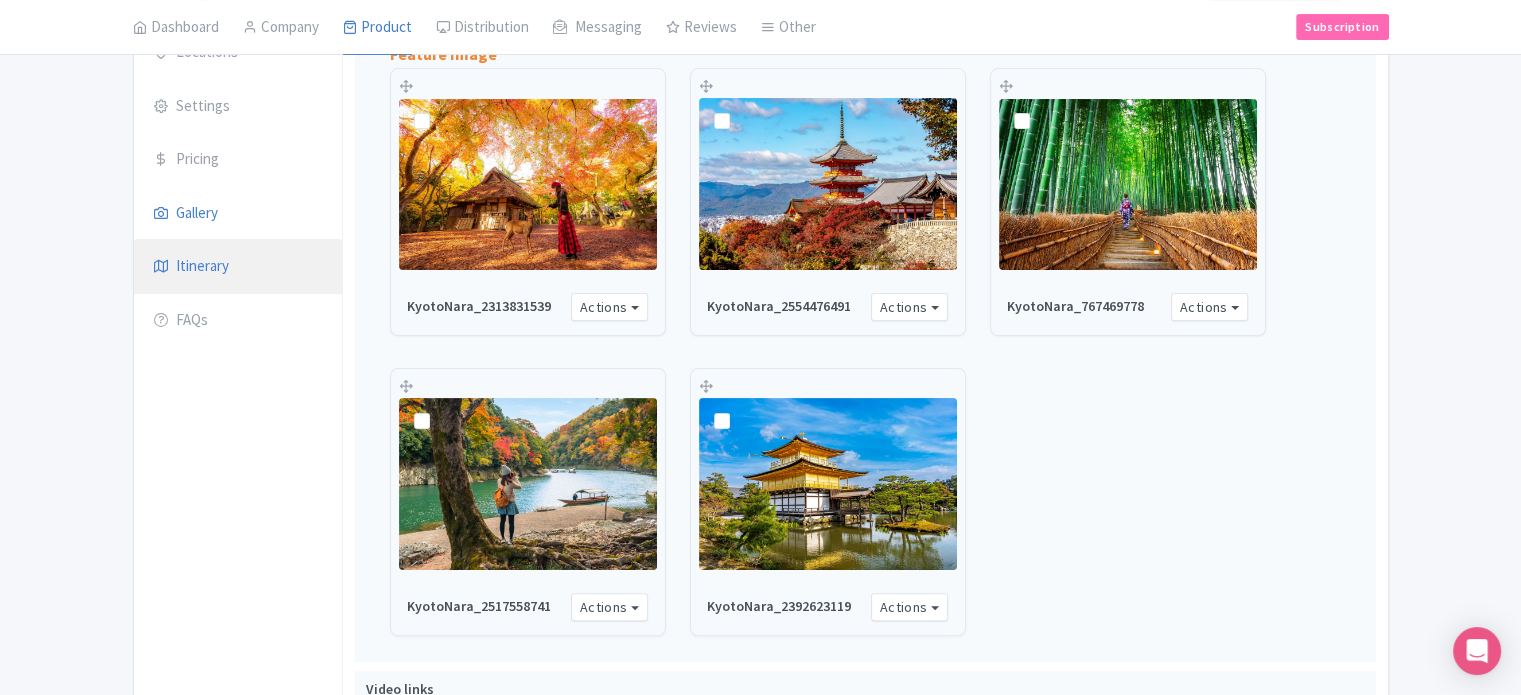 click on "Itinerary" at bounding box center (238, 267) 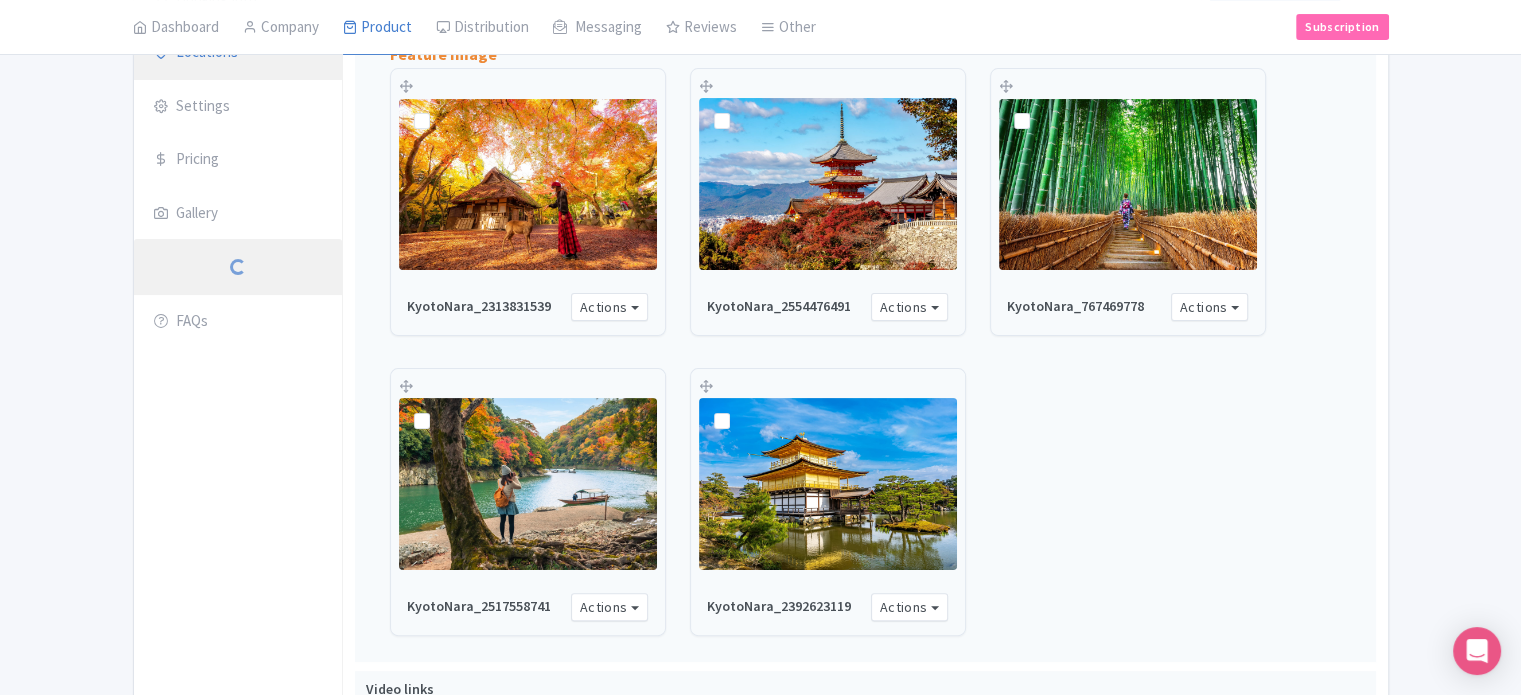 scroll, scrollTop: 119, scrollLeft: 0, axis: vertical 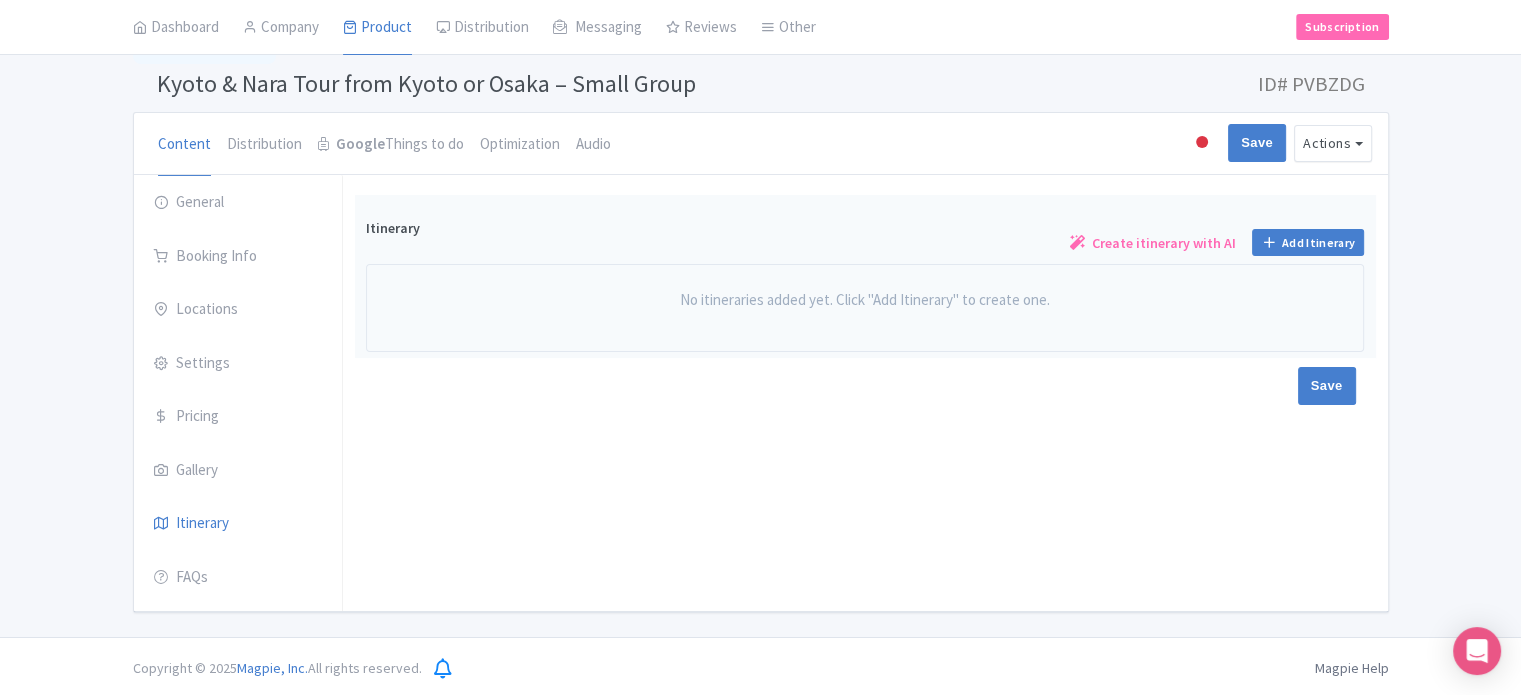 click on "Create itinerary with AI" at bounding box center (1164, 243) 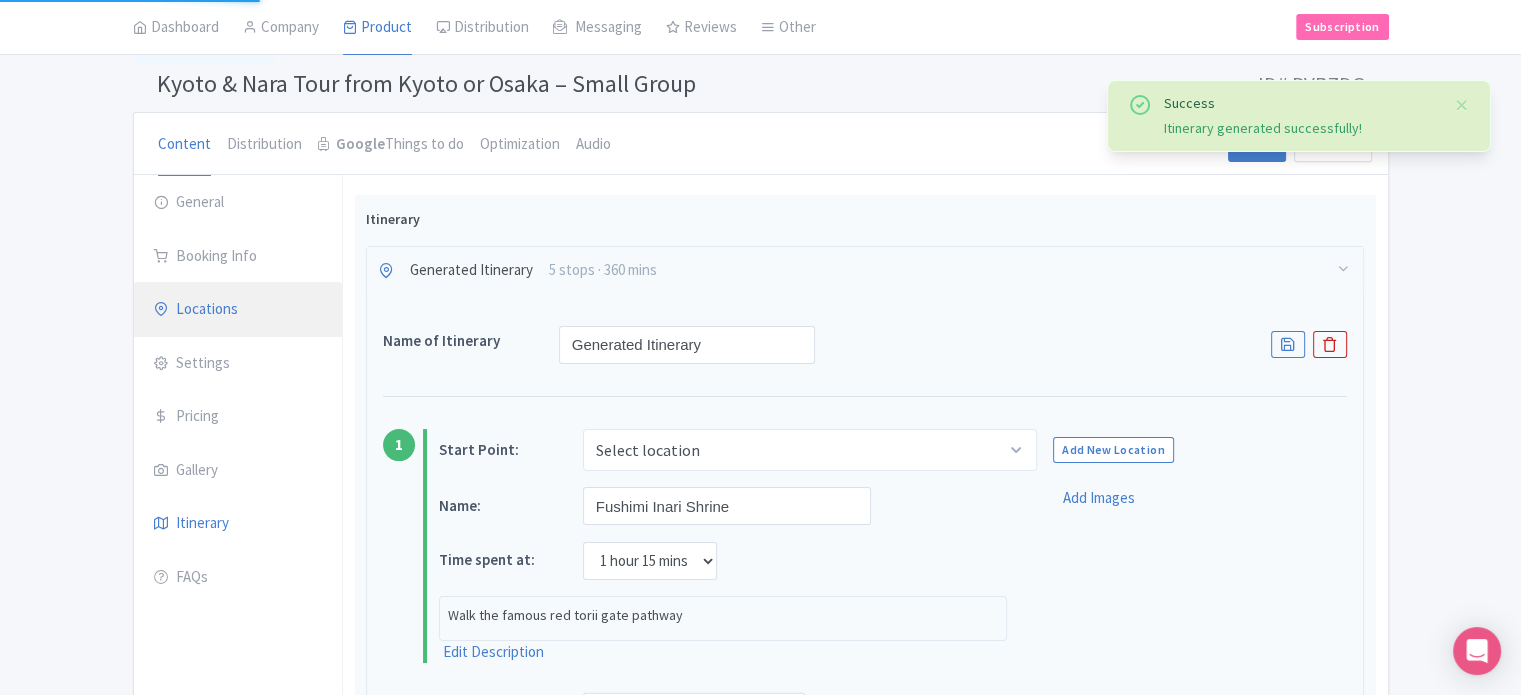 click on "Locations" at bounding box center (238, 310) 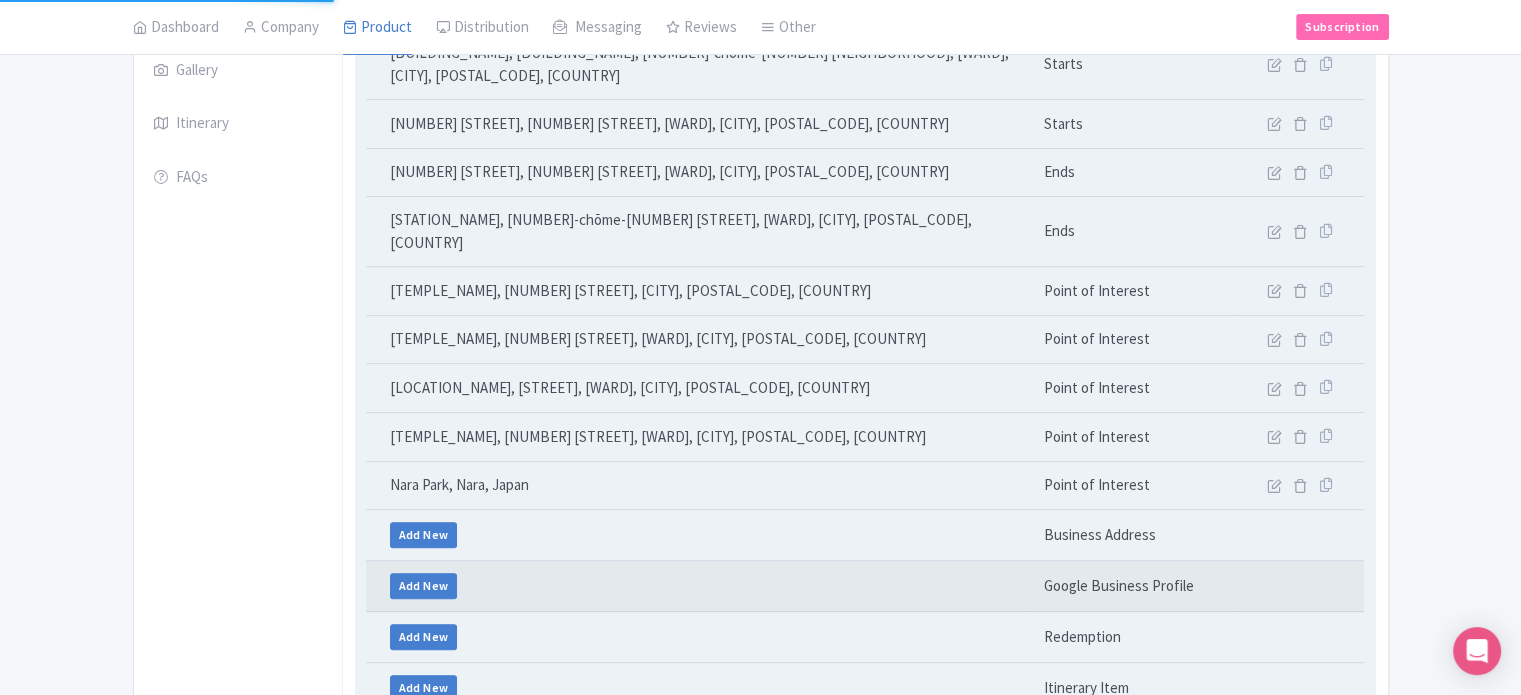 scroll, scrollTop: 419, scrollLeft: 0, axis: vertical 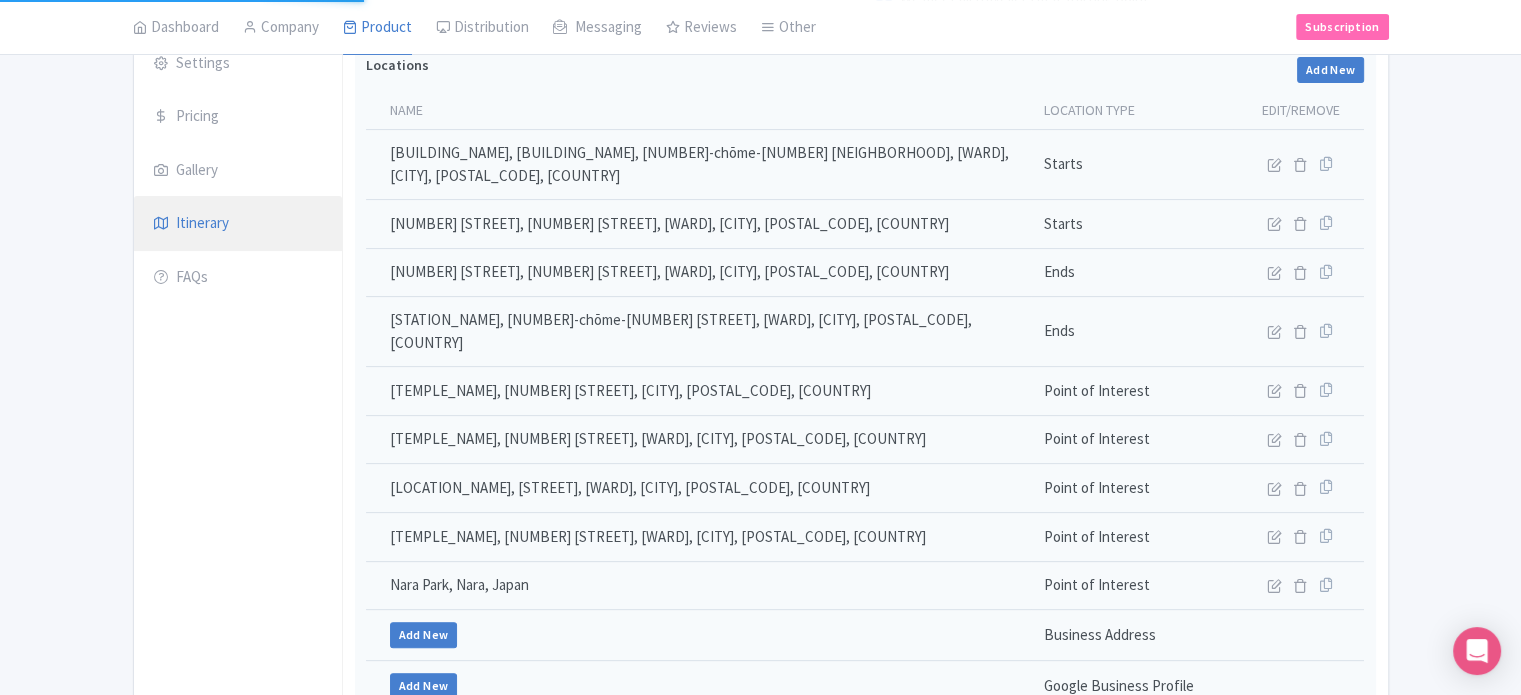 click on "Itinerary" at bounding box center (238, 224) 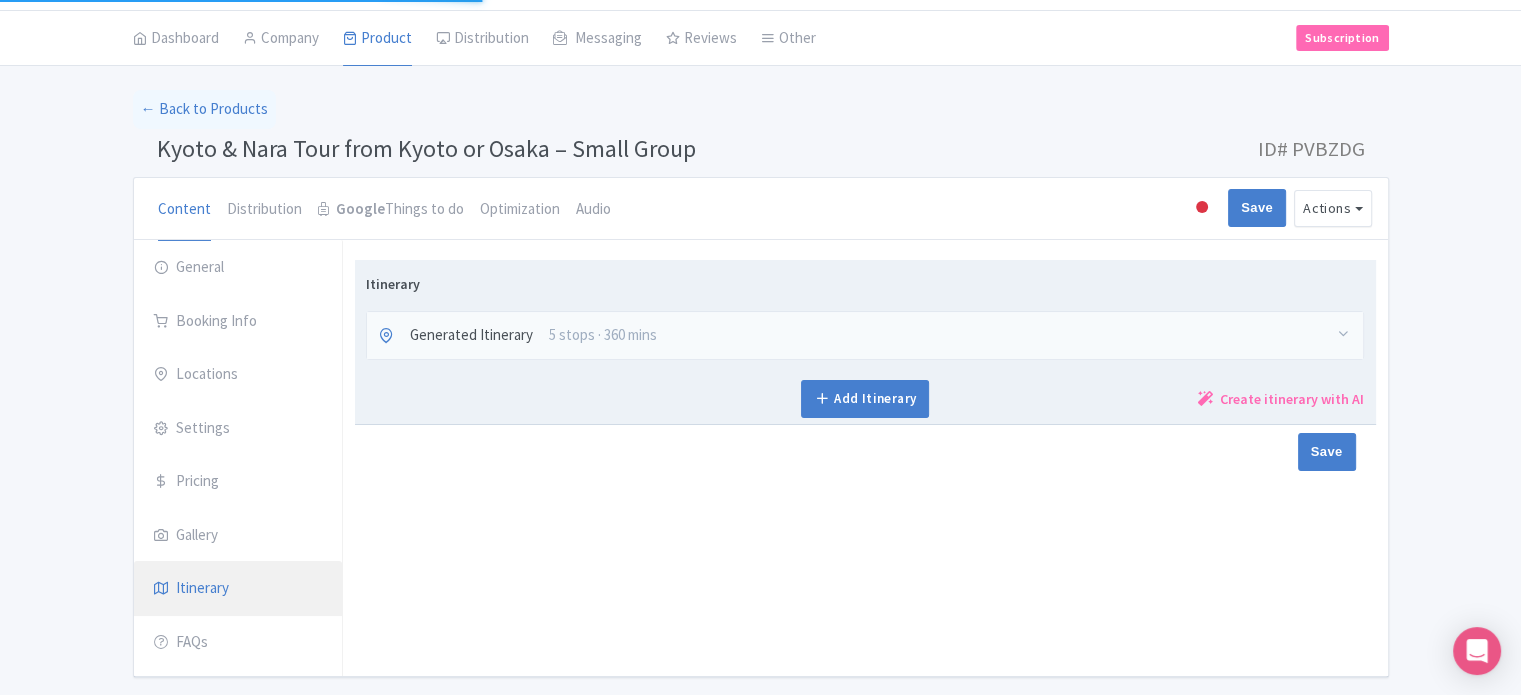 scroll, scrollTop: 19, scrollLeft: 0, axis: vertical 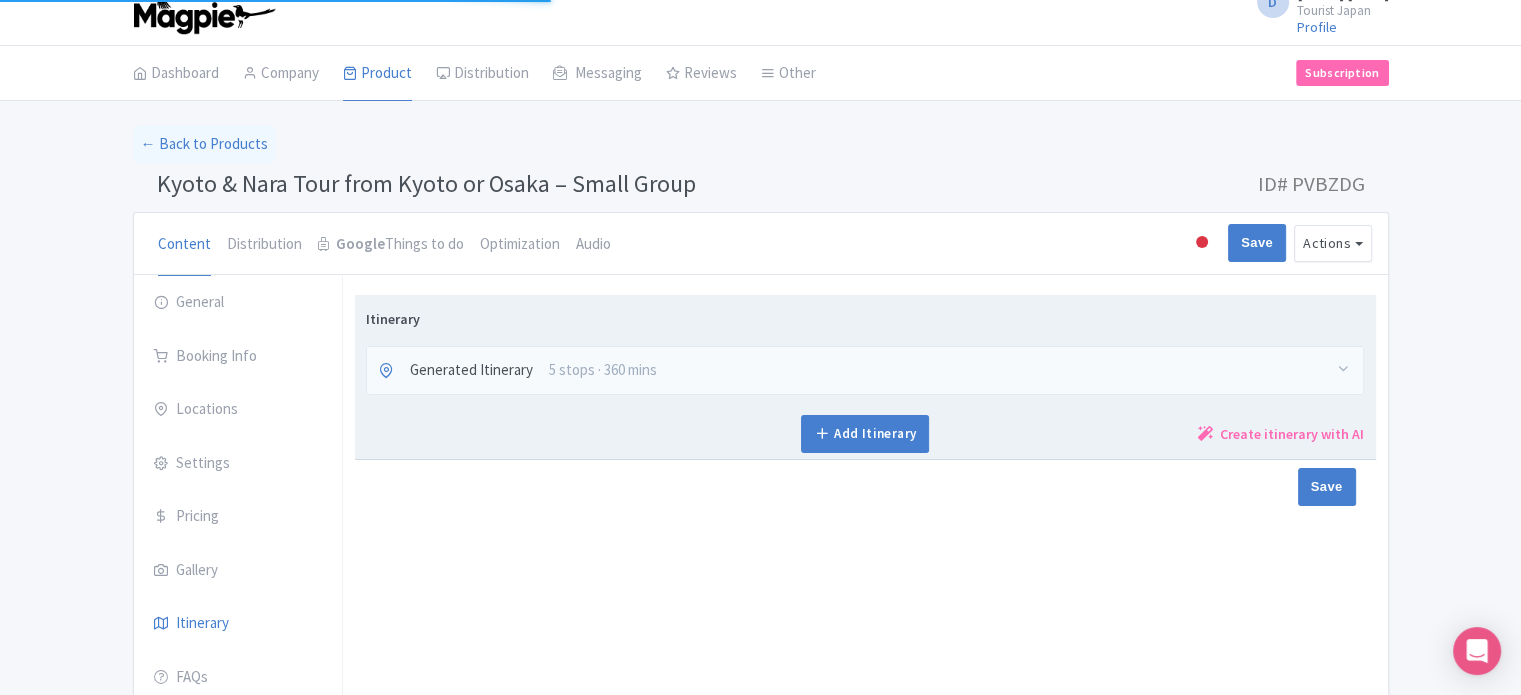click on "Generated Itinerary
5 stops
· 360 mins" at bounding box center (865, 370) 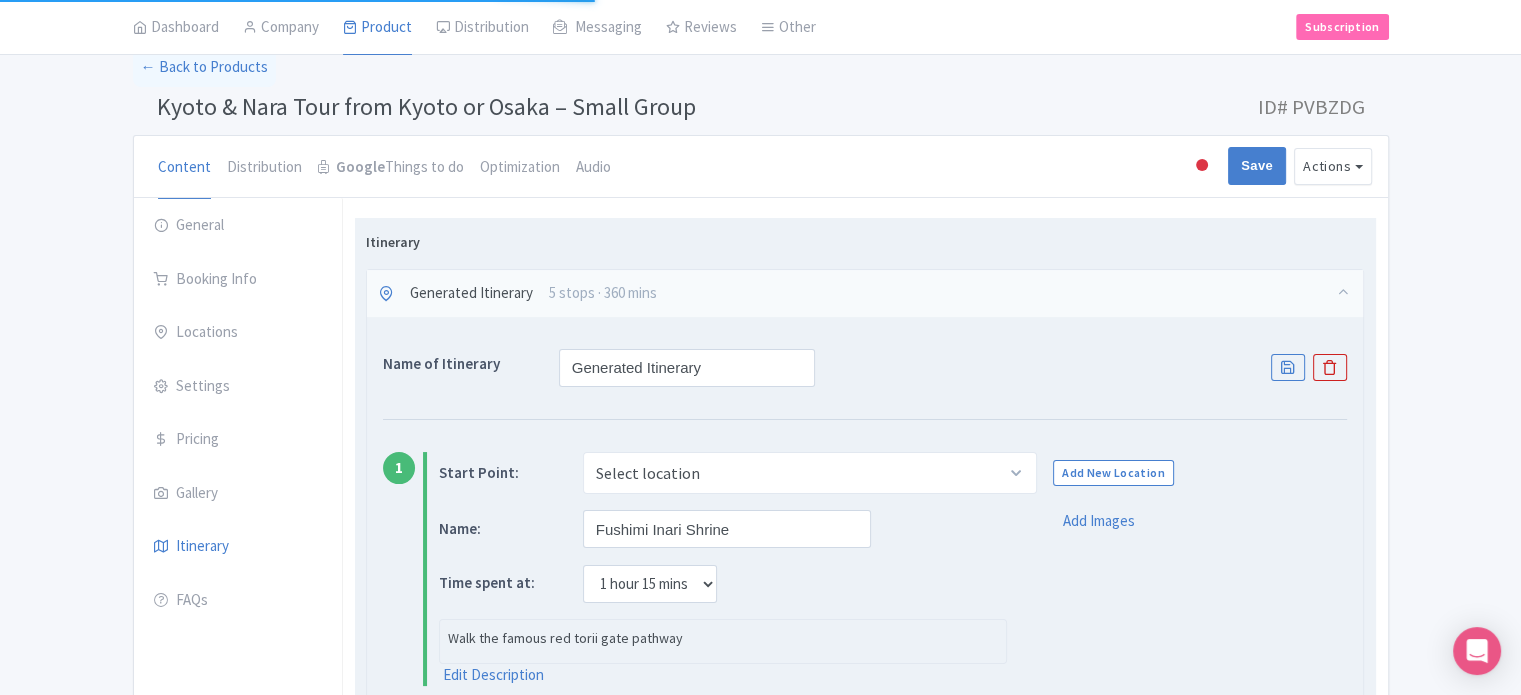 scroll, scrollTop: 219, scrollLeft: 0, axis: vertical 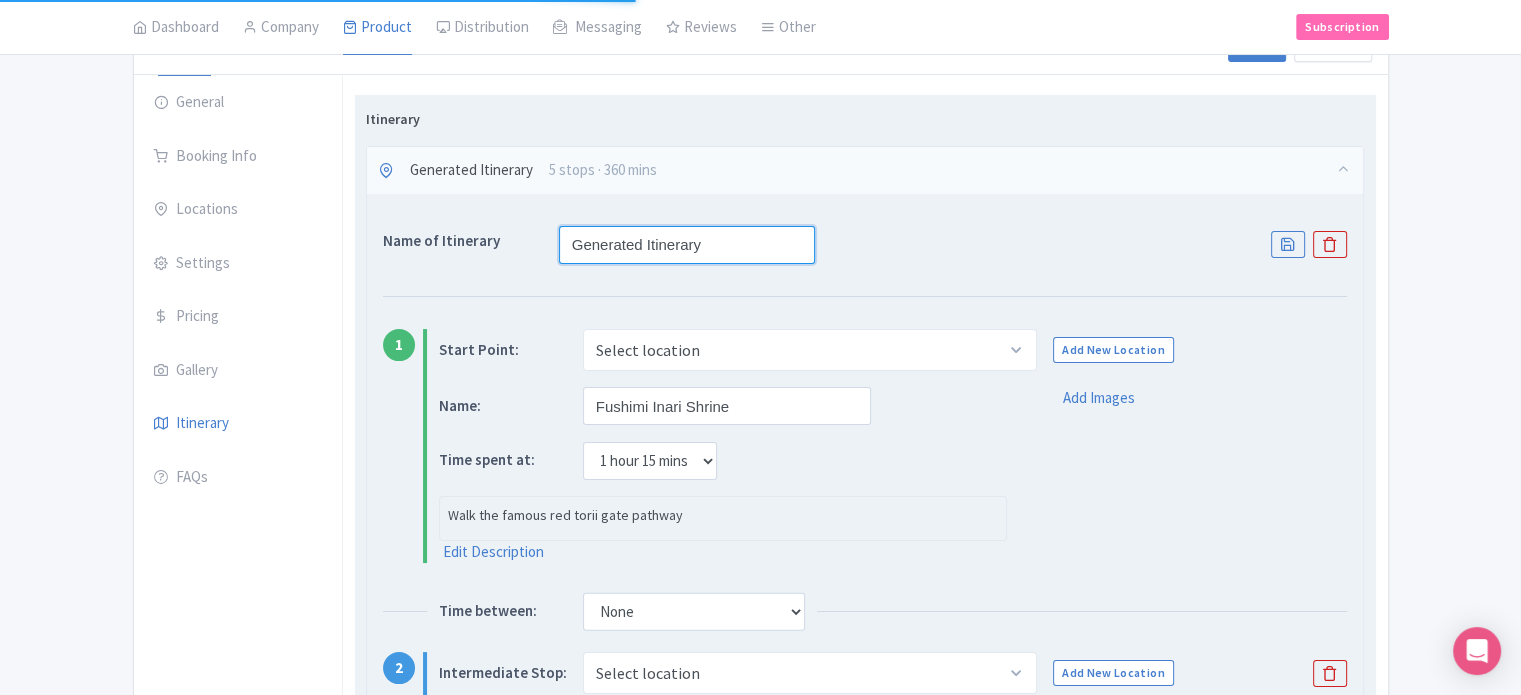 click on "Generated Itinerary" at bounding box center [687, 245] 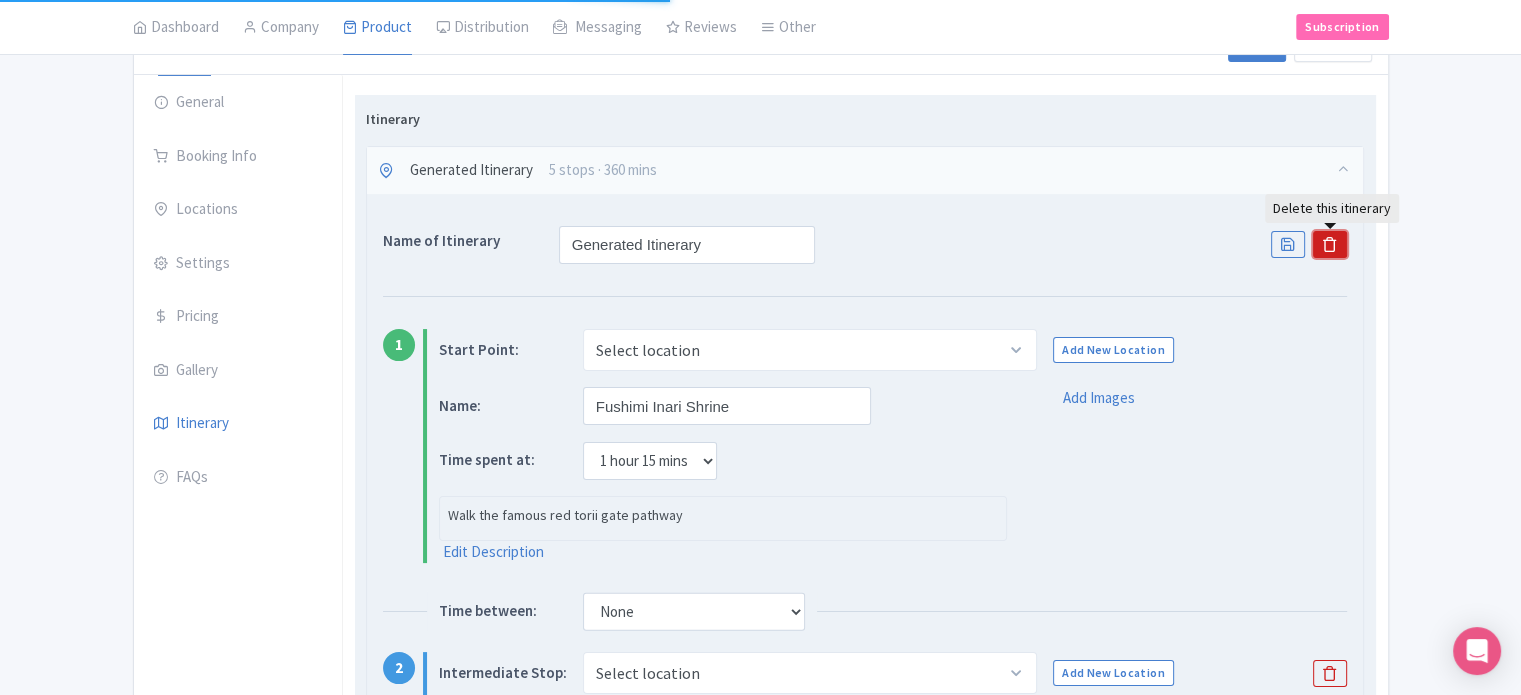 click at bounding box center [1330, 244] 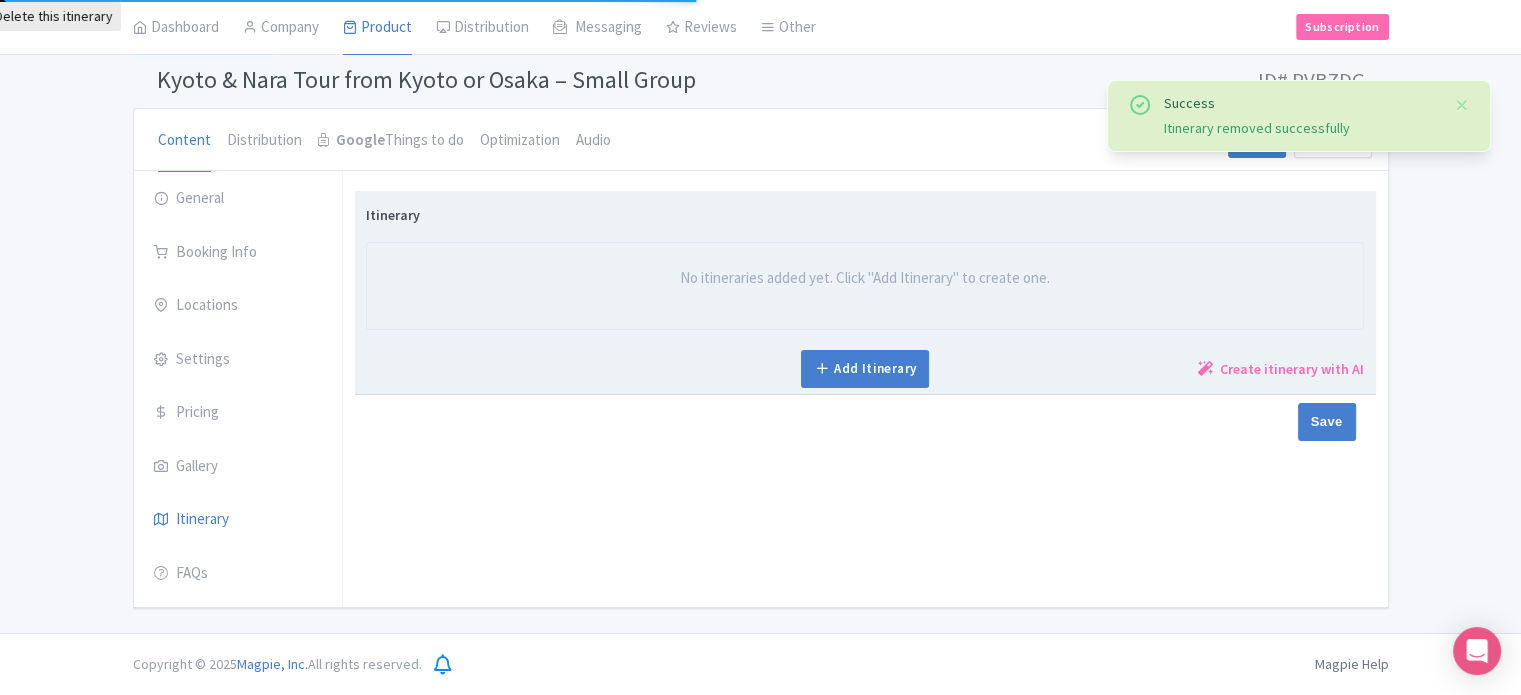 scroll, scrollTop: 119, scrollLeft: 0, axis: vertical 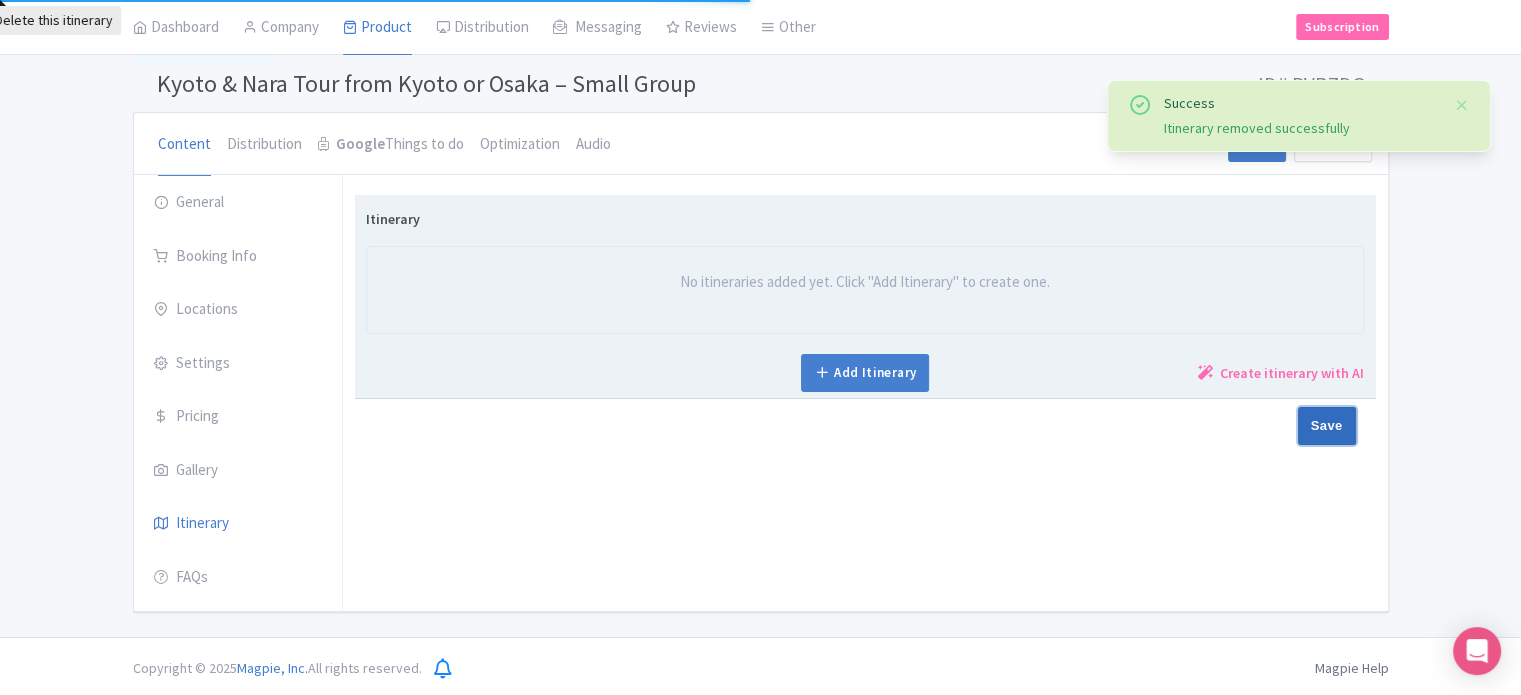 click on "Save" at bounding box center (1327, 426) 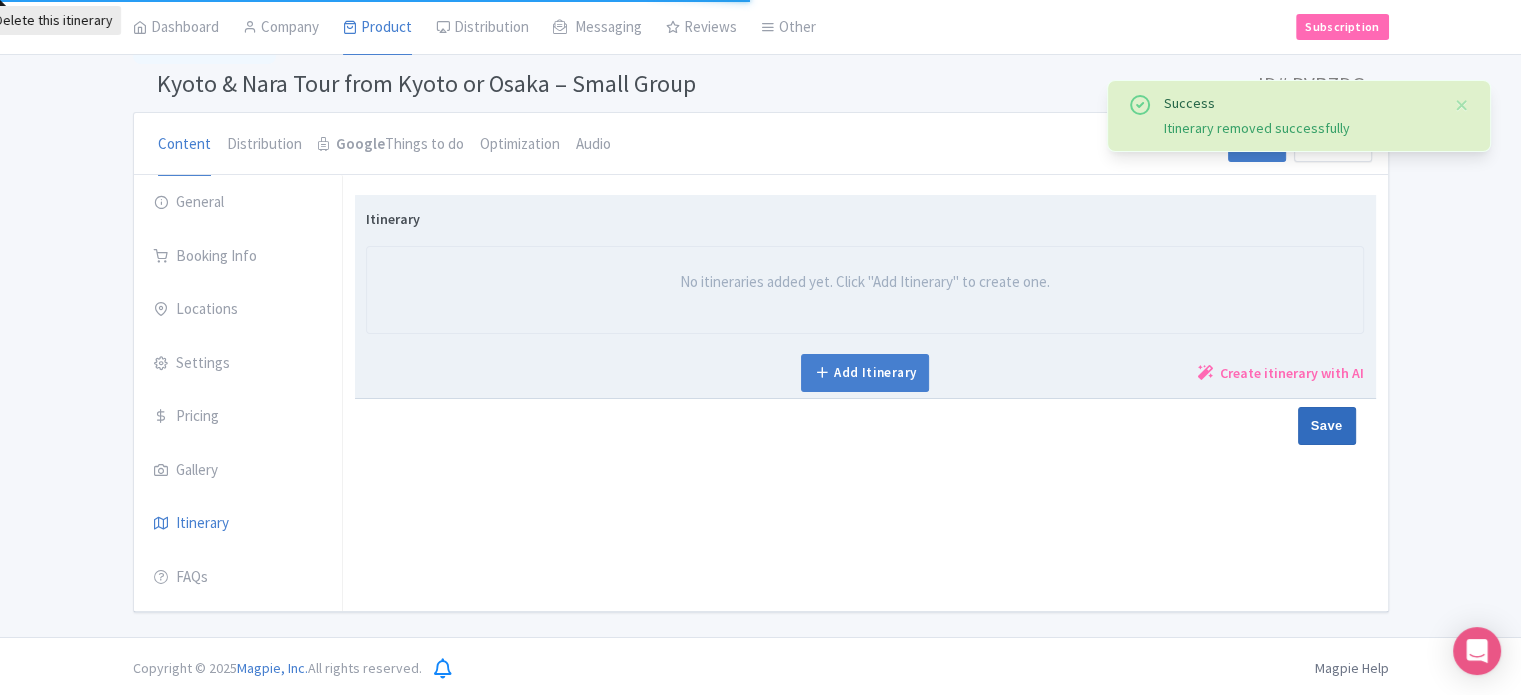 type on "Saving..." 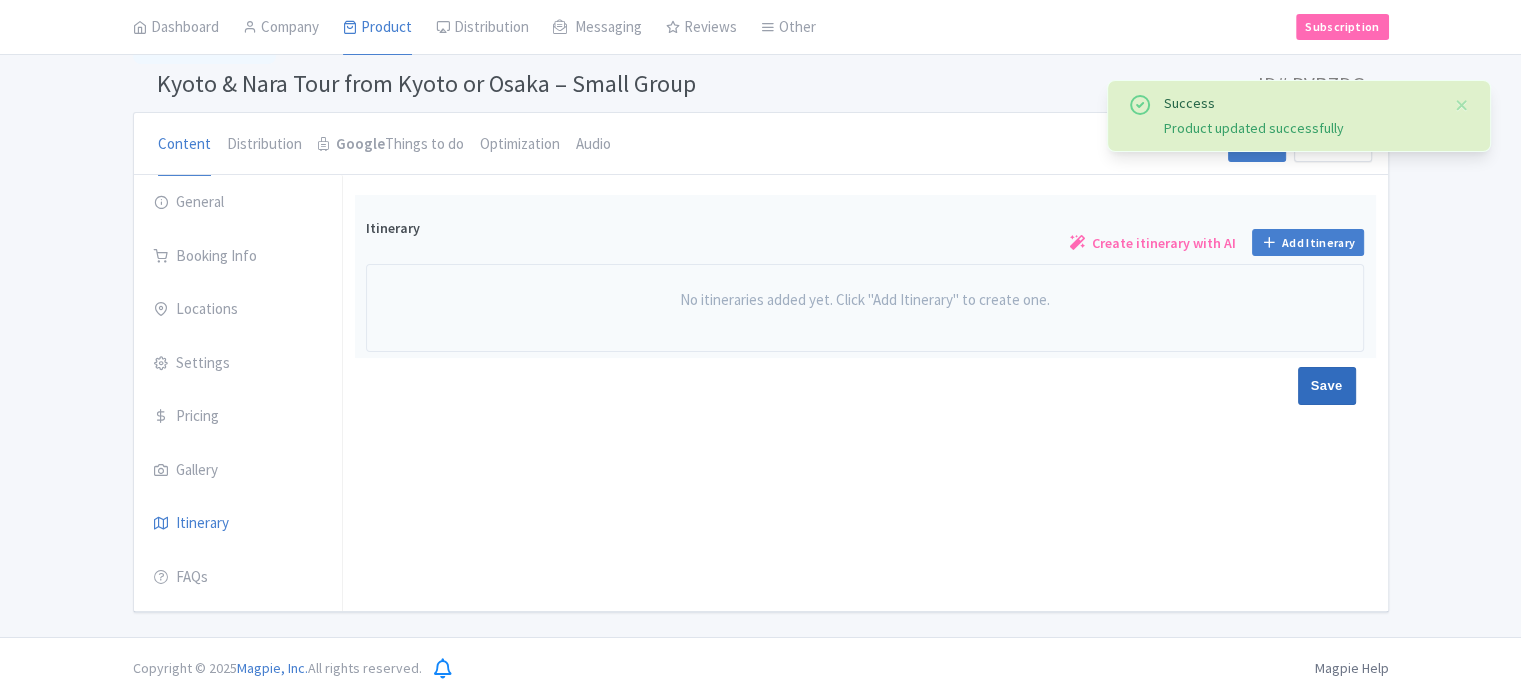 scroll, scrollTop: 119, scrollLeft: 0, axis: vertical 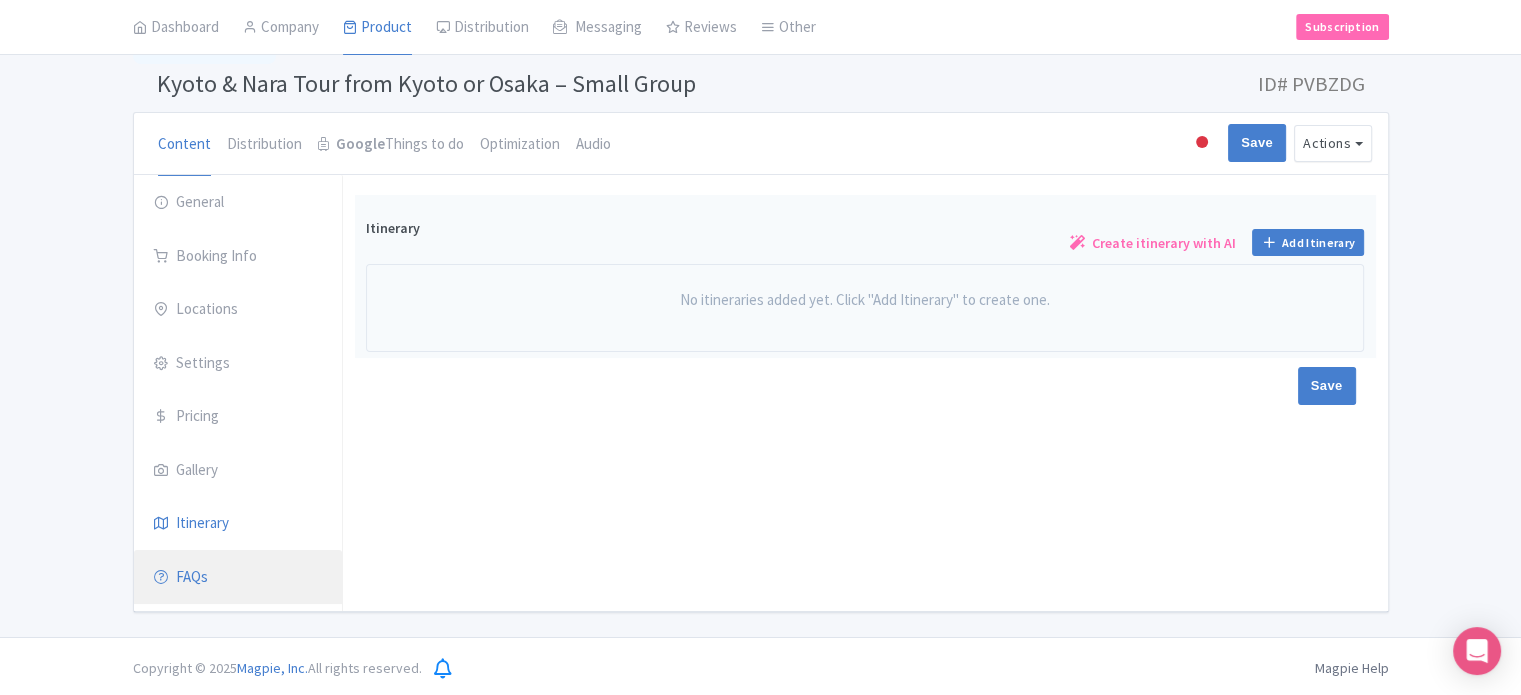 click on "FAQs" at bounding box center [238, 578] 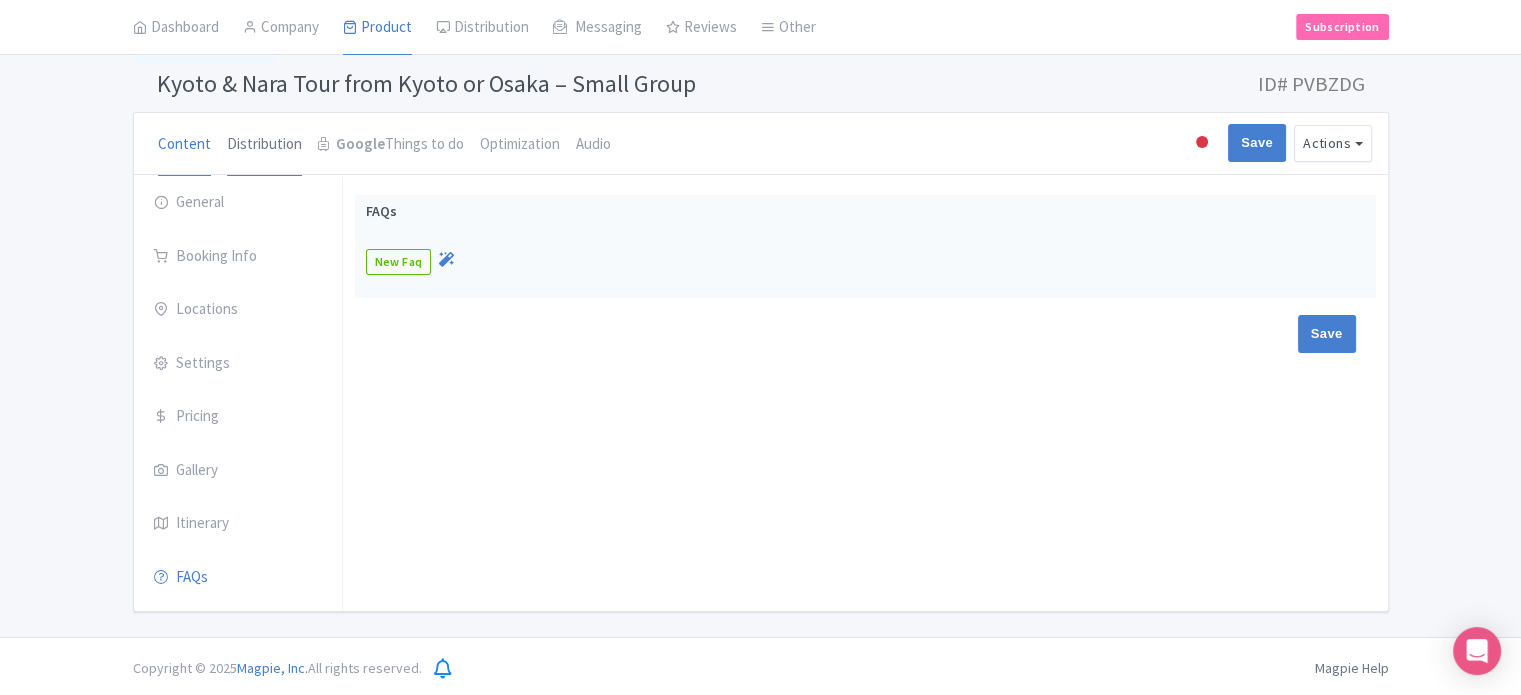 click on "Distribution" at bounding box center (264, 145) 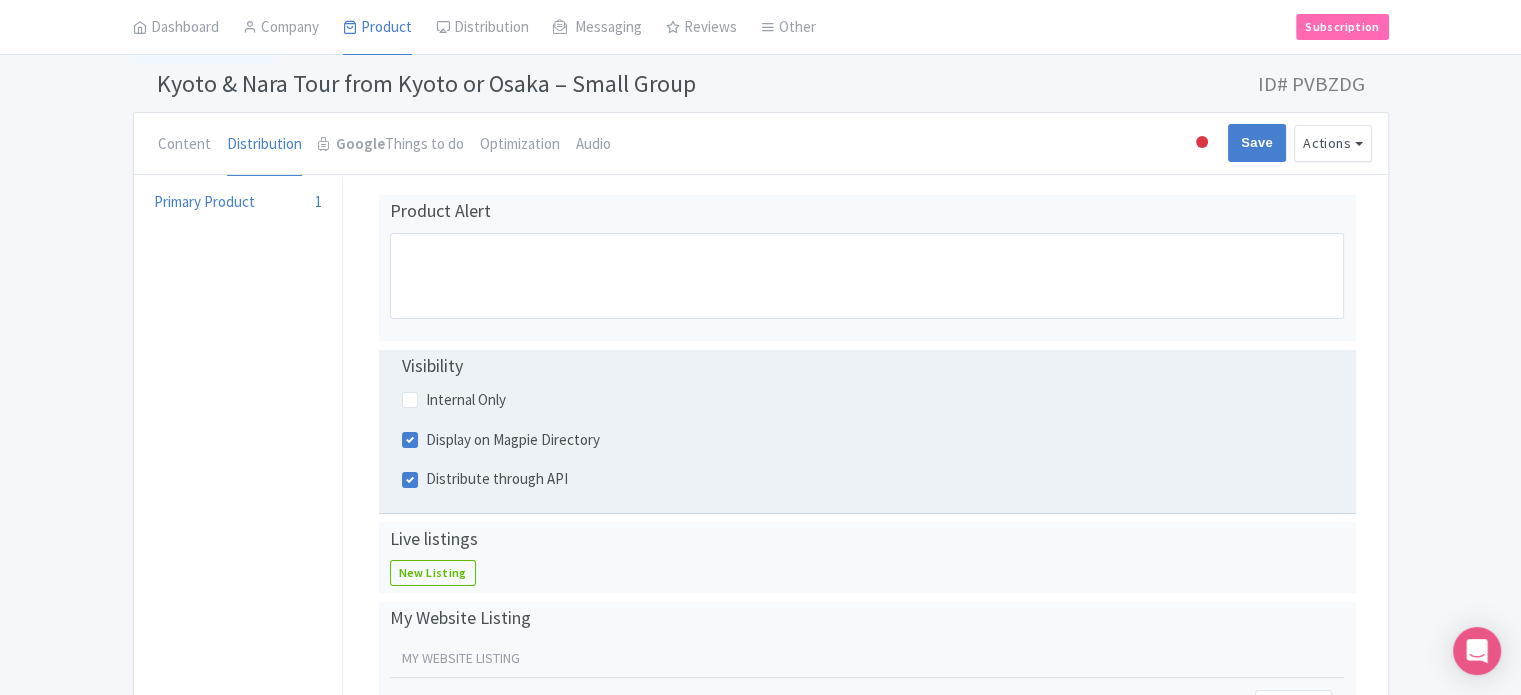 click on "Distribute through API" at bounding box center [497, 478] 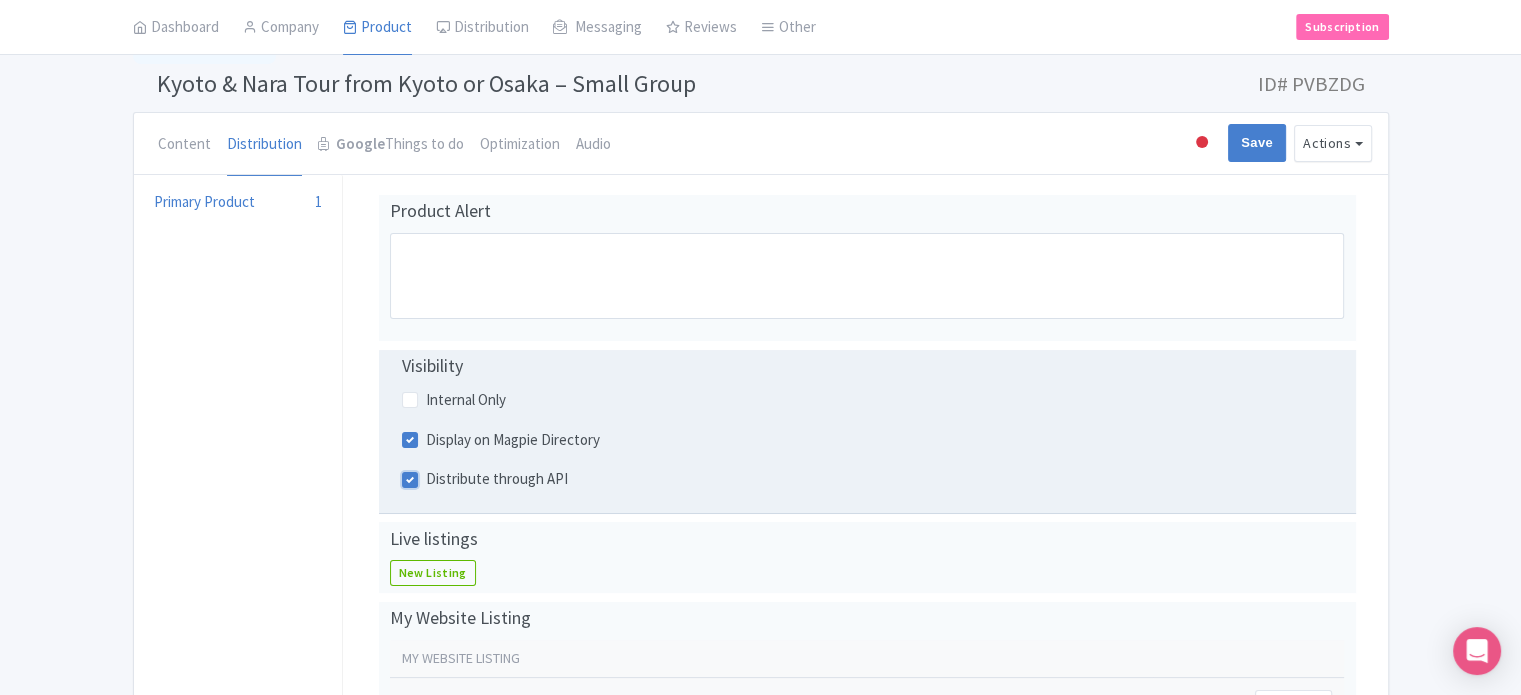 click on "Distribute through API" at bounding box center [432, 473] 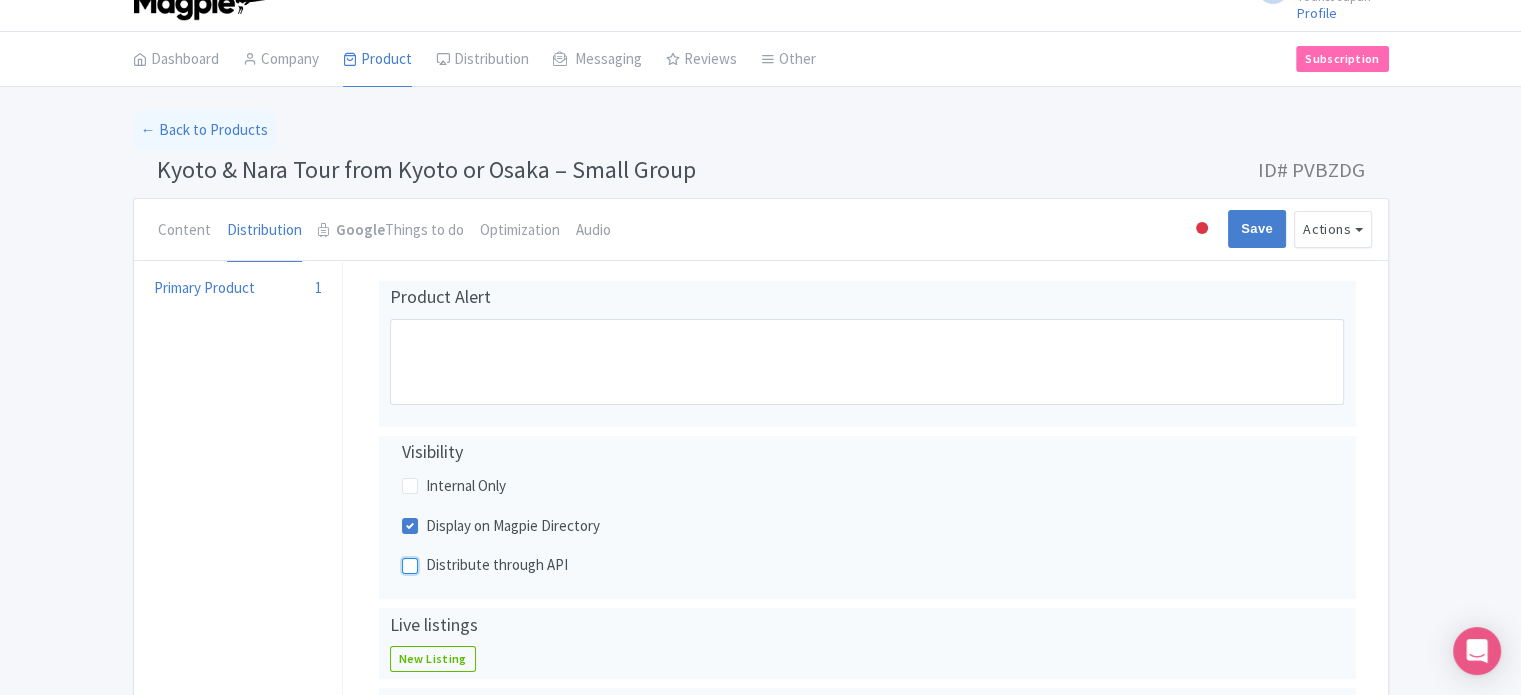 scroll, scrollTop: 0, scrollLeft: 0, axis: both 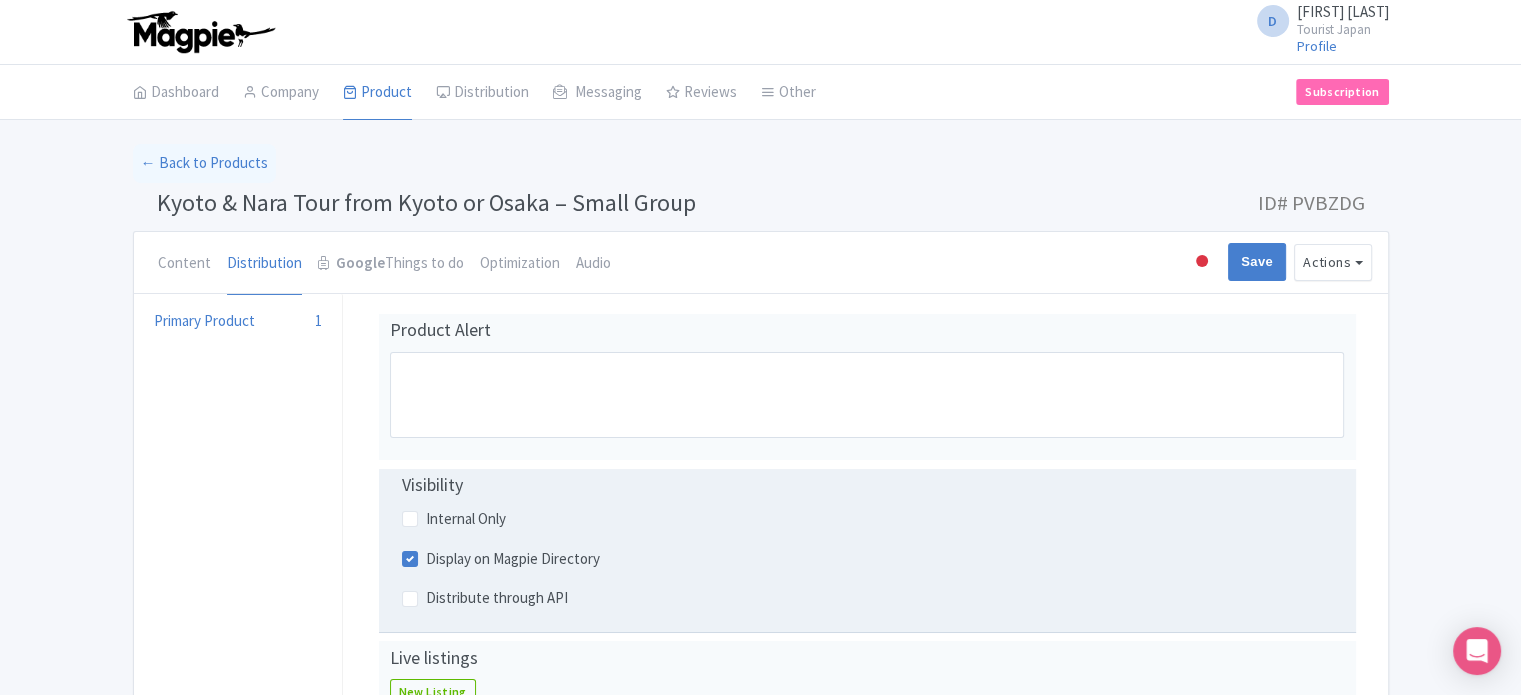 click on "Distribute through API" at bounding box center [497, 597] 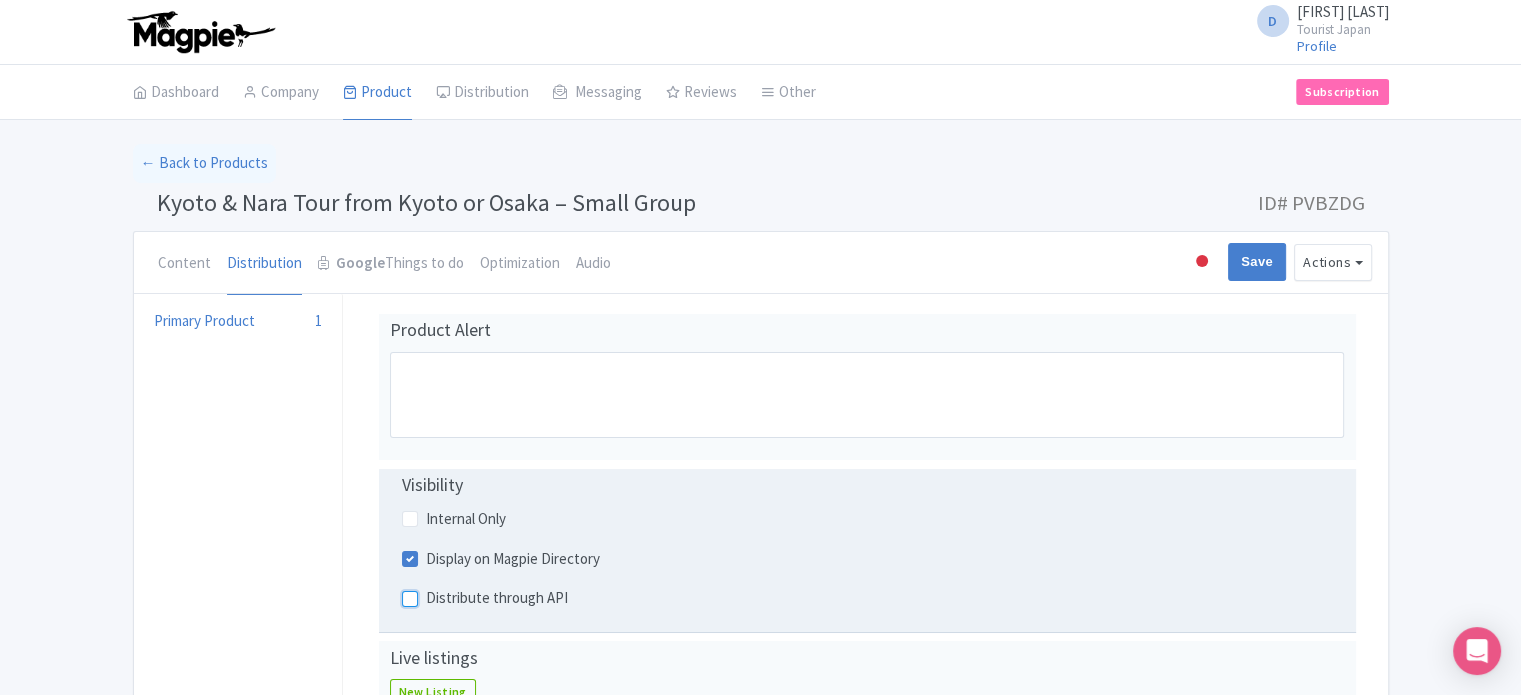 click on "Distribute through API" at bounding box center [432, 592] 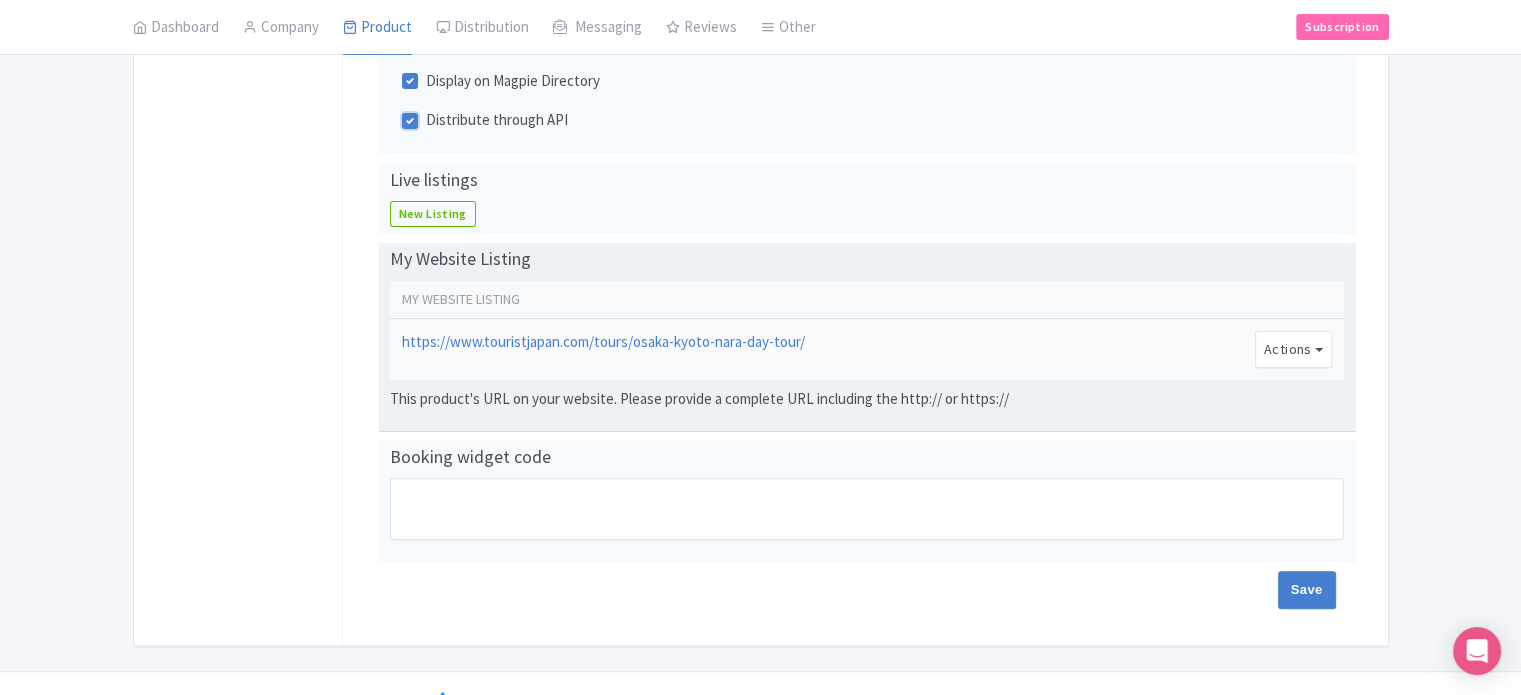scroll, scrollTop: 500, scrollLeft: 0, axis: vertical 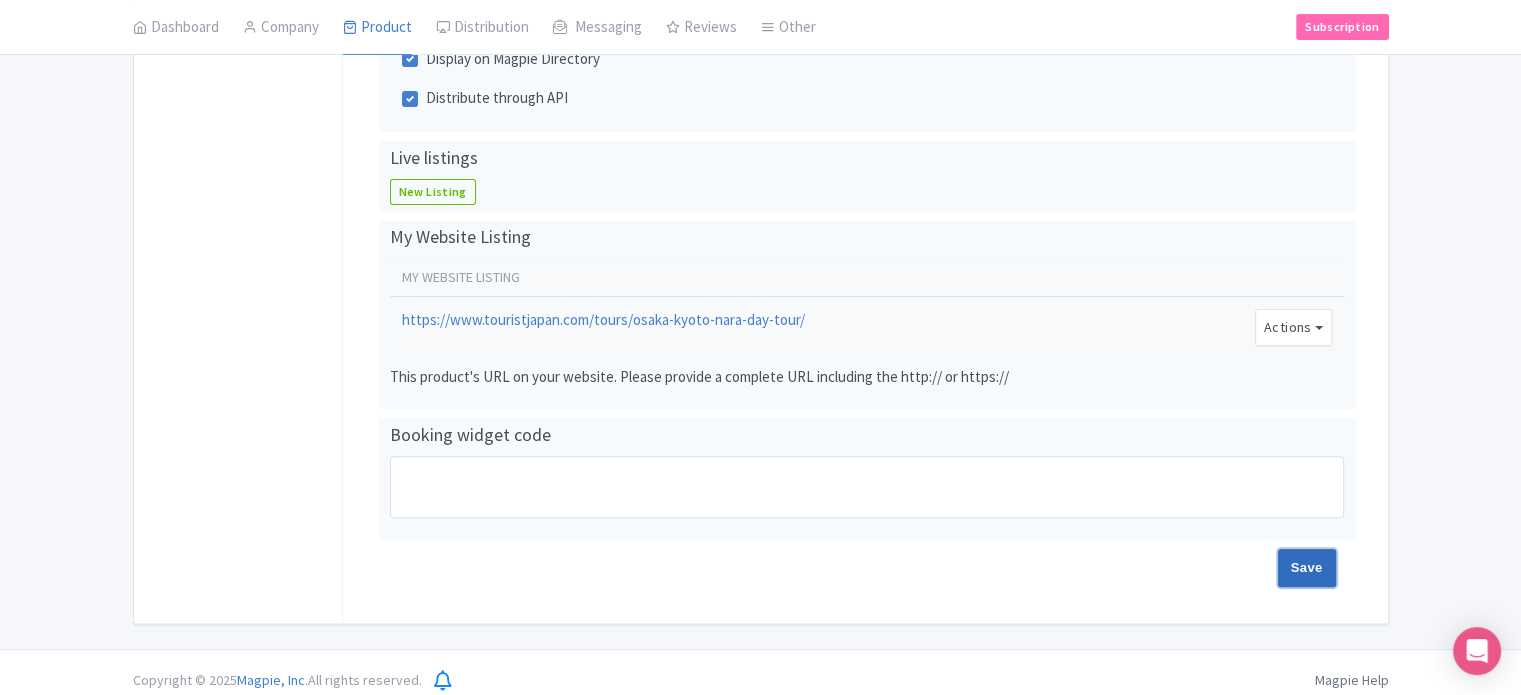 click on "Save" at bounding box center (1307, 568) 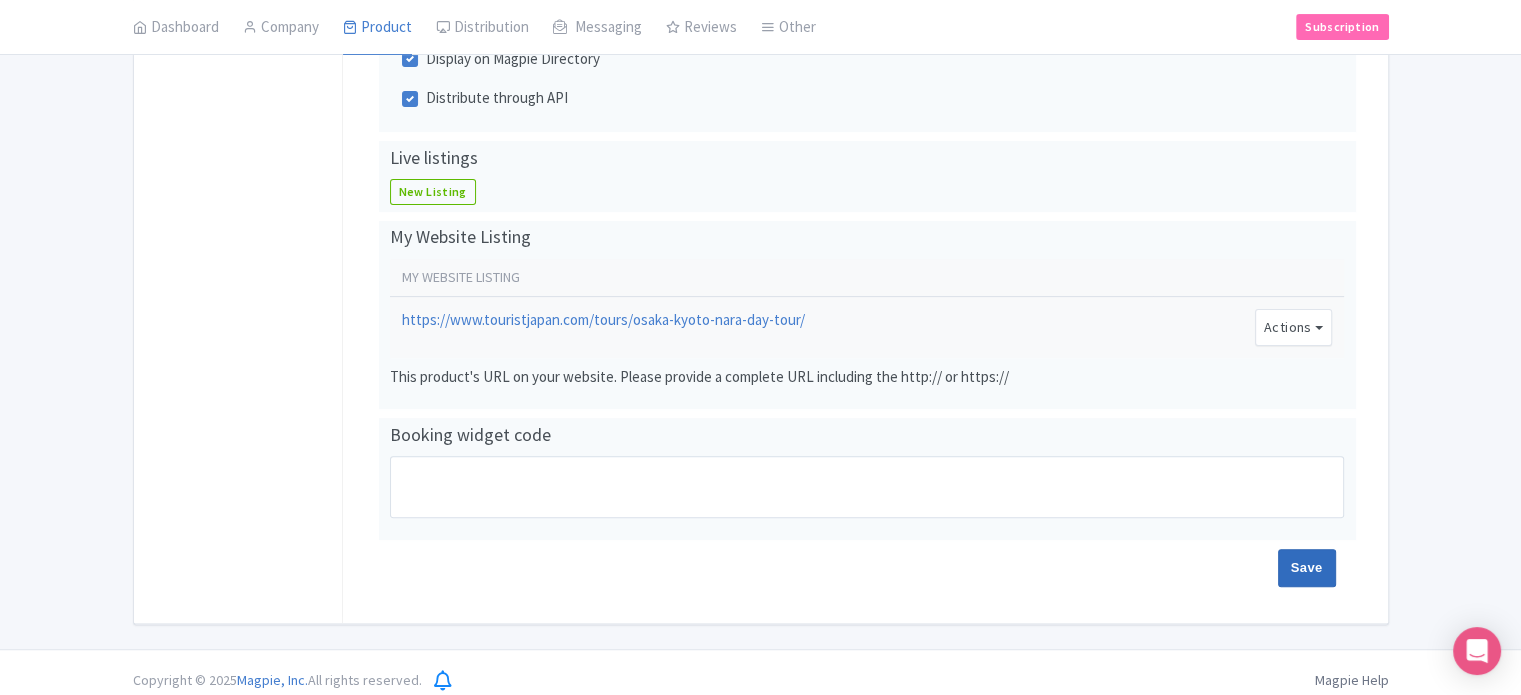 type on "Saving..." 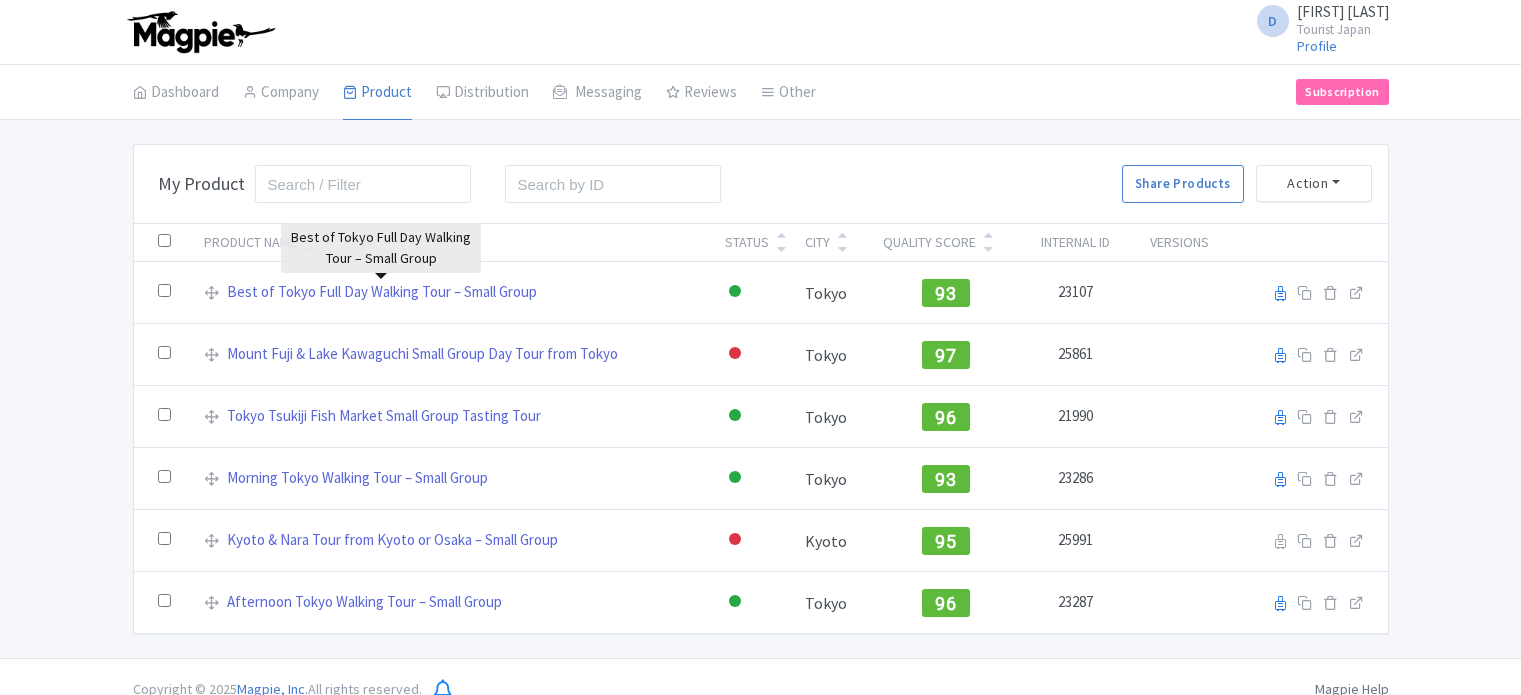 scroll, scrollTop: 0, scrollLeft: 0, axis: both 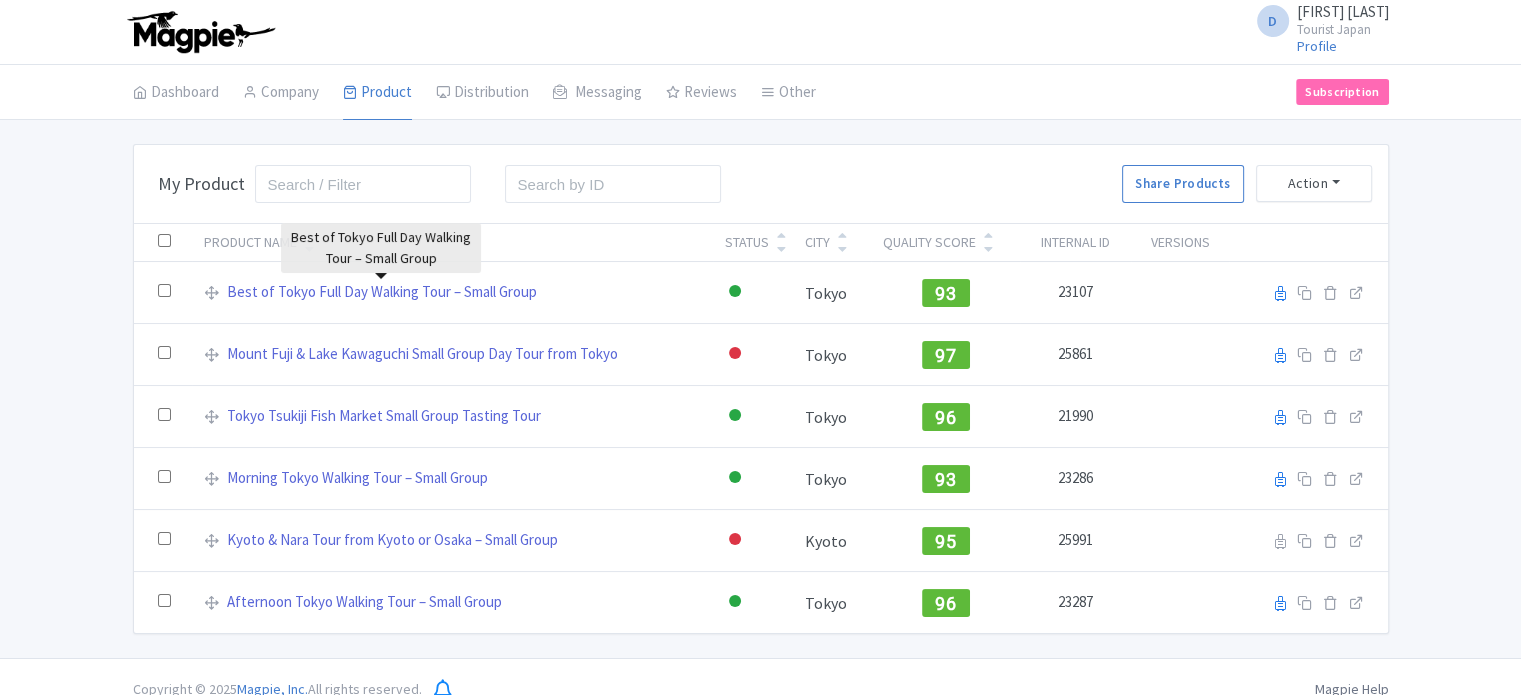 click on "Best of Tokyo Full Day Walking Tour – Small Group" at bounding box center (382, 292) 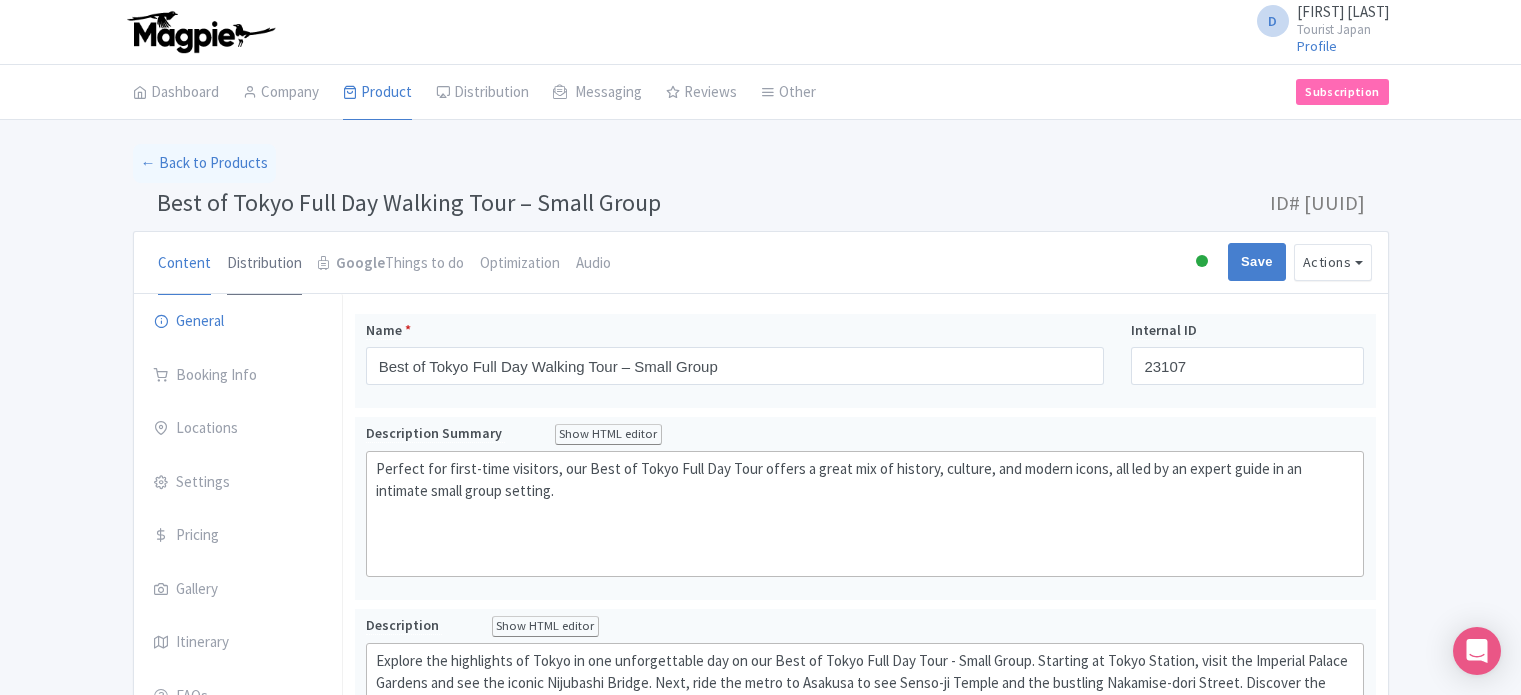 scroll, scrollTop: 0, scrollLeft: 0, axis: both 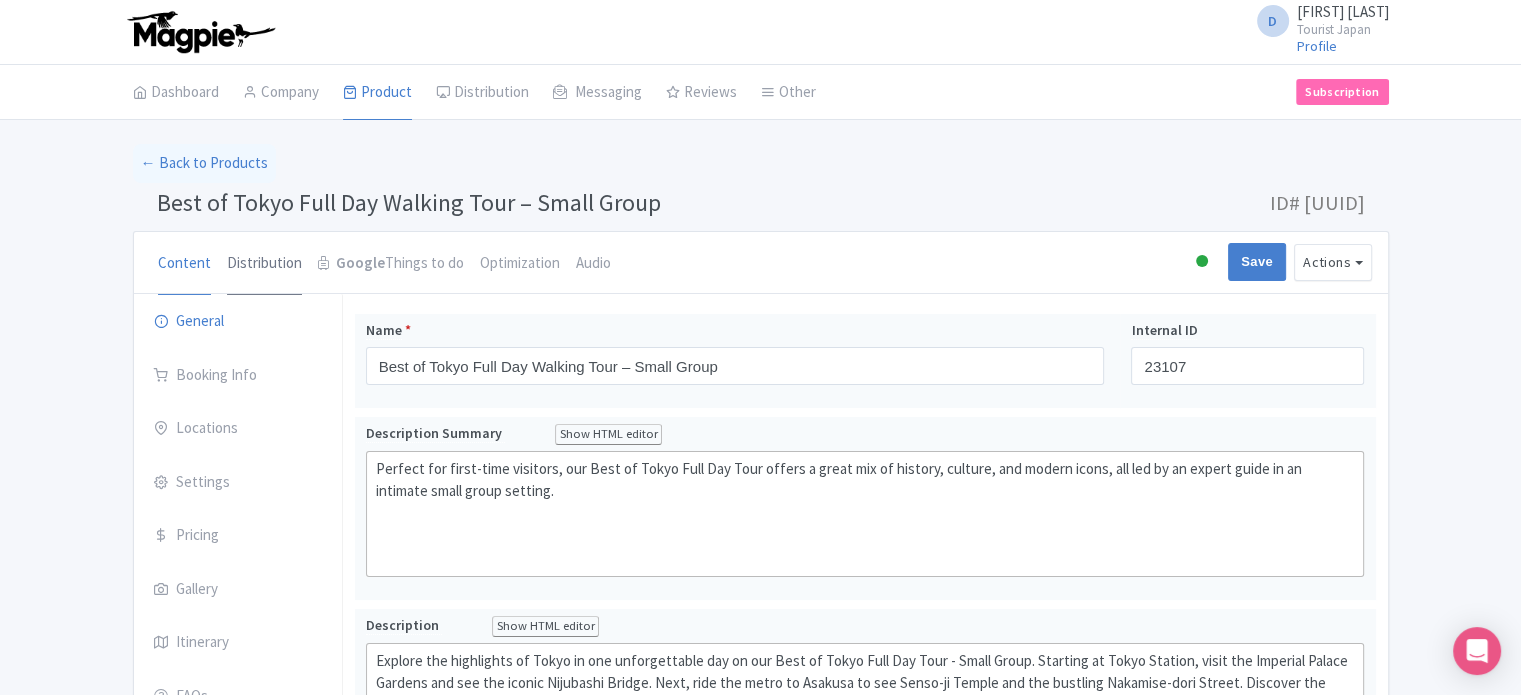 click on "Distribution" at bounding box center [264, 264] 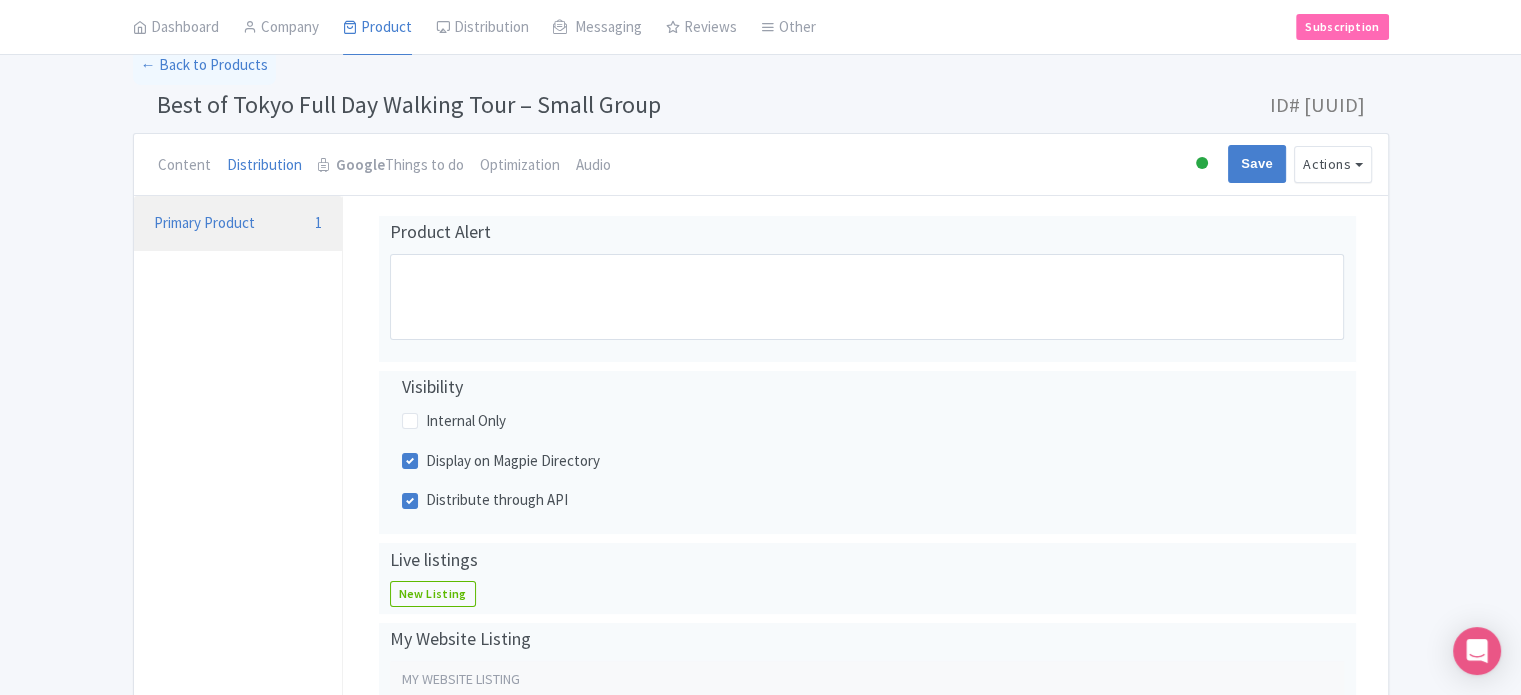 scroll, scrollTop: 0, scrollLeft: 0, axis: both 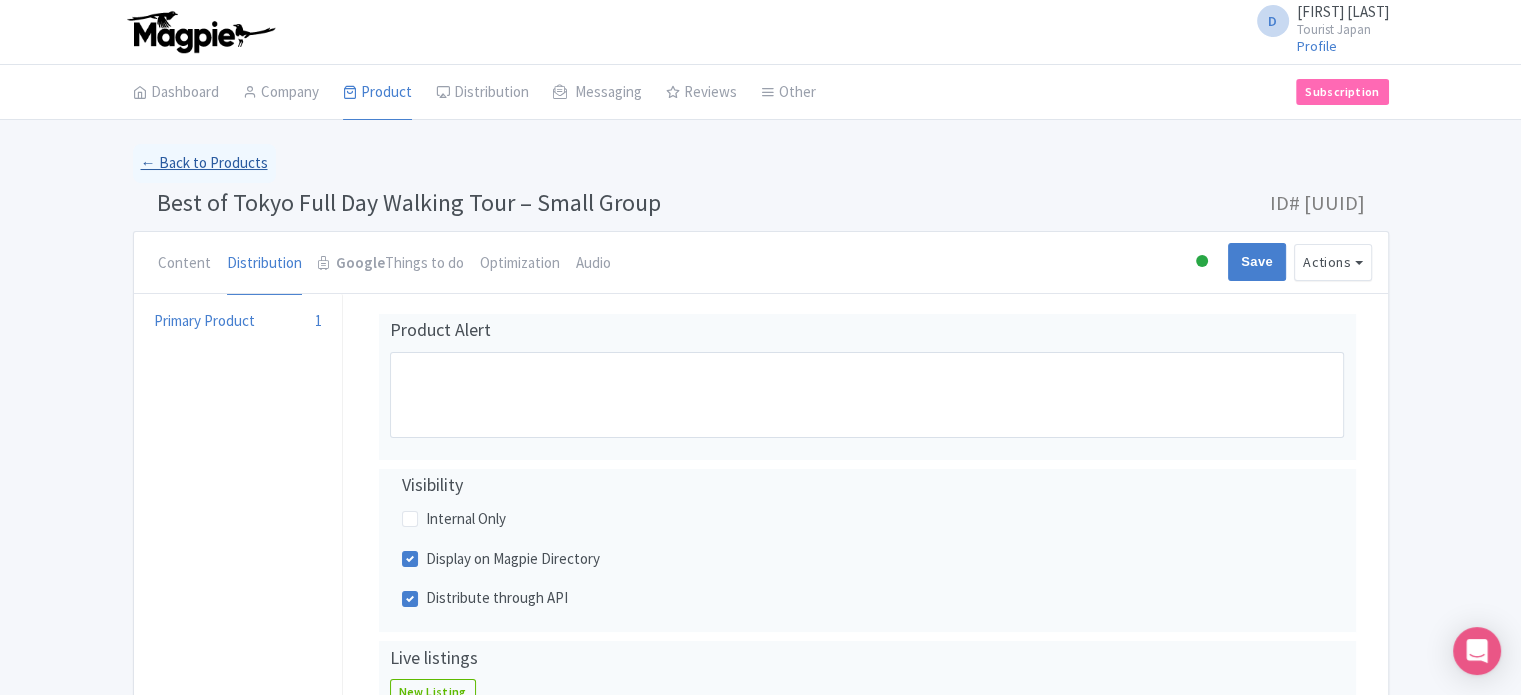 click on "← Back to Products" at bounding box center (204, 163) 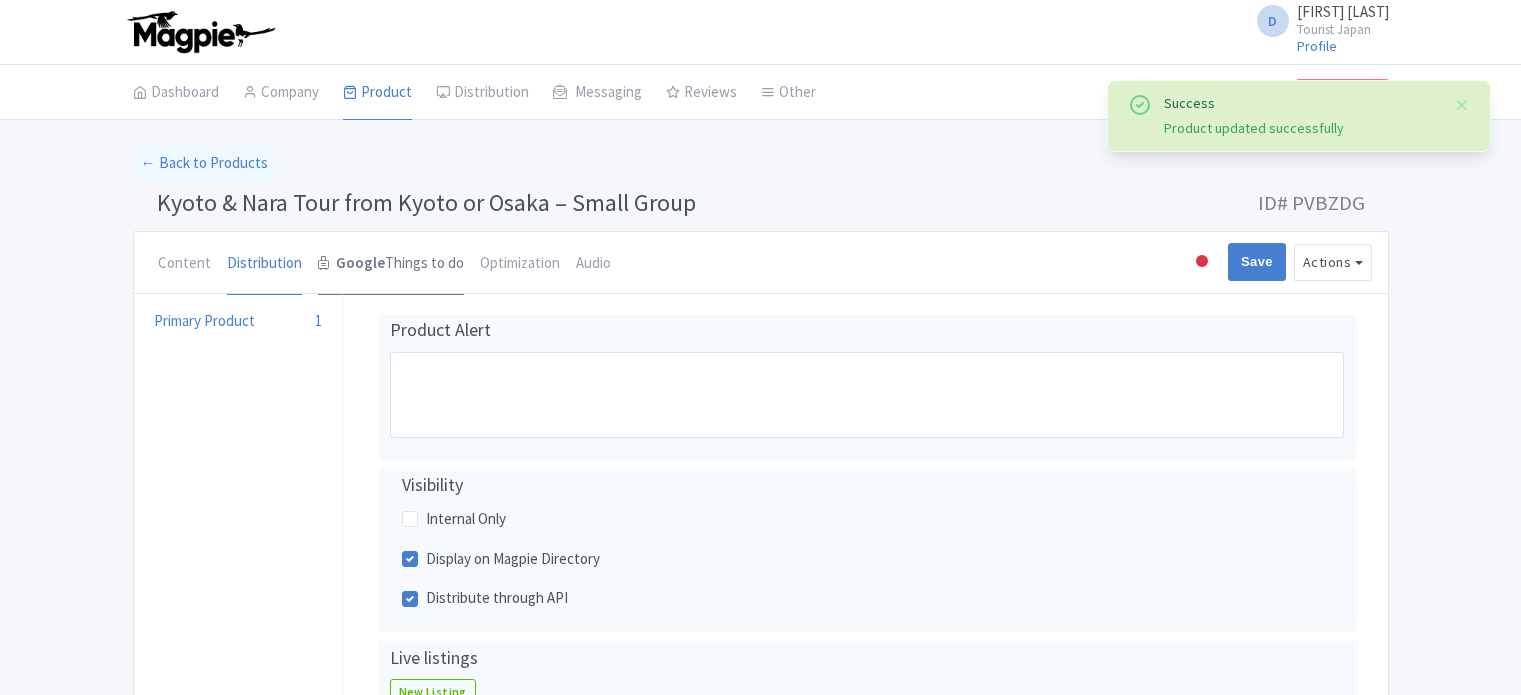 scroll, scrollTop: 0, scrollLeft: 0, axis: both 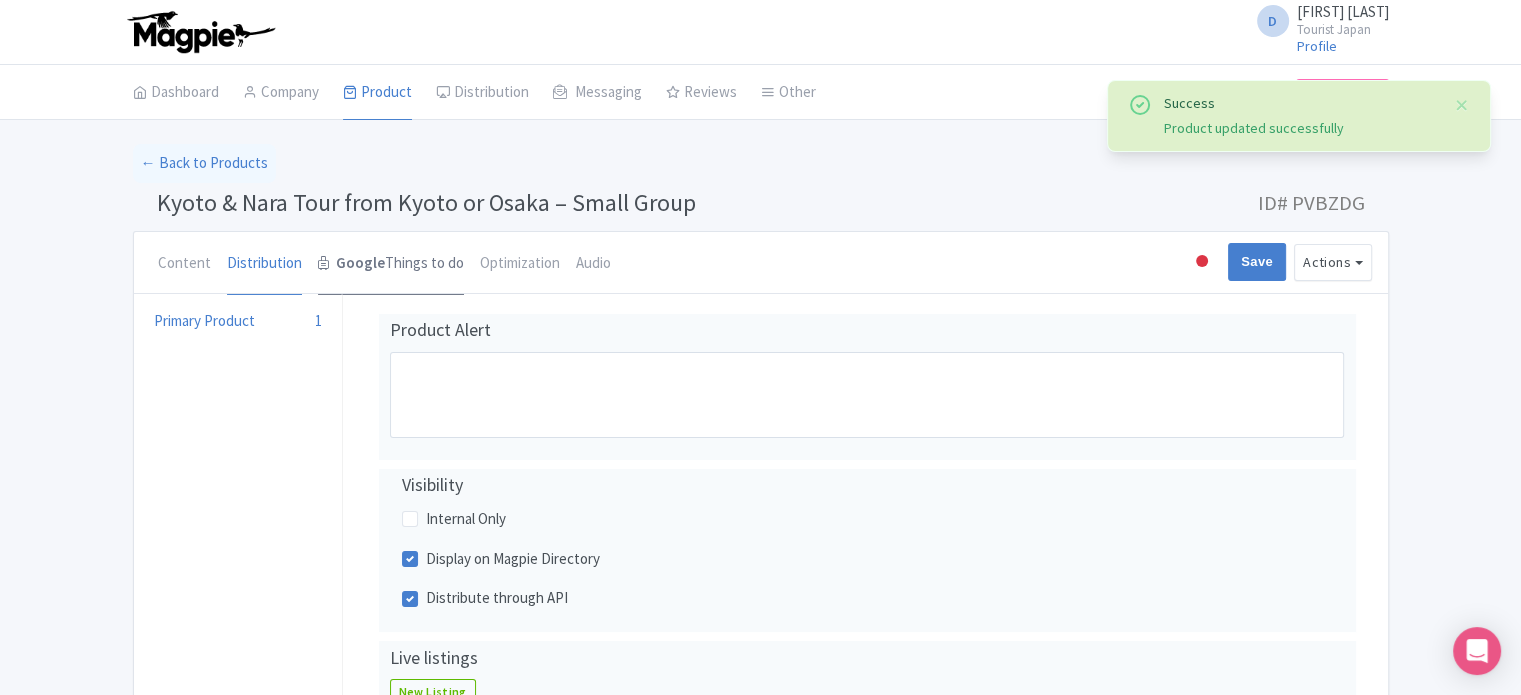 click on "Google  Things to do" at bounding box center (391, 264) 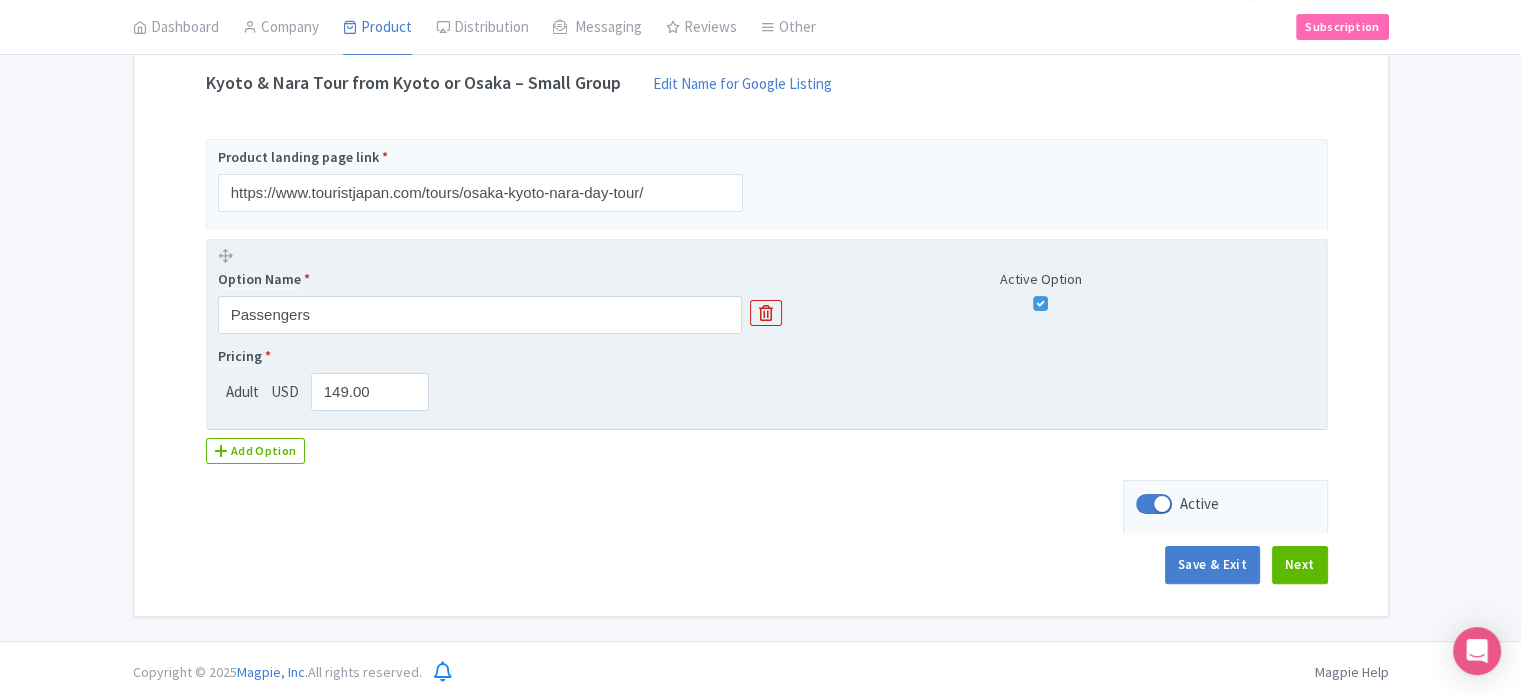 scroll, scrollTop: 400, scrollLeft: 0, axis: vertical 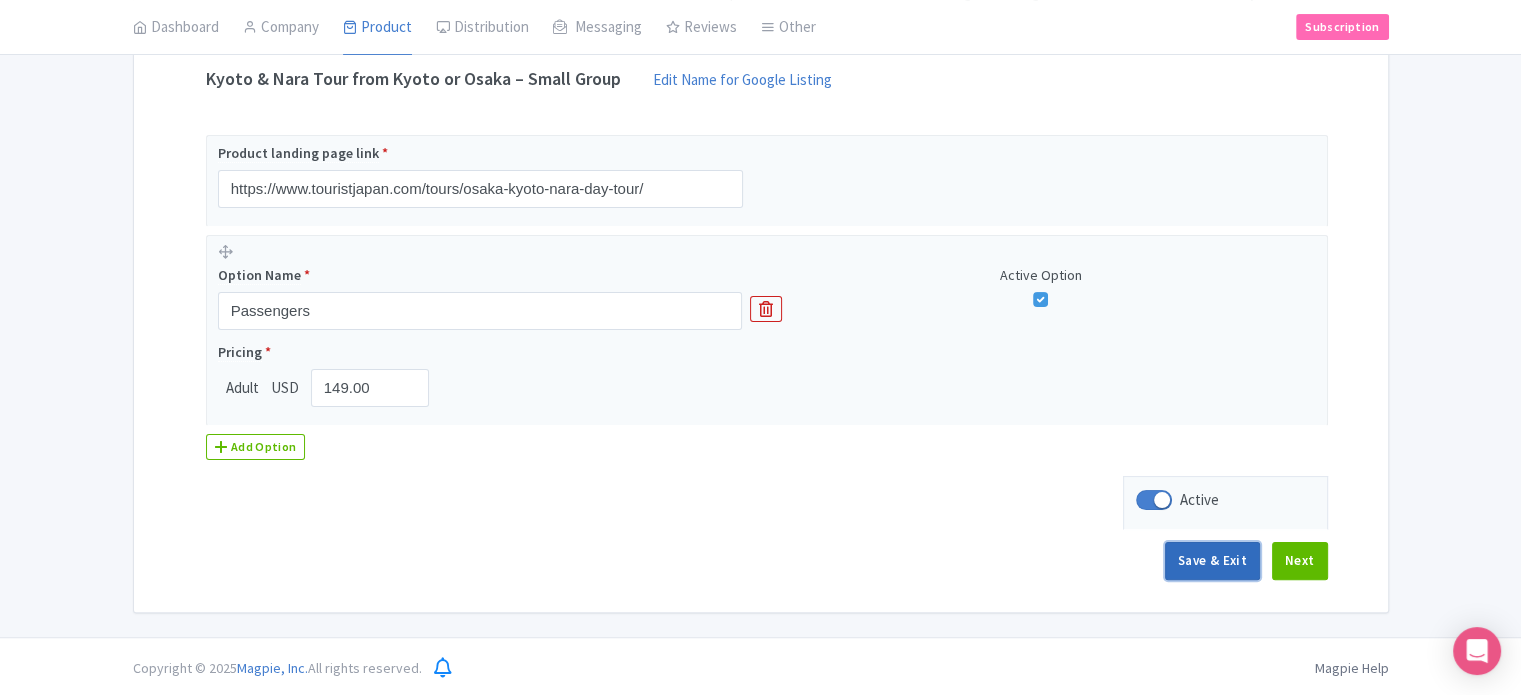 click on "Save & Exit" at bounding box center (1212, 561) 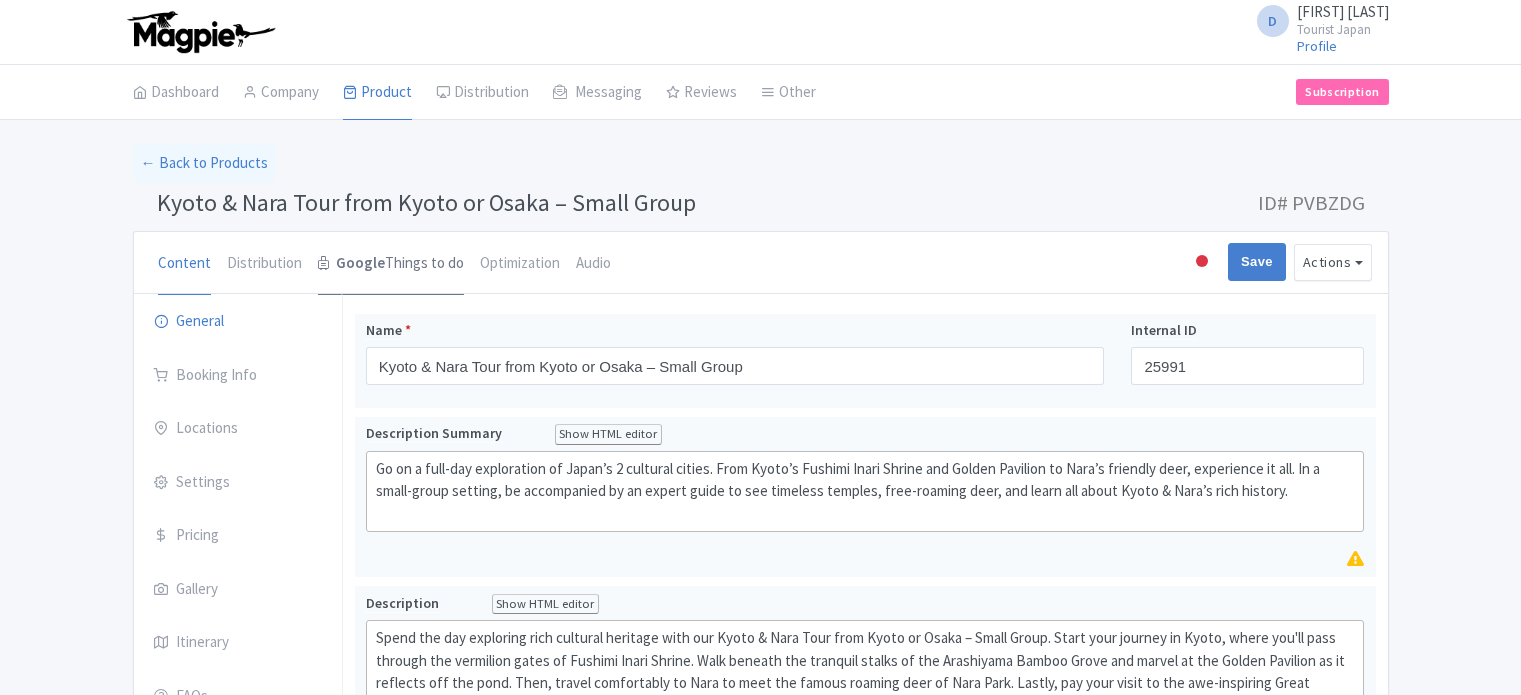 click on "Google  Things to do" at bounding box center (391, 264) 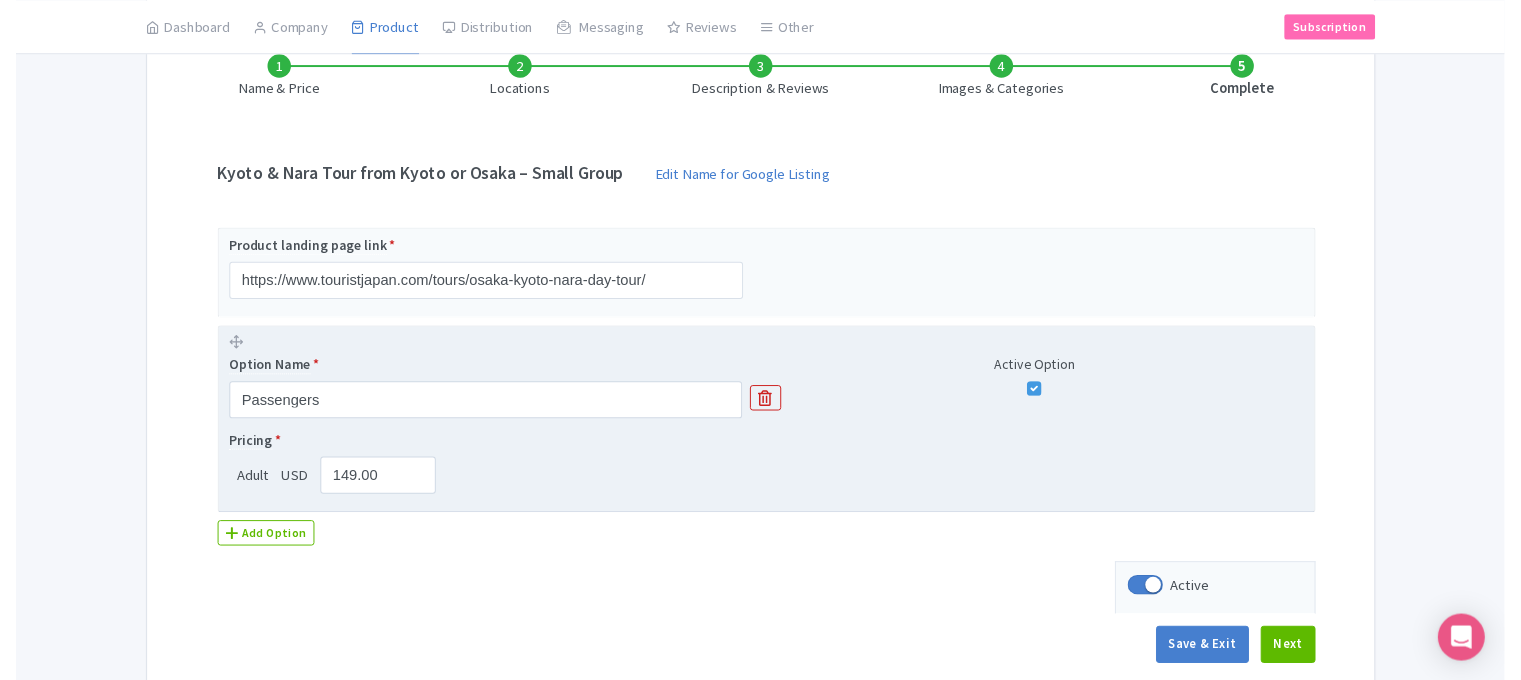 scroll, scrollTop: 400, scrollLeft: 0, axis: vertical 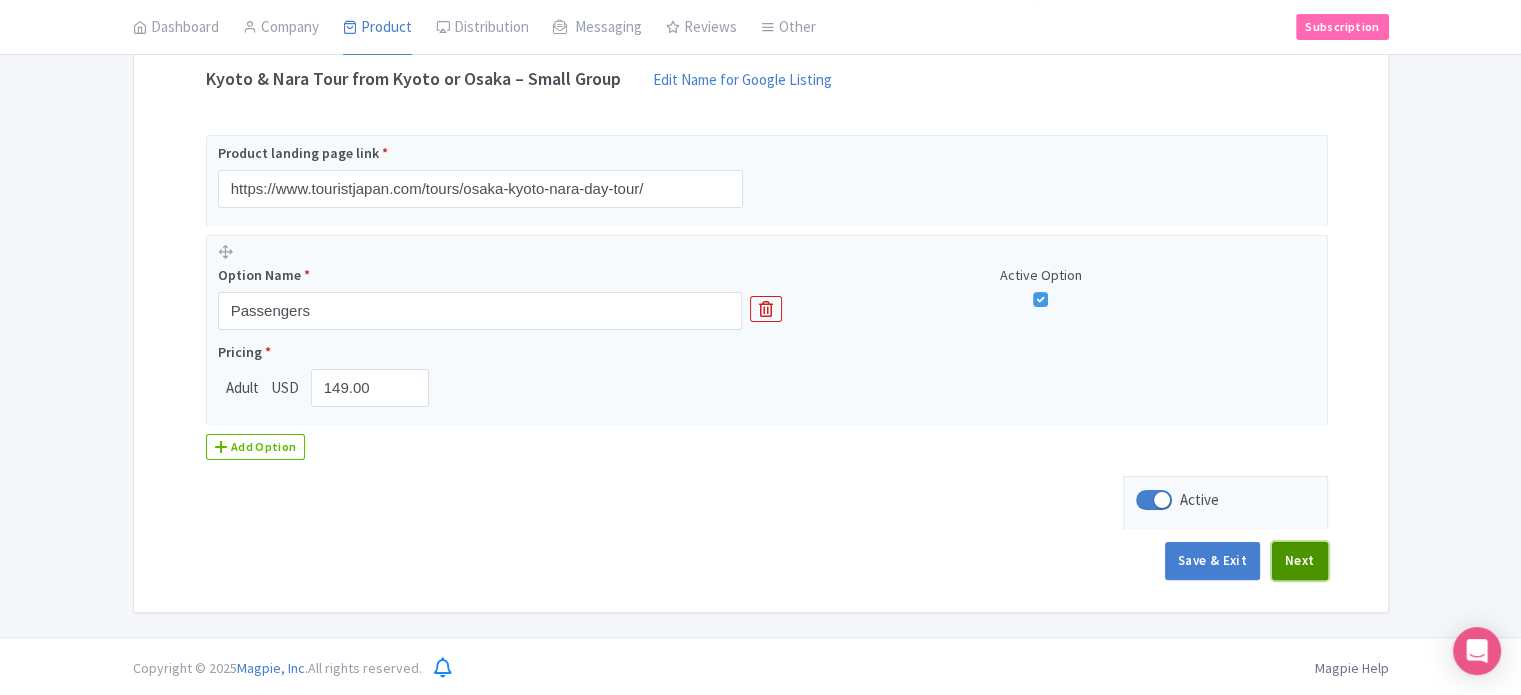 click on "Next" at bounding box center [1300, 561] 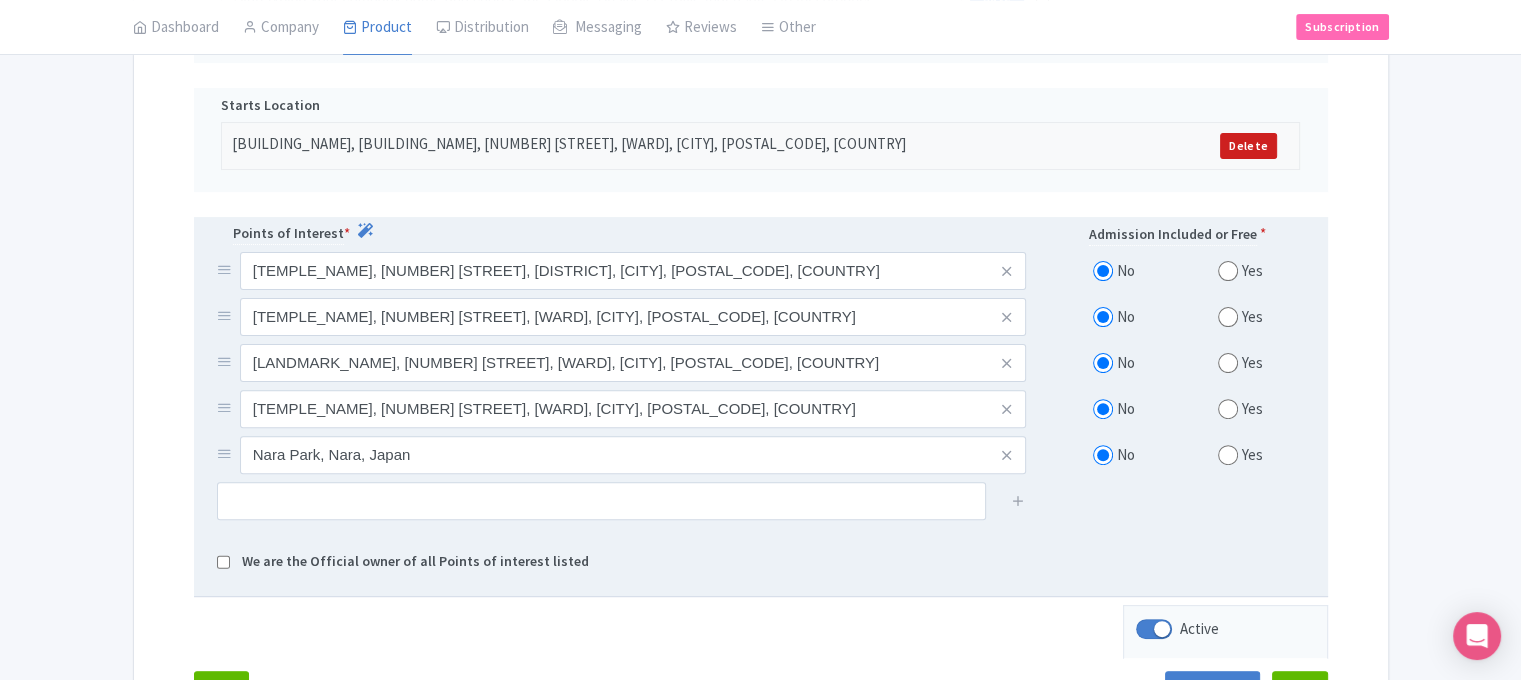 scroll, scrollTop: 732, scrollLeft: 0, axis: vertical 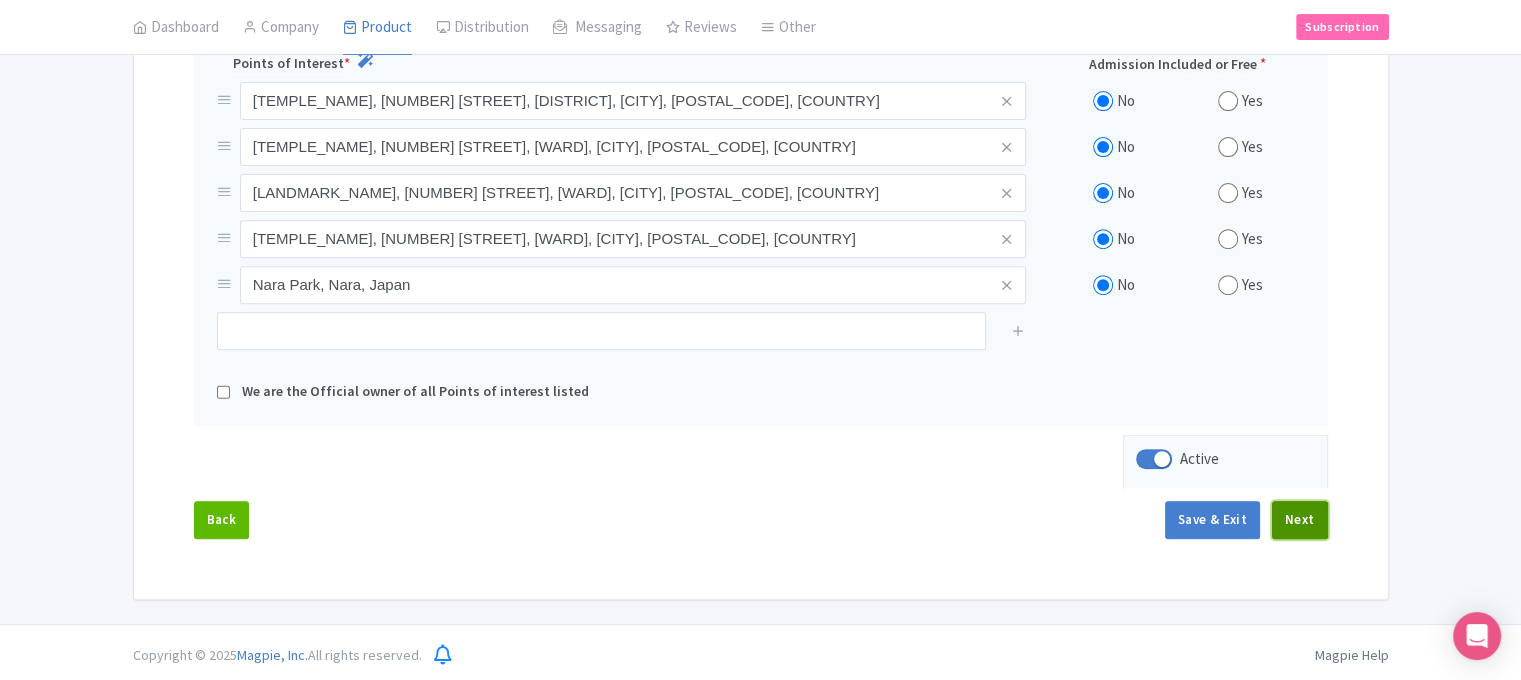 click on "Next" at bounding box center [1300, 520] 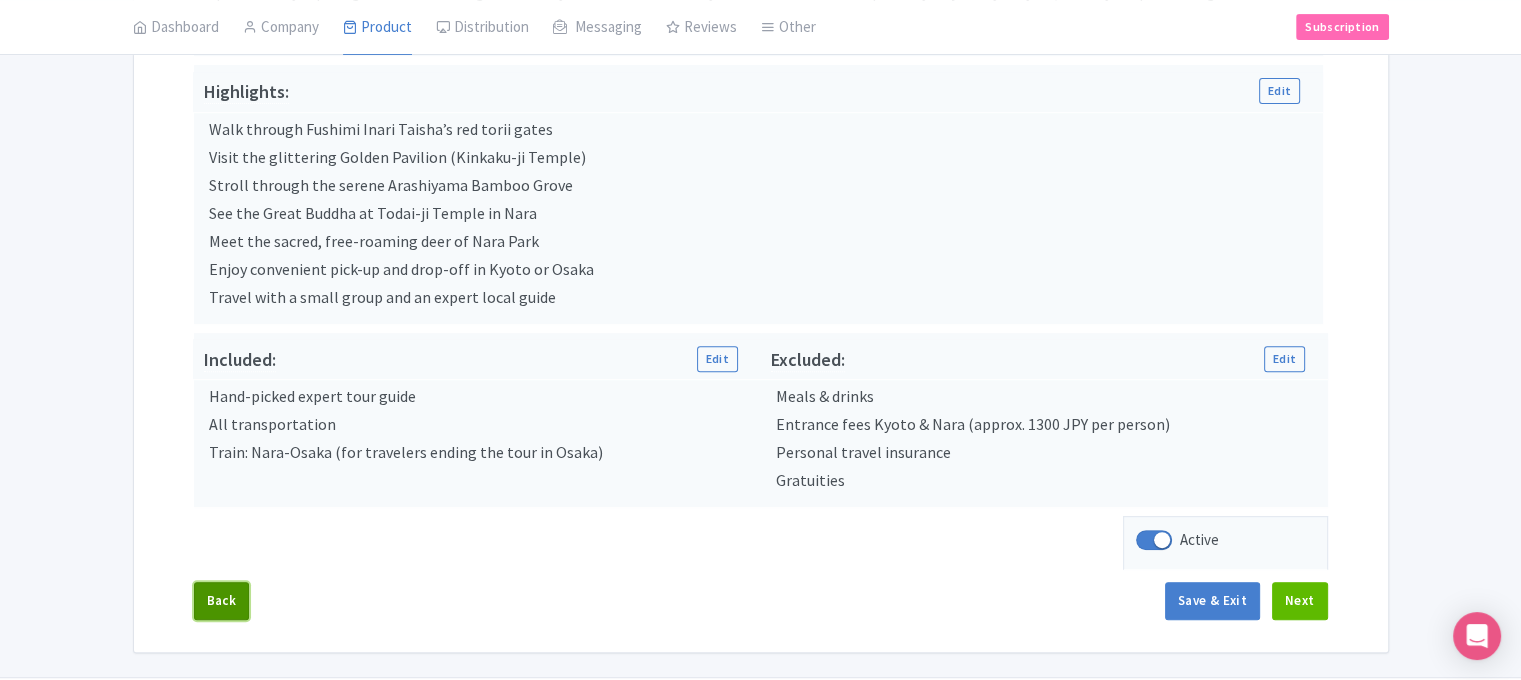click on "Back" at bounding box center (222, 601) 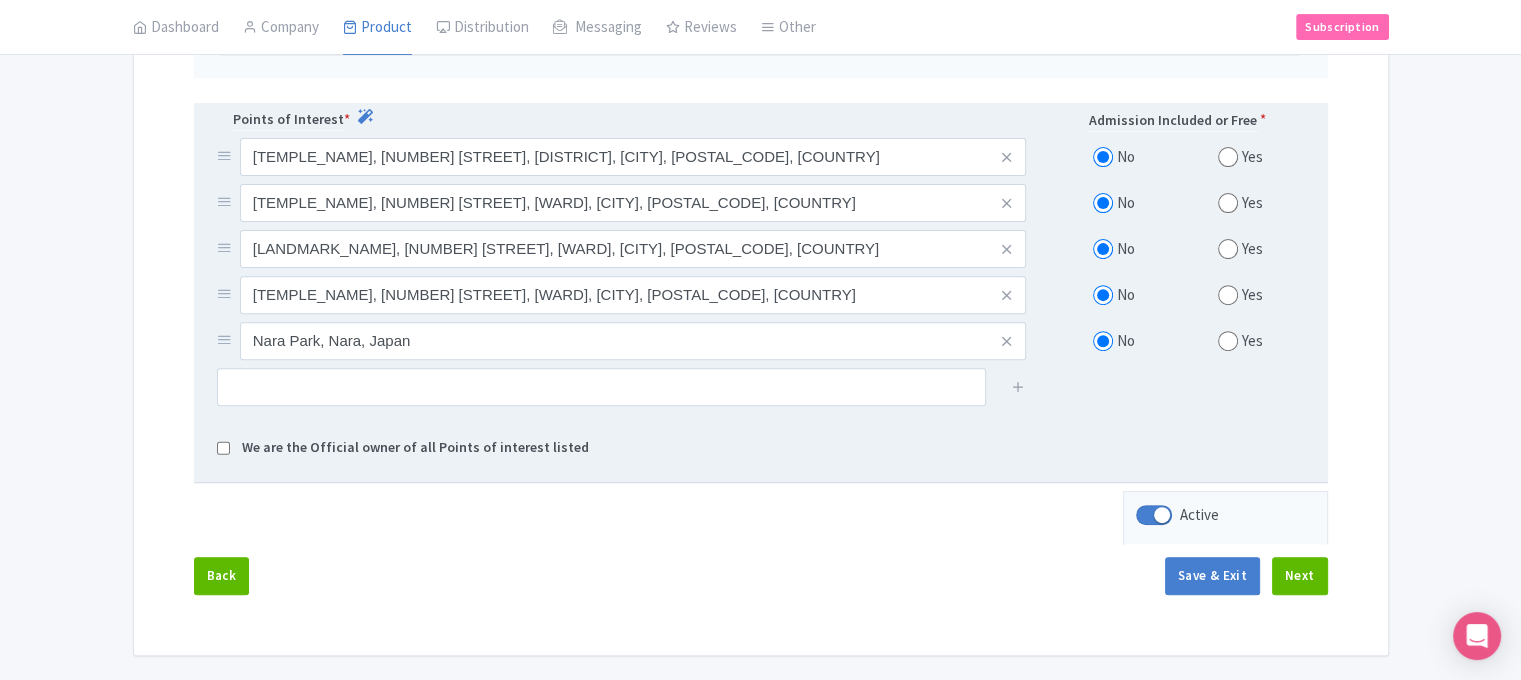 scroll, scrollTop: 632, scrollLeft: 0, axis: vertical 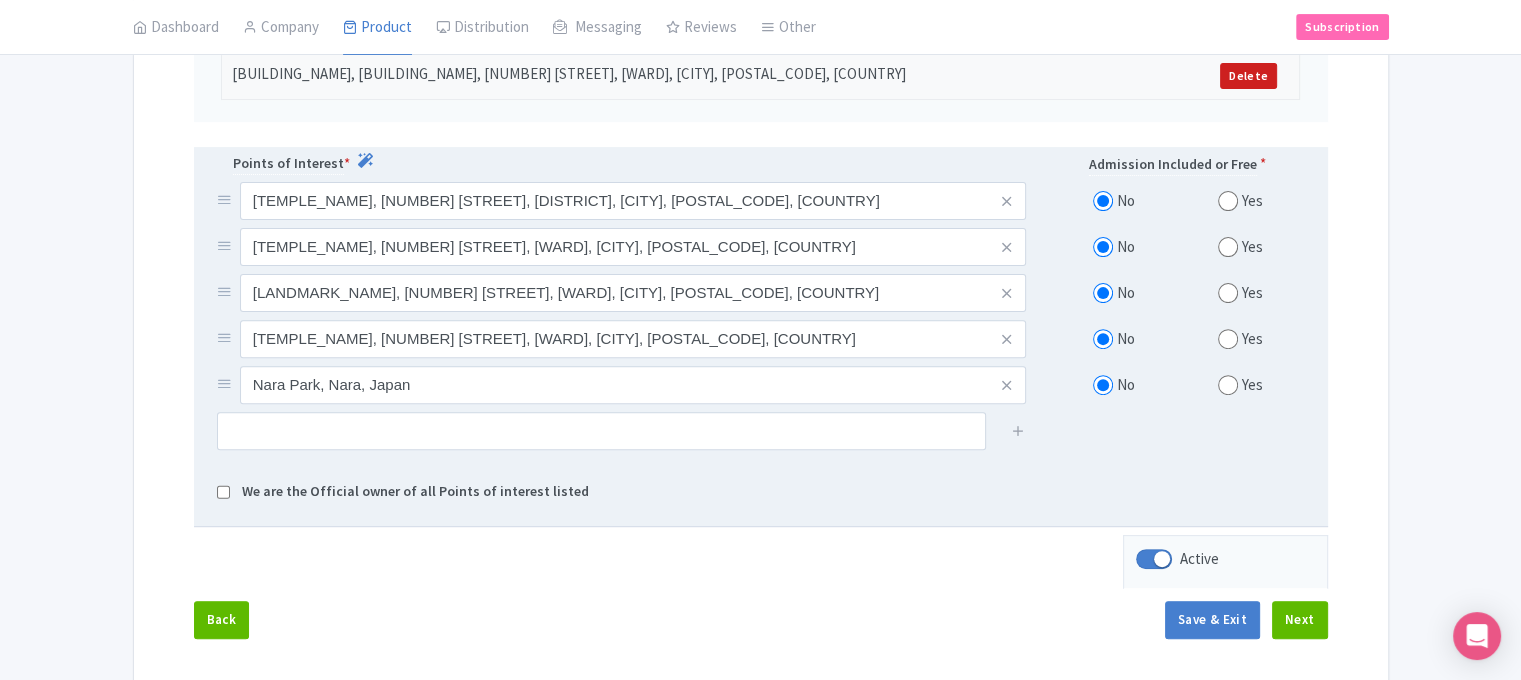 click at bounding box center (1228, 293) 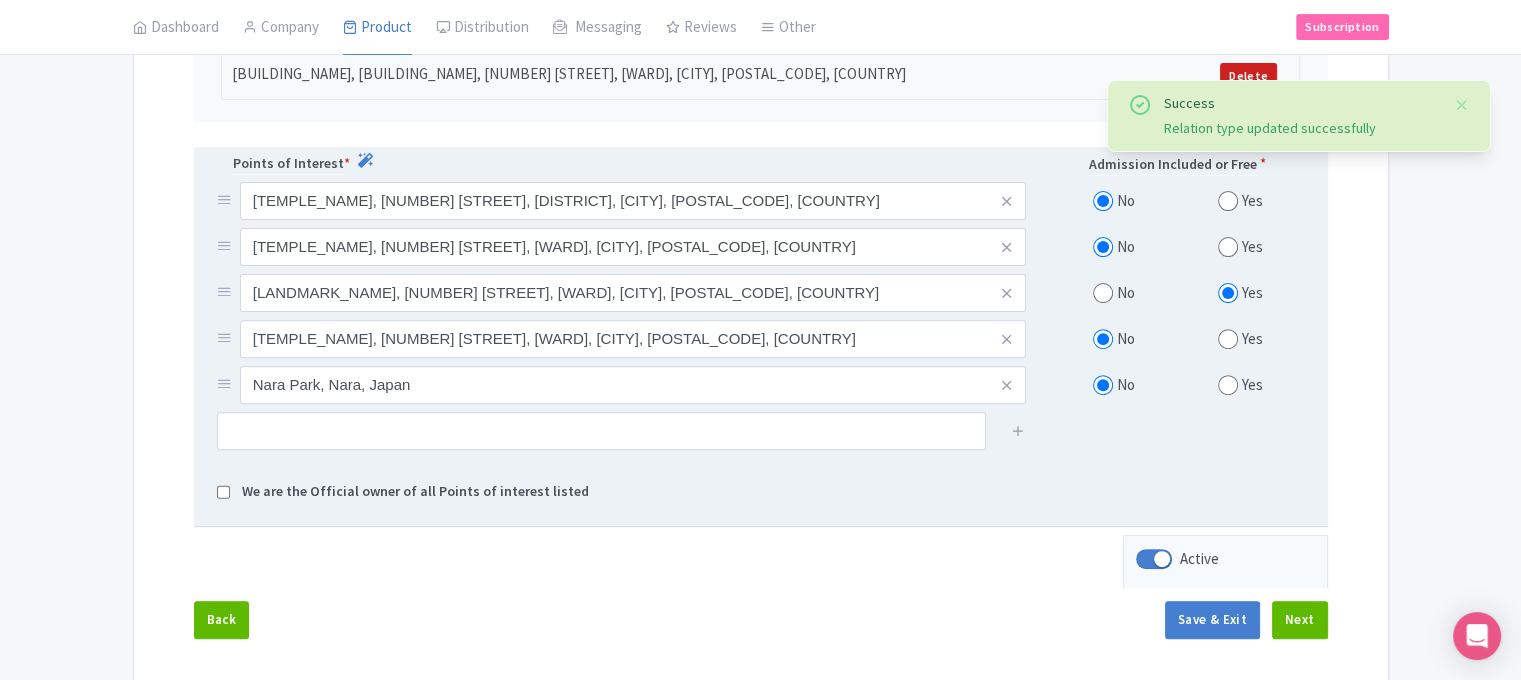 click at bounding box center (1228, 339) 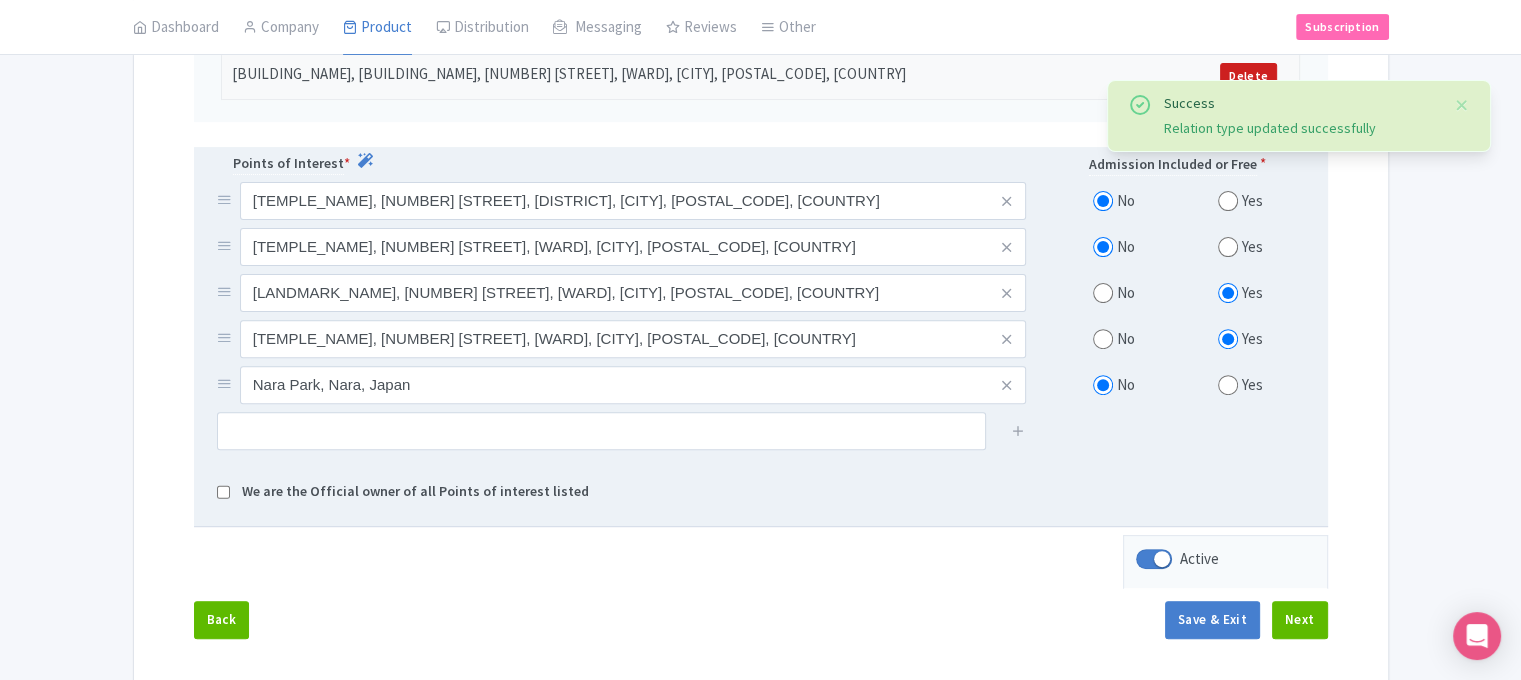 click at bounding box center [1228, 385] 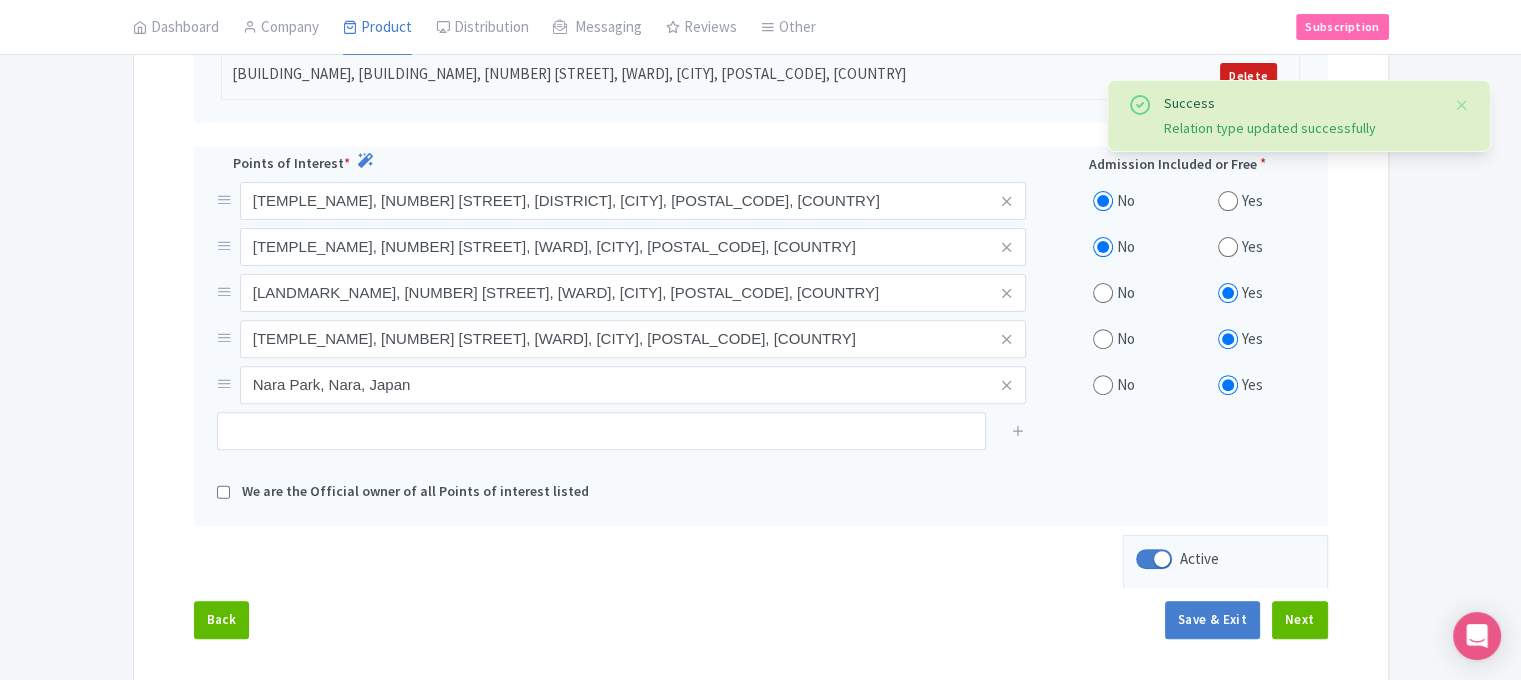 click on "Name & Price
Locations
Description & Reviews
Images & Categories
Complete
Edit Name for Google Listing
Regular Product Name:
Kyoto & Nara Tour from Kyoto or Osaka – Small Group
Save
Google Business Profile
Save
We are the owner of this Google Business Profile
+ Add from My Locations
Starts Location
Kintetsu Namba Building, Kintetsu Namba Building, 4-chōme-1-17 Namba, Chuo Ward, Osaka, 542-0076, Japan
Delete
Points of Interest
*
Admission Included or Free
*
Tōdai-ji, 406-1 Zōshichō, Nara, 630-8587, Japan
No
Yes
Kinkaku-ji Temple, 1 Kinkakujichō, Kita Ward, Kyoto, 603-8361, Japan
No
Yes
No
Yes" at bounding box center (761, 172) 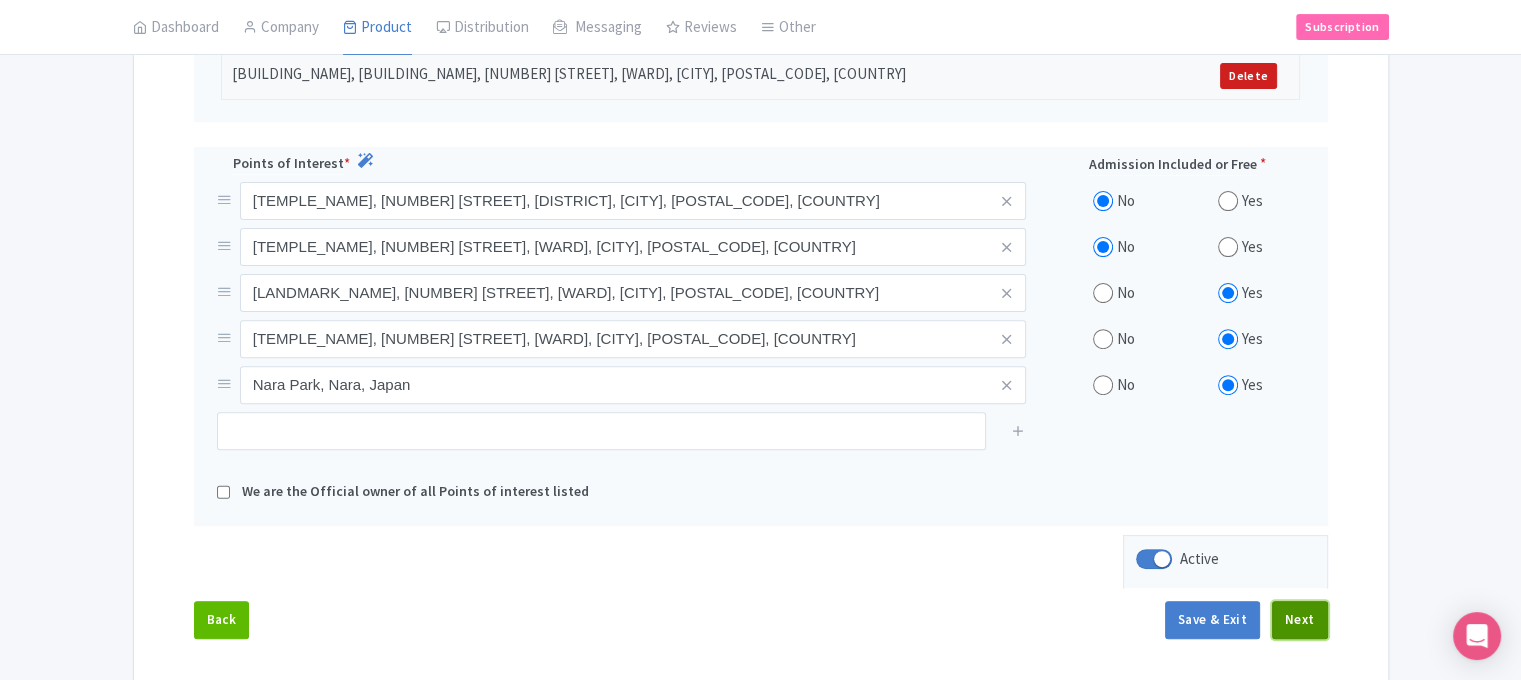 click on "Next" at bounding box center [1300, 620] 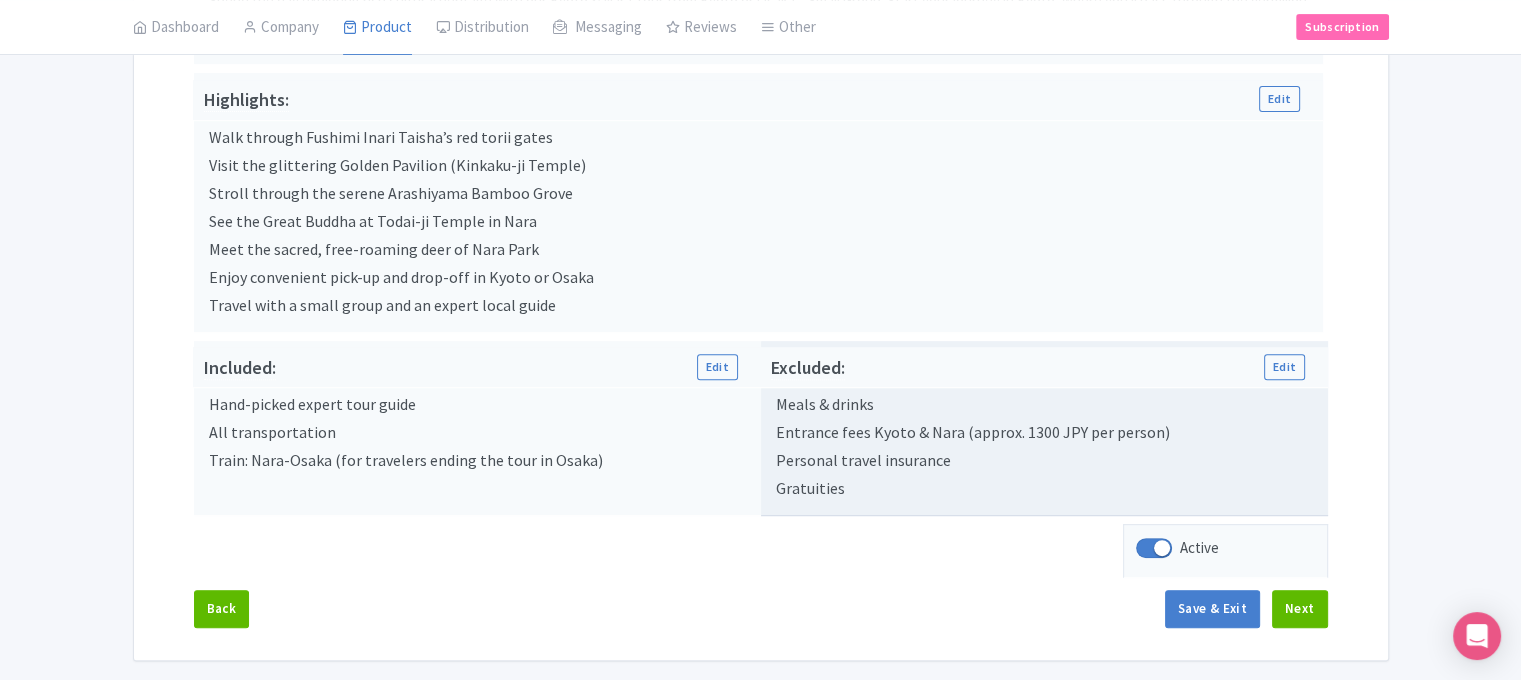 scroll, scrollTop: 732, scrollLeft: 0, axis: vertical 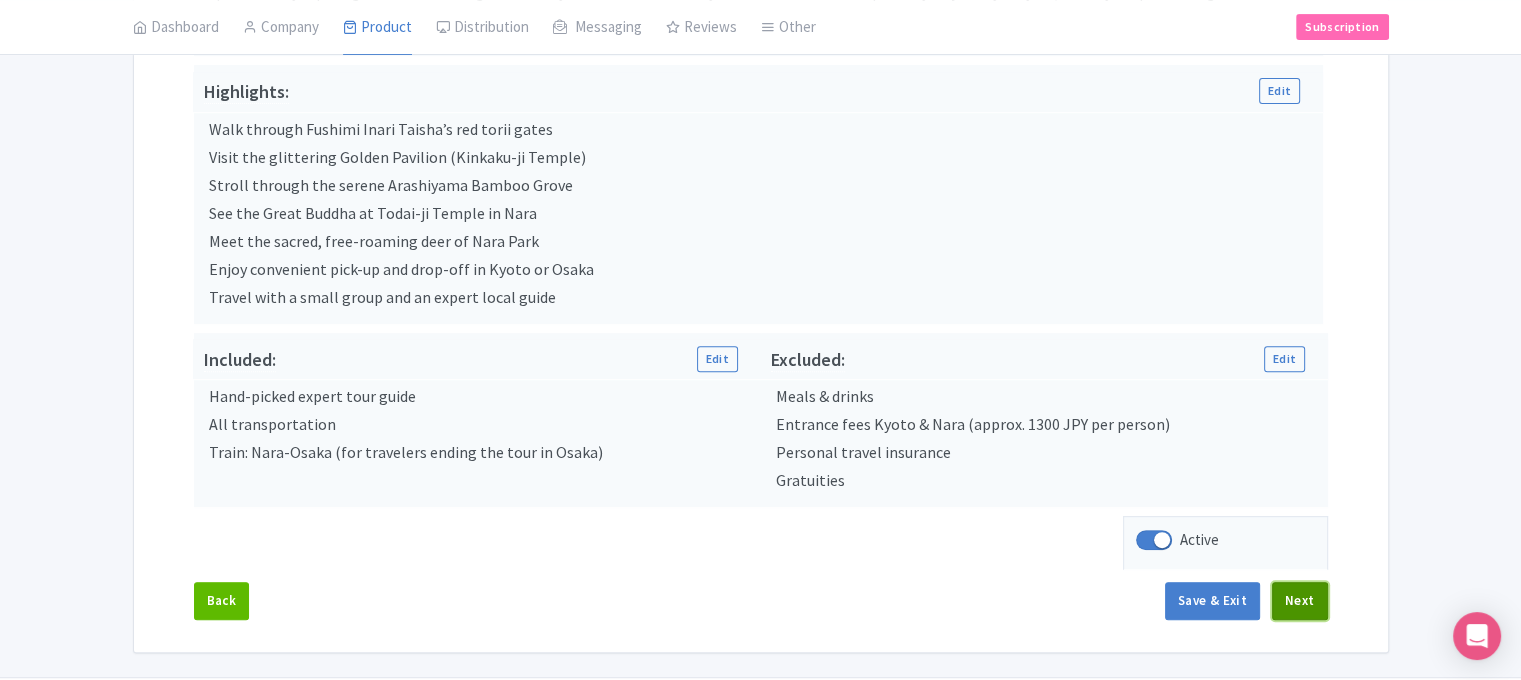 click on "Next" at bounding box center [1300, 601] 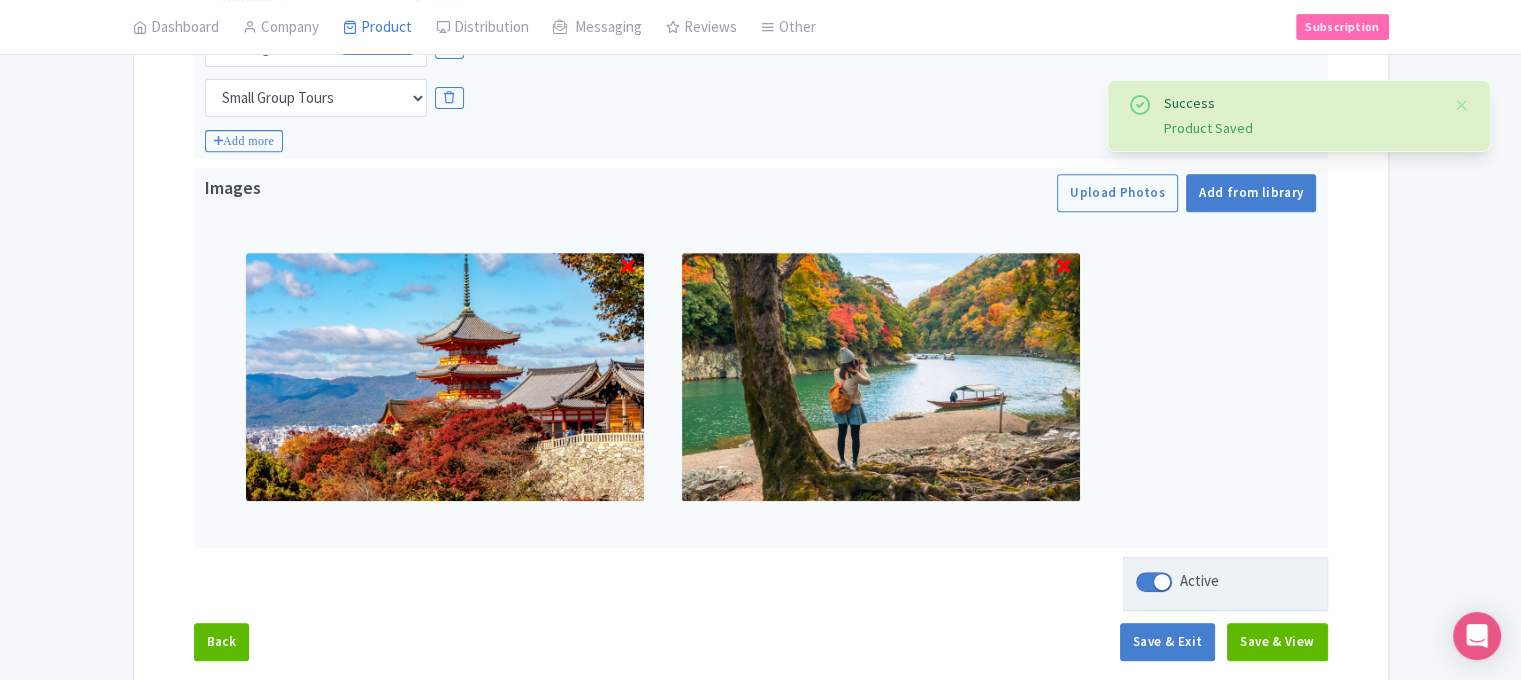 scroll, scrollTop: 816, scrollLeft: 0, axis: vertical 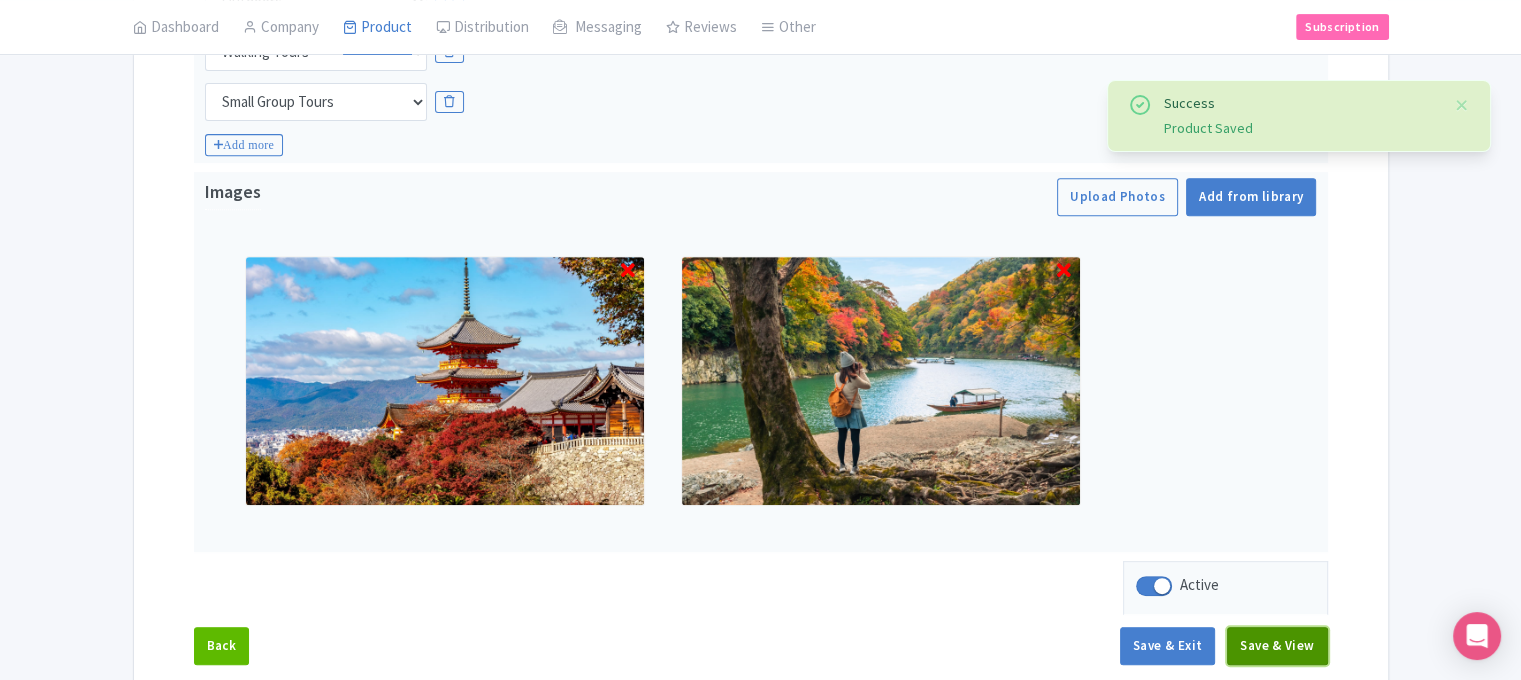 click on "Save & View" at bounding box center [1277, 646] 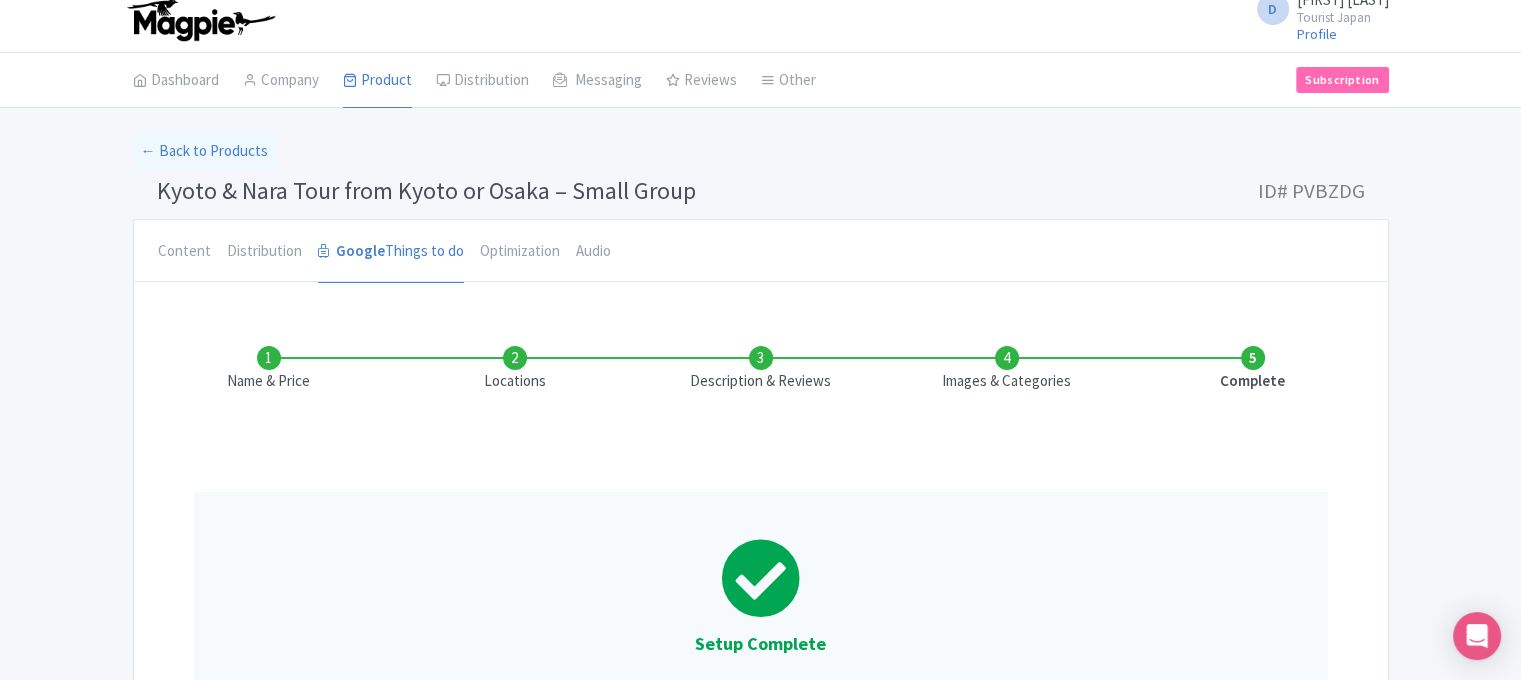 scroll, scrollTop: 7, scrollLeft: 0, axis: vertical 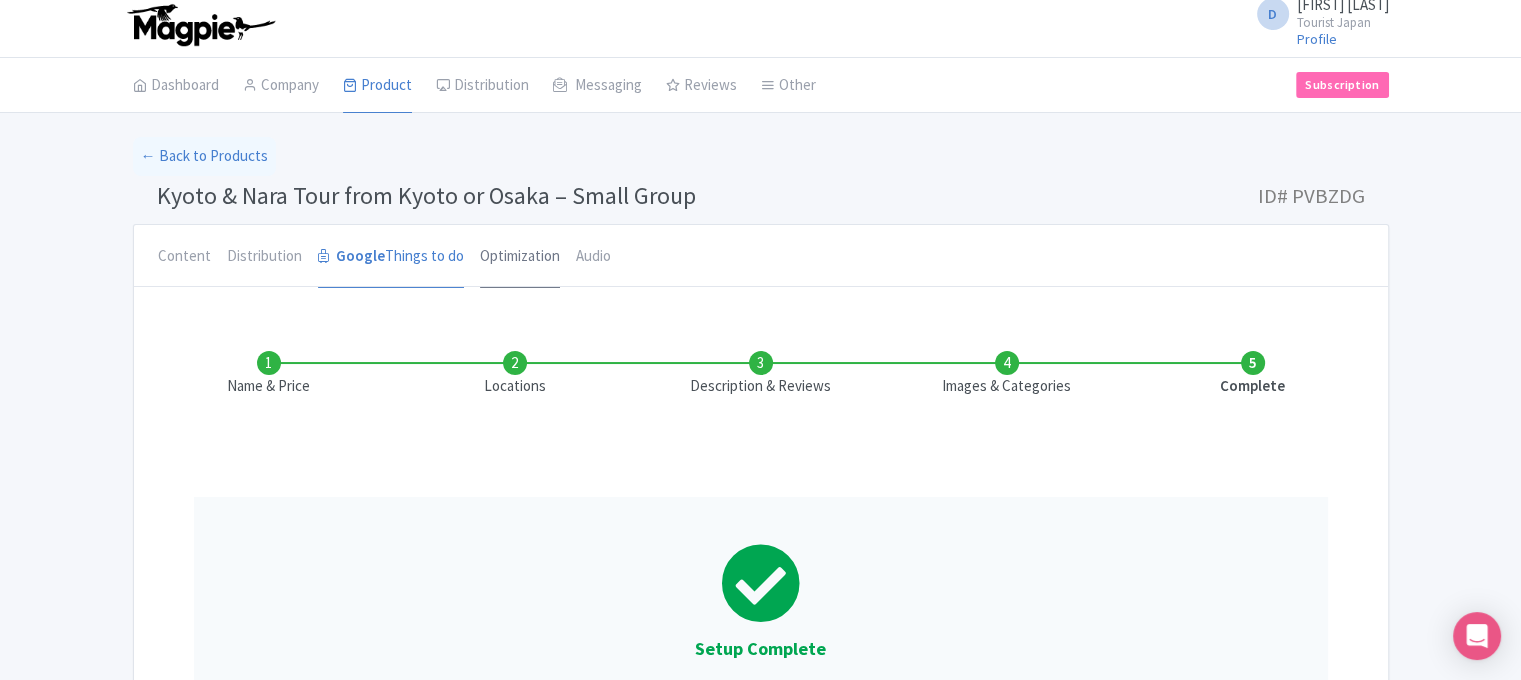 click on "Optimization" at bounding box center (520, 257) 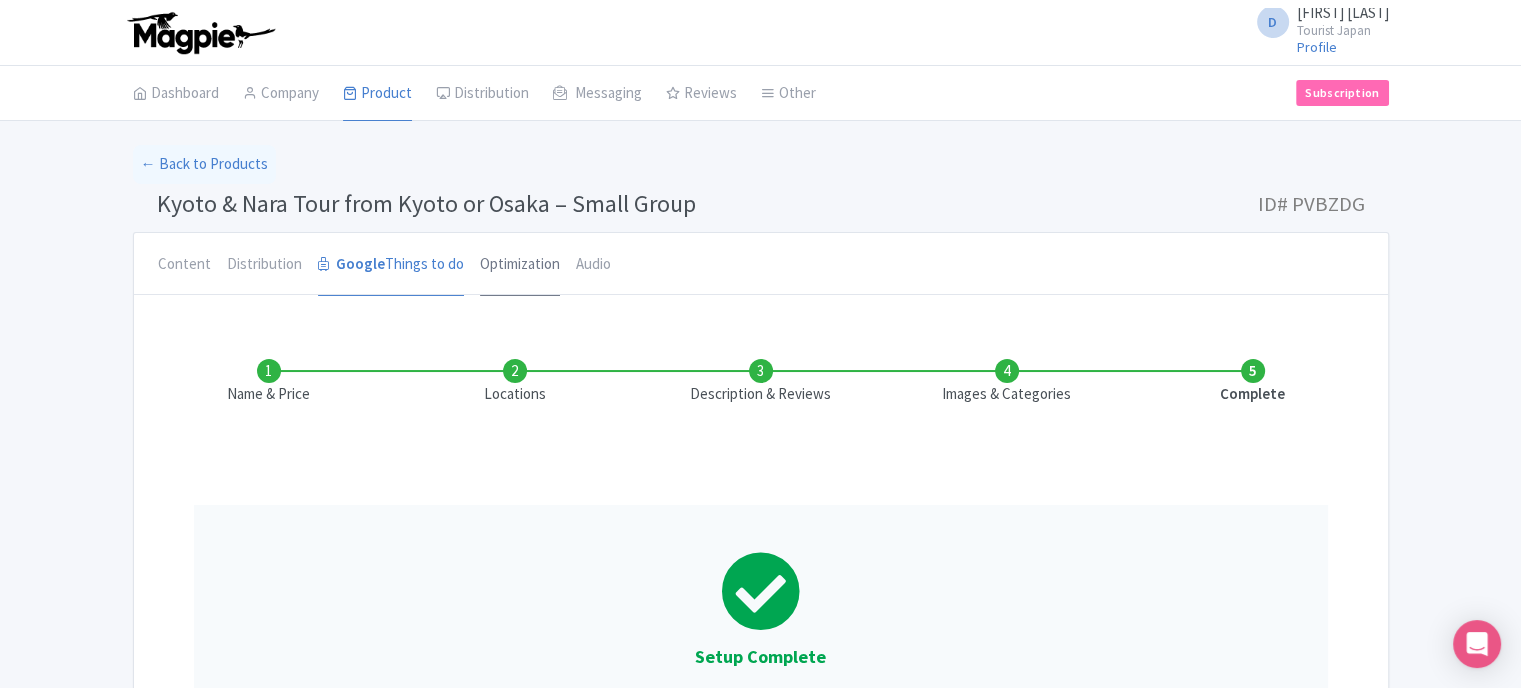 scroll, scrollTop: 0, scrollLeft: 0, axis: both 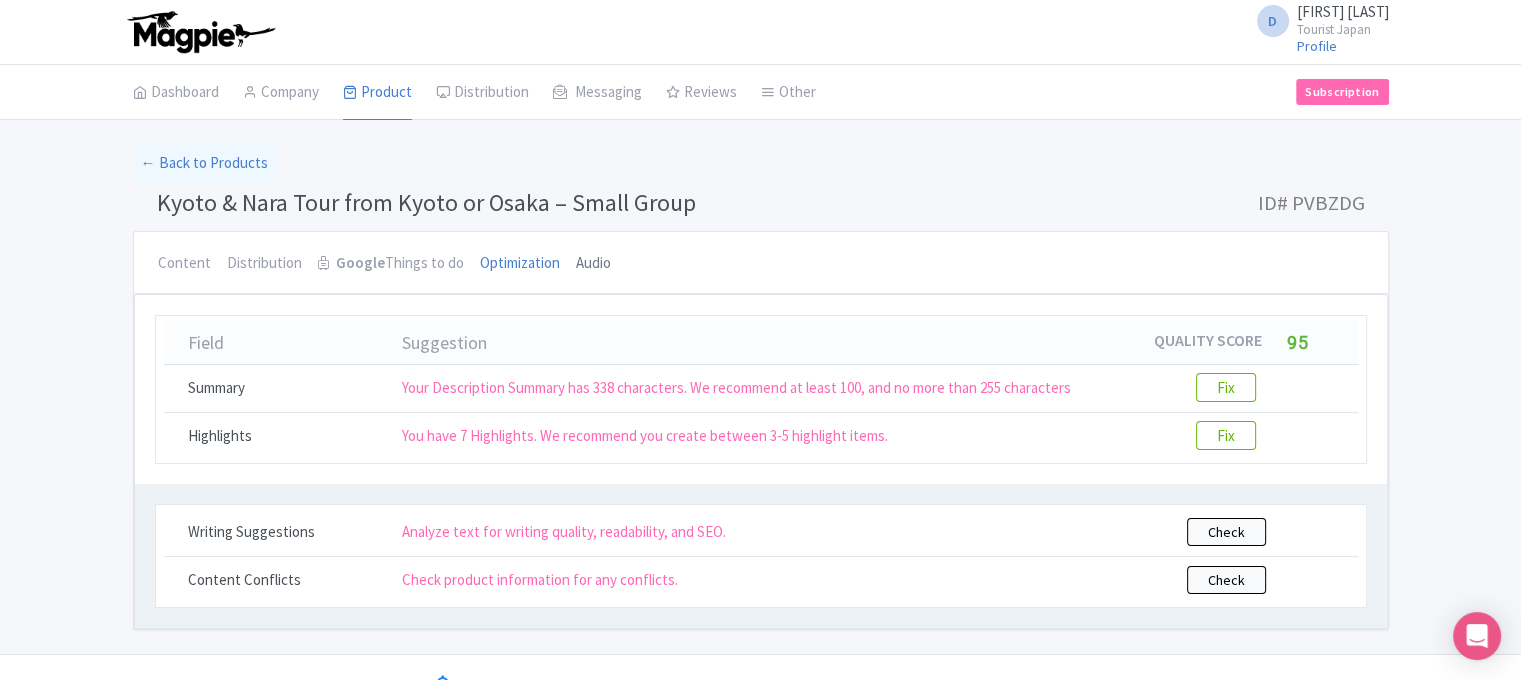 click on "Audio" at bounding box center (593, 264) 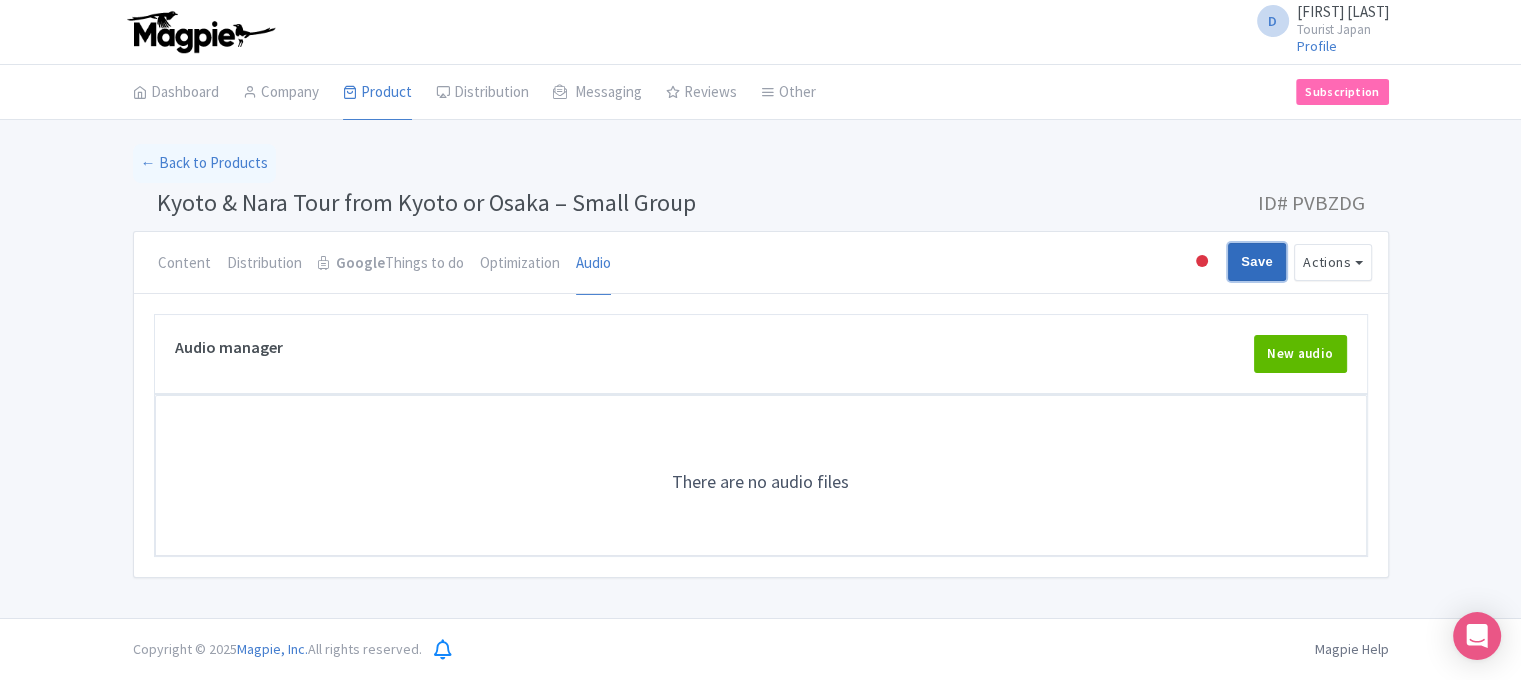 click on "Save" at bounding box center [1257, 262] 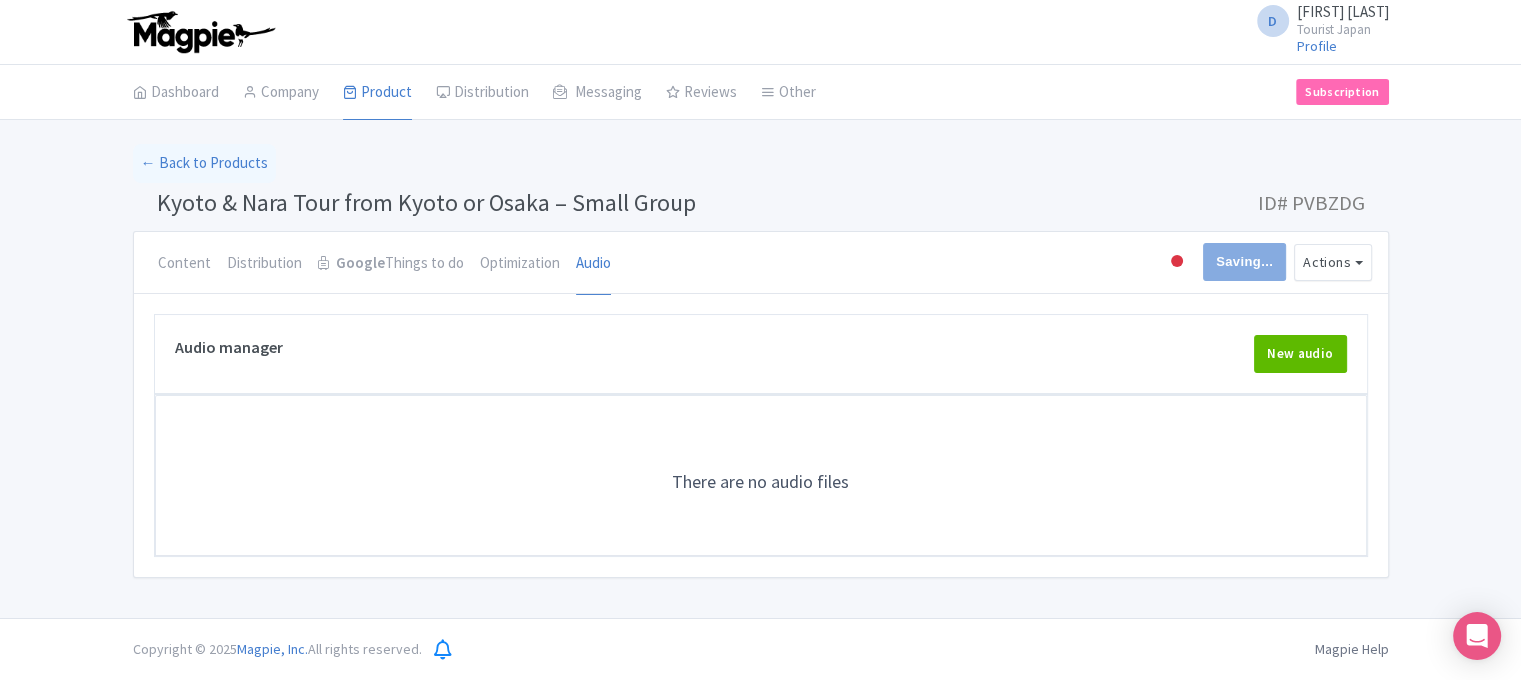 type on "Saving..." 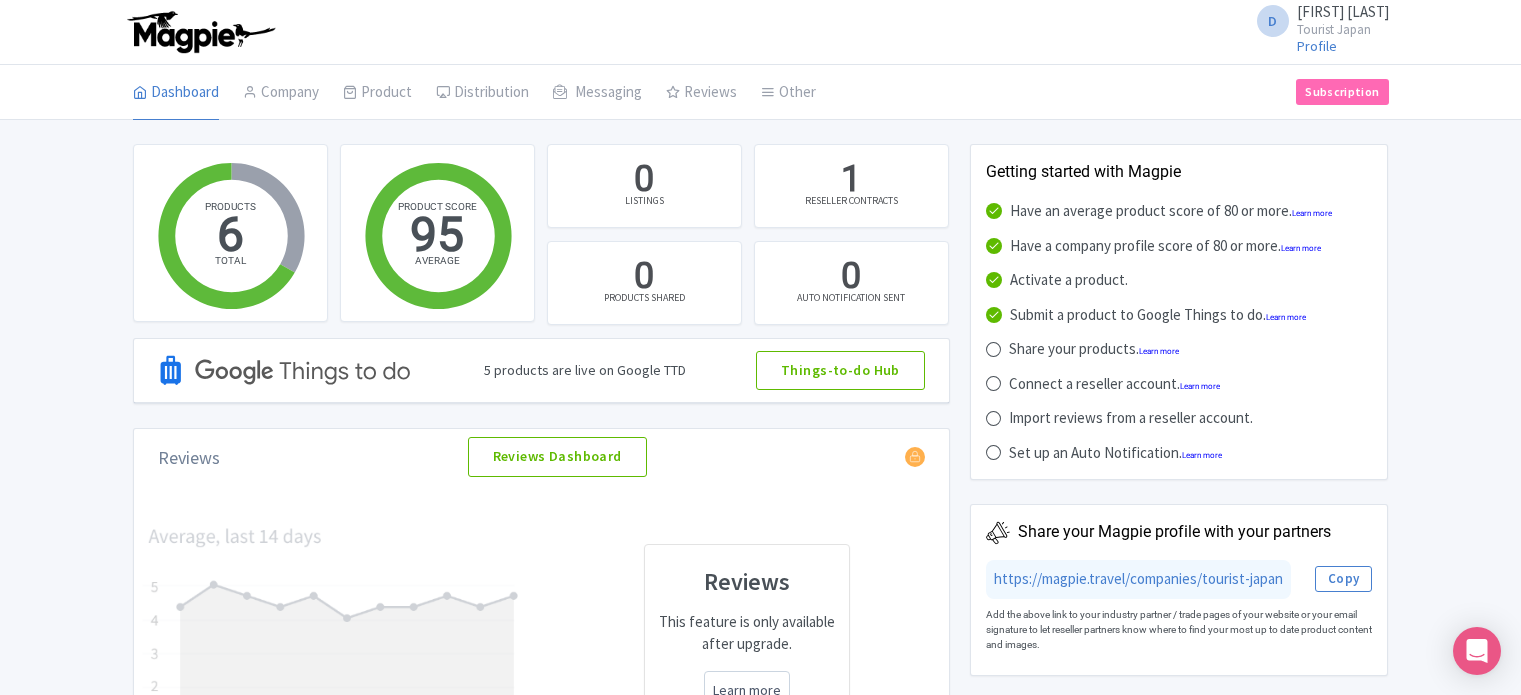 scroll, scrollTop: 0, scrollLeft: 0, axis: both 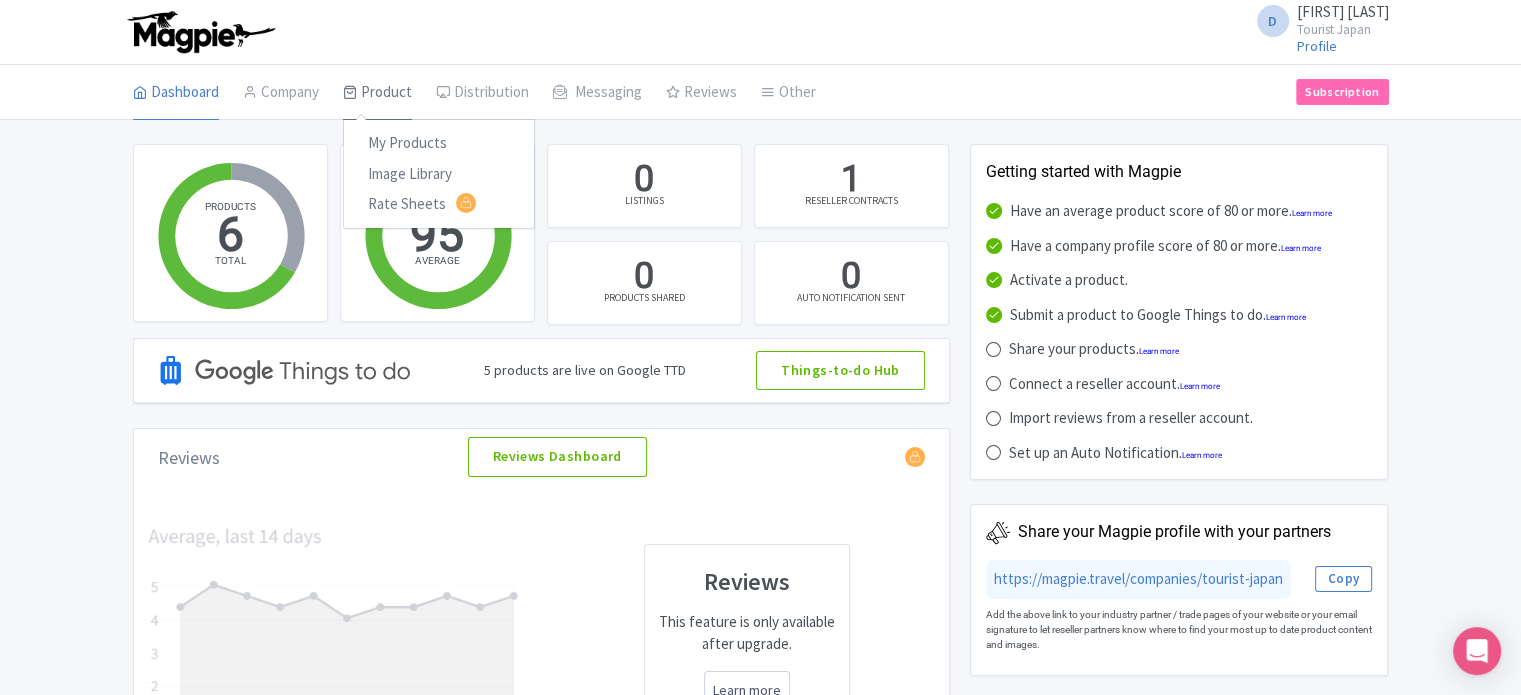 click on "Product" at bounding box center [377, 93] 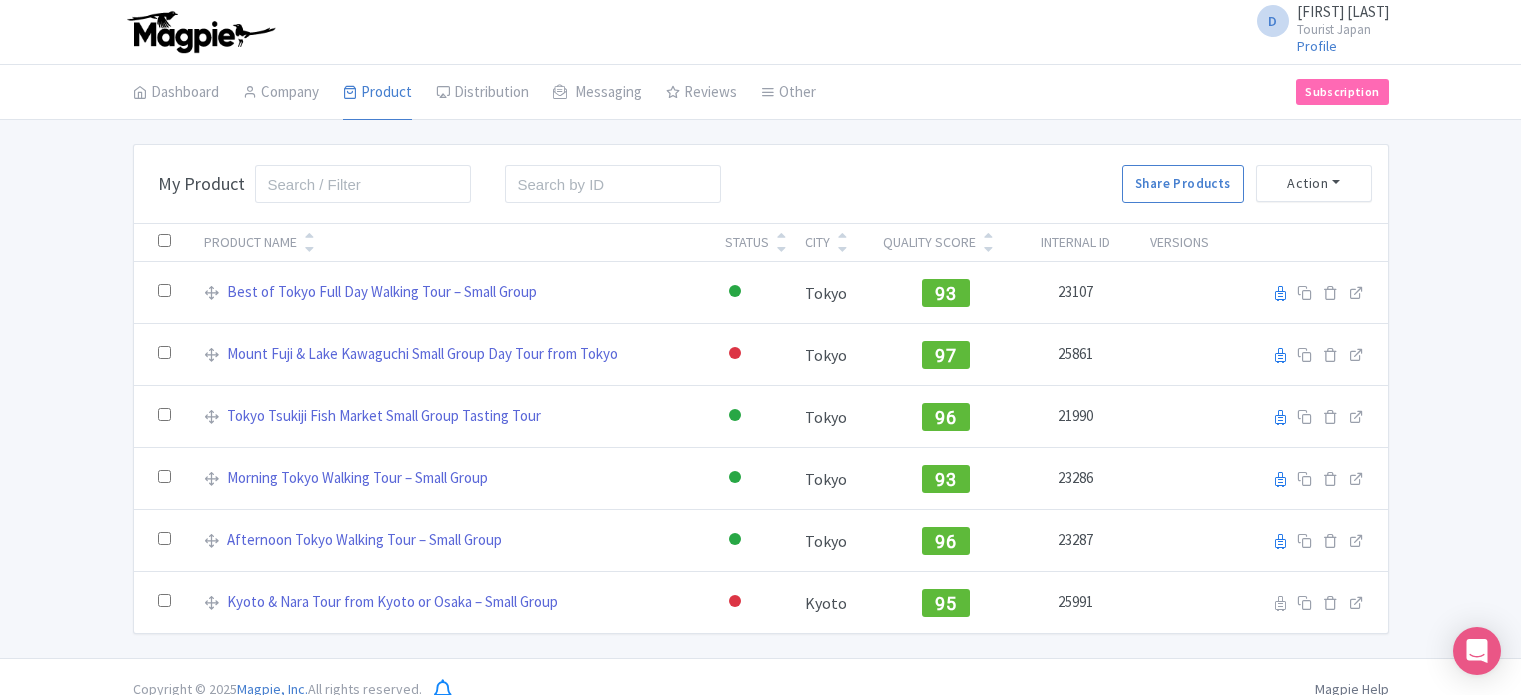 scroll, scrollTop: 0, scrollLeft: 0, axis: both 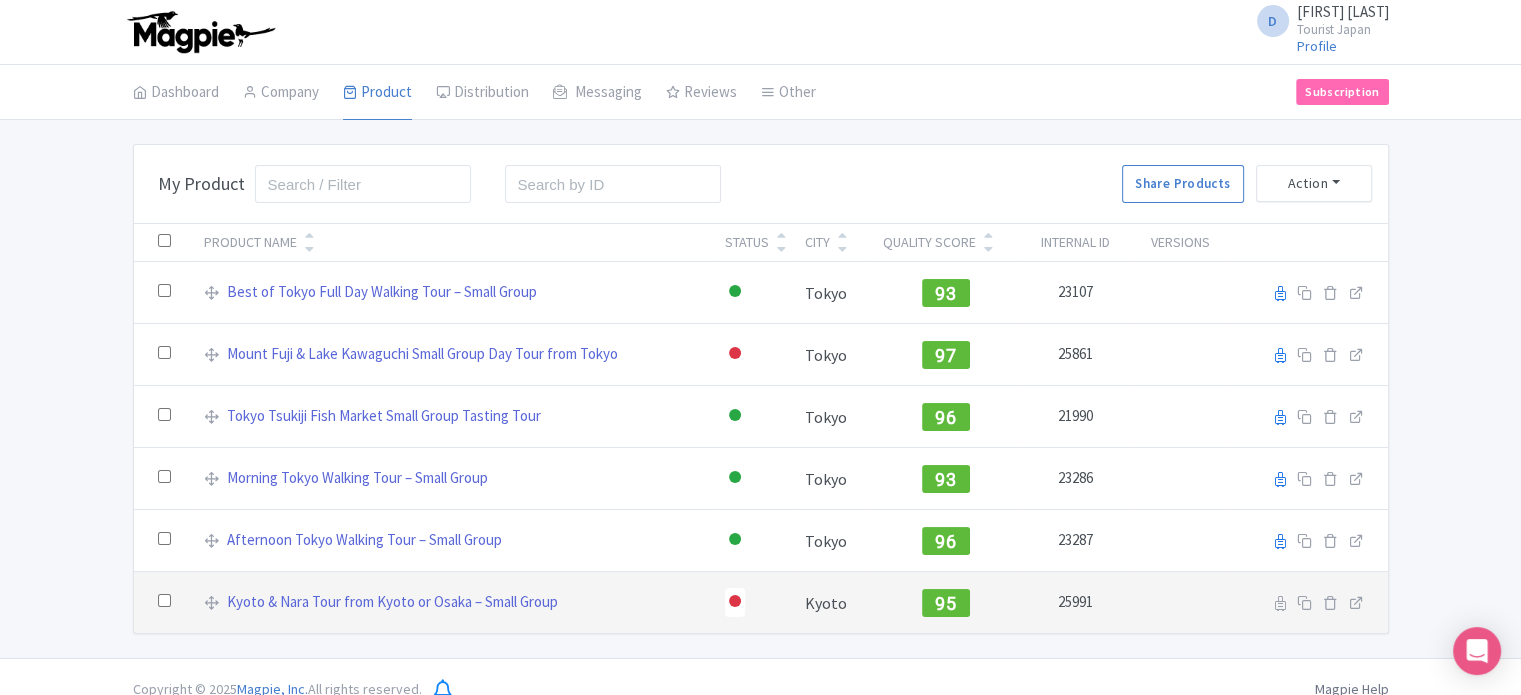 click at bounding box center (735, 601) 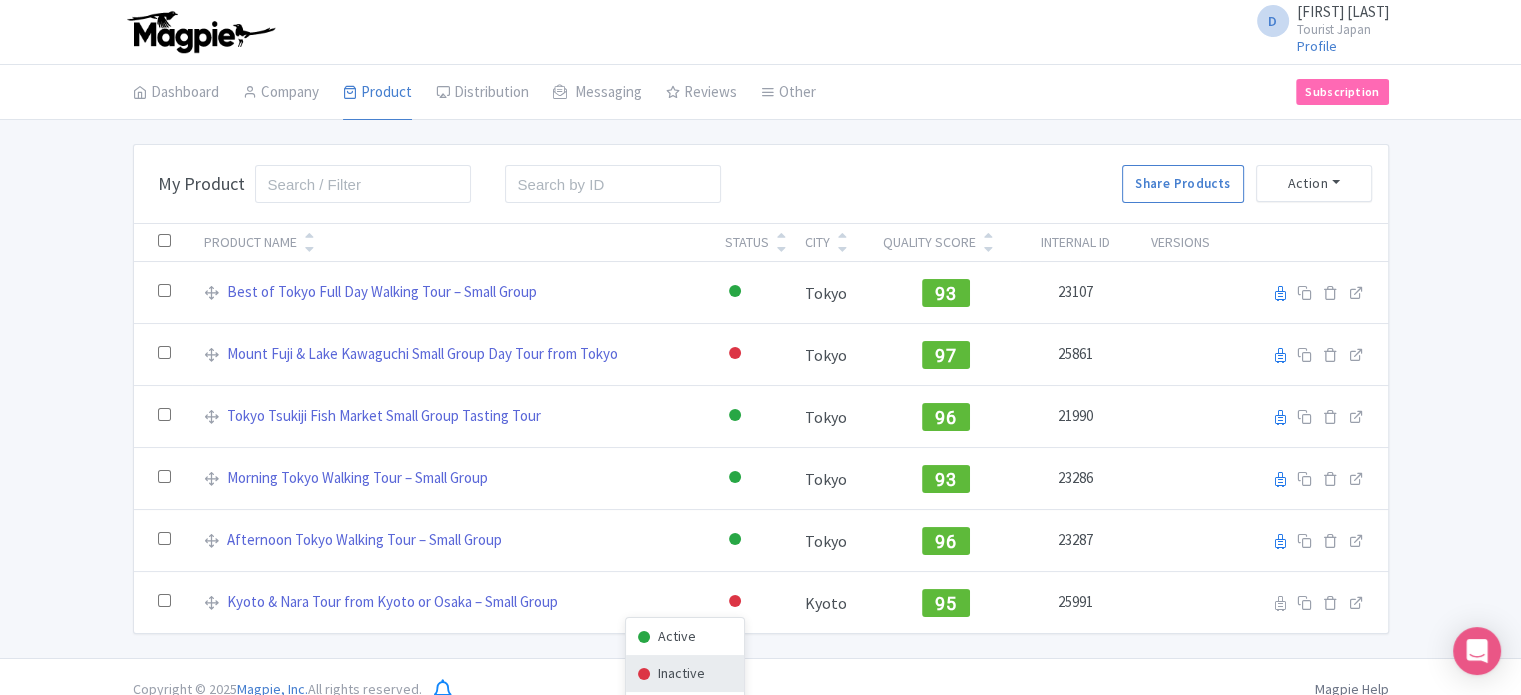 click on "Active" at bounding box center (685, 636) 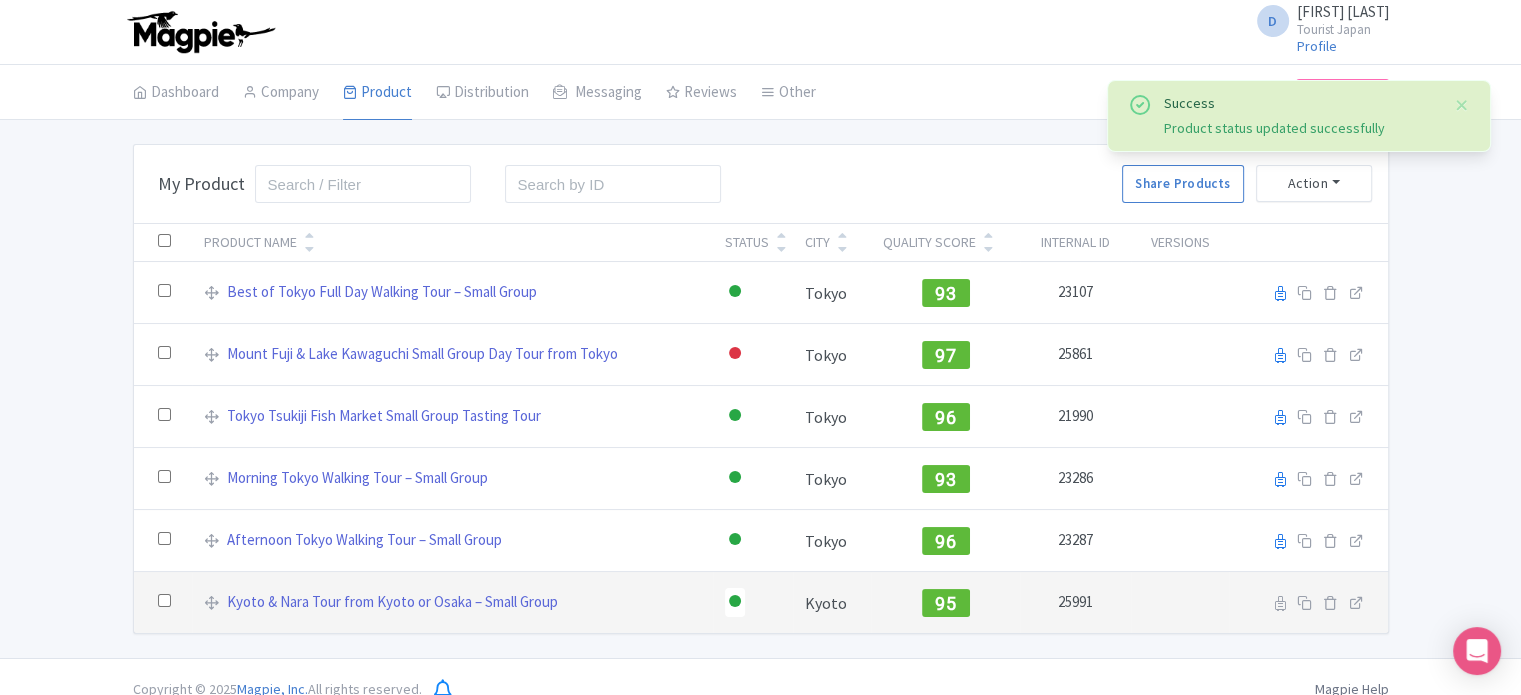 click on "Kyoto & Nara Tour from Kyoto or Osaka – Small Group" at bounding box center [452, 602] 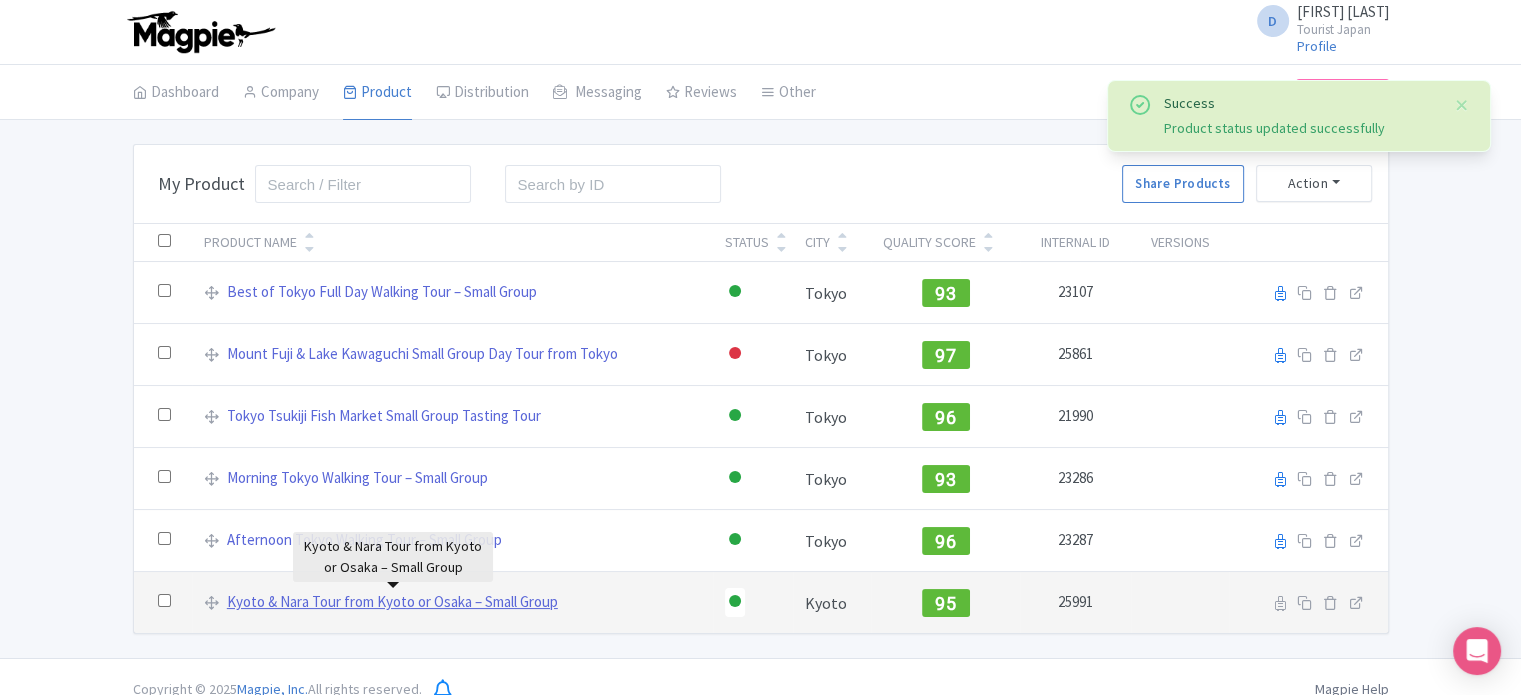 click on "Kyoto & Nara Tour from Kyoto or Osaka – Small Group" at bounding box center (392, 602) 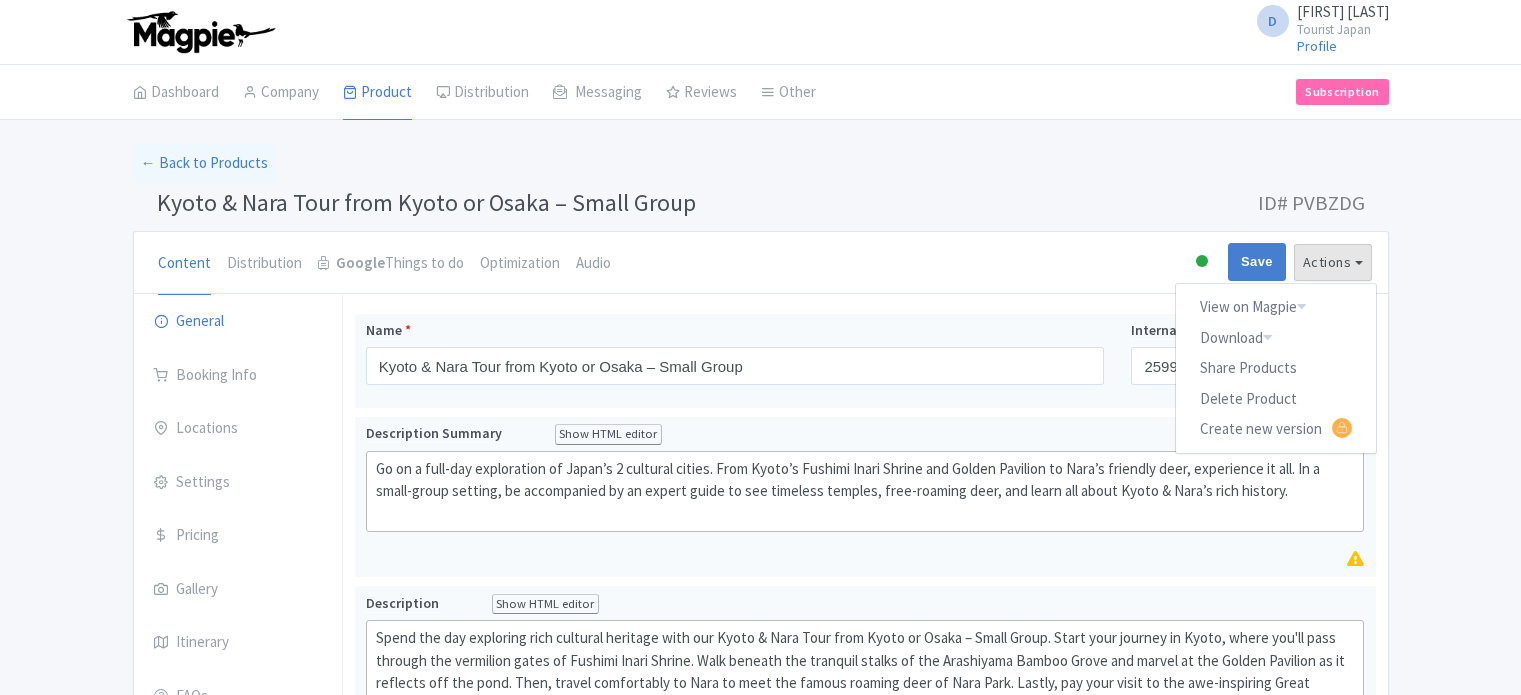 scroll, scrollTop: 0, scrollLeft: 0, axis: both 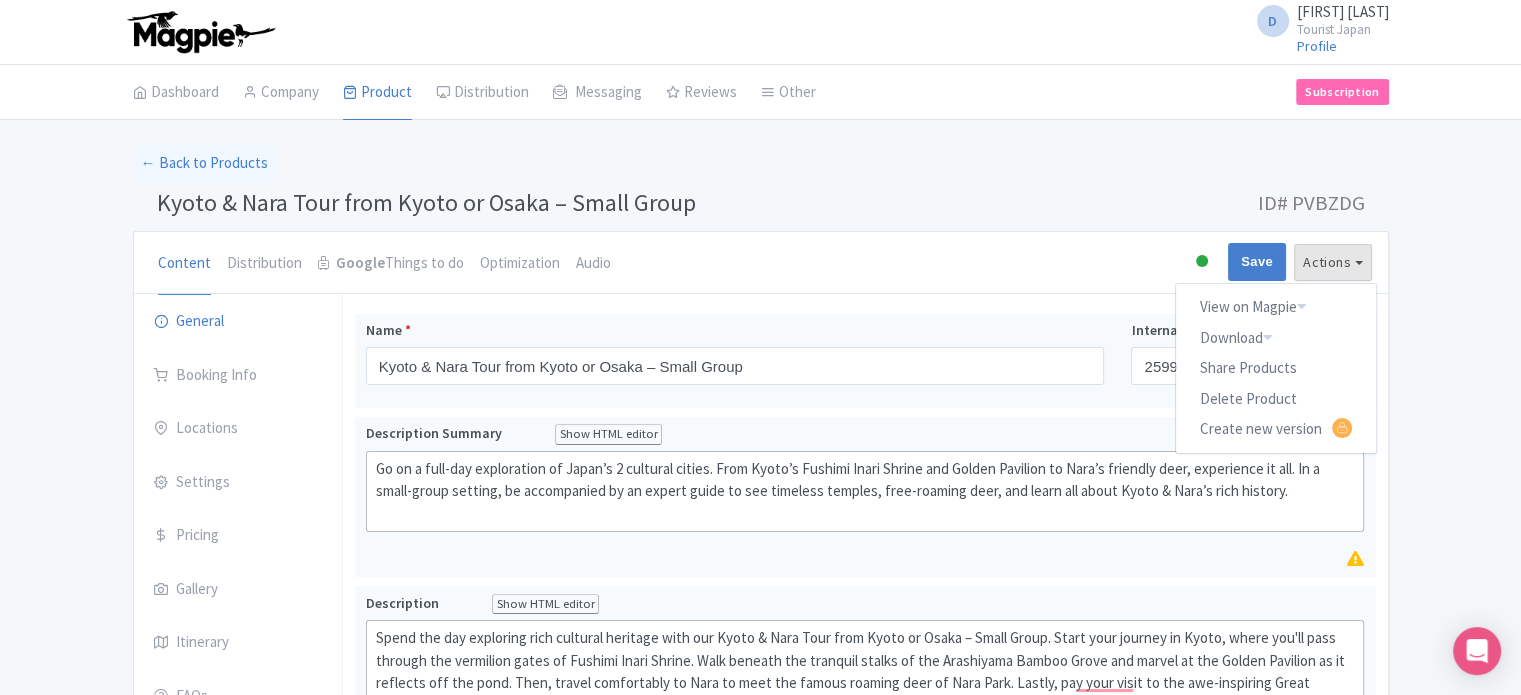 click on "← Back to Products
[CITY] & Nara Tour from [CITY] or Osaka – Small Group
ID# PVBZDG
Content
Distribution
Google  Things to do
Optimization
Audio
Active
Inactive
Building
Archived
Save
Actions
View on Magpie
Customer View
Industry Partner View
Download
Excel
Word
All Images ZIP
Share Products
Delete Product
Create new version
Confirm Copy Operation
Yes, Copy
Cancel
You are currently editing a version of this product: Primary Product
General
Booking Info
Locations
Settings
Pricing
Gallery
Itinerary
FAQs
[CITY] & Nara Tour from [CITY] or Osaka – Small Group
Name   *
[CITY] & Nara Tour from [CITY] or Osaka – Small Group" at bounding box center (760, 910) 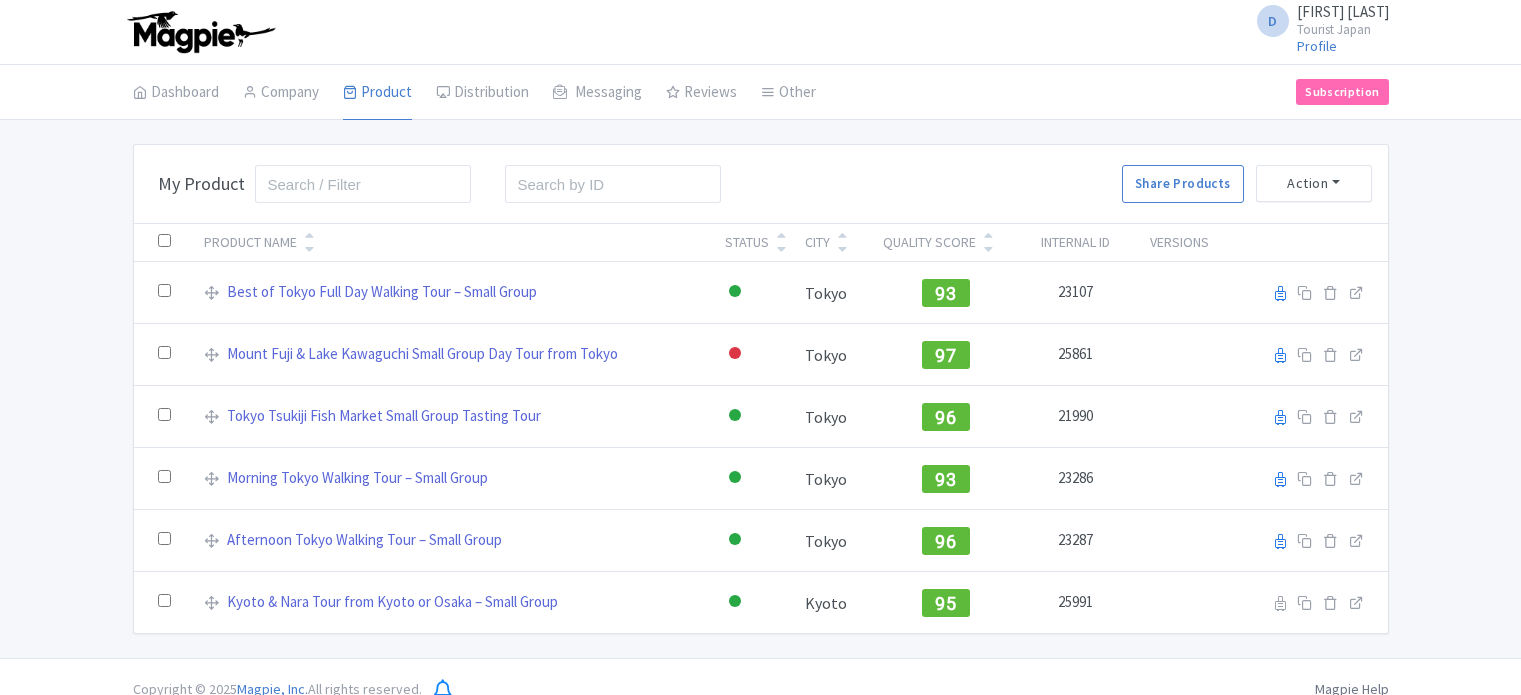 scroll, scrollTop: 0, scrollLeft: 0, axis: both 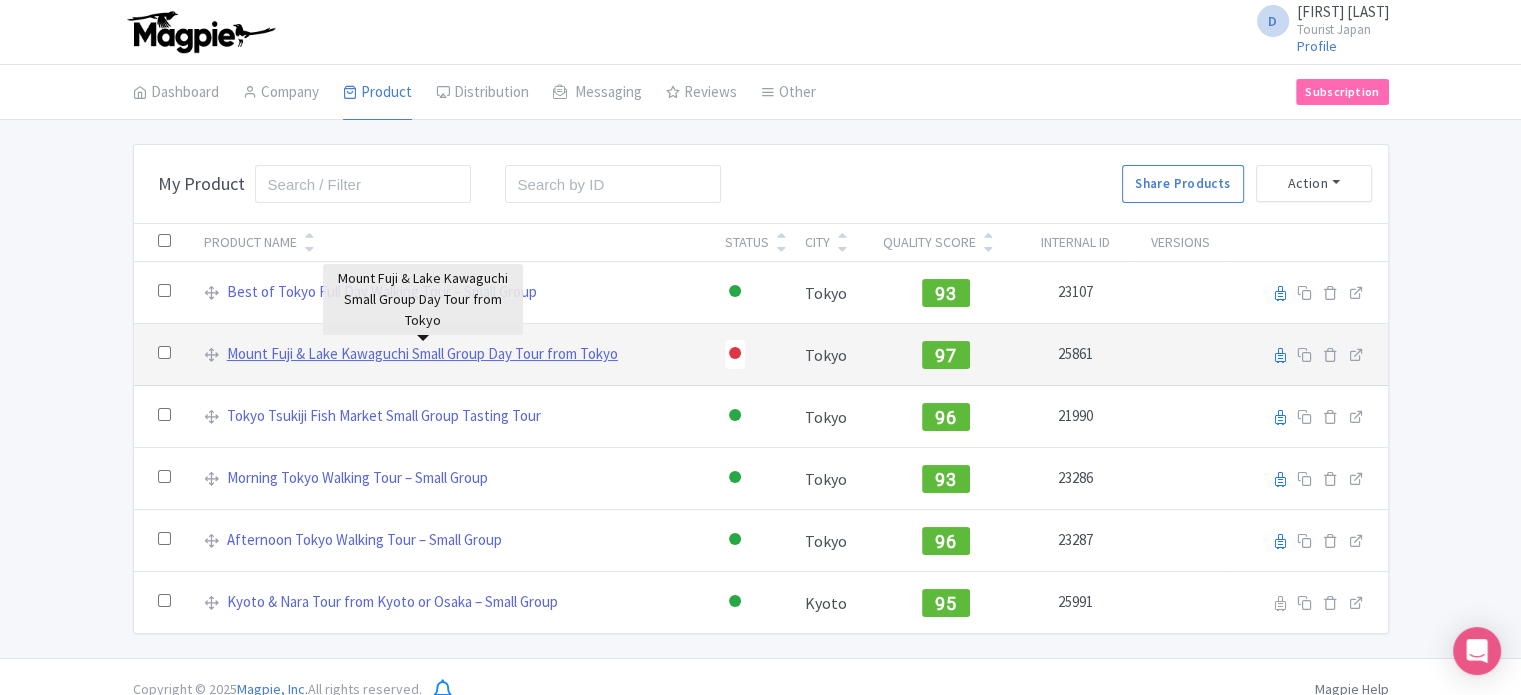 click on "Mount Fuji & Lake Kawaguchi Small Group Day Tour from Tokyo" at bounding box center [422, 354] 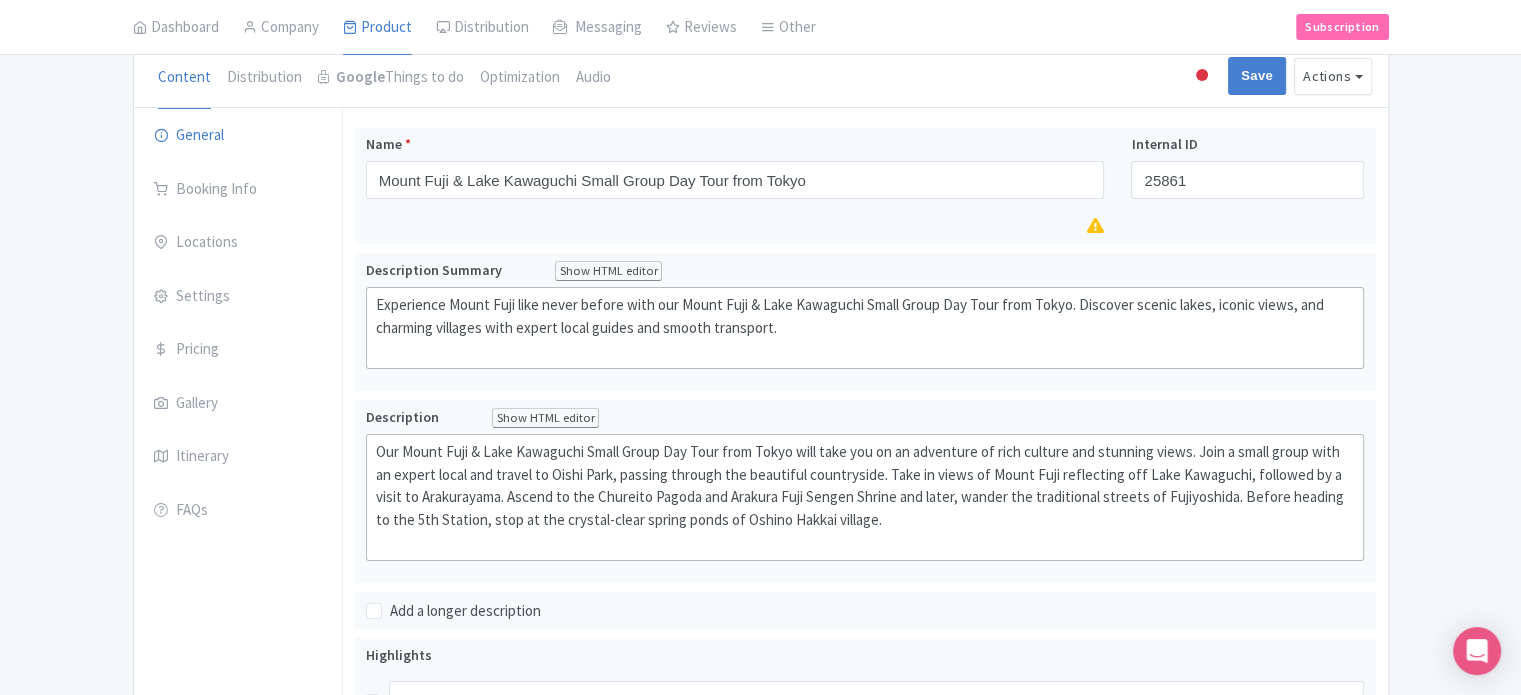 scroll, scrollTop: 200, scrollLeft: 0, axis: vertical 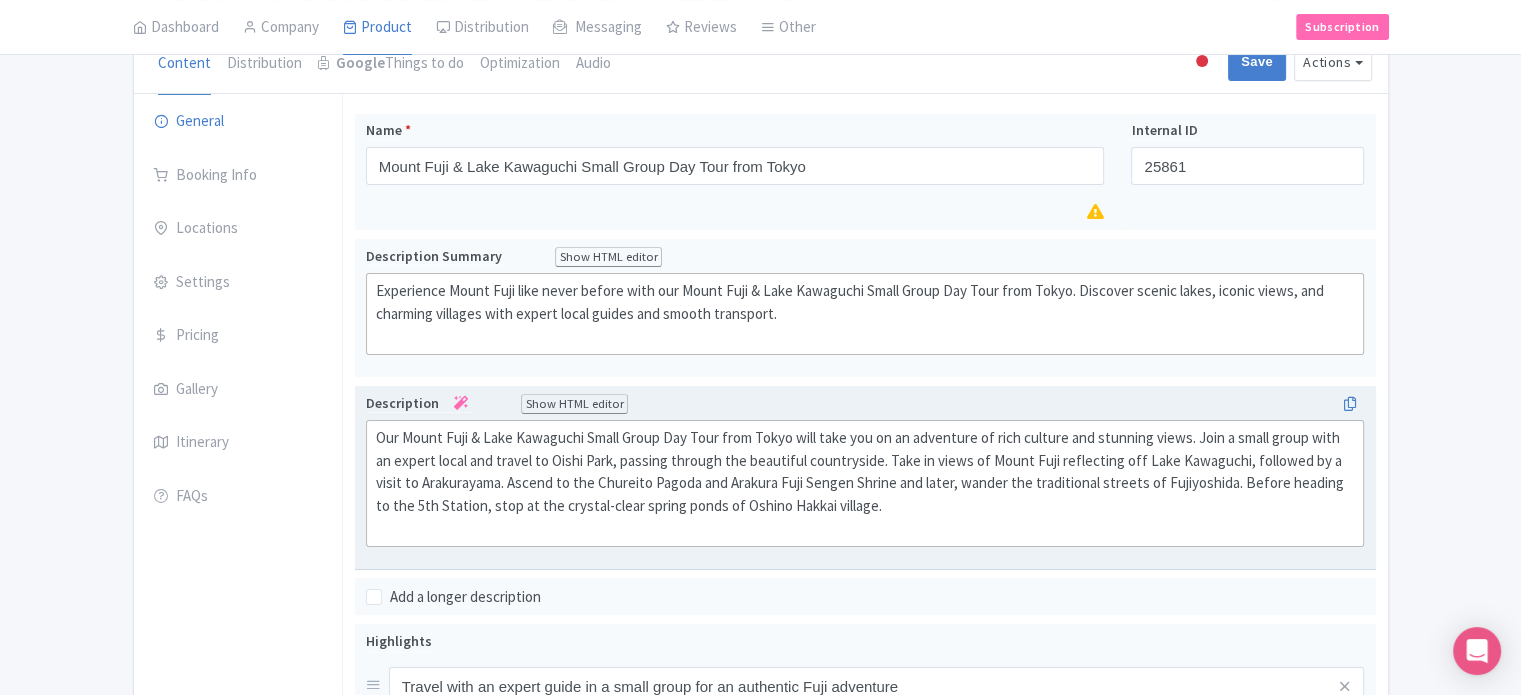 click on "Our Mount Fuji & Lake Kawaguchi Small Group Day Tour from Tokyo will take you on an adventure of rich culture and stunning views. Join a small group with an expert local and travel to Oishi Park, passing through the beautiful countryside. Take in views of Mount Fuji reflecting off Lake Kawaguchi, followed by a visit to Arakurayama. Ascend to the Chureito Pagoda and Arakura Fuji Sengen Shrine and later, wander the traditional streets of Fujiyoshida. Before heading to the 5th Station, stop at the crystal-clear spring ponds of Oshino Hakkai village." 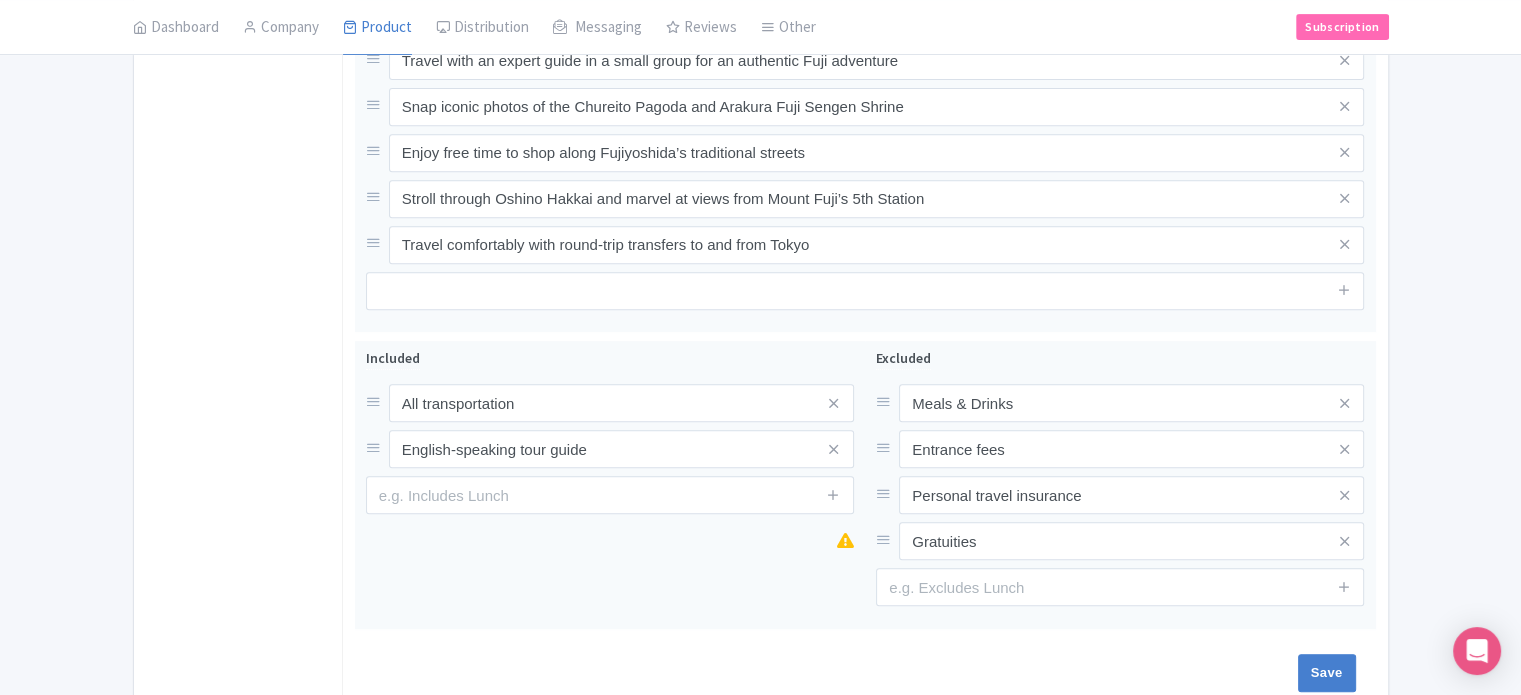 scroll, scrollTop: 946, scrollLeft: 0, axis: vertical 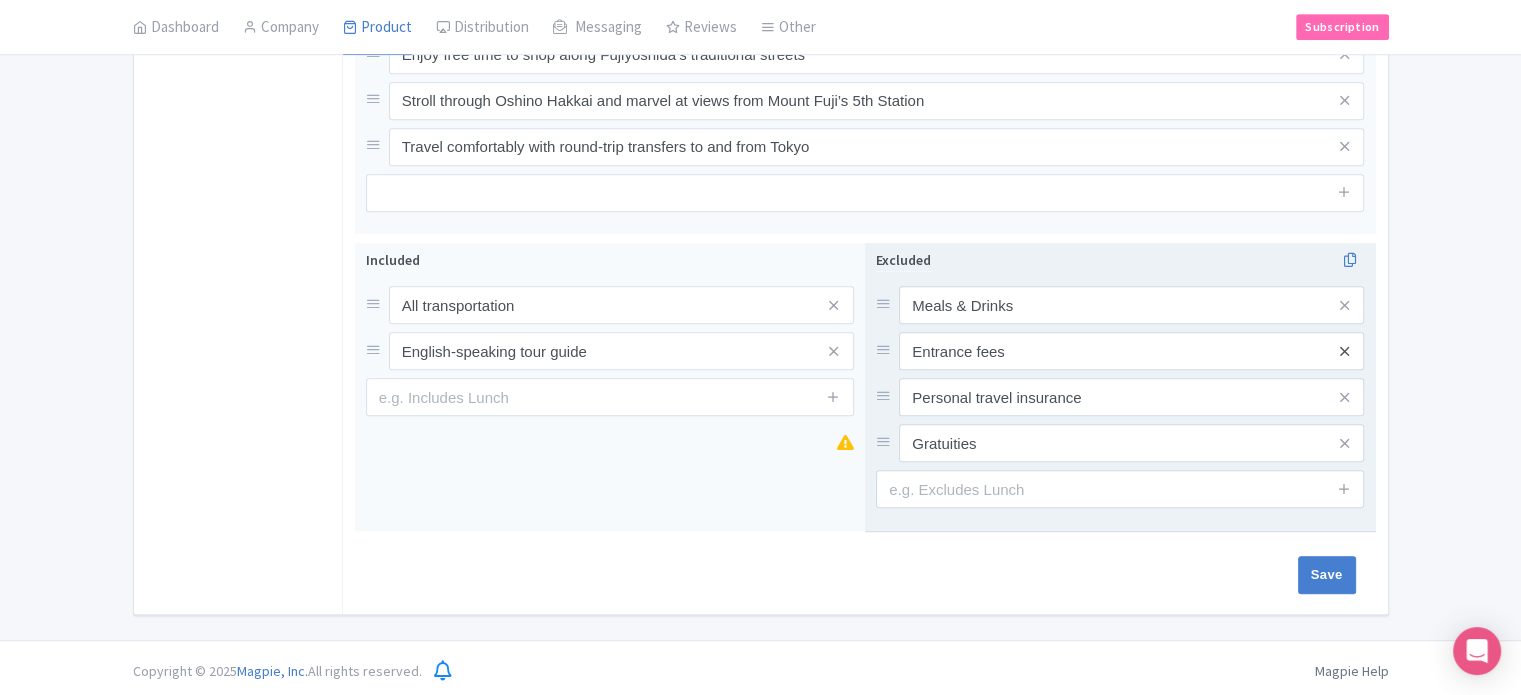 click at bounding box center [1344, 351] 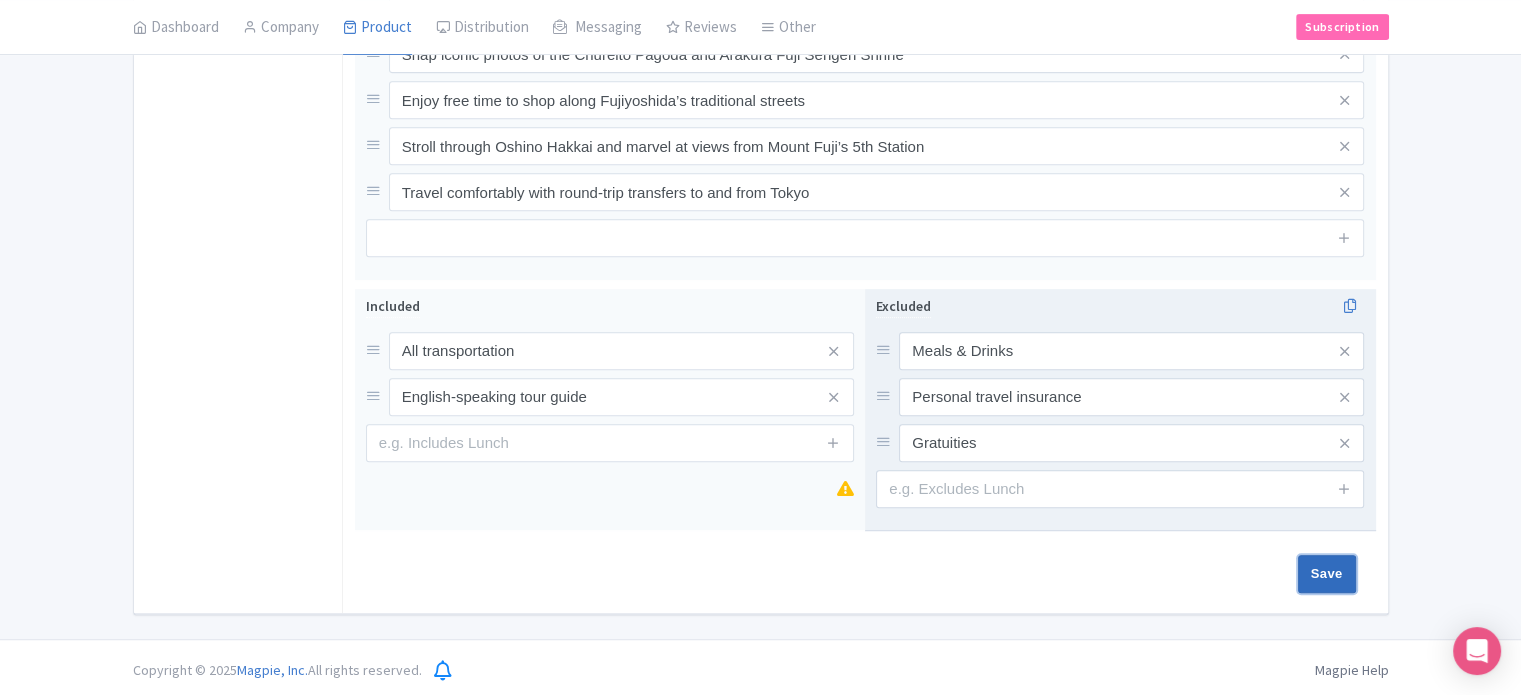 click on "Save" at bounding box center [1327, 574] 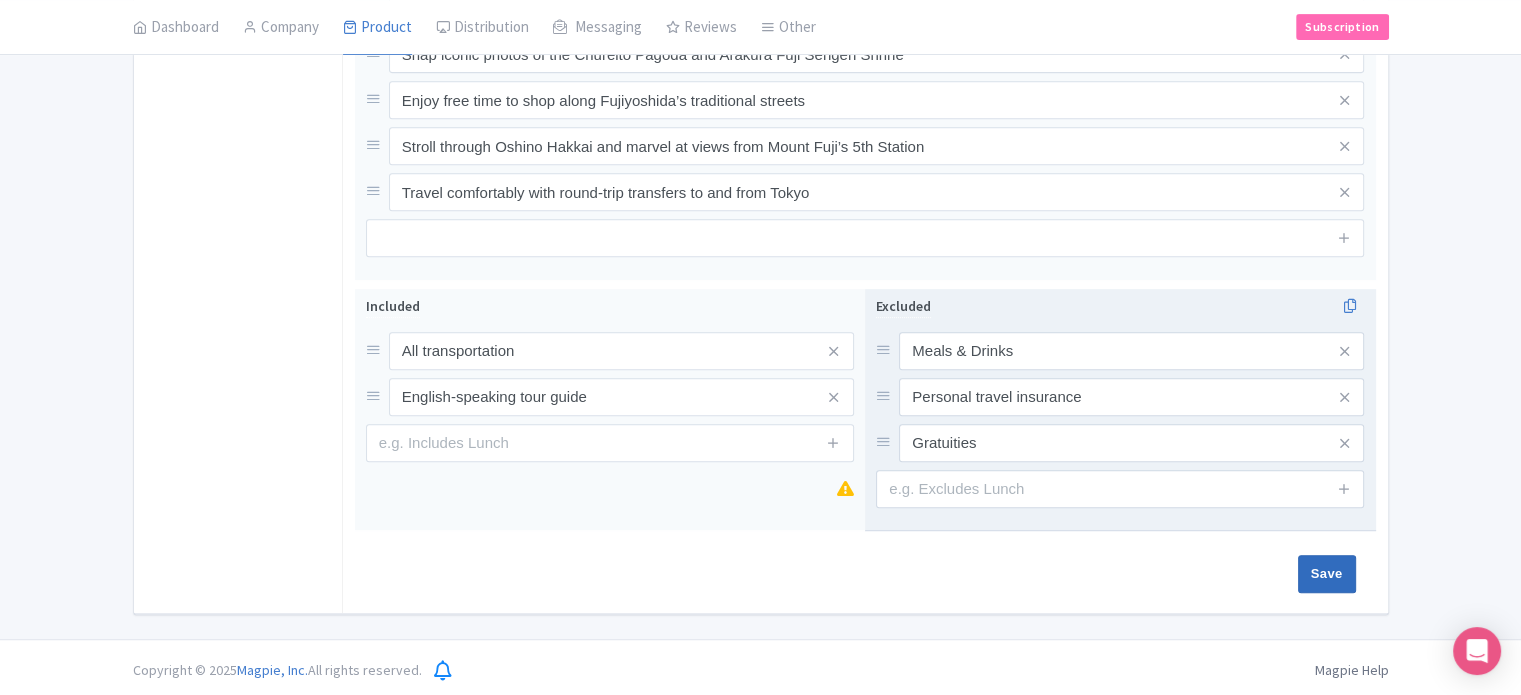 type on "Saving..." 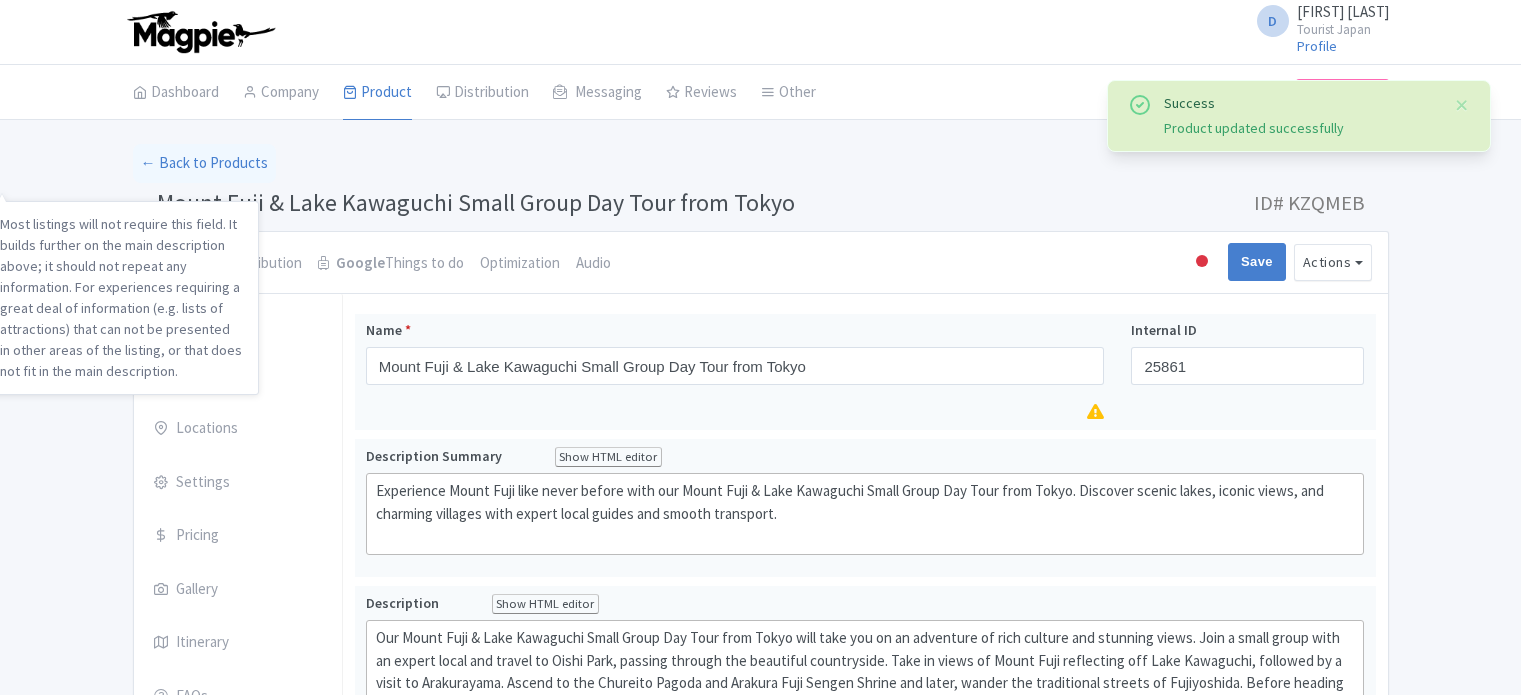 scroll, scrollTop: 0, scrollLeft: 0, axis: both 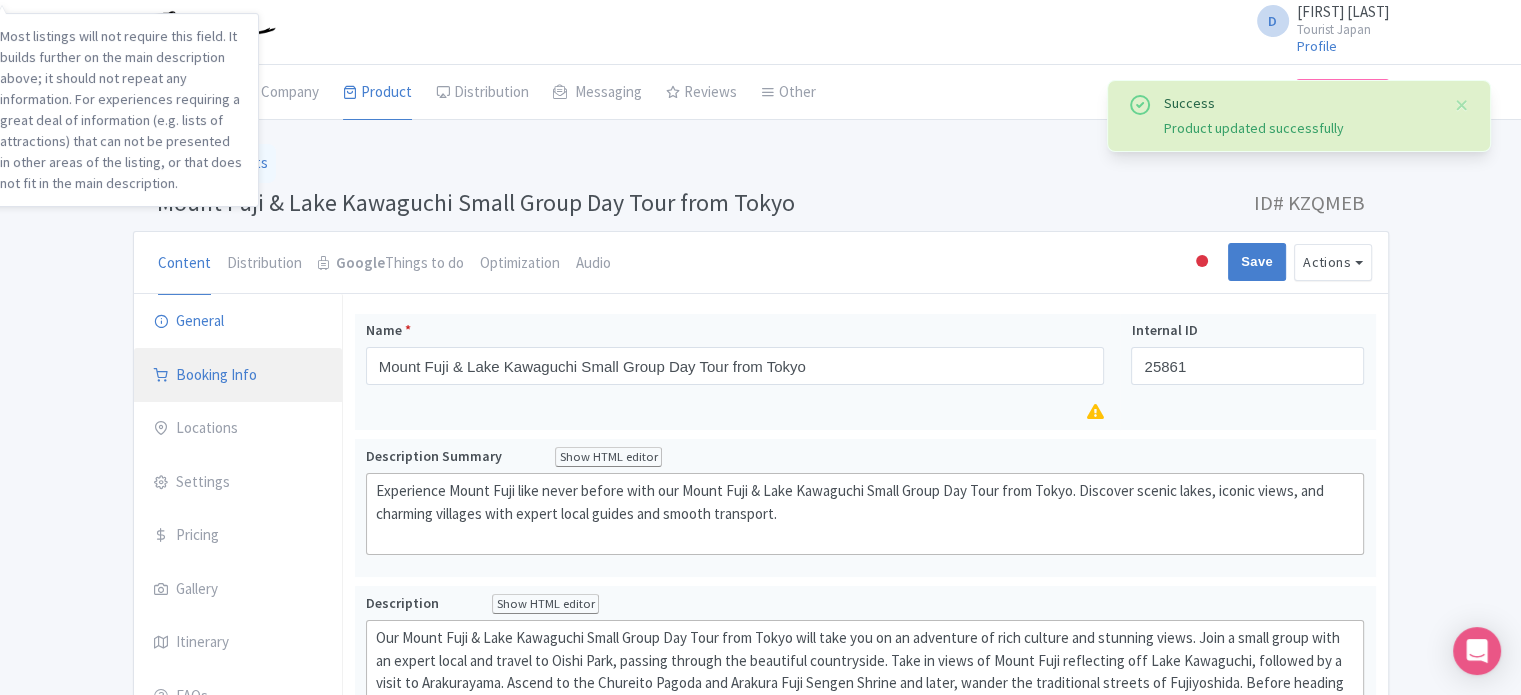 click on "Booking Info" at bounding box center (238, 376) 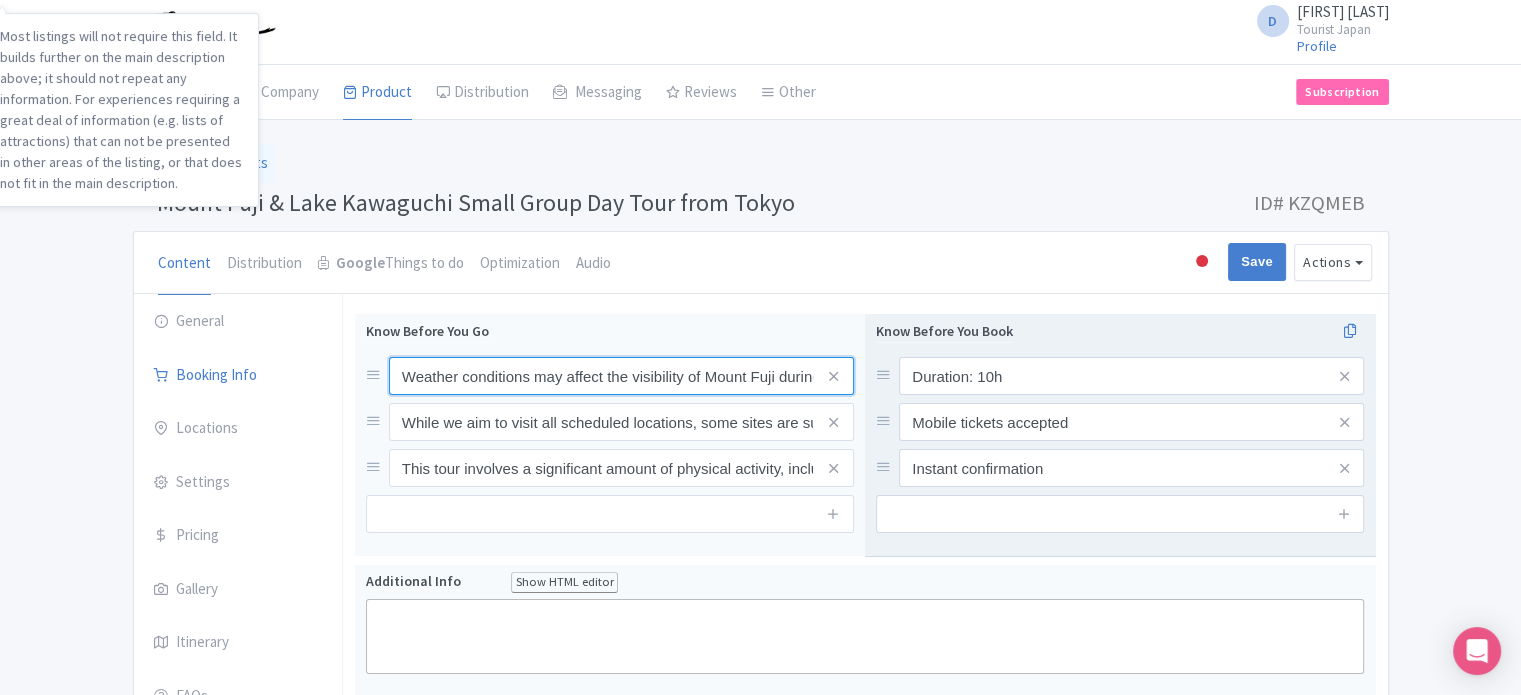 scroll, scrollTop: 0, scrollLeft: 188, axis: horizontal 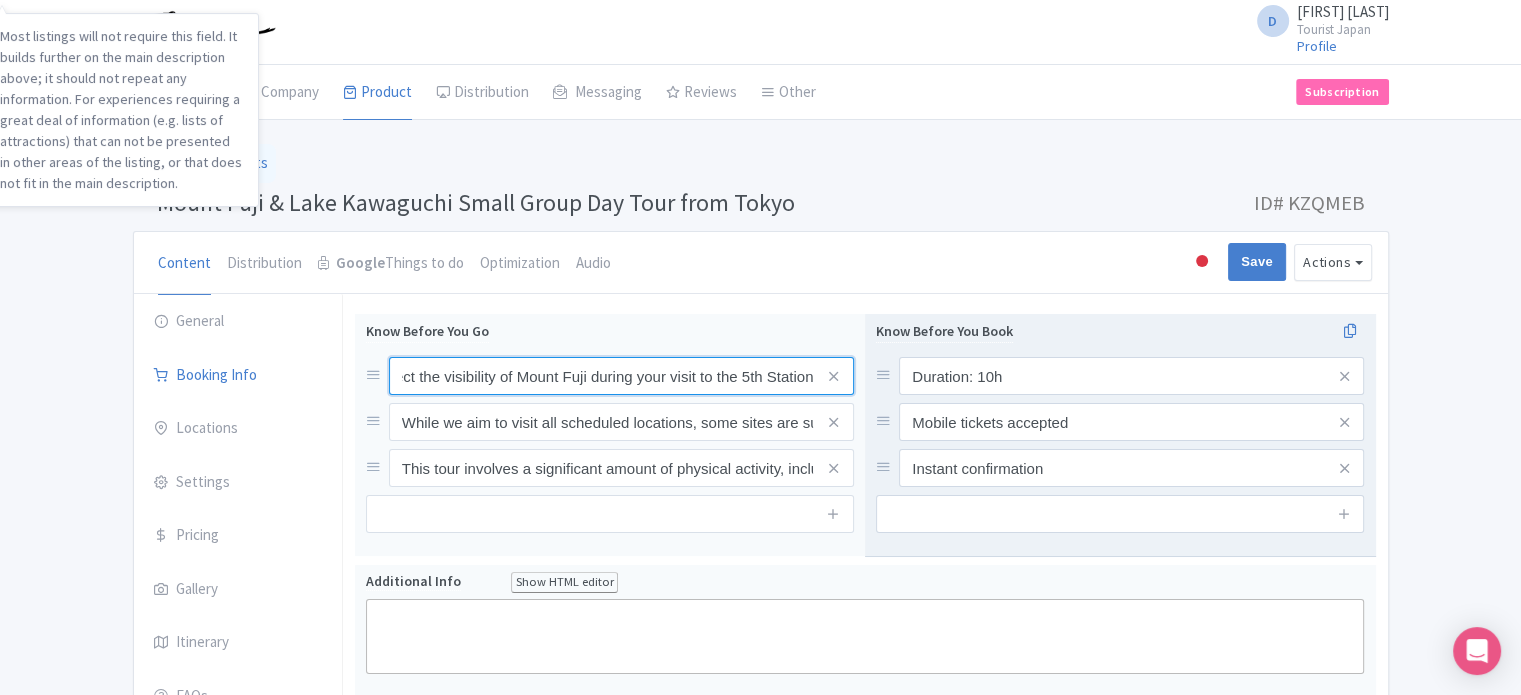 drag, startPoint x: 492, startPoint y: 379, endPoint x: 1187, endPoint y: 359, distance: 695.2877 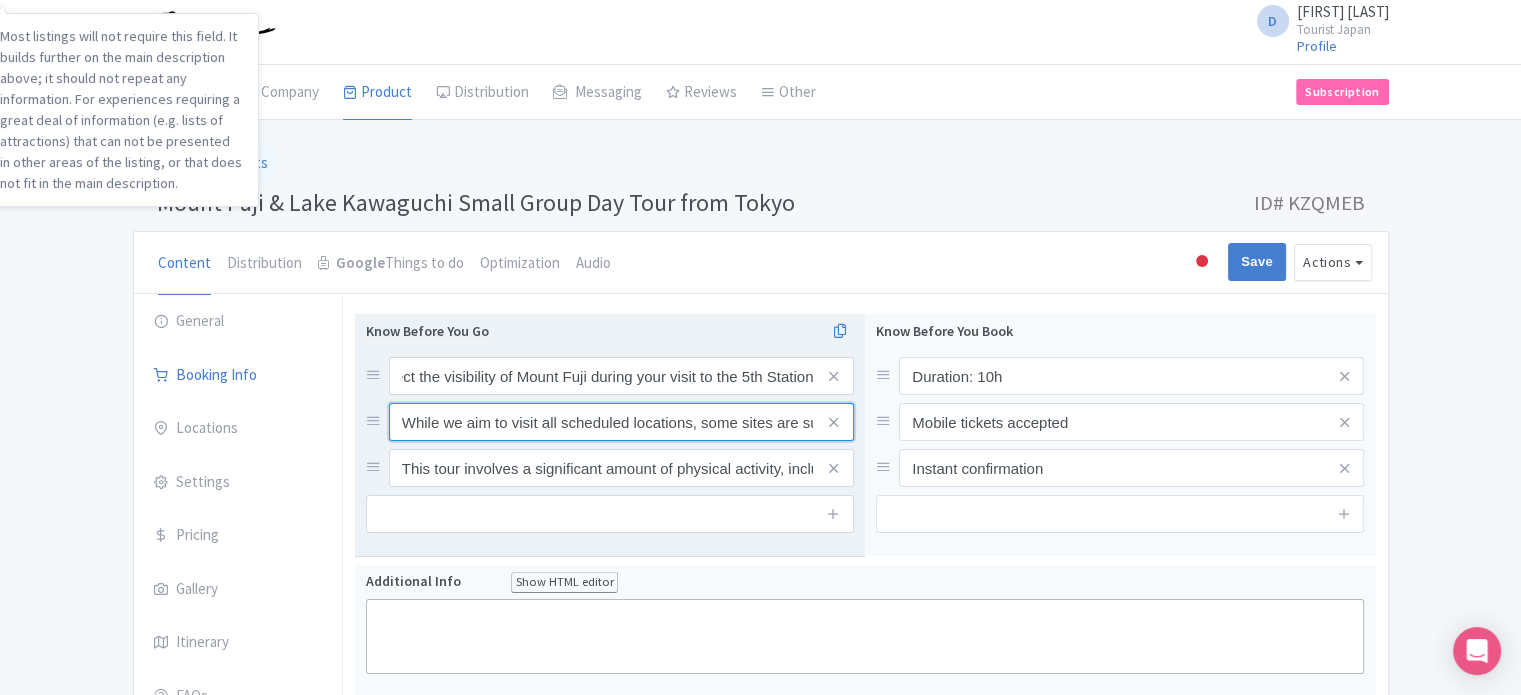 scroll, scrollTop: 0, scrollLeft: 0, axis: both 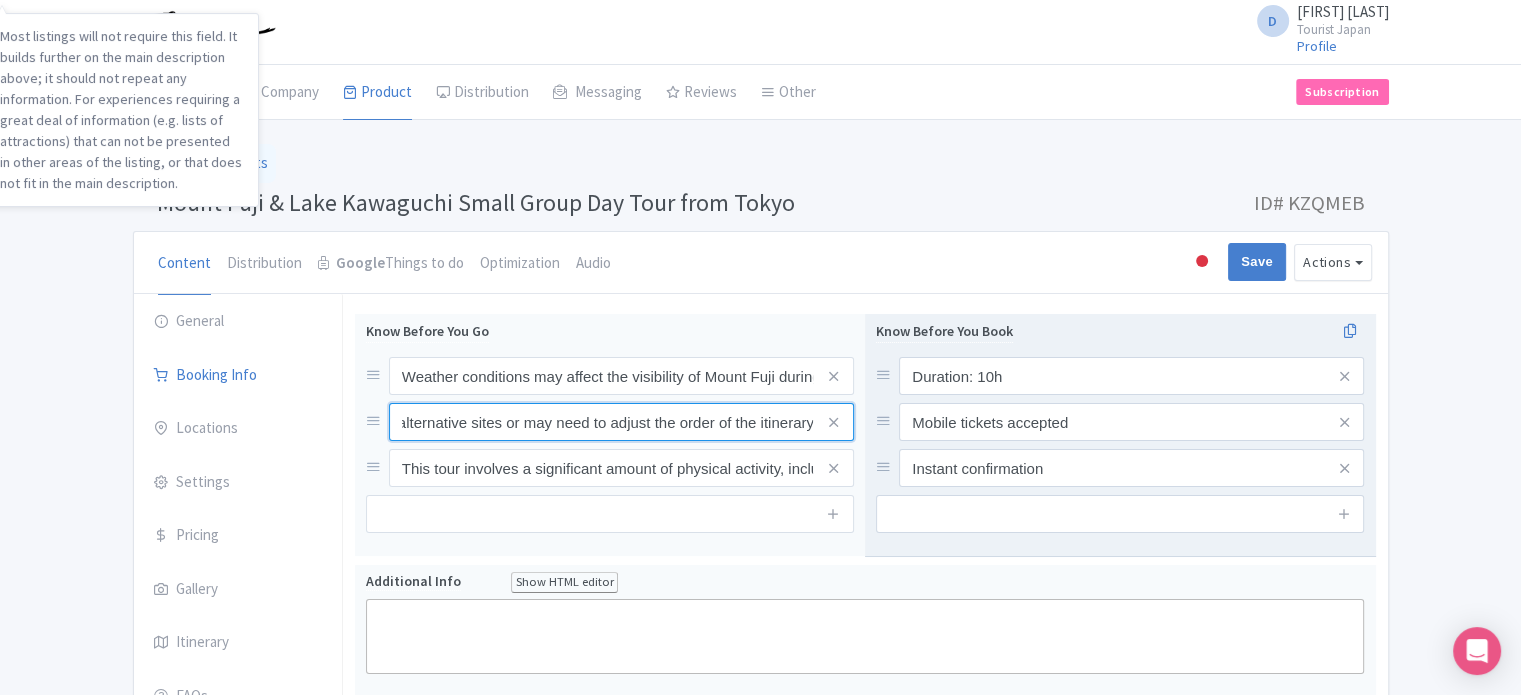 drag, startPoint x: 596, startPoint y: 416, endPoint x: 1026, endPoint y: 415, distance: 430.00116 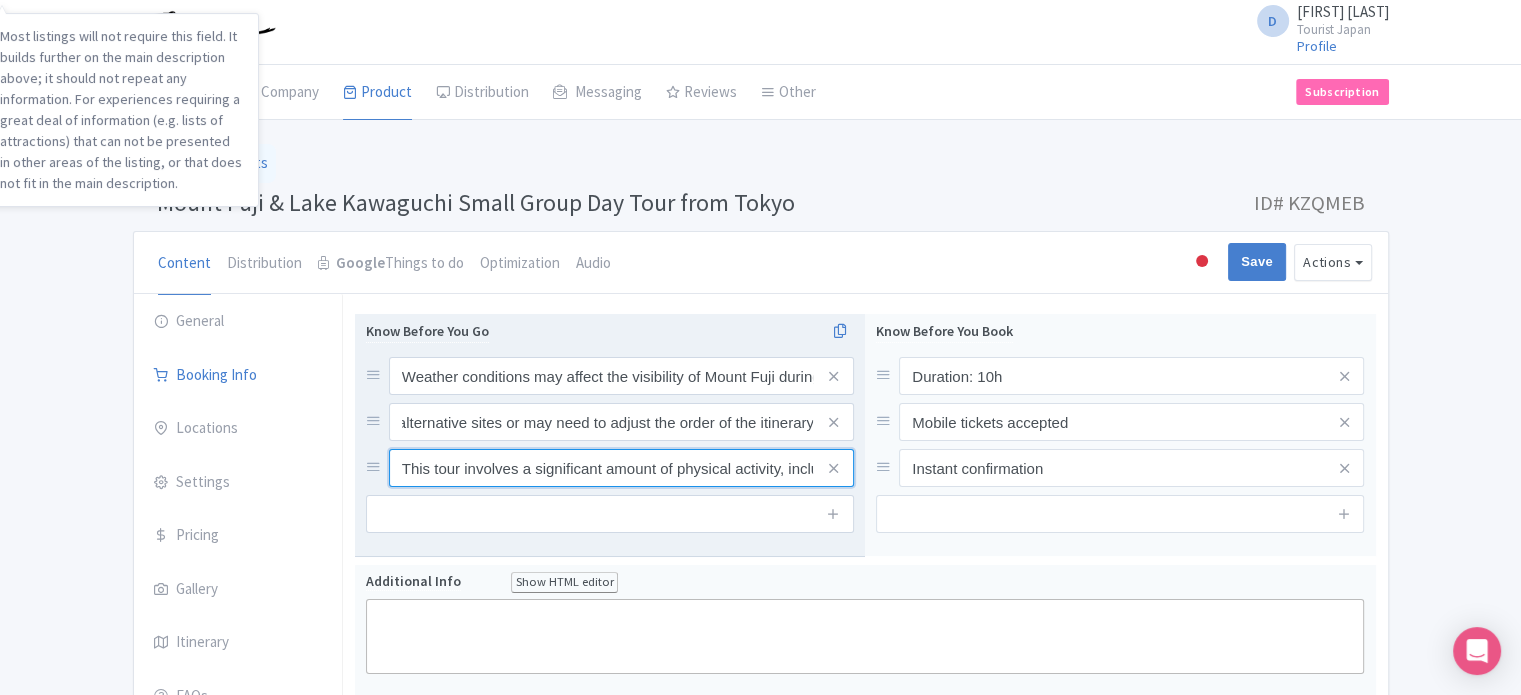 scroll, scrollTop: 0, scrollLeft: 0, axis: both 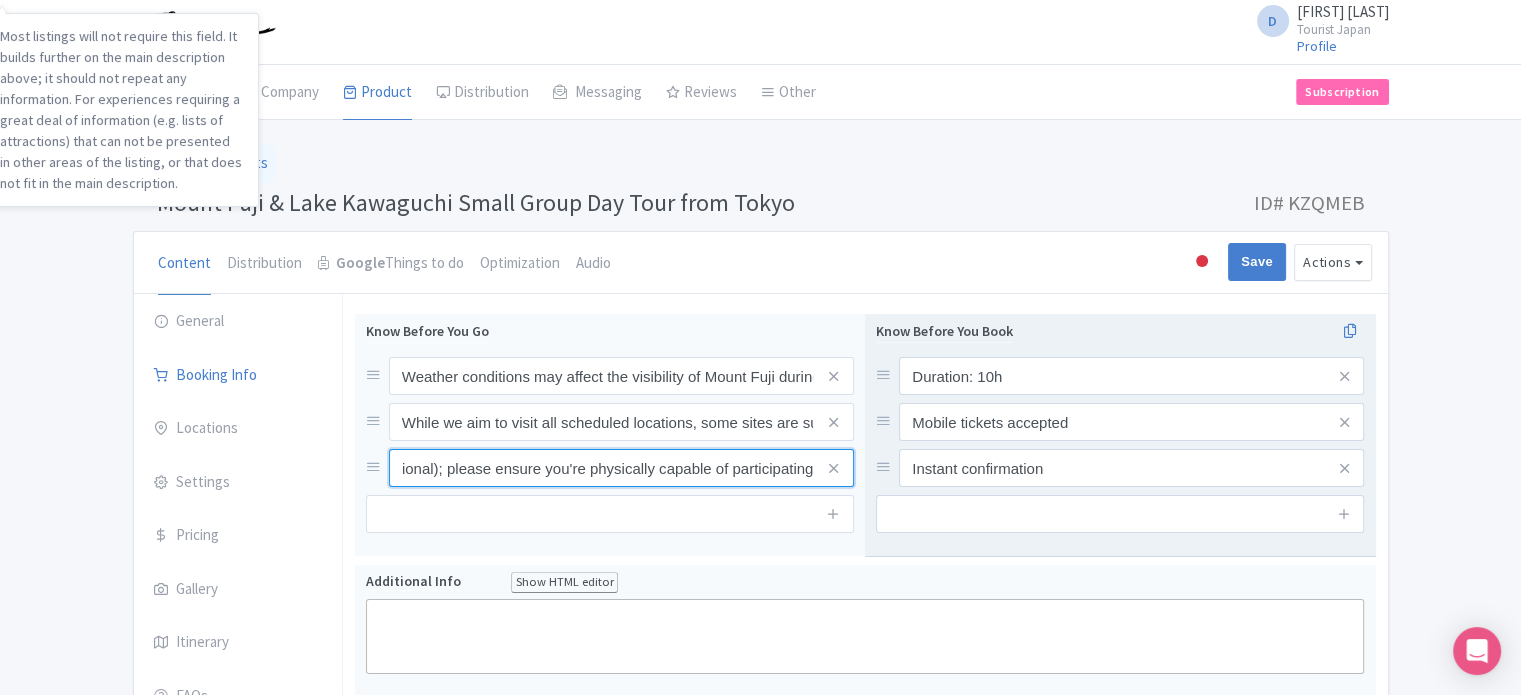 drag, startPoint x: 598, startPoint y: 466, endPoint x: 945, endPoint y: 465, distance: 347.00143 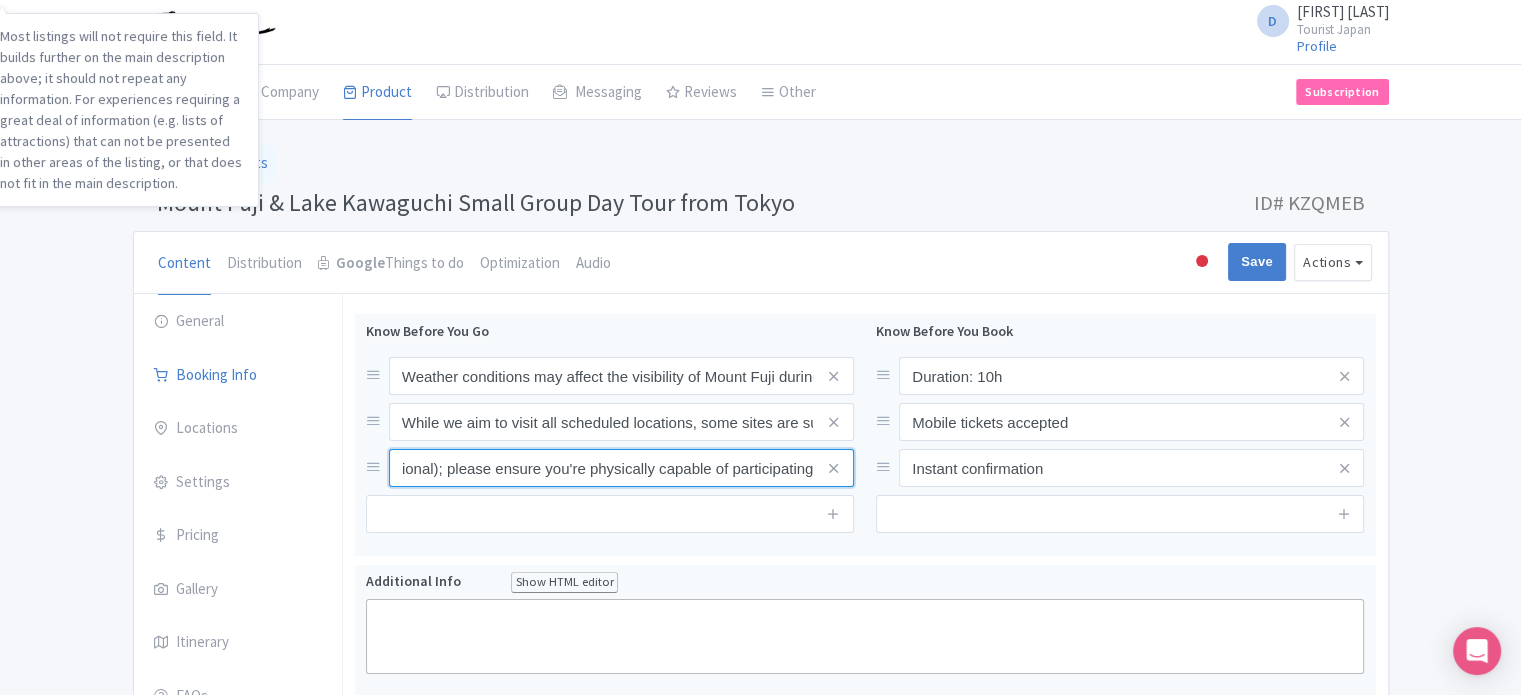 scroll, scrollTop: 0, scrollLeft: 0, axis: both 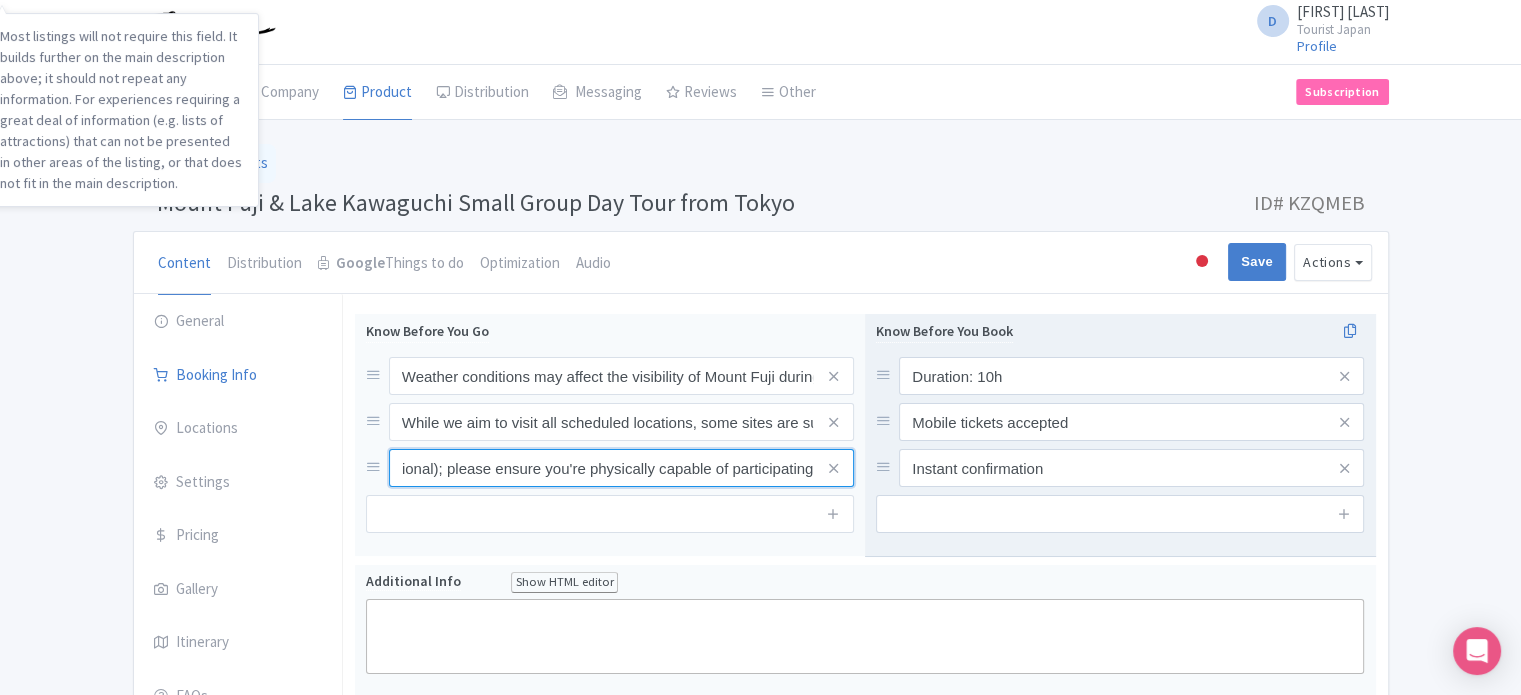 drag, startPoint x: 502, startPoint y: 467, endPoint x: 868, endPoint y: 459, distance: 366.08743 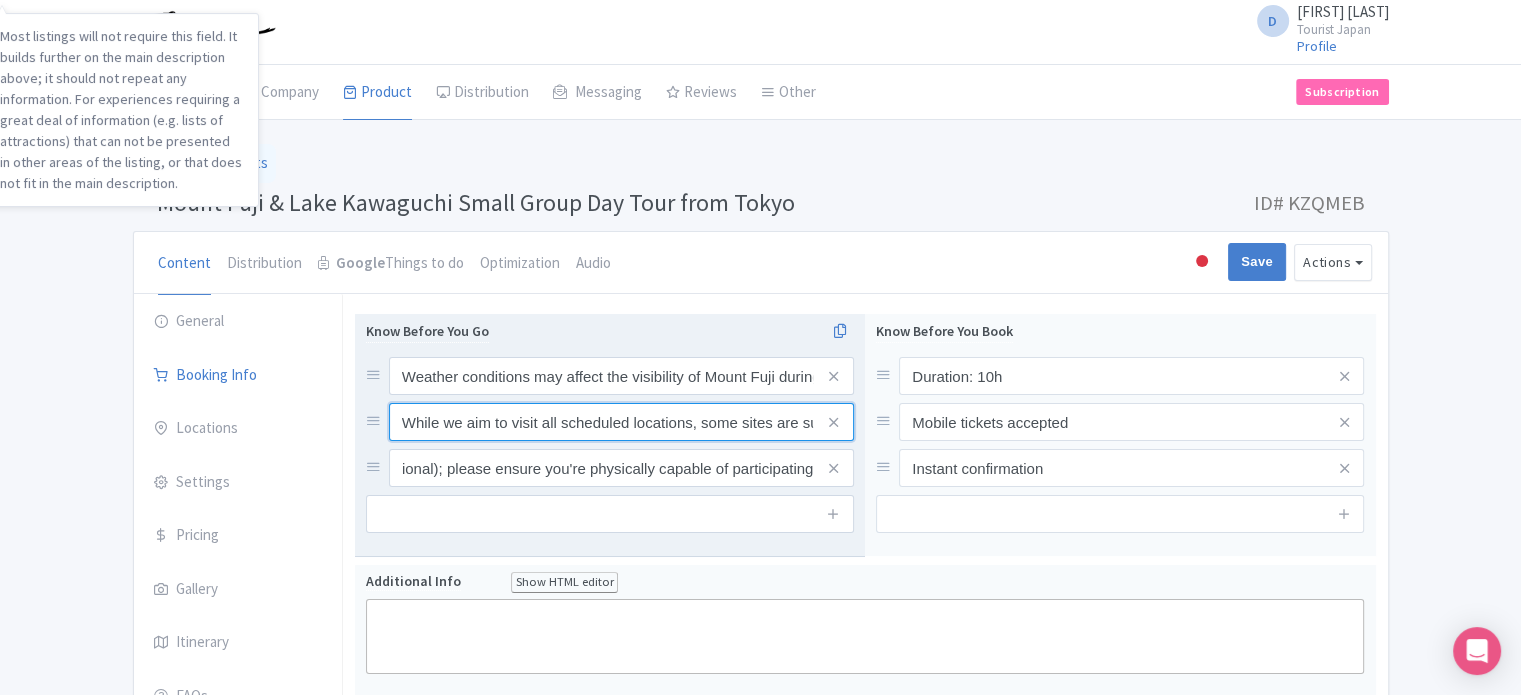 scroll, scrollTop: 0, scrollLeft: 0, axis: both 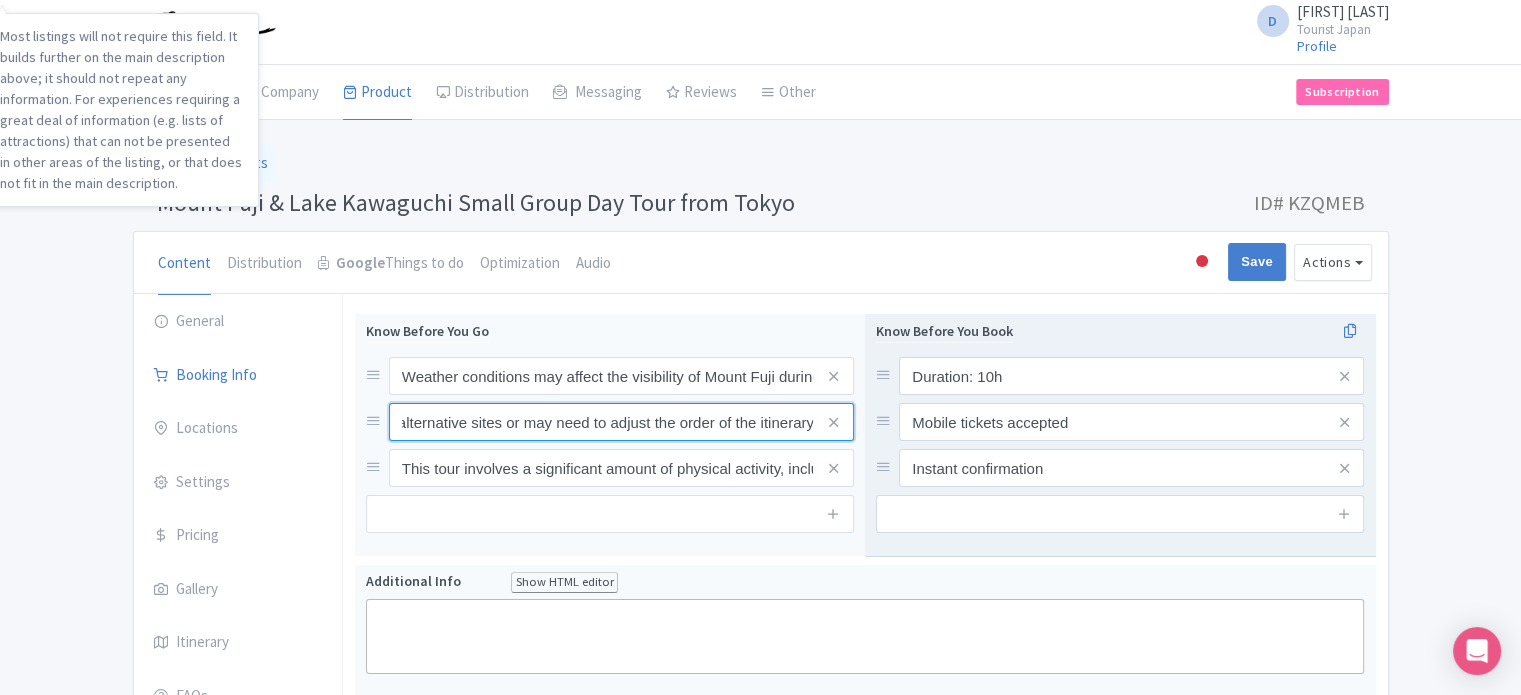 drag, startPoint x: 574, startPoint y: 422, endPoint x: 979, endPoint y: 415, distance: 405.0605 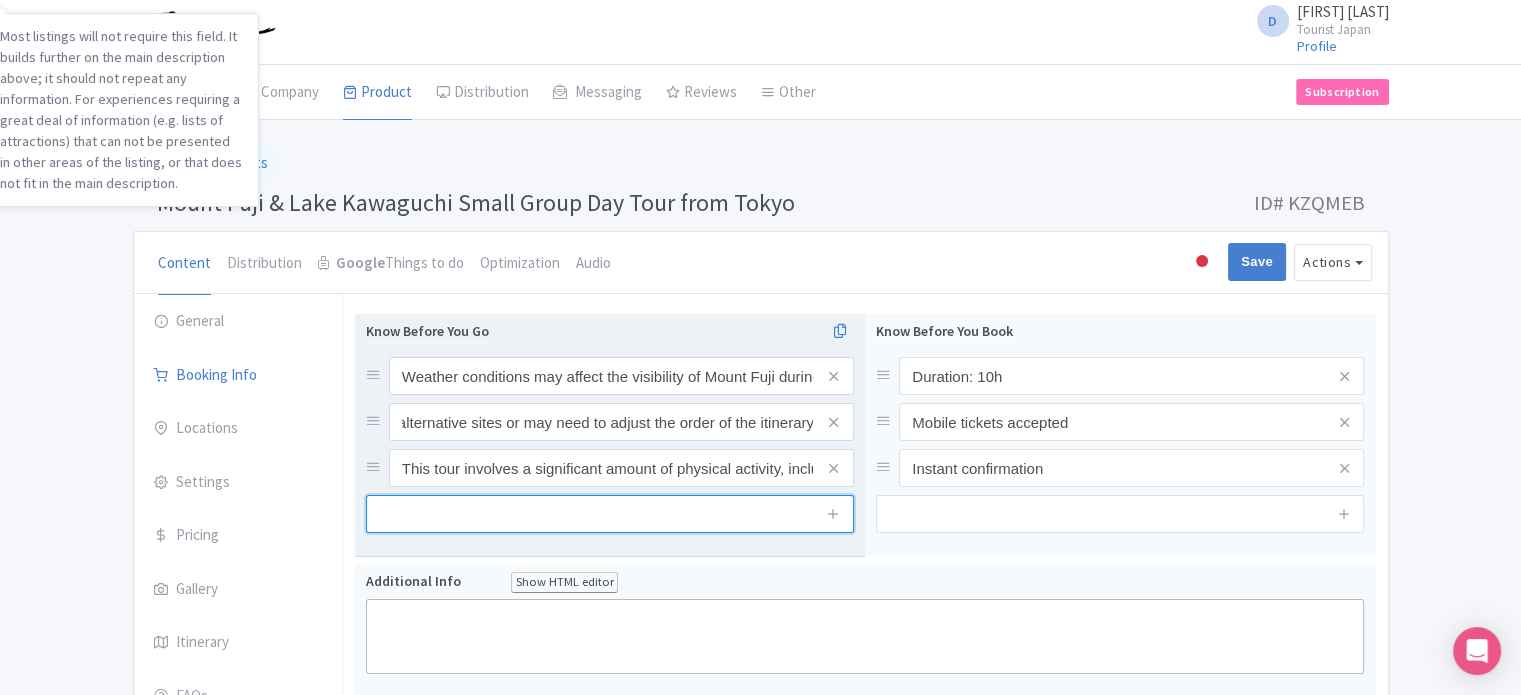 click at bounding box center (610, 514) 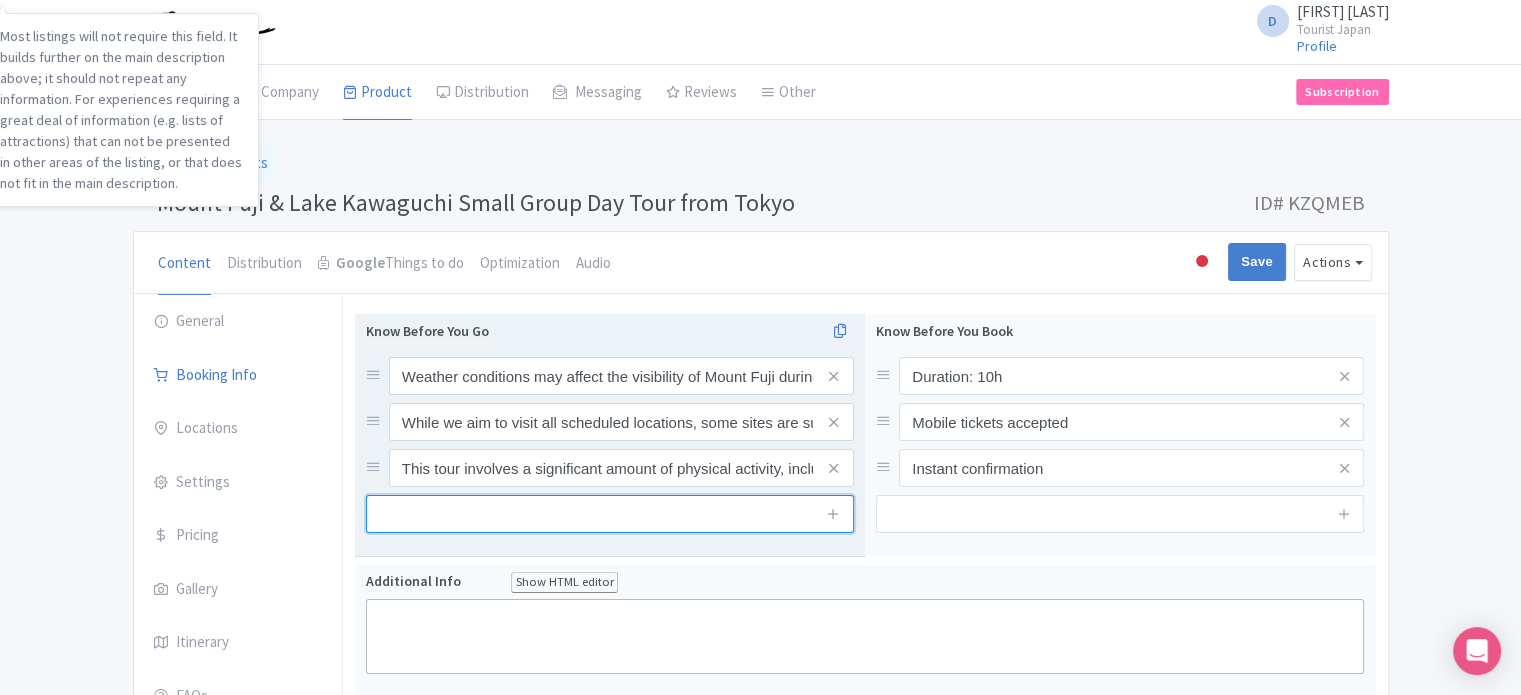 paste on "While we aim to visit all scheduled locations, some sites are subject to availability due to weather, heavy traffic during the peak season, or other factors. In such cases, we will visit alternative sites, or some visits may be cancelled on the spot. Due to heavy traffic during the Japanese holiday season, weekends, or peak season, the return time may be delayed." 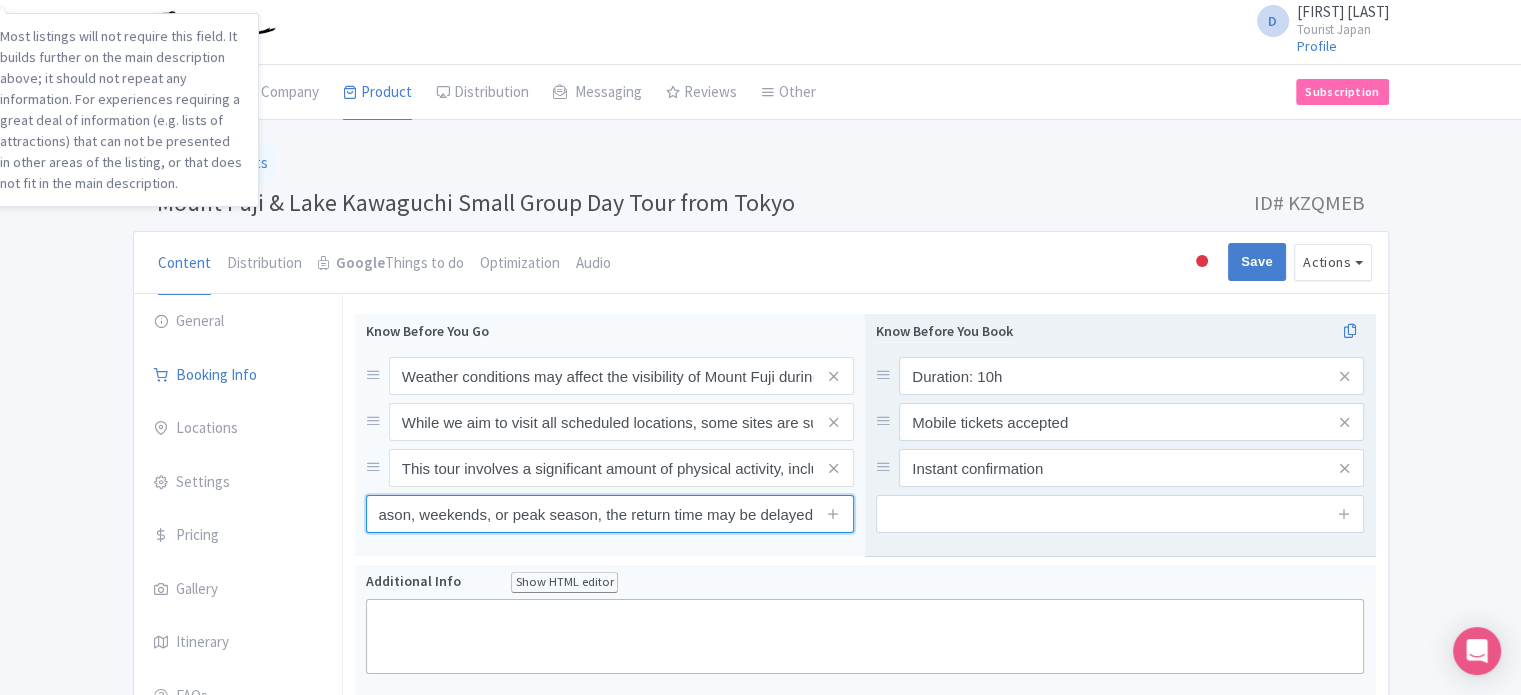 scroll, scrollTop: 0, scrollLeft: 1938, axis: horizontal 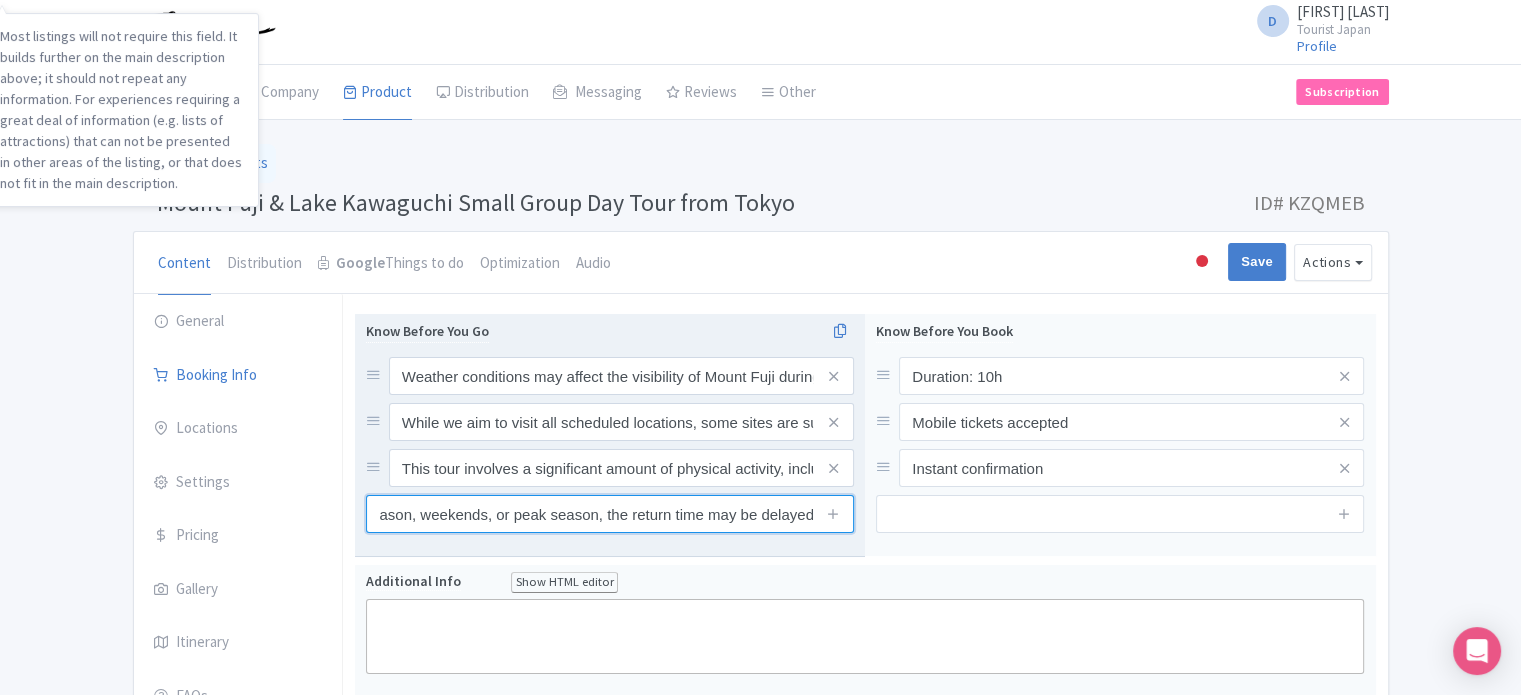 type on "While we aim to visit all scheduled locations, some sites are subject to availability due to weather, heavy traffic during the peak season, or other factors. In such cases, we will visit alternative sites, or some visits may be cancelled on the spot. Due to heavy traffic during the Japanese holiday season, weekends, or peak season, the return time may be delayed" 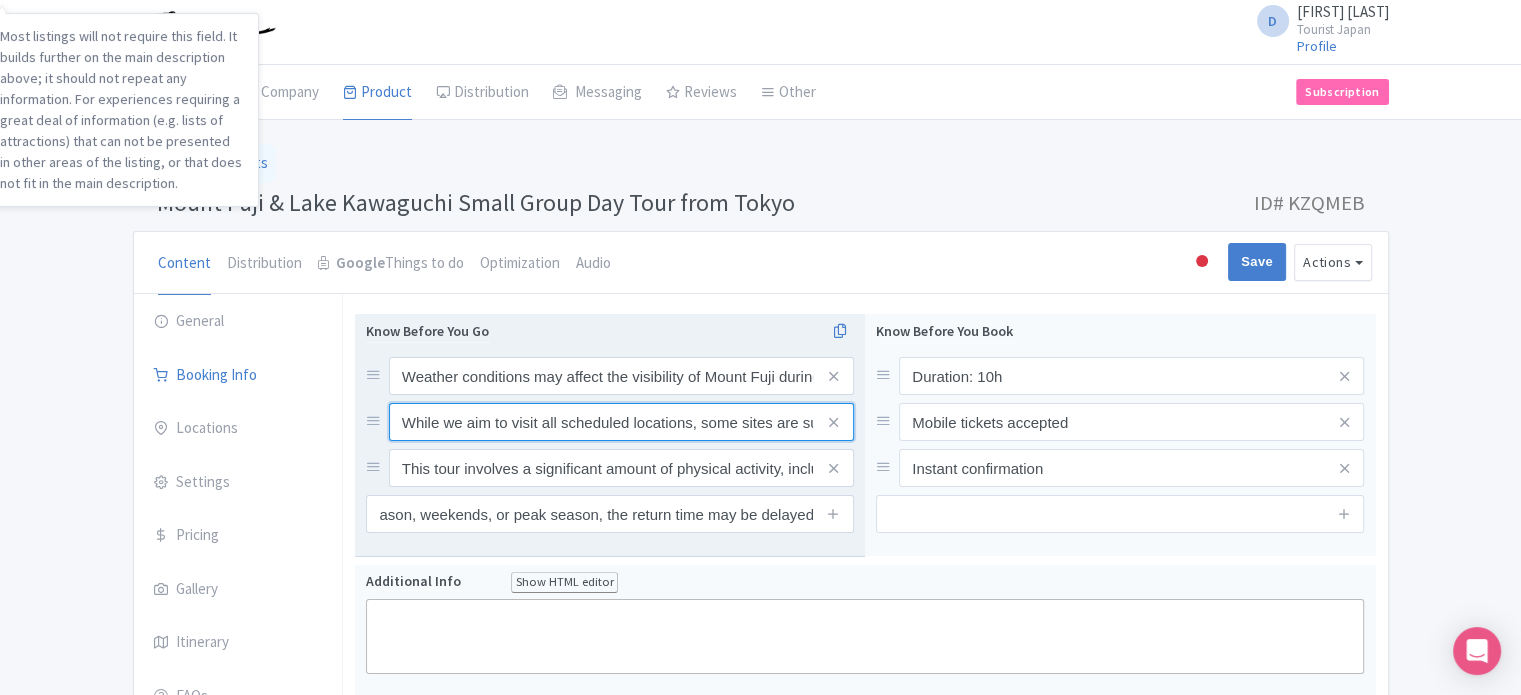 scroll, scrollTop: 0, scrollLeft: 0, axis: both 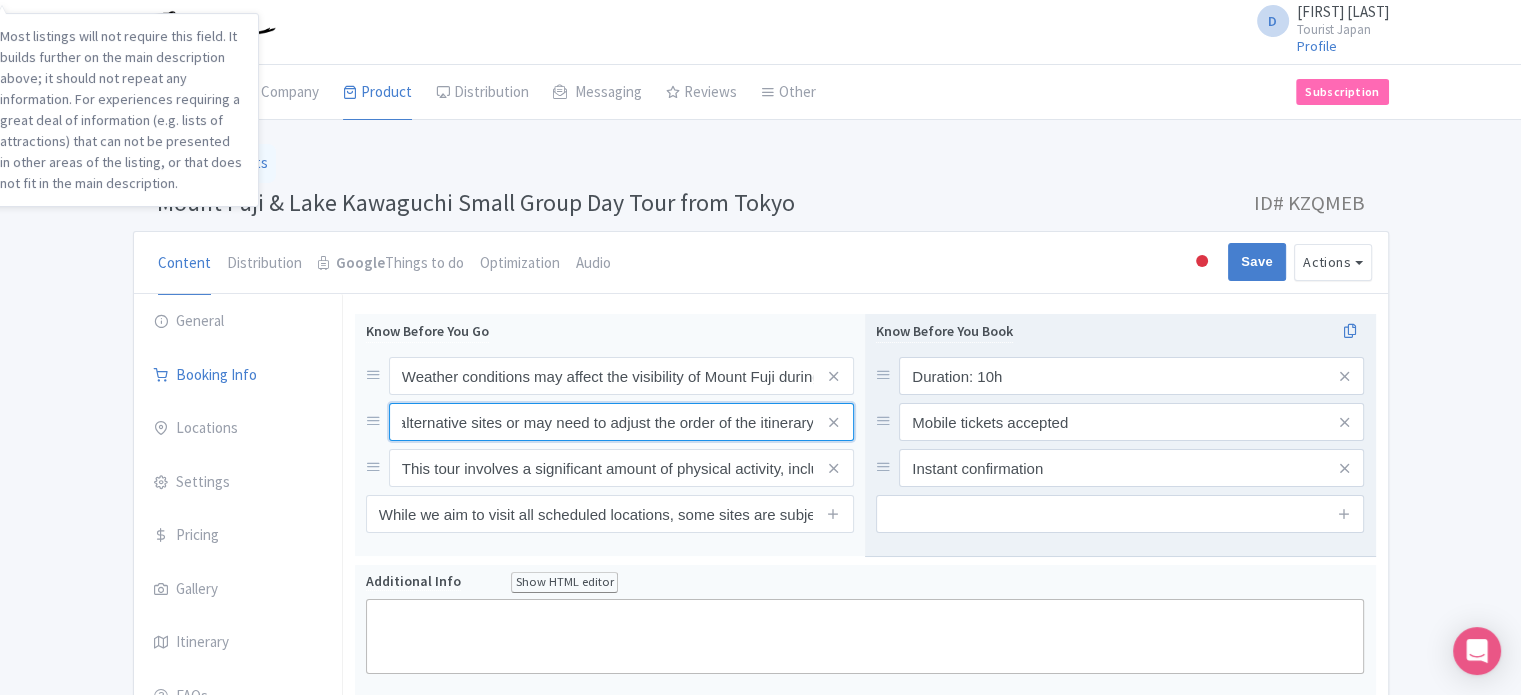 drag, startPoint x: 545, startPoint y: 430, endPoint x: 940, endPoint y: 438, distance: 395.081 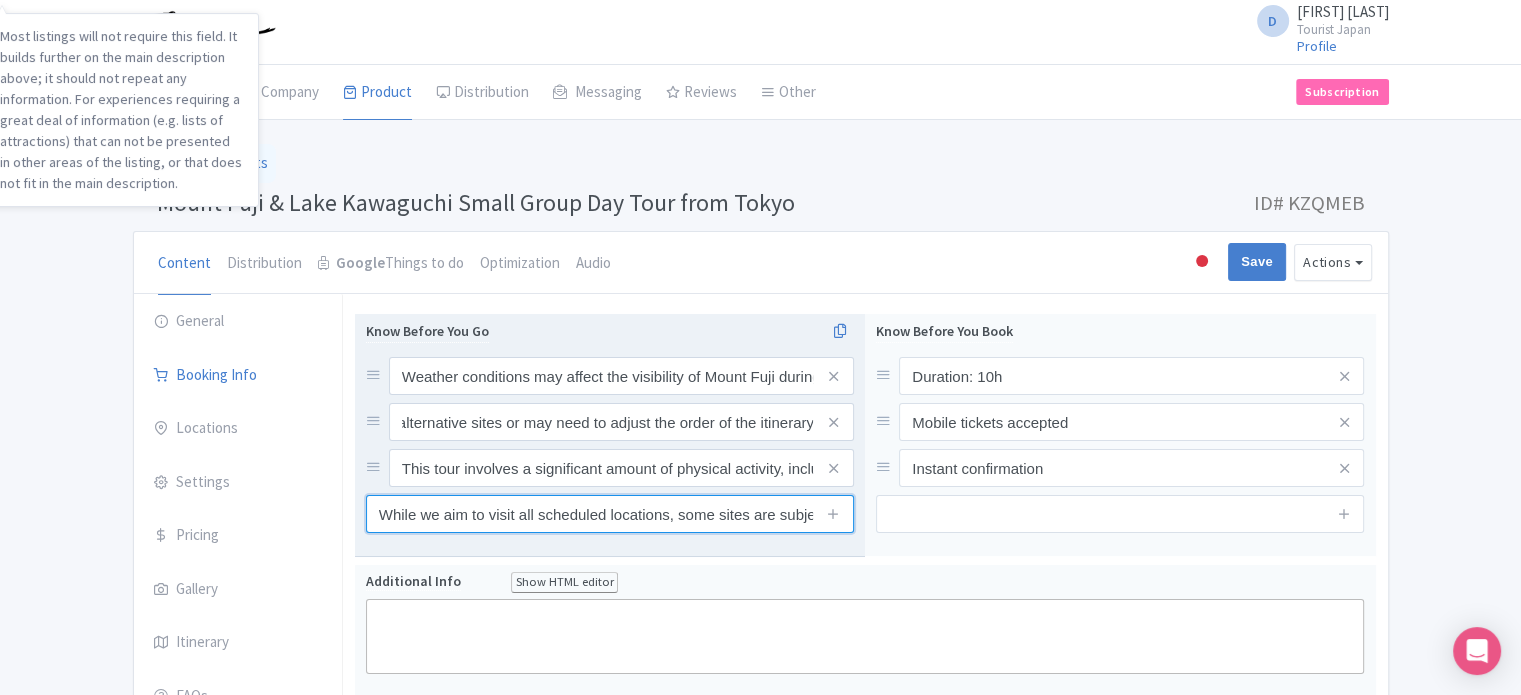 scroll, scrollTop: 0, scrollLeft: 0, axis: both 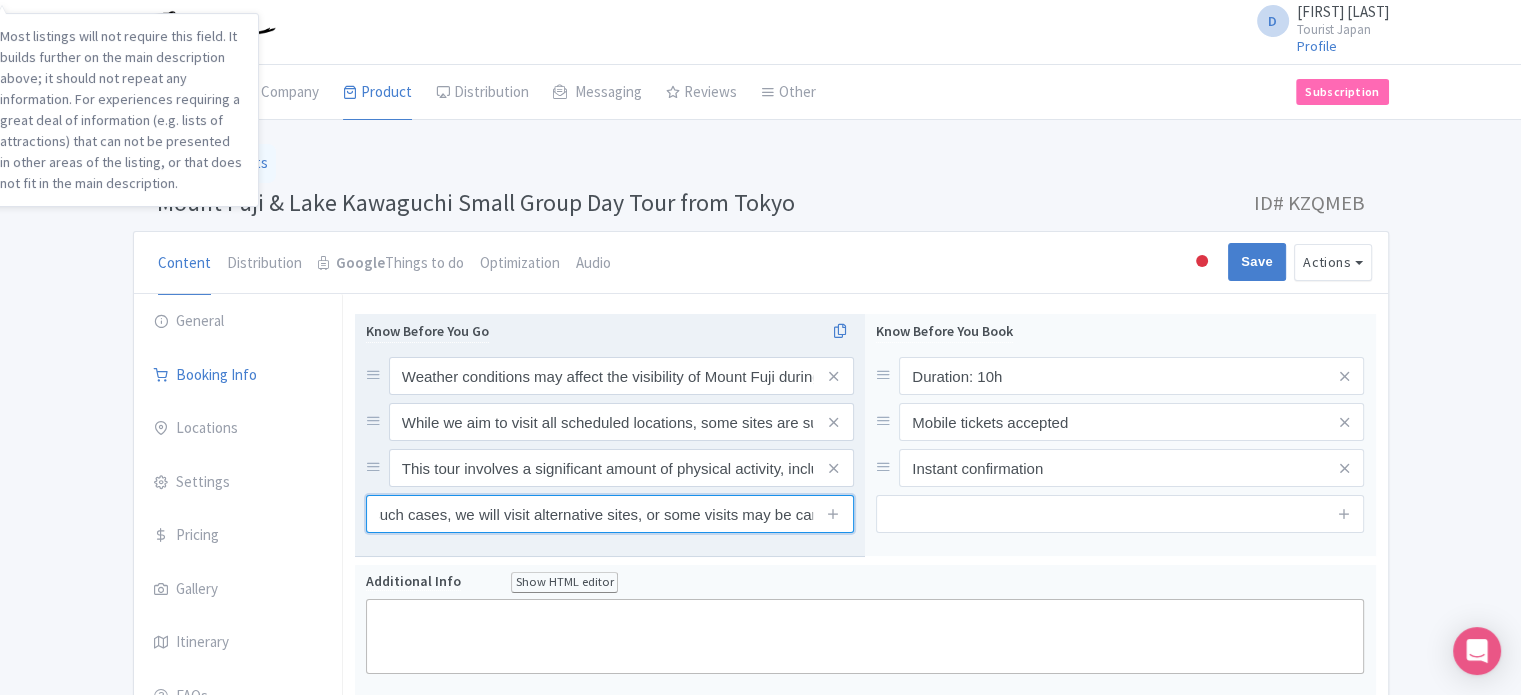 drag, startPoint x: 407, startPoint y: 514, endPoint x: 808, endPoint y: 531, distance: 401.3602 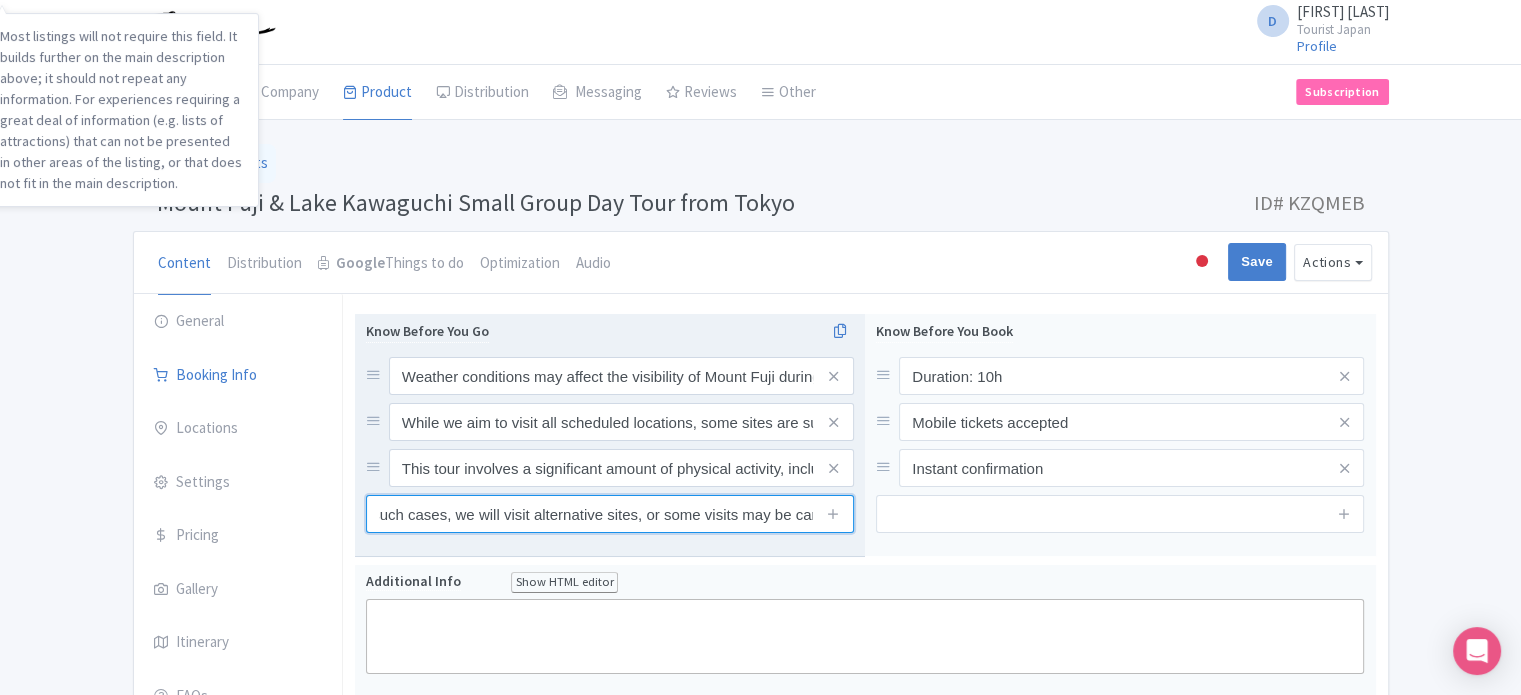 scroll, scrollTop: 0, scrollLeft: 1091, axis: horizontal 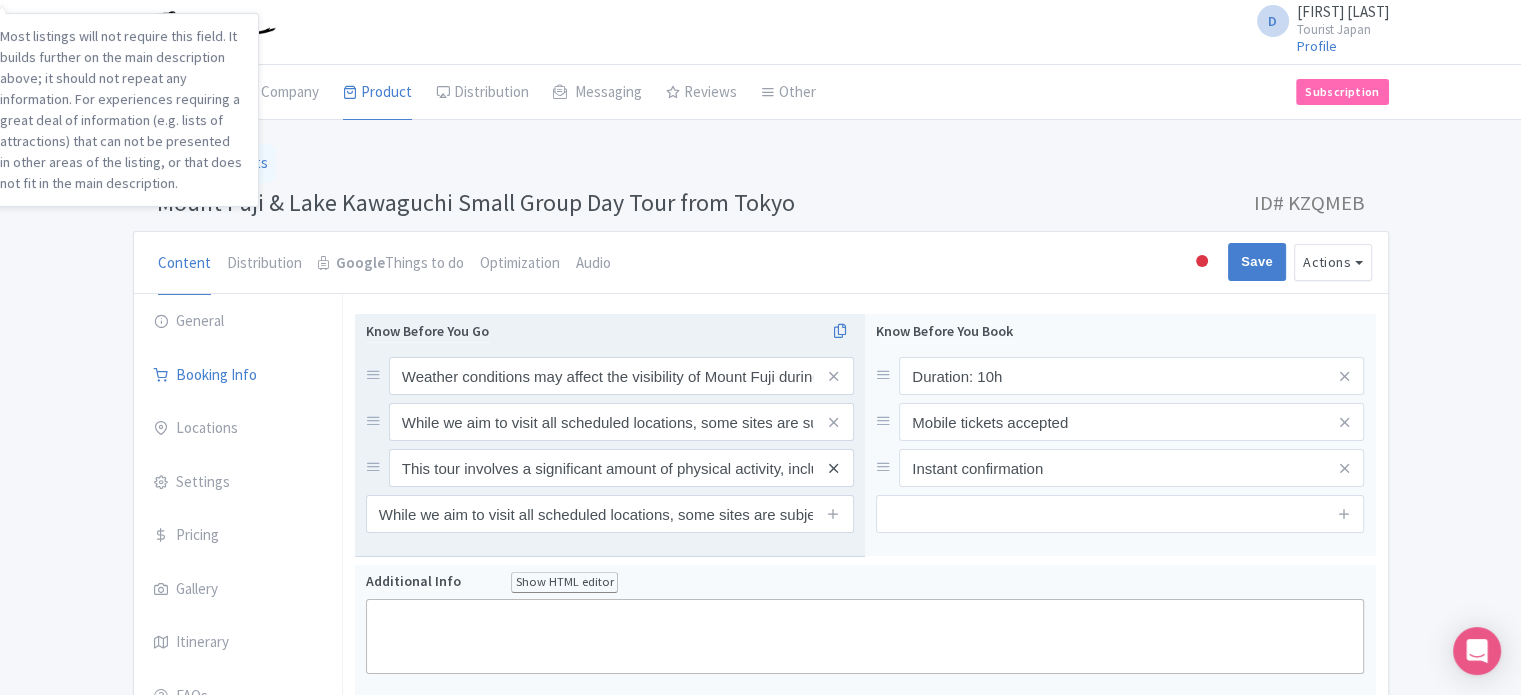 click at bounding box center (833, 422) 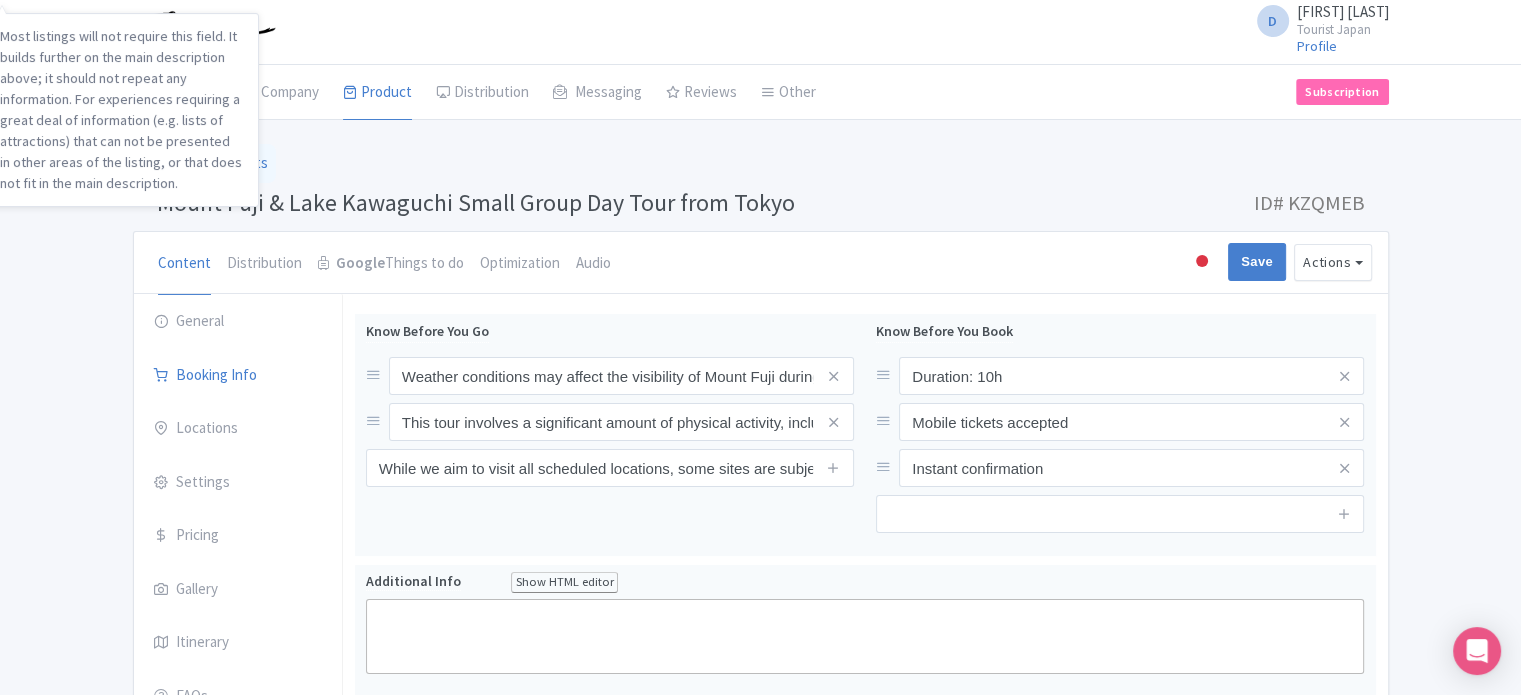 click on "Success
Product updated successfully
← Back to Products
Mount Fuji & Lake Kawaguchi Small Group Day Tour from Tokyo
ID# KZQMEB
Content
Distribution
Google  Things to do
Optimization
Audio
Active
Inactive
Building
Archived
Save
Actions
View on Magpie
Customer View
Industry Partner View
Download
Excel
Word
All Images ZIP
Share Products
Delete Product
Create new version
Confirm Copy Operation
Yes, Copy
Cancel
You are currently editing a version of this product: Primary Product
General
Booking Info
Locations
Settings
Pricing
Gallery
Itinerary
FAQs
Mount Fuji & Lake Kawaguchi Small Group Day Tour from Tokyo
Name   *" at bounding box center [760, 925] 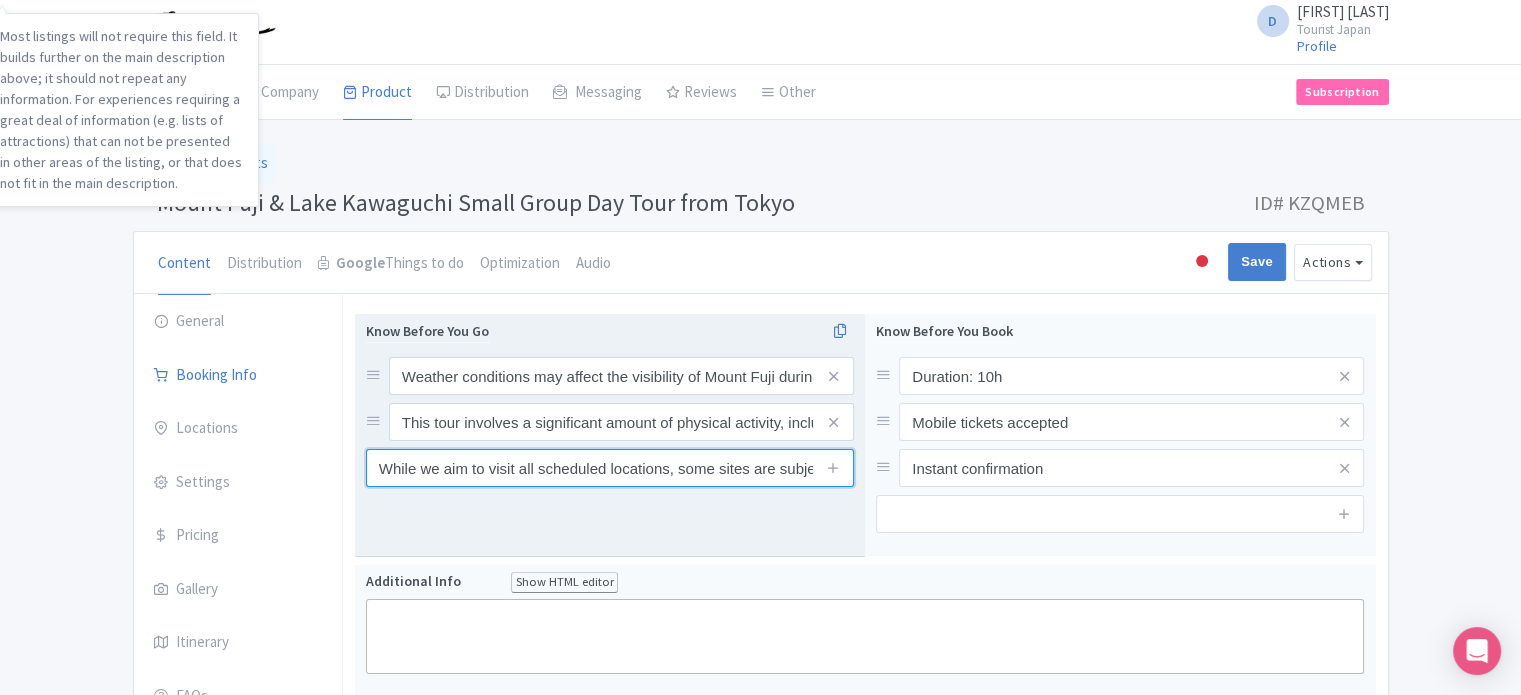 drag, startPoint x: 364, startPoint y: 465, endPoint x: 370, endPoint y: 444, distance: 21.84033 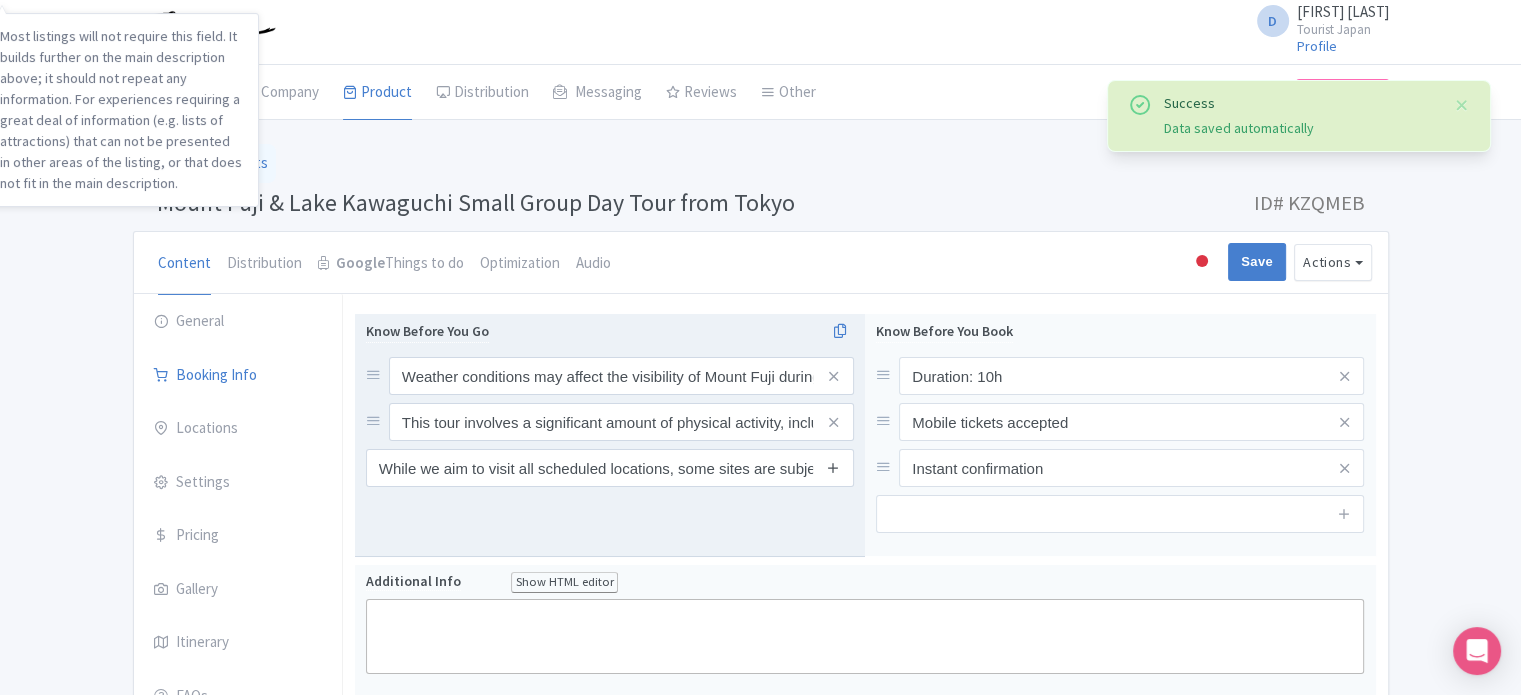 click at bounding box center [833, 467] 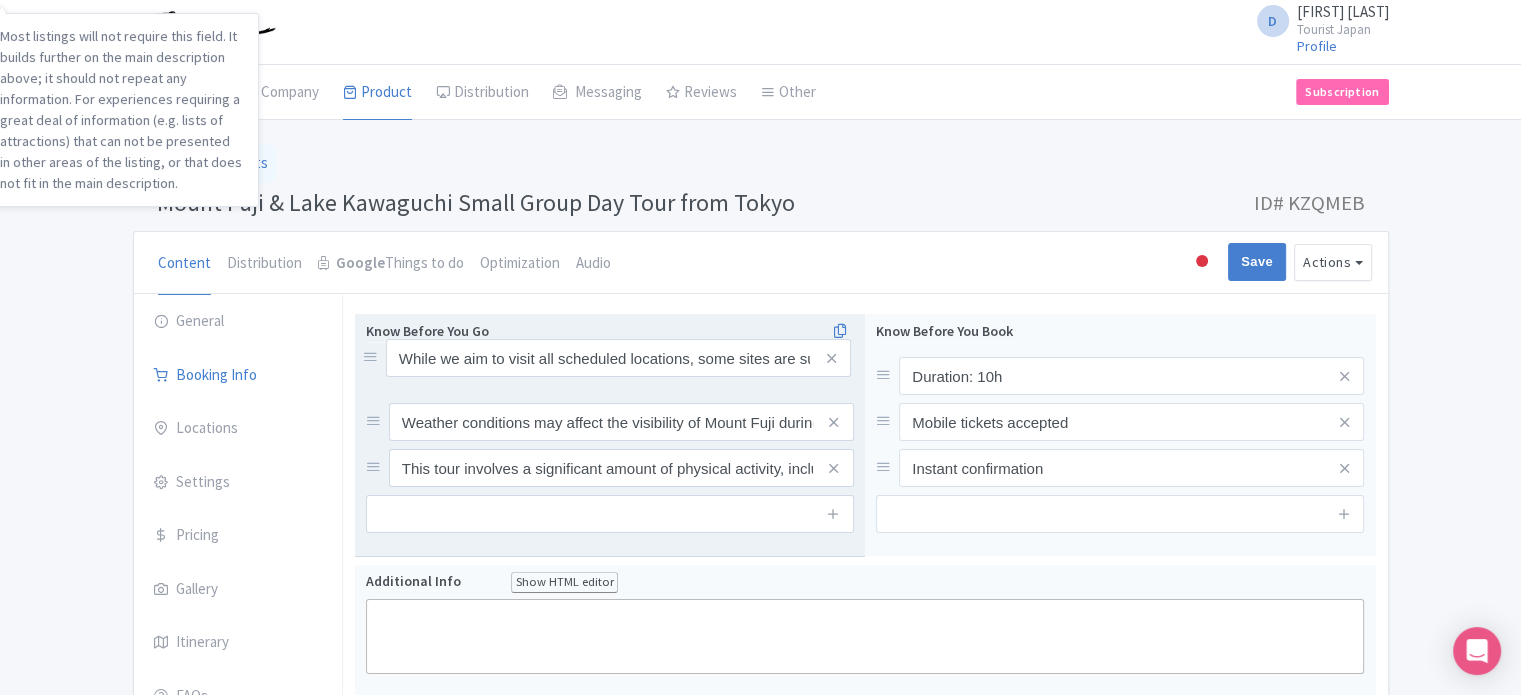 drag, startPoint x: 371, startPoint y: 468, endPoint x: 368, endPoint y: 358, distance: 110.0409 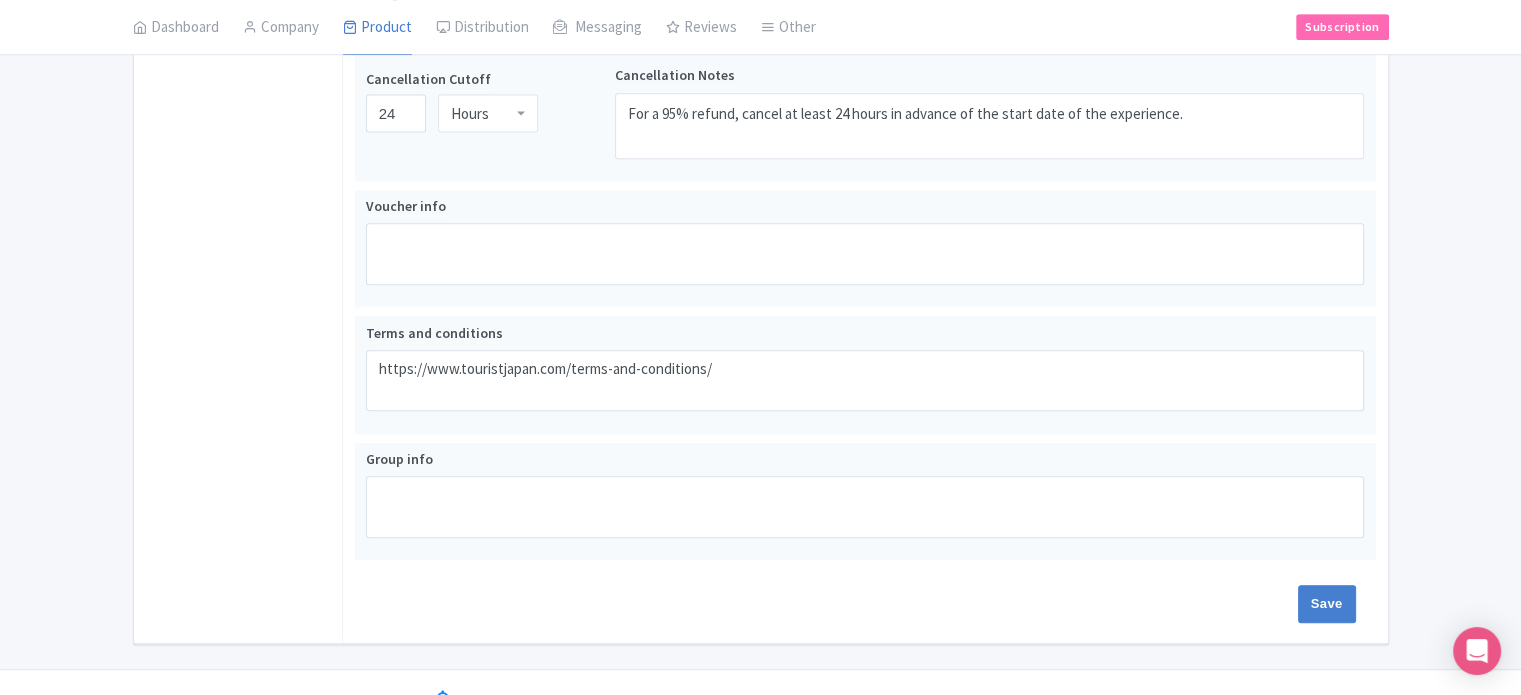 scroll, scrollTop: 1092, scrollLeft: 0, axis: vertical 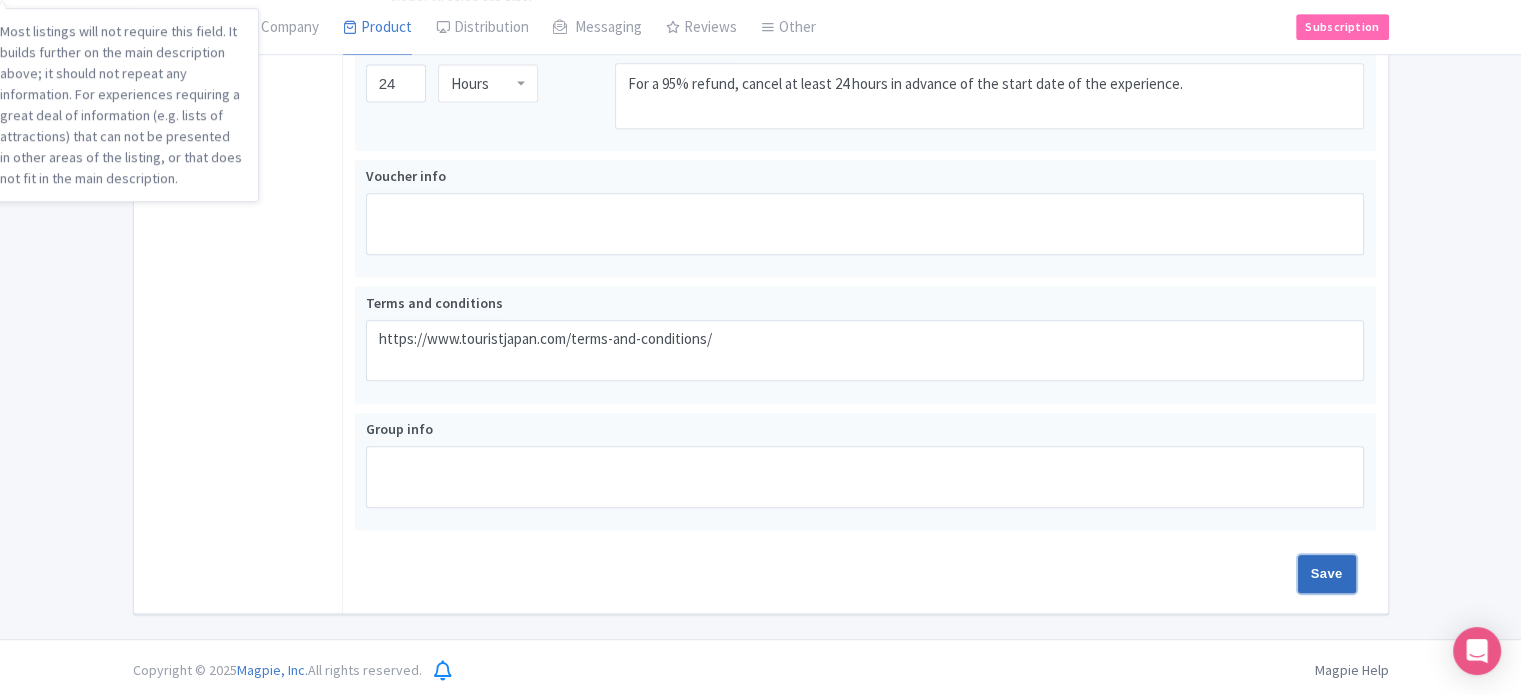 click on "Save" at bounding box center [1327, 574] 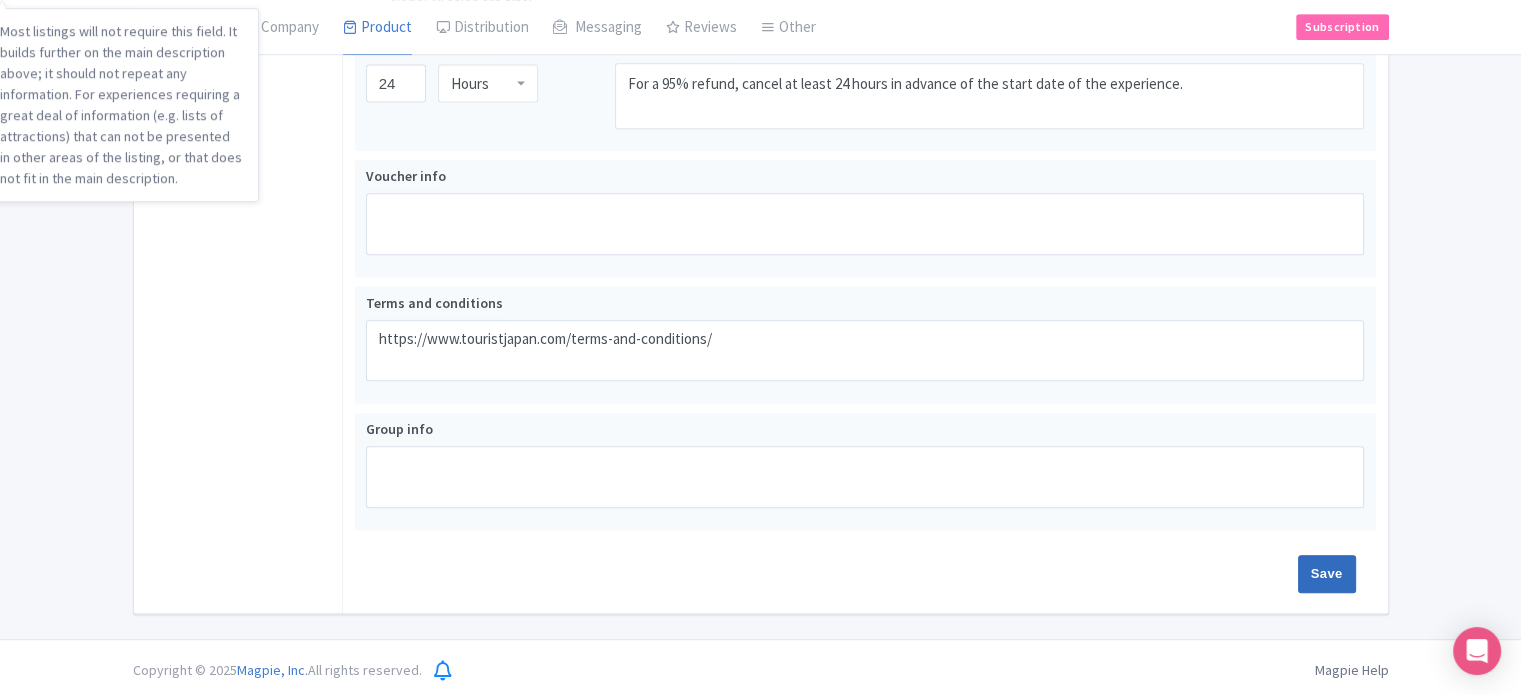 type on "Saving..." 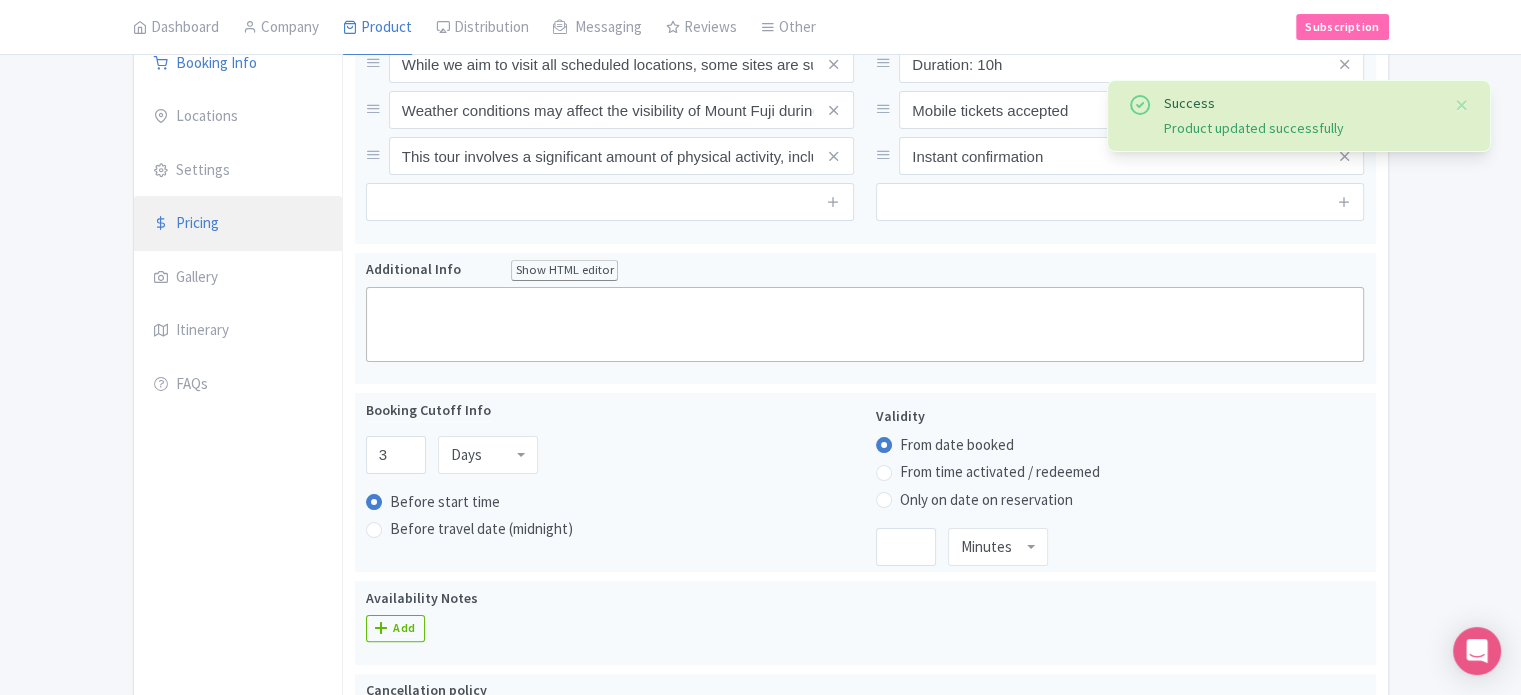scroll, scrollTop: 212, scrollLeft: 0, axis: vertical 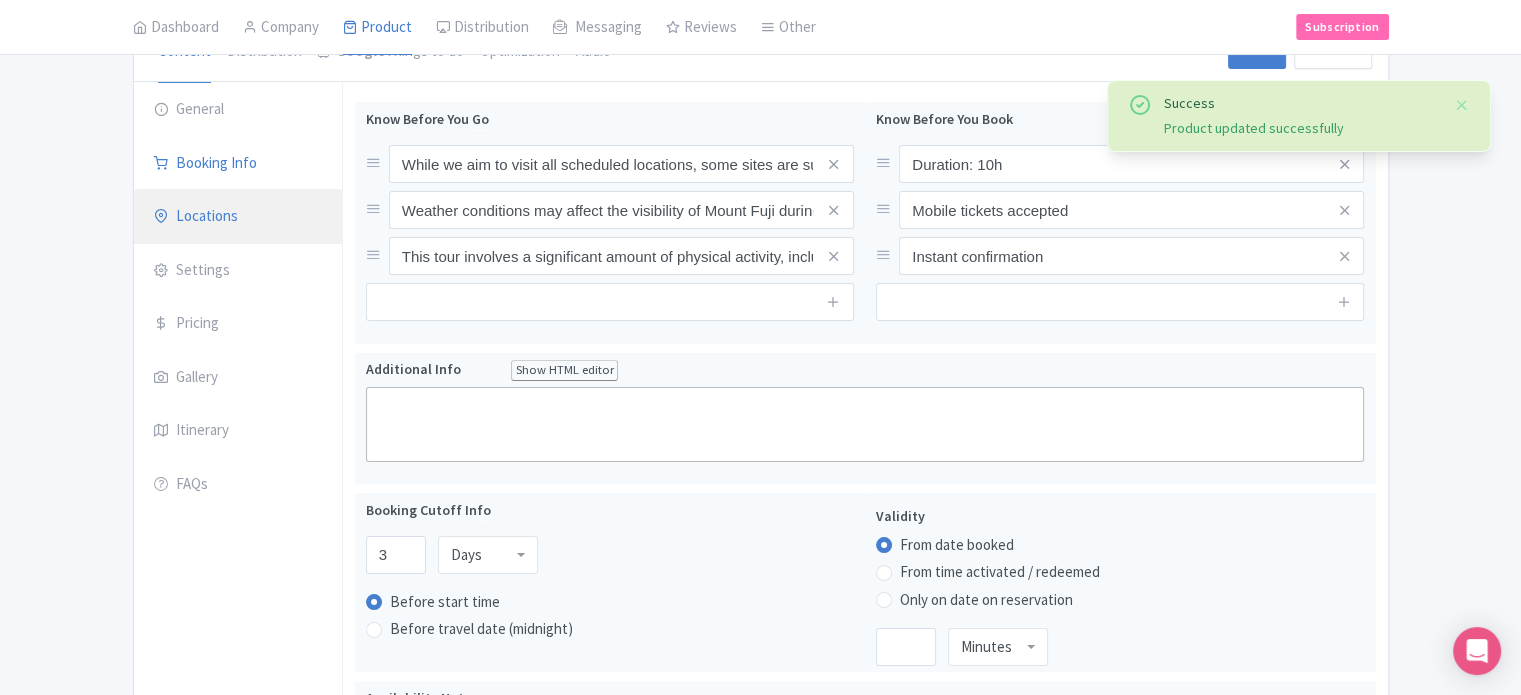 click on "Locations" at bounding box center [238, 217] 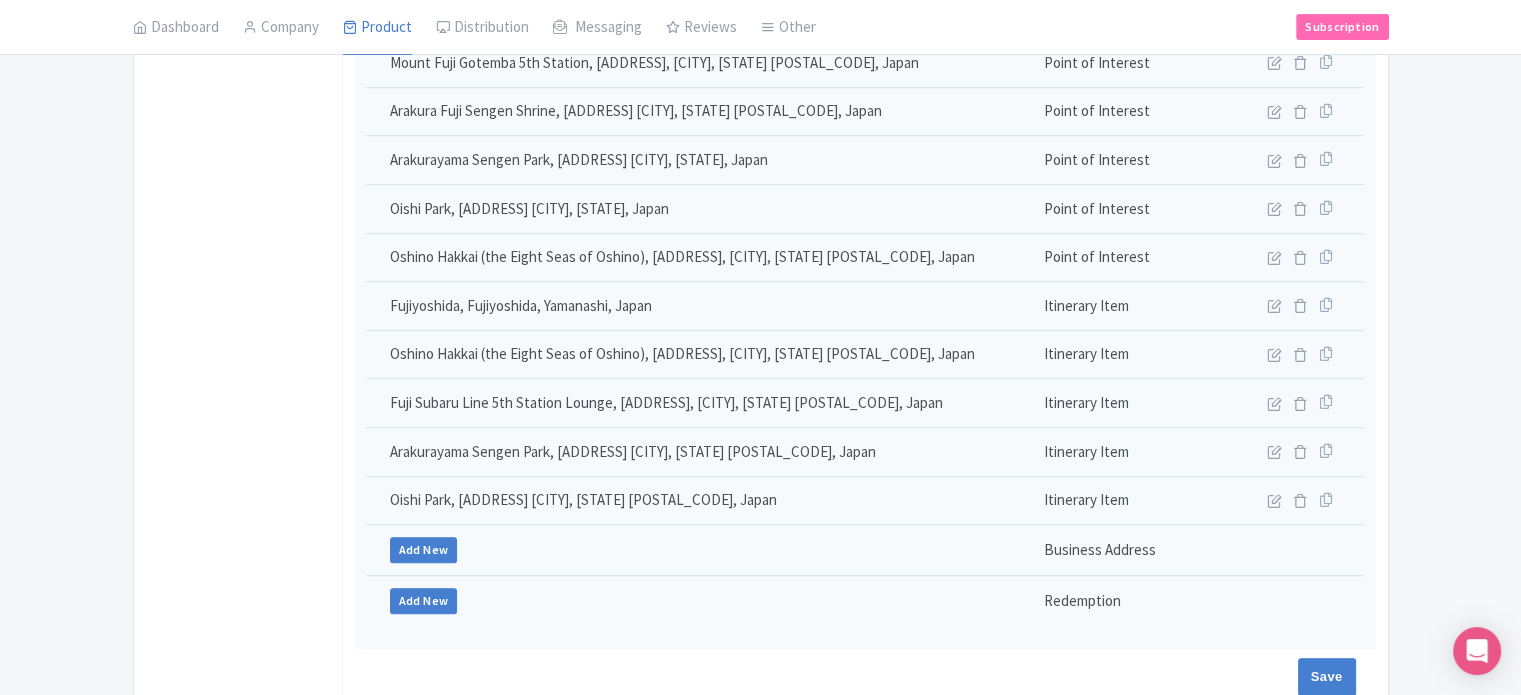 scroll, scrollTop: 642, scrollLeft: 0, axis: vertical 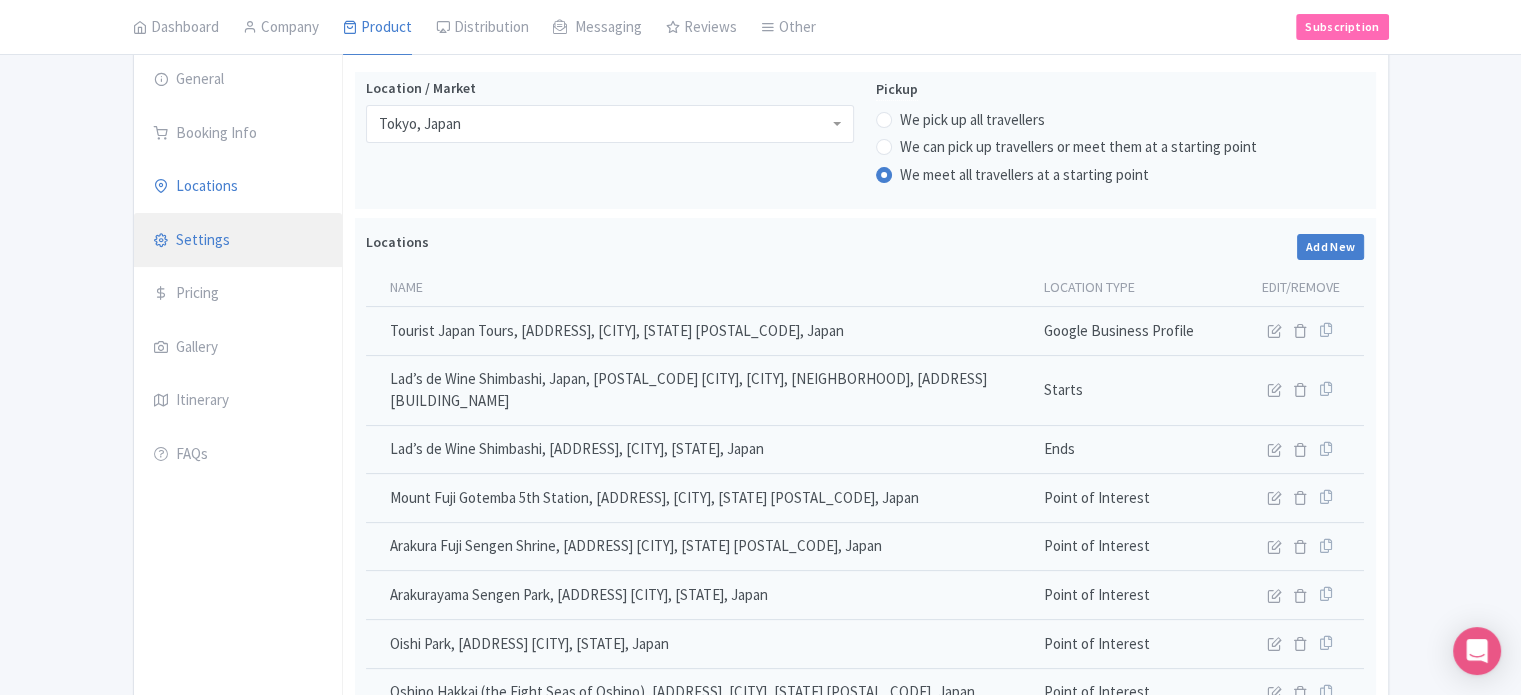 click on "Settings" at bounding box center [238, 241] 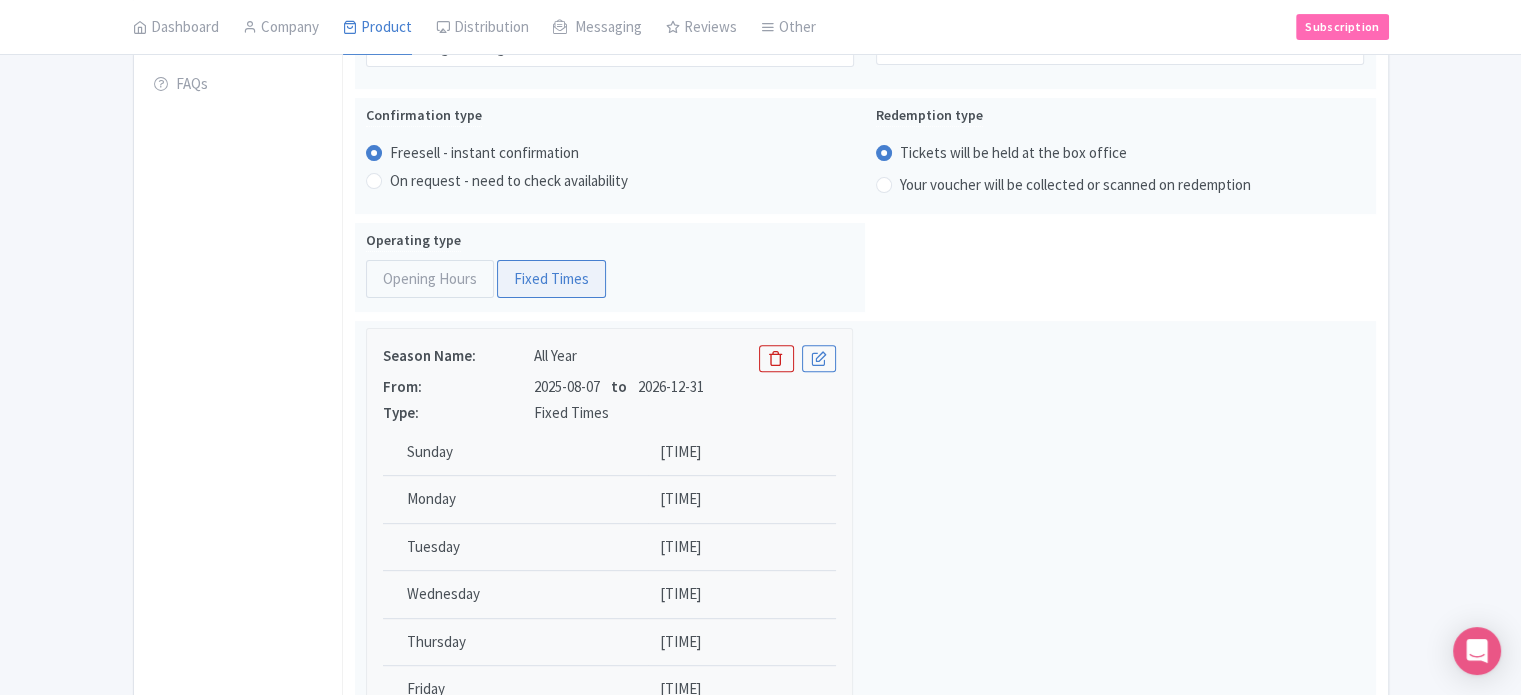 scroll, scrollTop: 542, scrollLeft: 0, axis: vertical 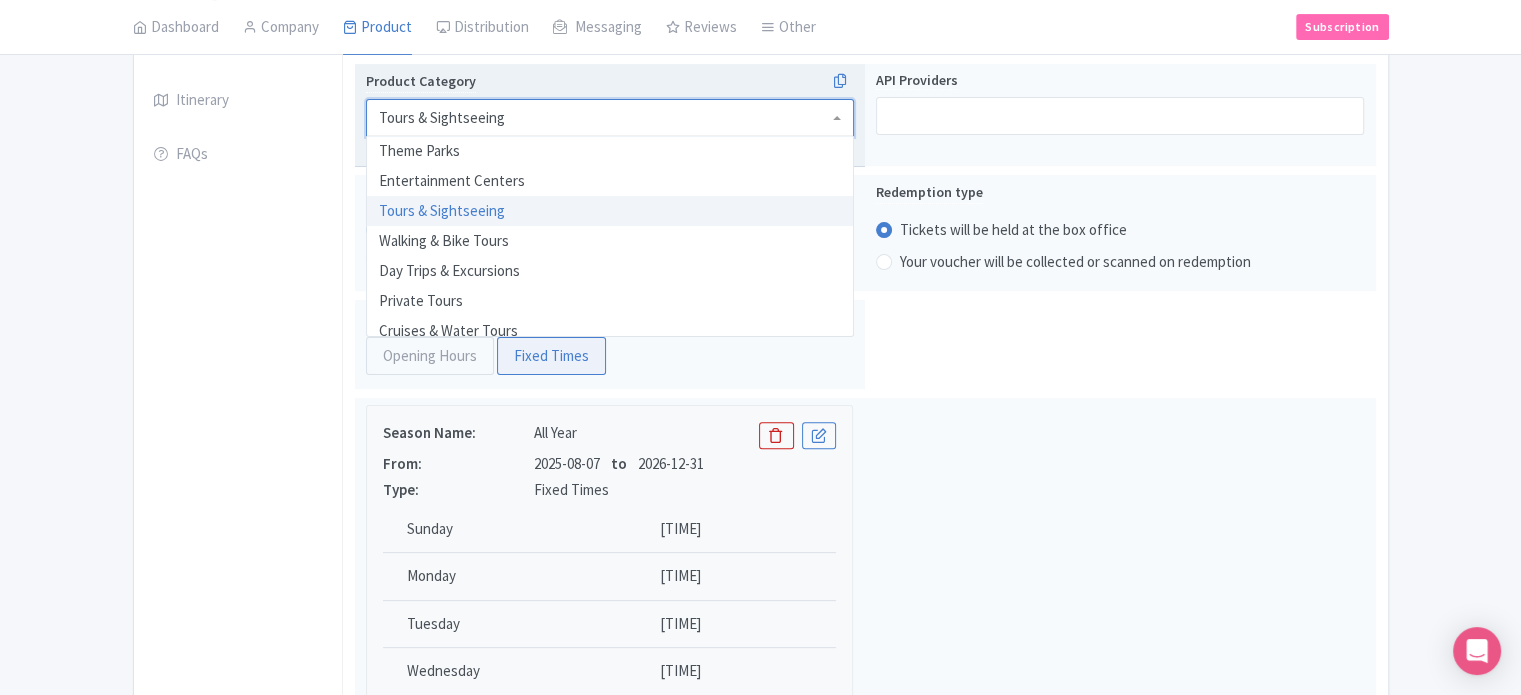 click on "Tours & Sightseeing" at bounding box center [610, 118] 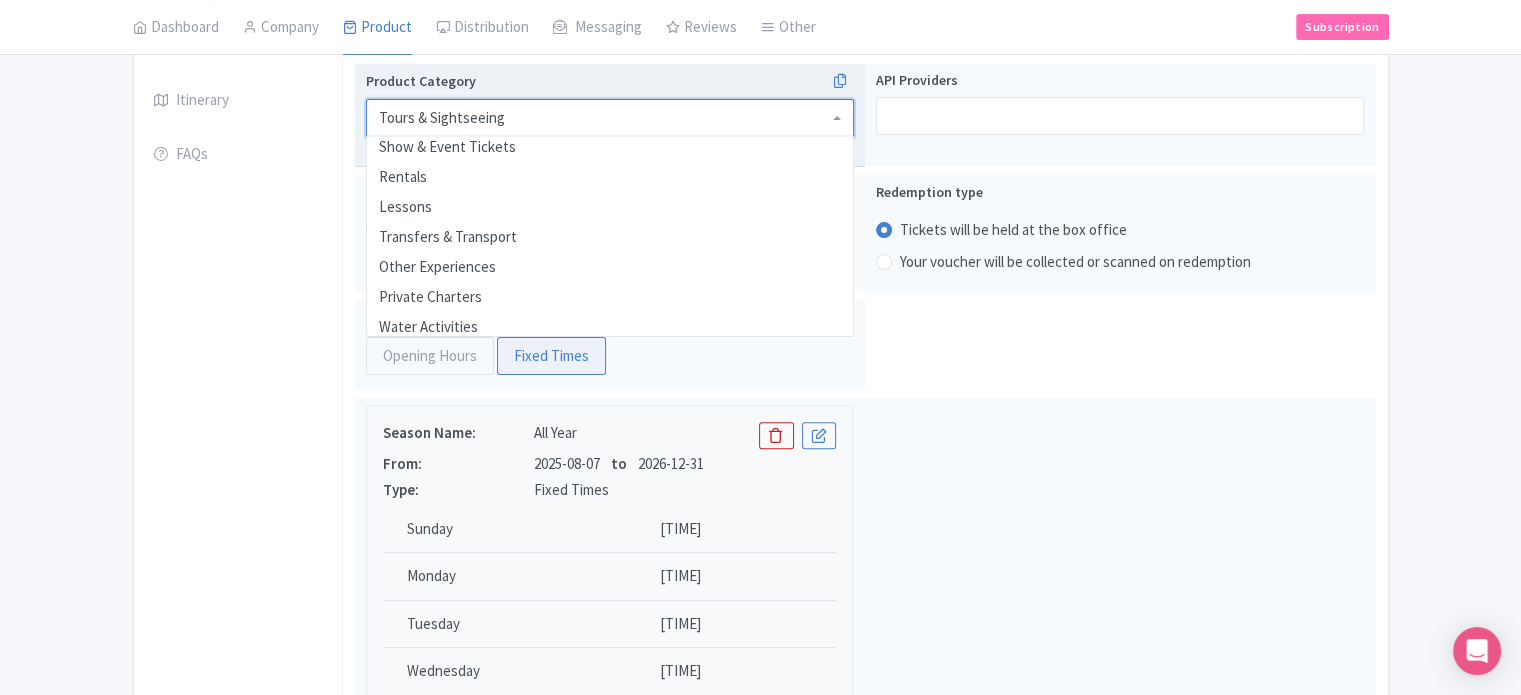 scroll, scrollTop: 460, scrollLeft: 0, axis: vertical 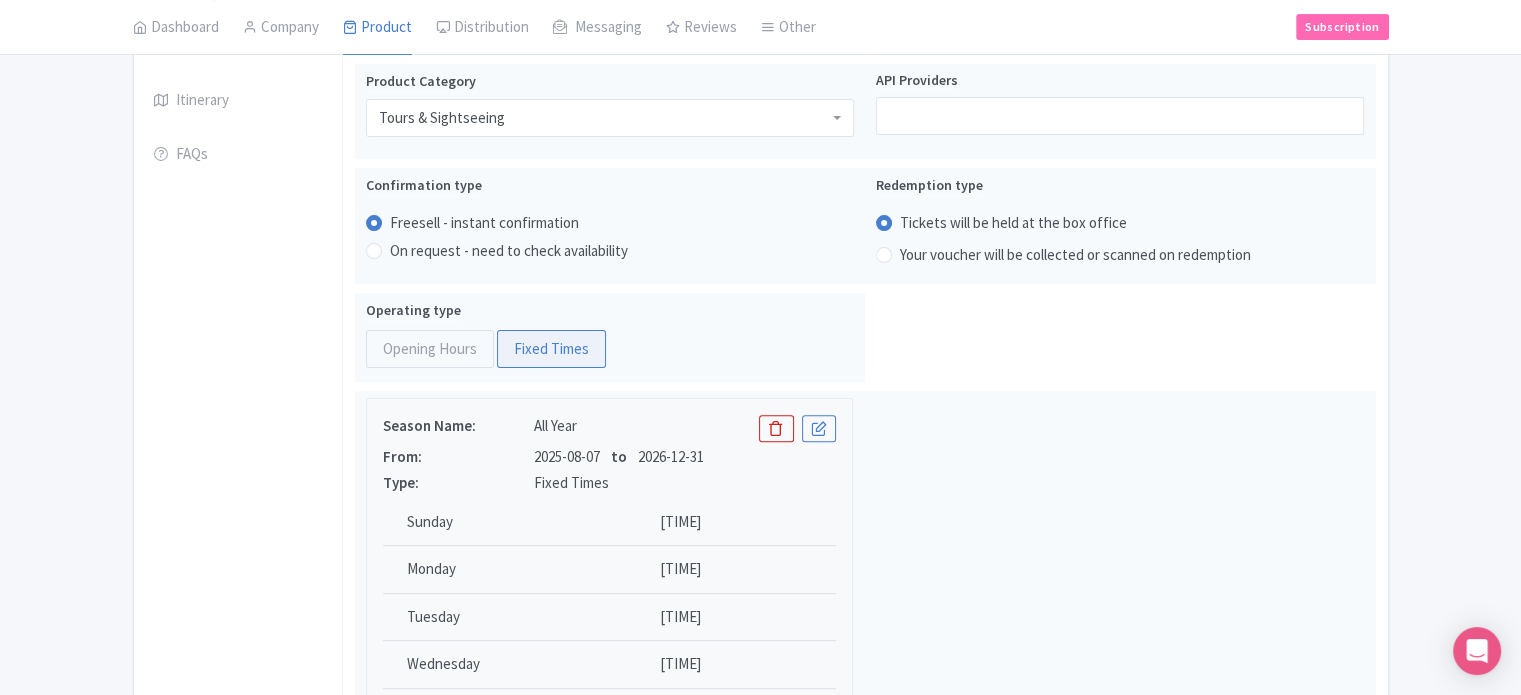 click on "Success
Product updated successfully
← Back to Products
Mount Fuji & Lake Kawaguchi Small Group Day Tour from Tokyo
ID# KZQMEB
Content
Distribution
Google  Things to do
Optimization
Audio
Active
Inactive
Building
Archived
Save
Actions
View on Magpie
Customer View
Industry Partner View
Download
Excel
Word
All Images ZIP
Share Products
Delete Product
Create new version
Confirm Copy Operation
Yes, Copy
Cancel
You are currently editing a version of this product: Primary Product
General
Booking Info
Locations
Settings
Pricing
Gallery
Itinerary
FAQs
Know Before You Go
Know Before You Book Duration: 10h" at bounding box center [760, 1064] 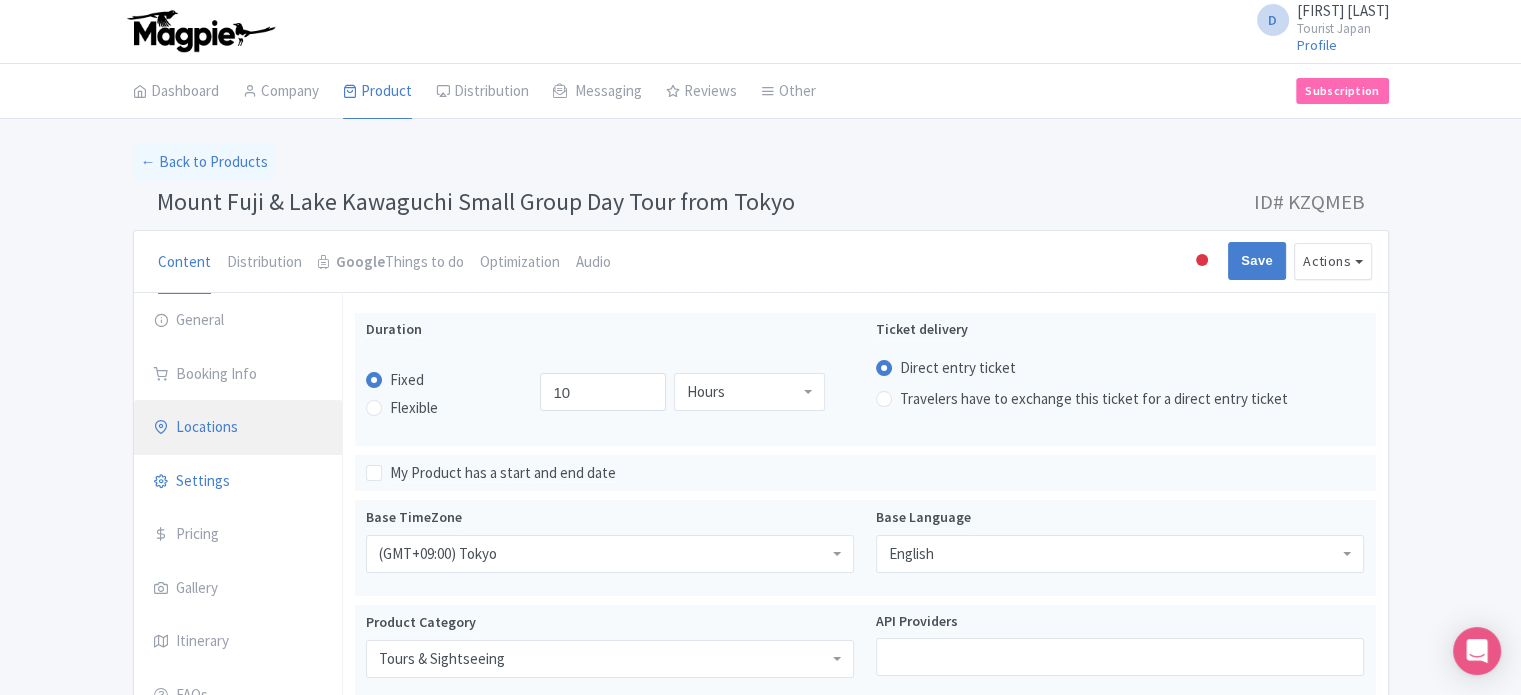 scroll, scrollTop: 0, scrollLeft: 0, axis: both 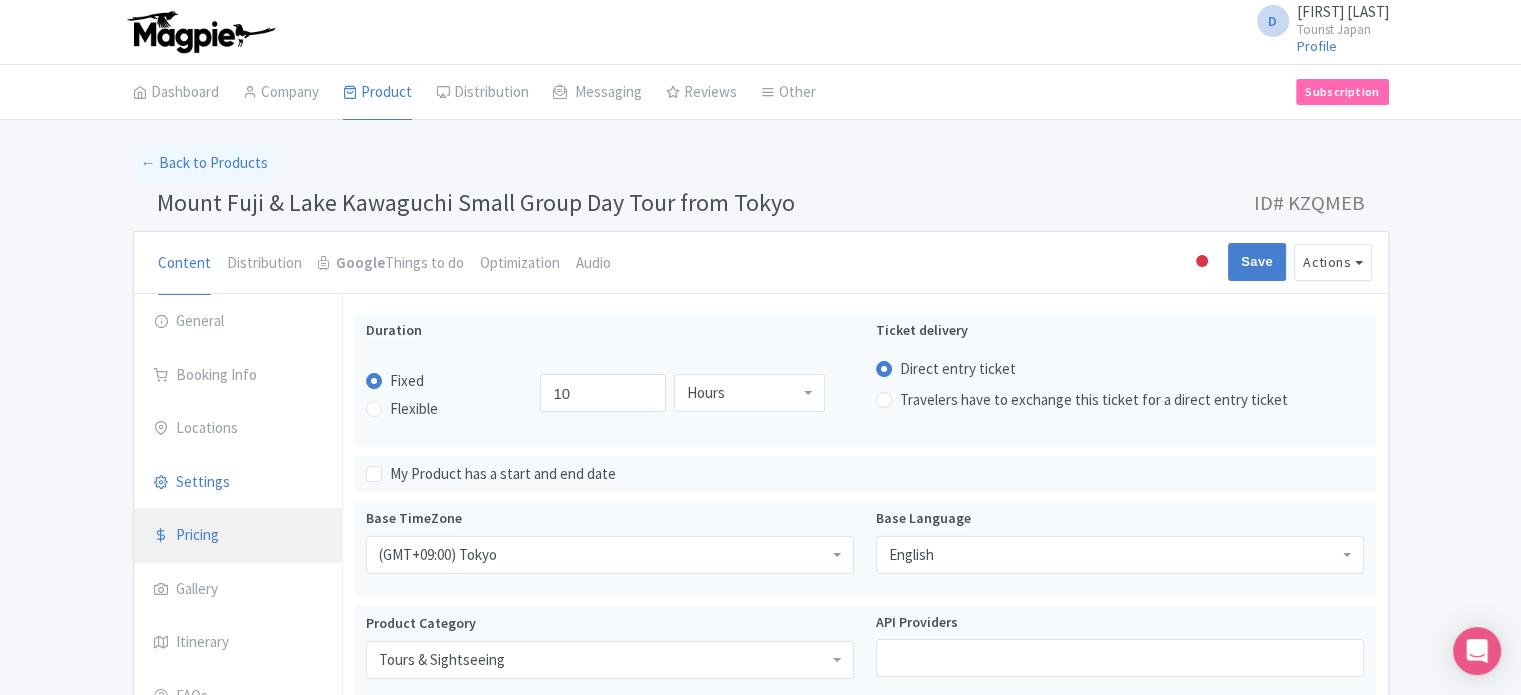 click on "Pricing" at bounding box center [238, 536] 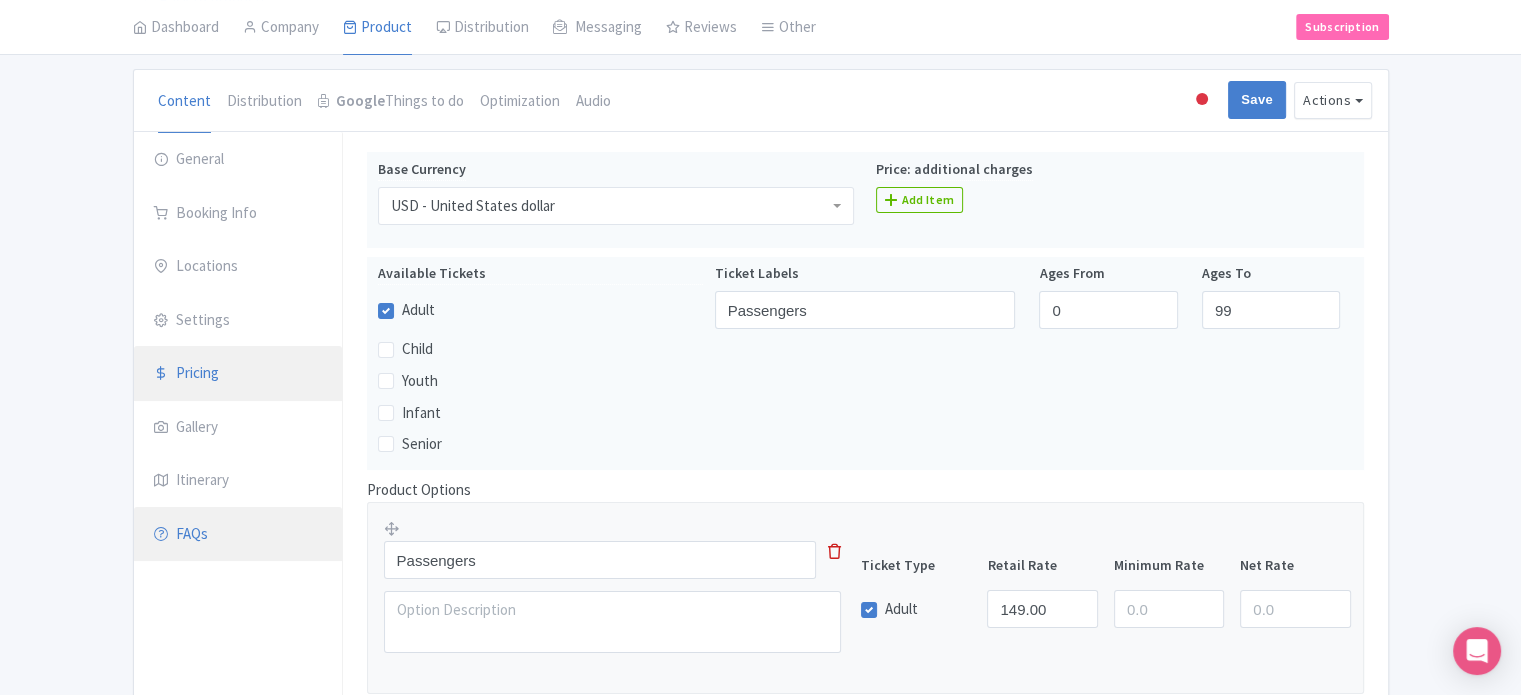 scroll, scrollTop: 200, scrollLeft: 0, axis: vertical 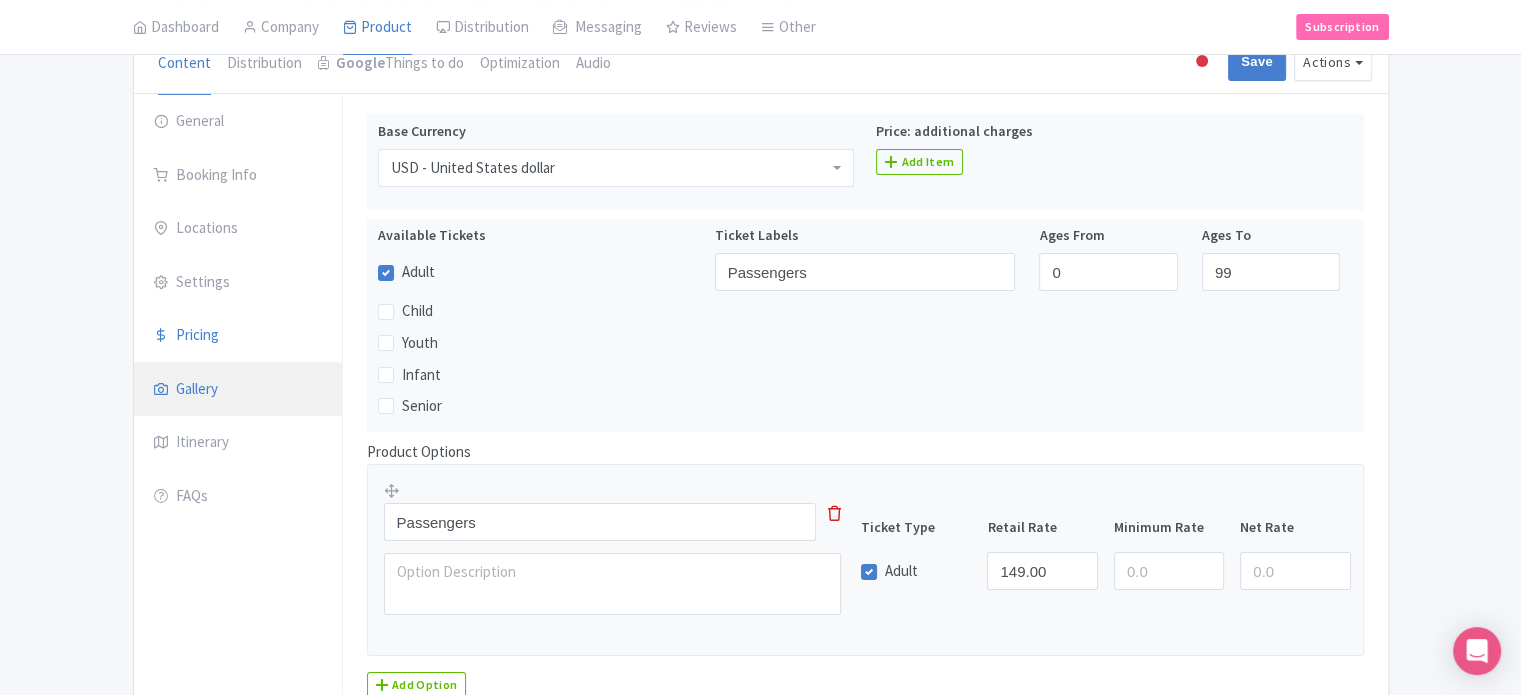 click on "Gallery" at bounding box center [238, 390] 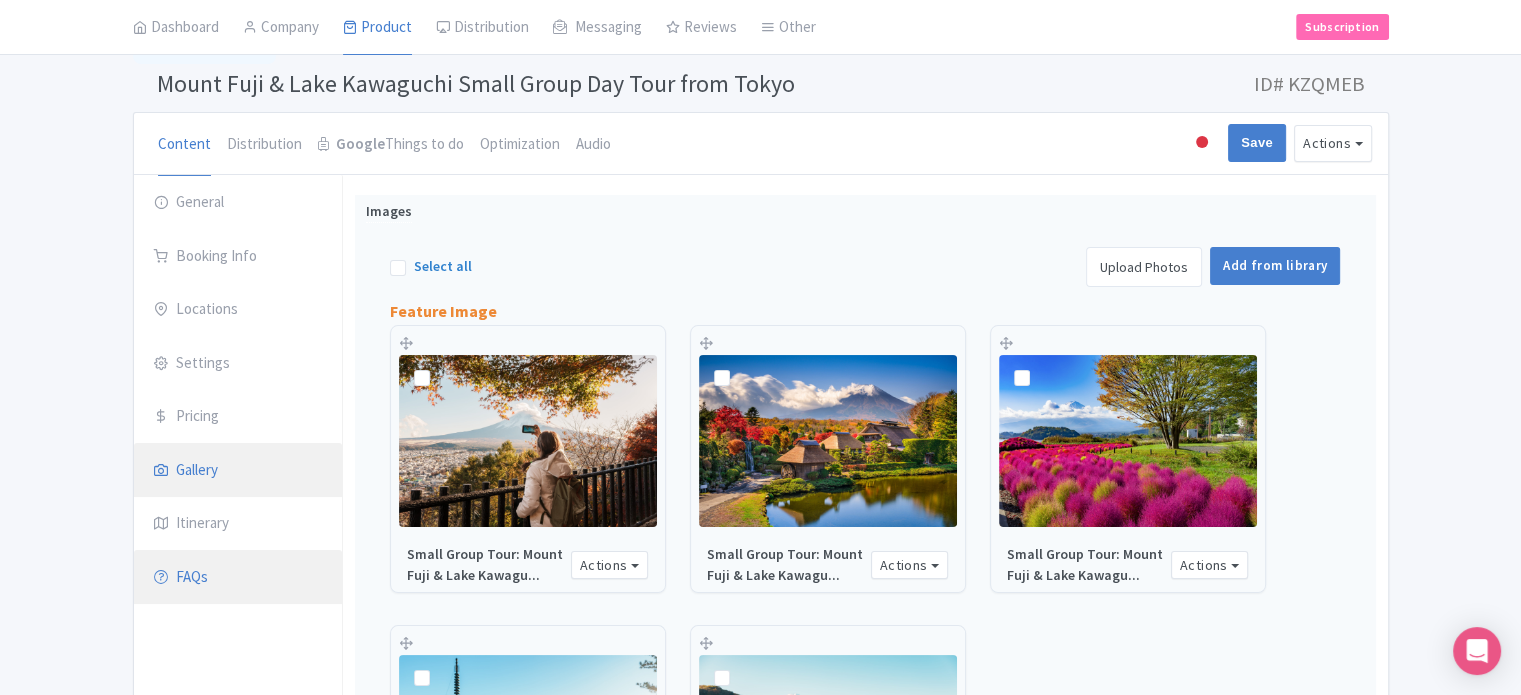 scroll, scrollTop: 200, scrollLeft: 0, axis: vertical 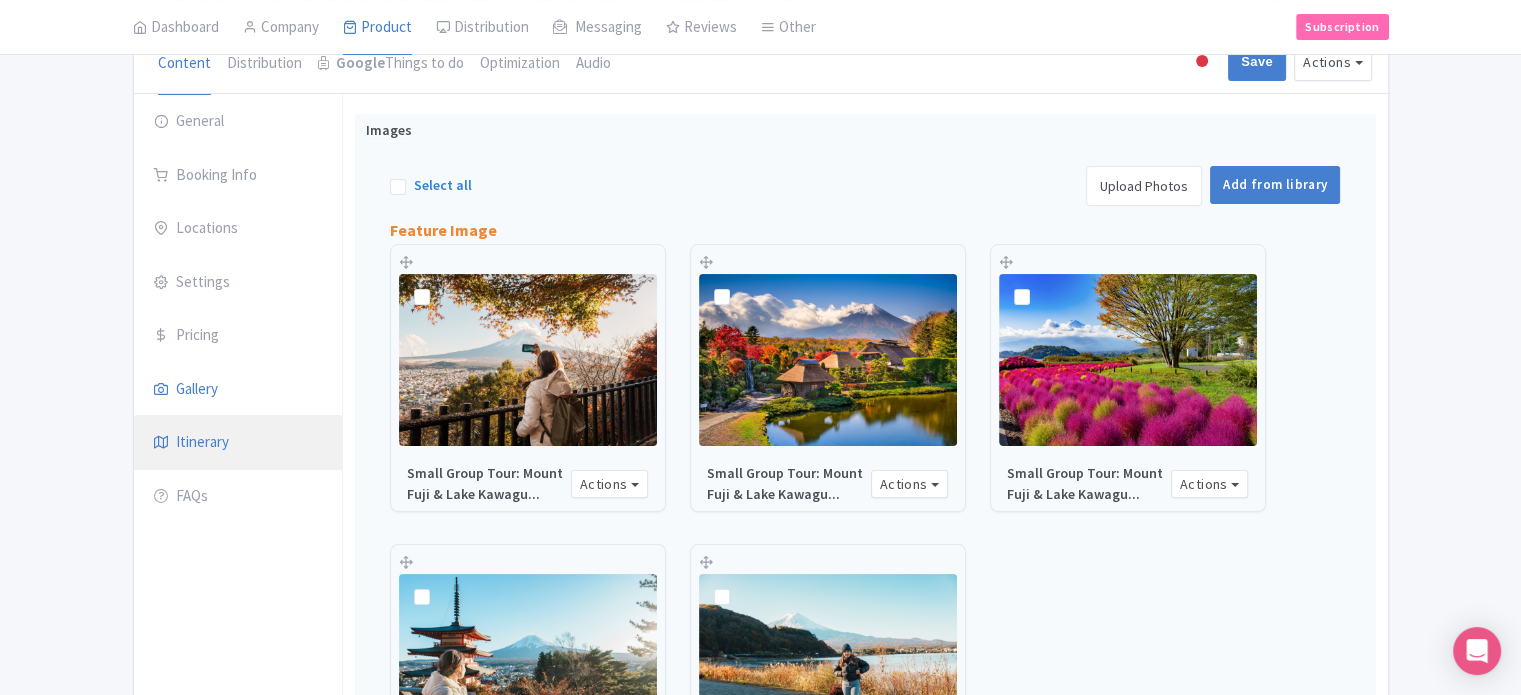 click on "Itinerary" at bounding box center [238, 443] 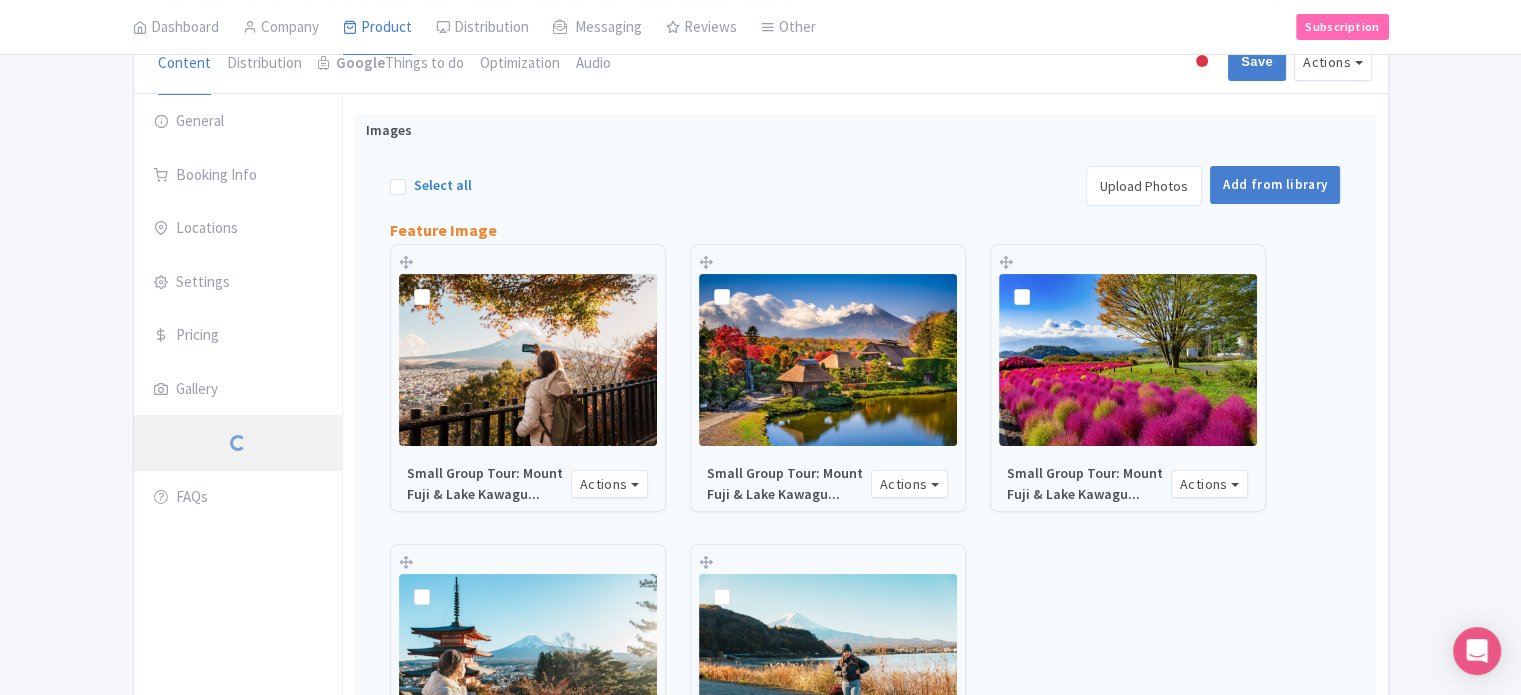 scroll, scrollTop: 119, scrollLeft: 0, axis: vertical 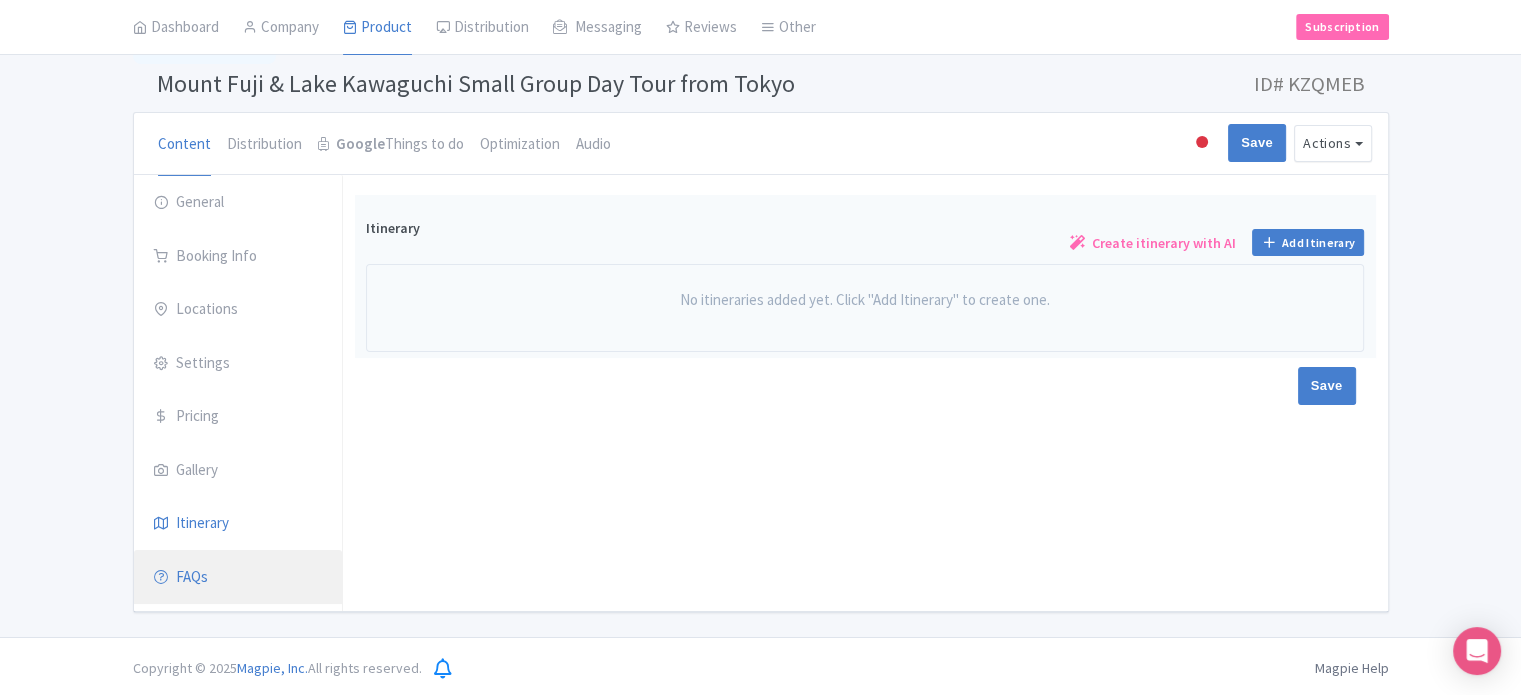 click on "FAQs" at bounding box center (238, 578) 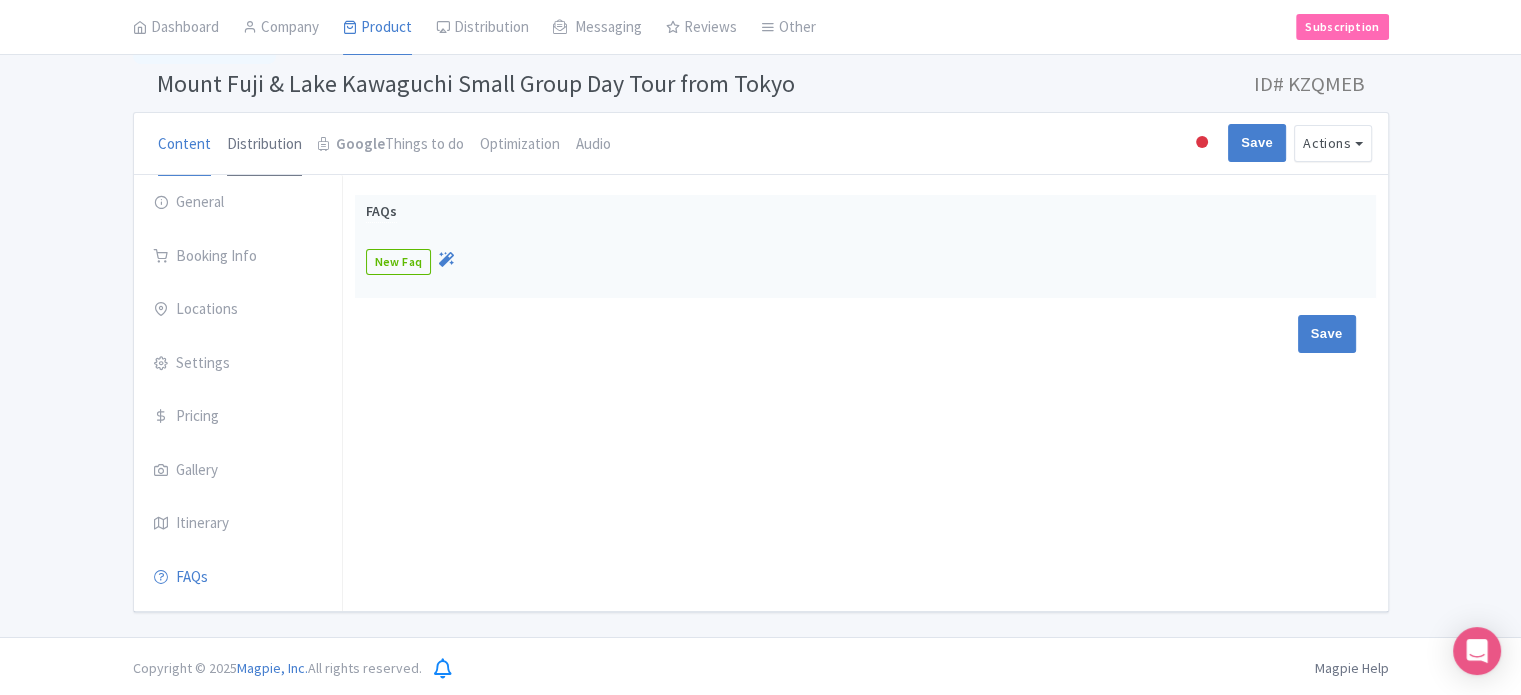 click on "Distribution" at bounding box center [264, 145] 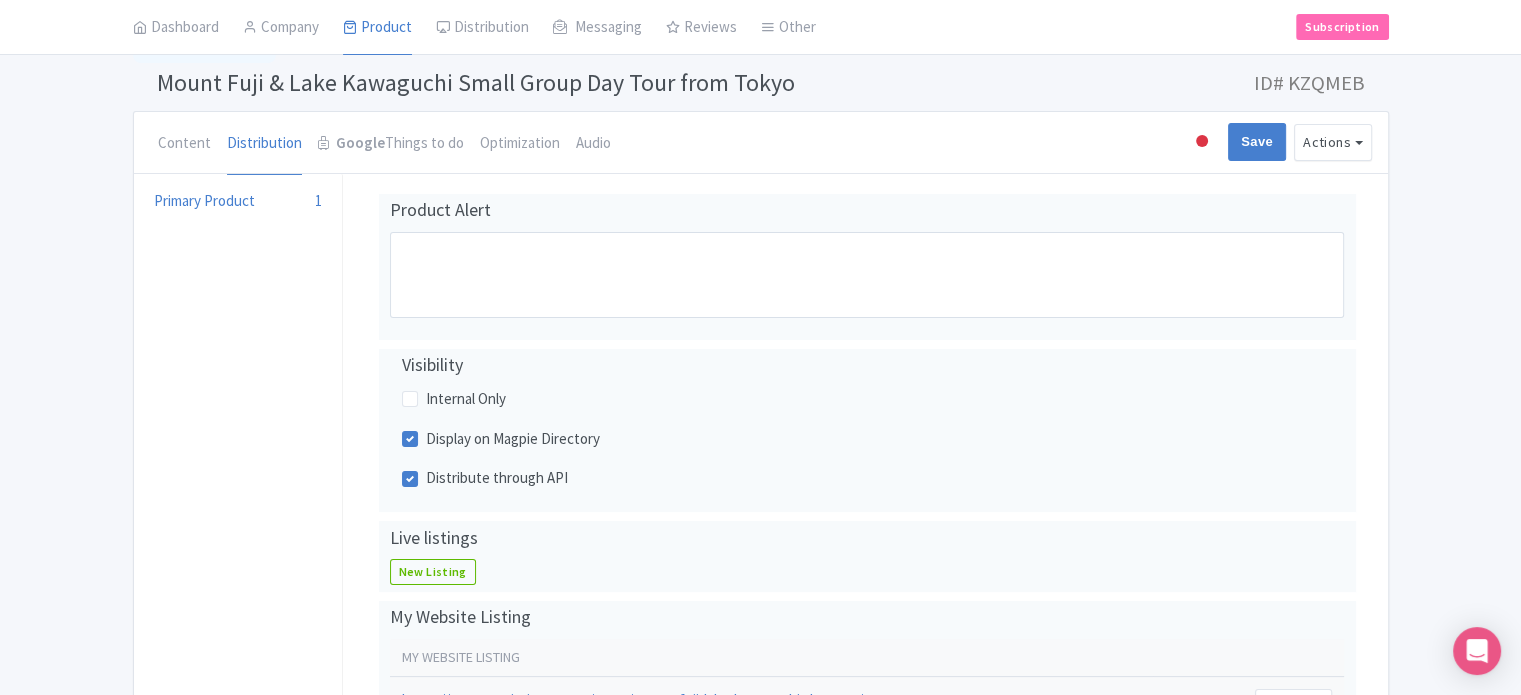 scroll, scrollTop: 0, scrollLeft: 0, axis: both 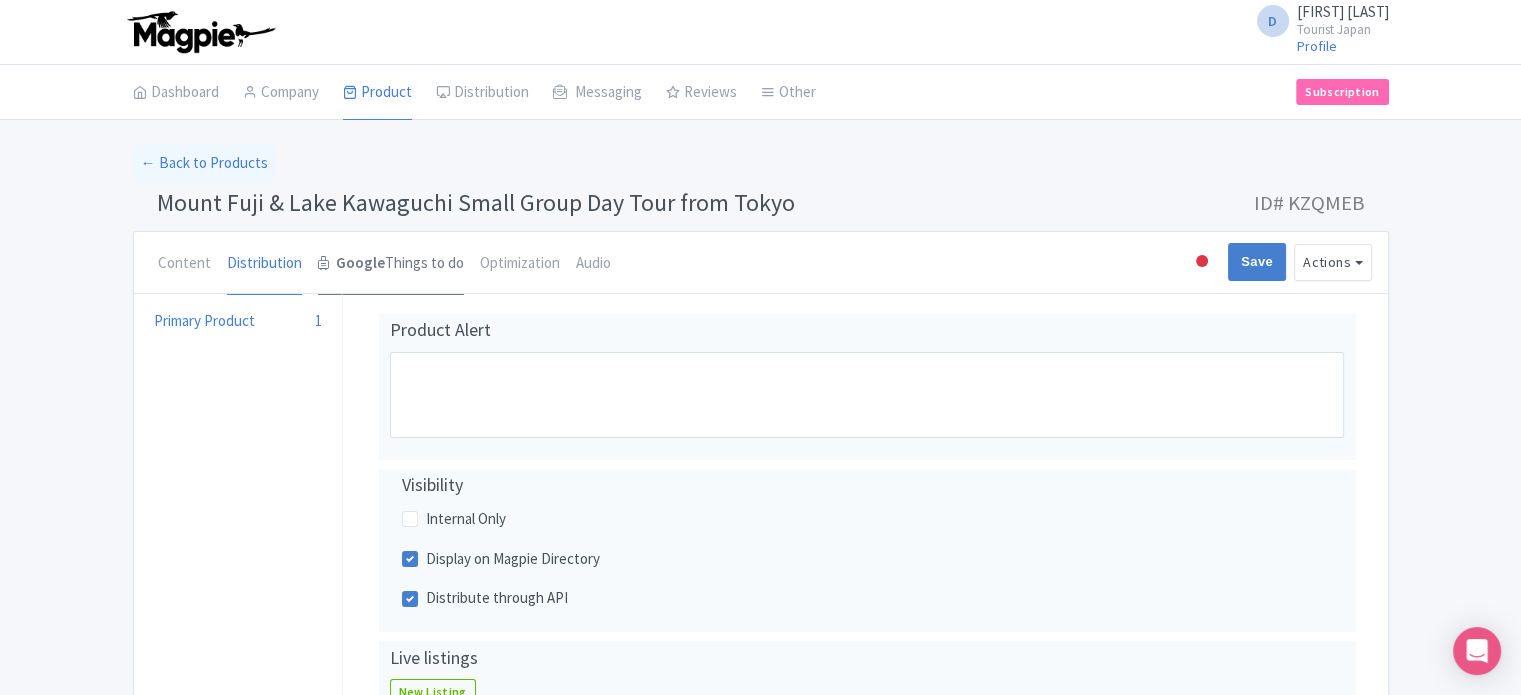 click on "Google" at bounding box center (360, 263) 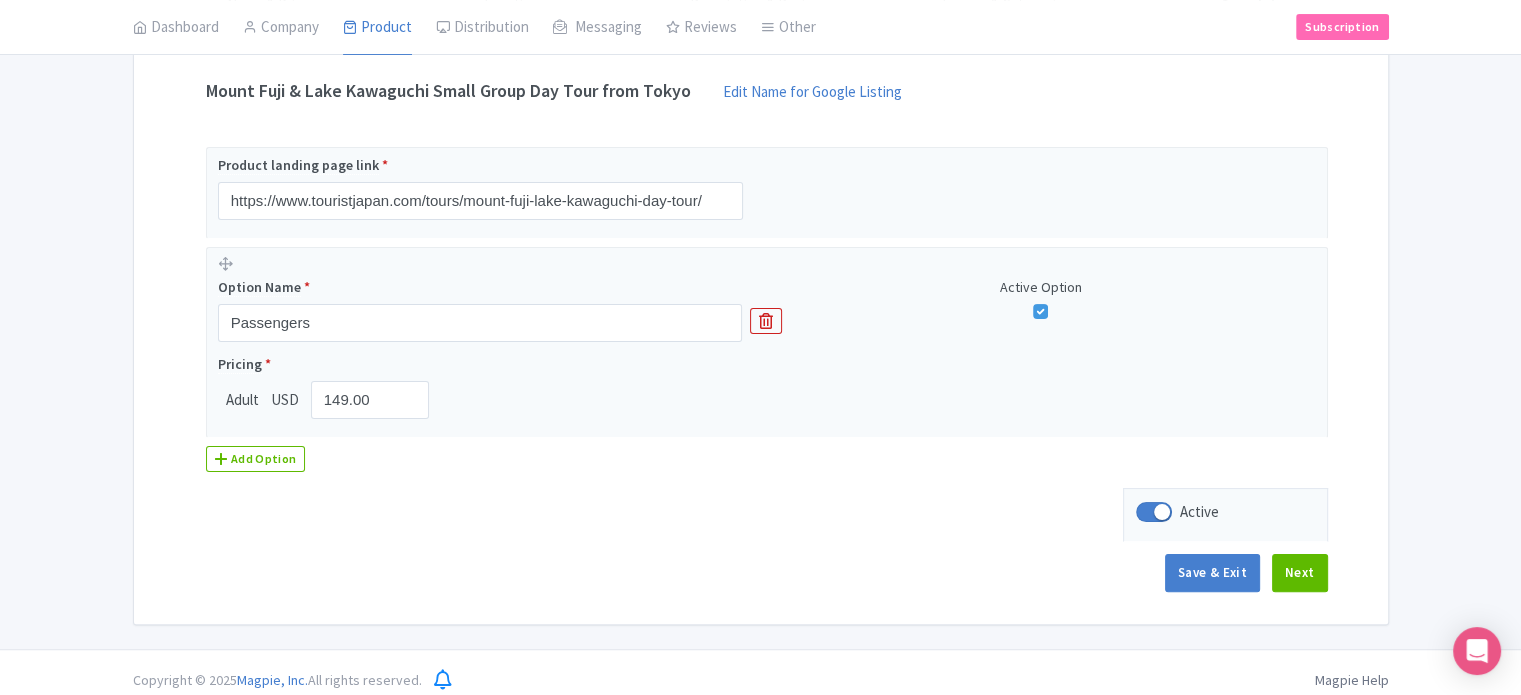 scroll, scrollTop: 400, scrollLeft: 0, axis: vertical 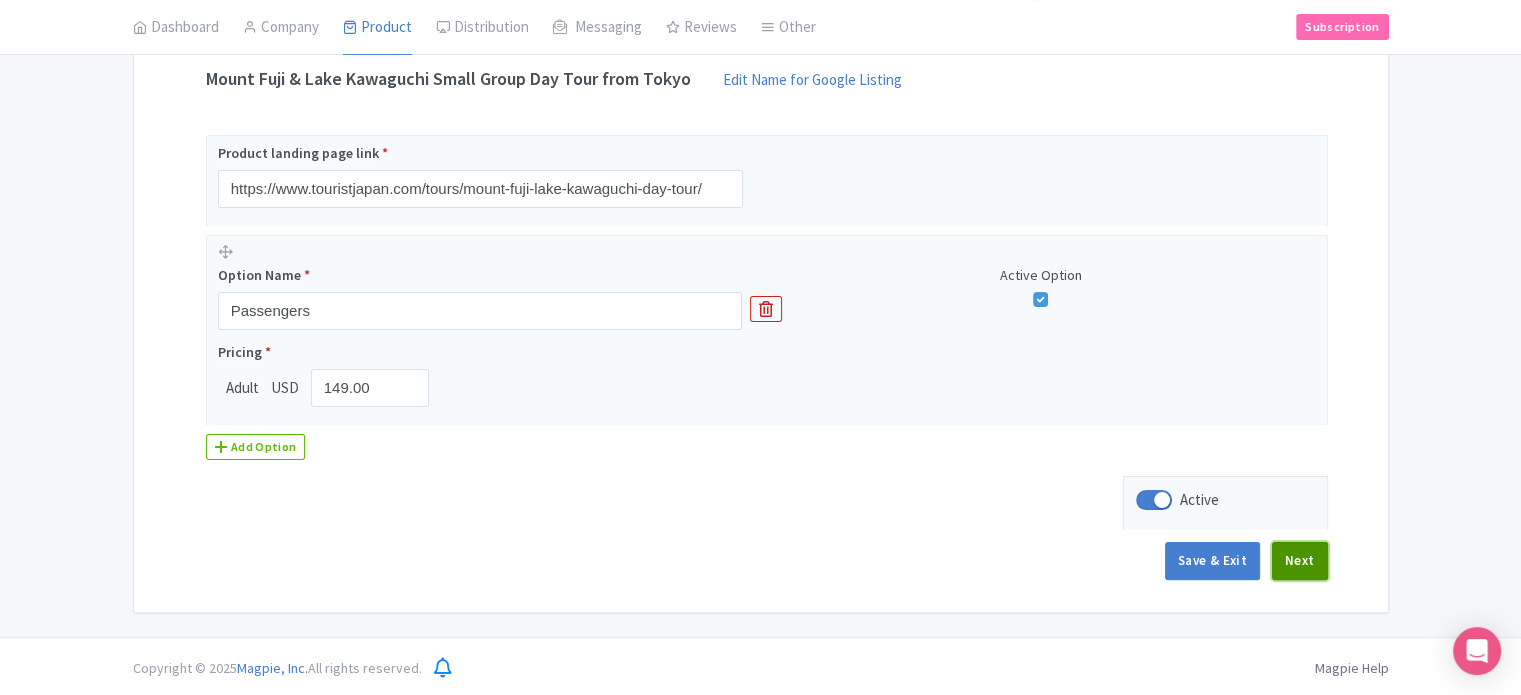 click on "Next" at bounding box center (1300, 561) 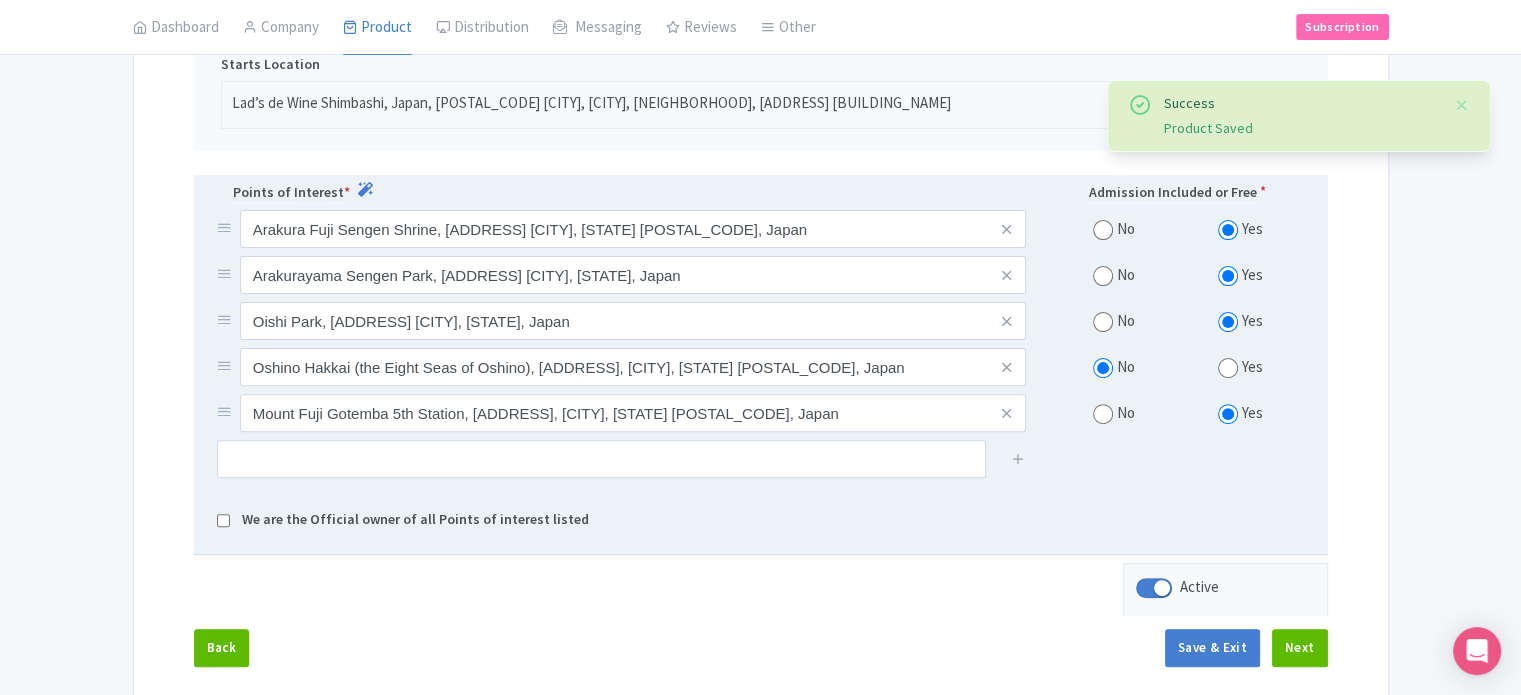 scroll, scrollTop: 600, scrollLeft: 0, axis: vertical 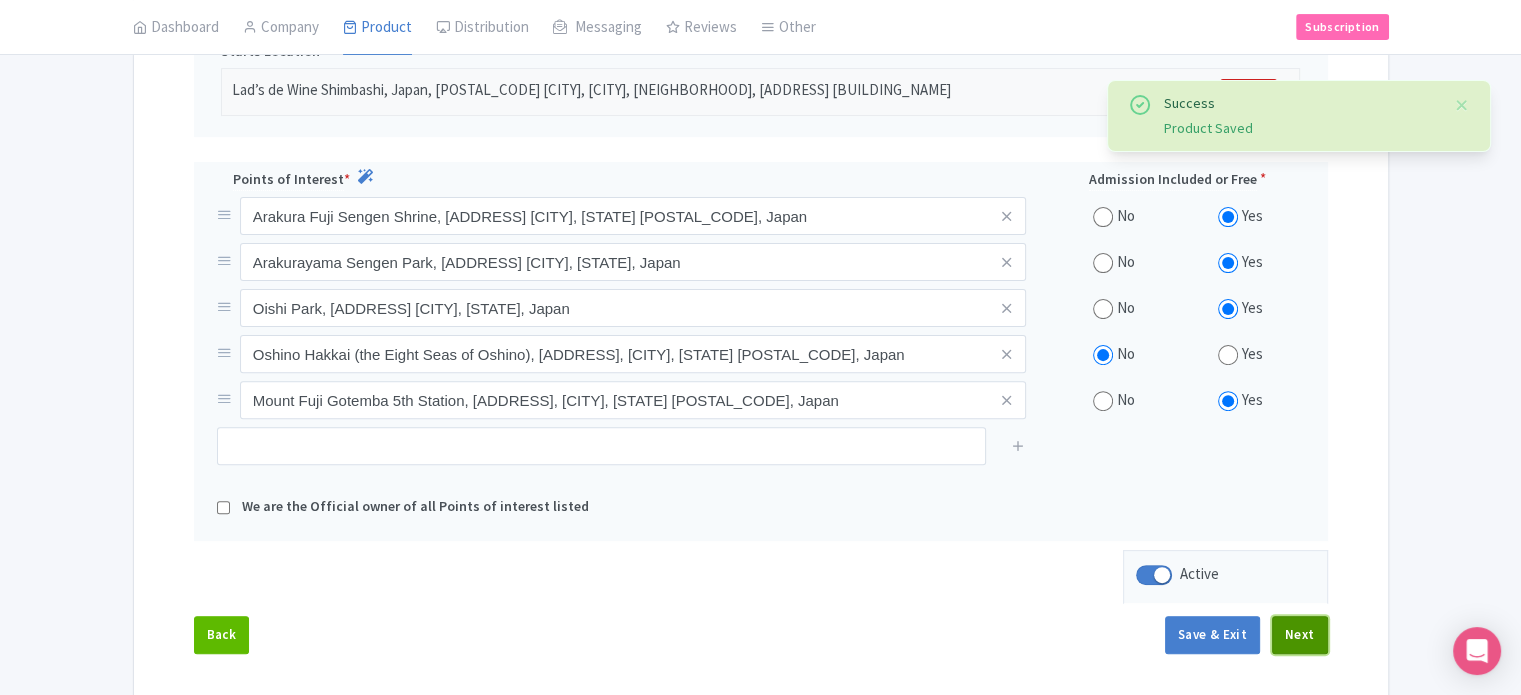 click on "Next" at bounding box center [1300, 635] 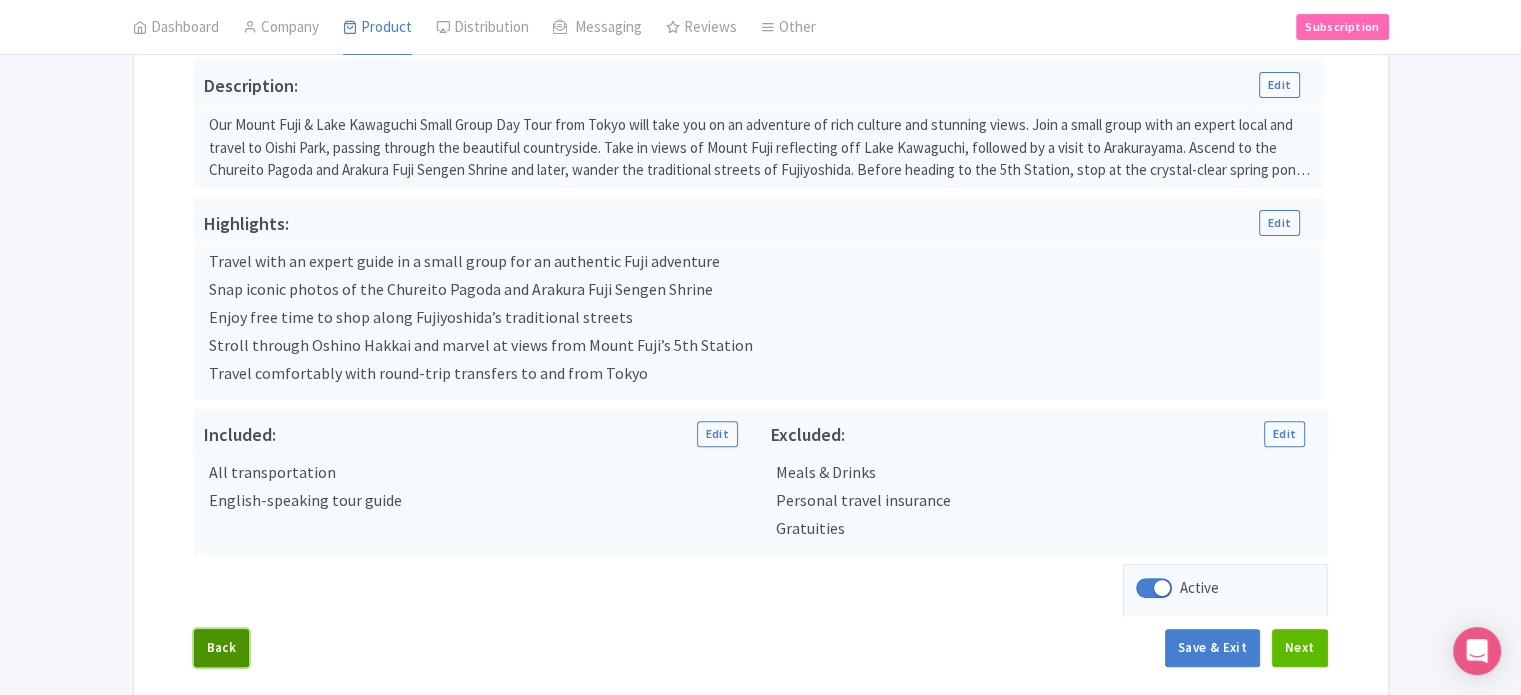 click on "Back" at bounding box center [222, 648] 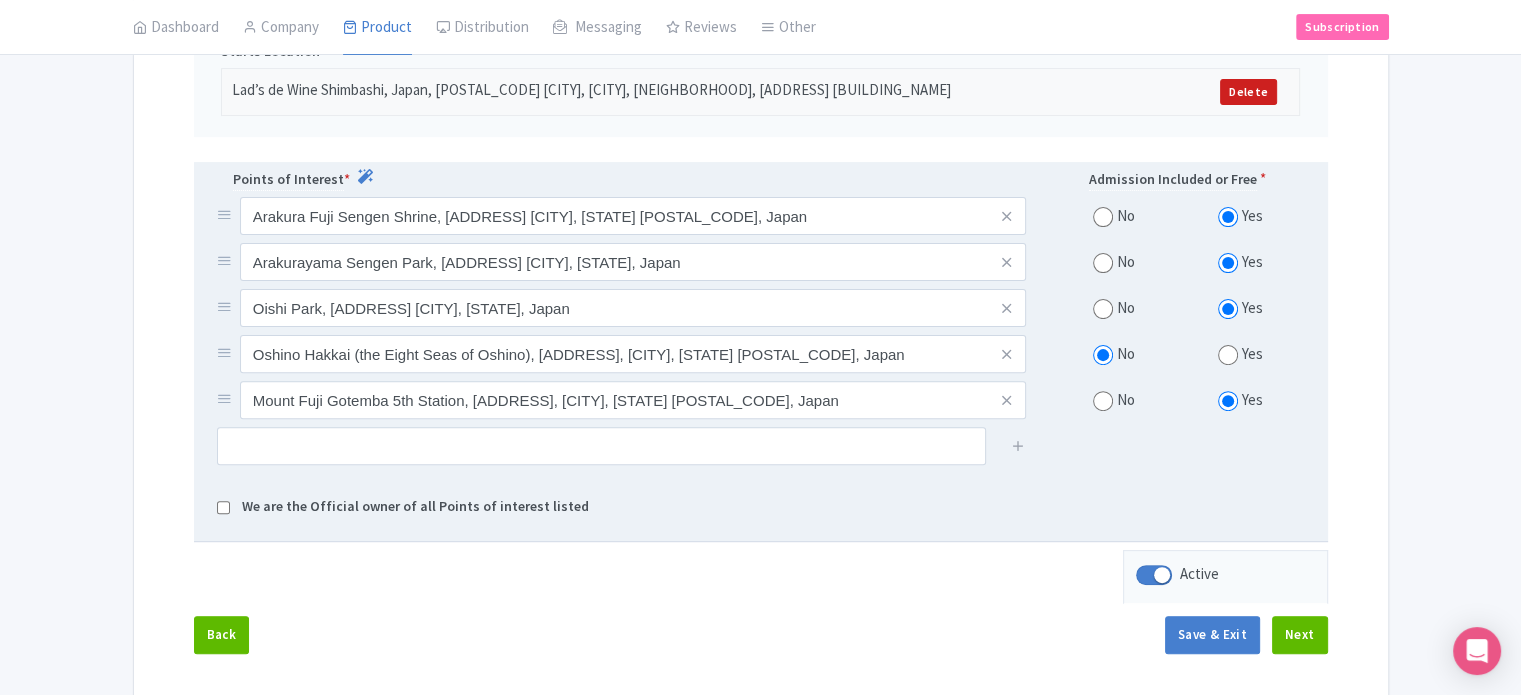 click at bounding box center (1103, 217) 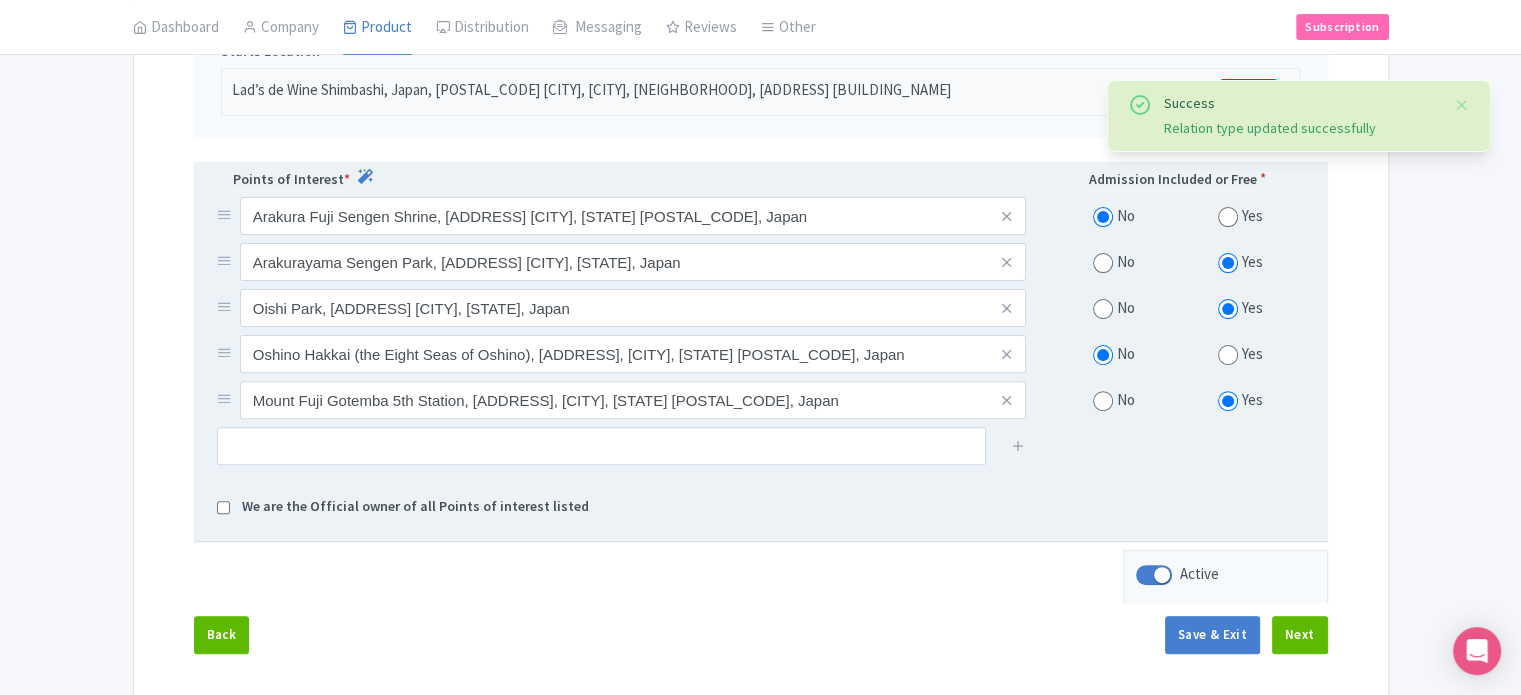 click at bounding box center (1103, 263) 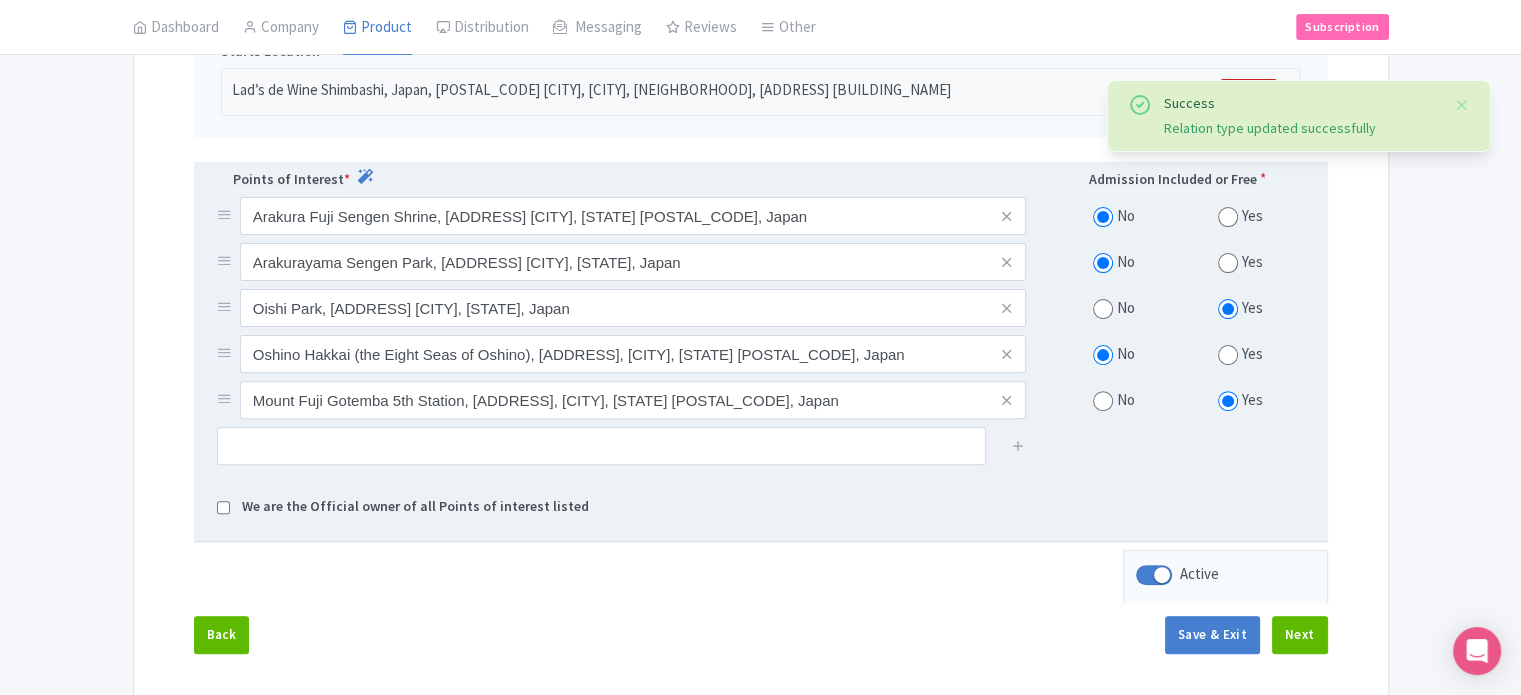 click at bounding box center [1103, 309] 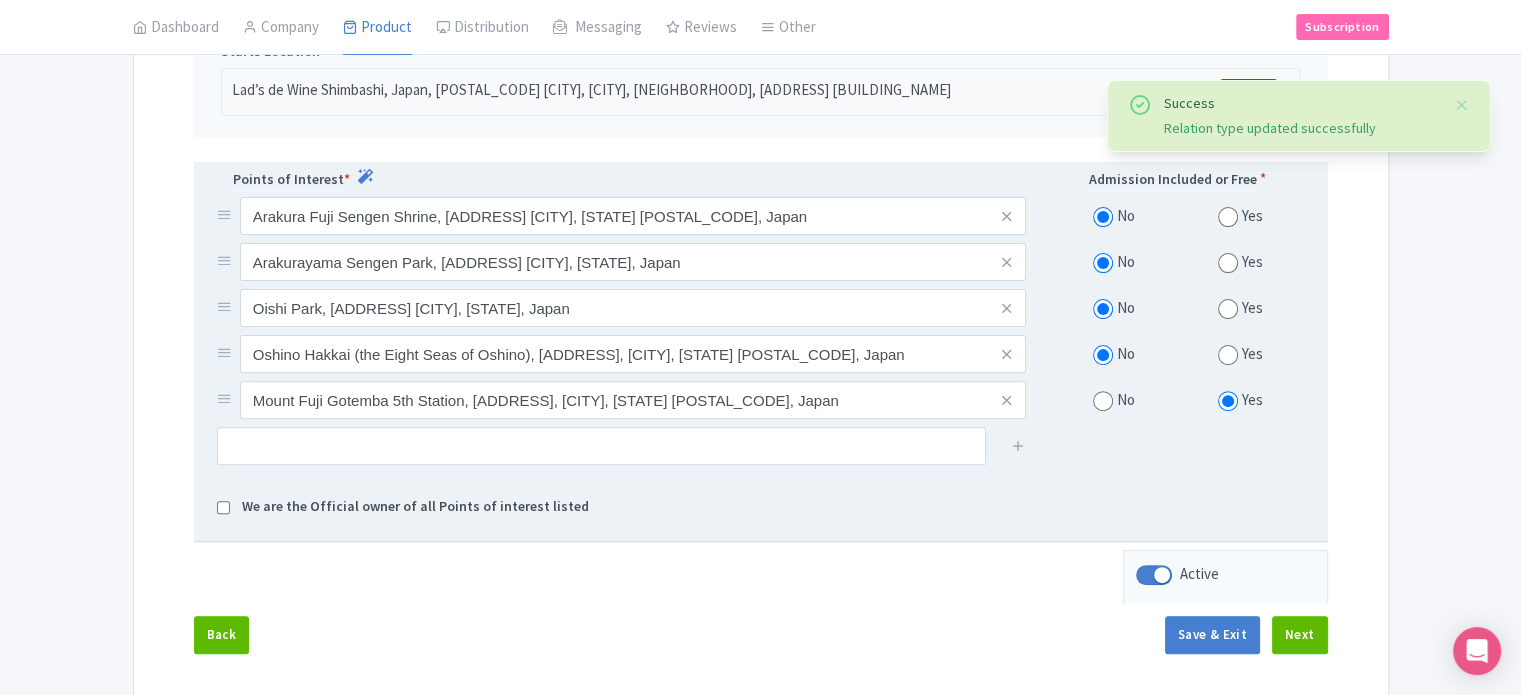click on "No" at bounding box center (1113, 400) 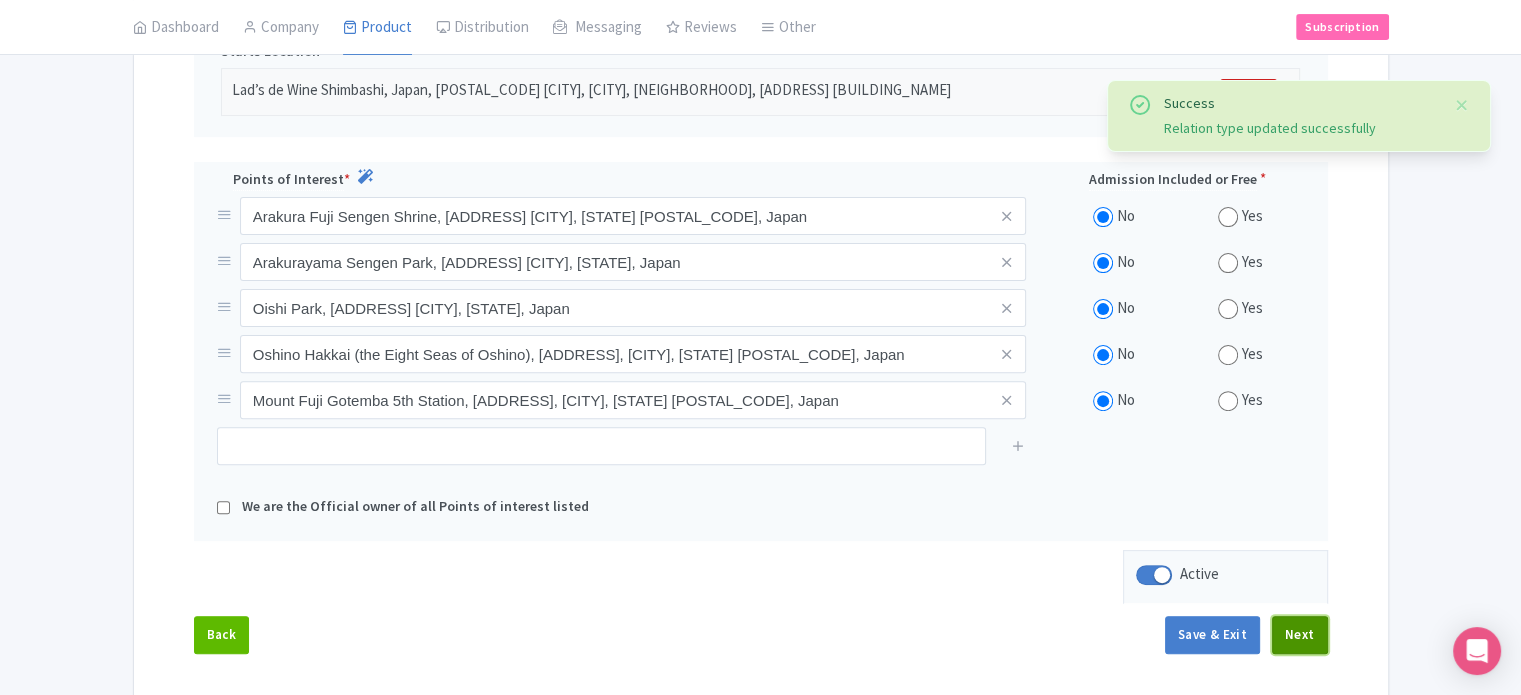 click on "Next" at bounding box center [1300, 635] 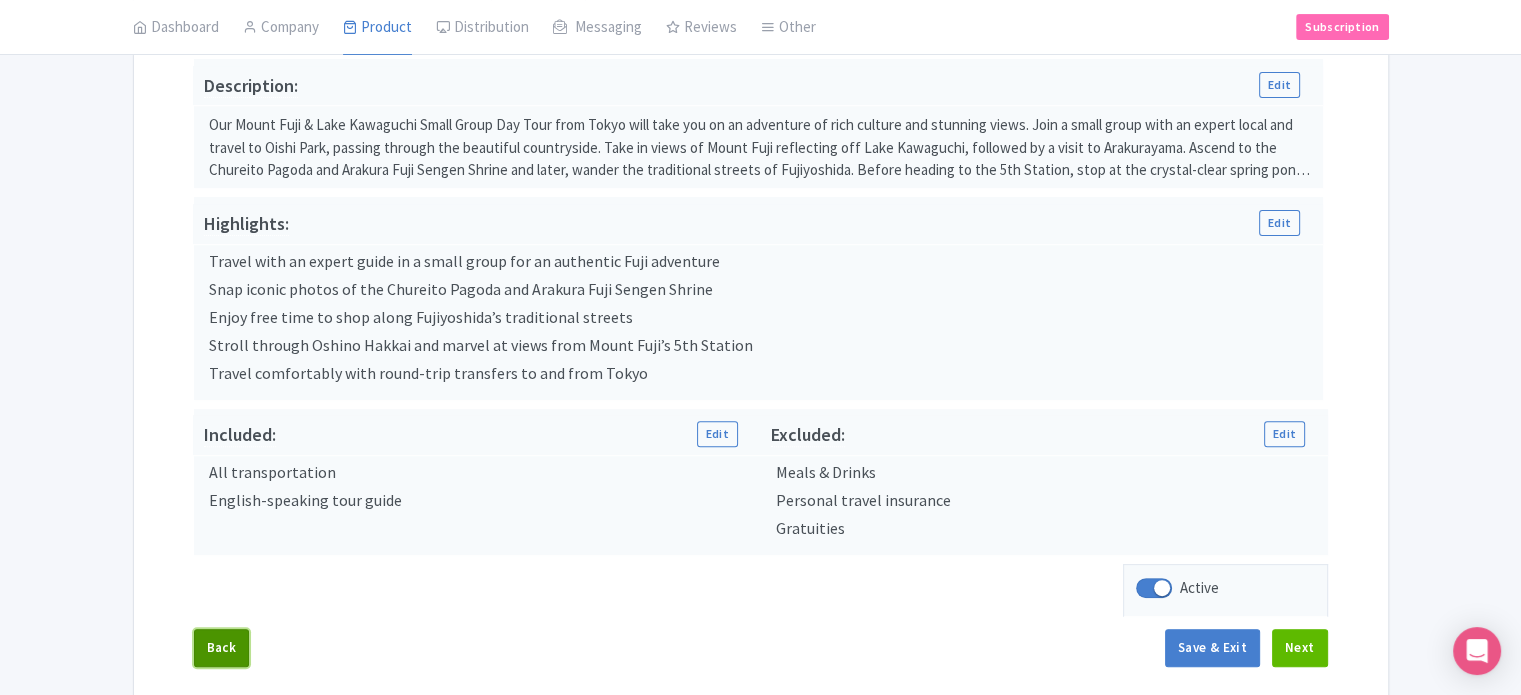 click on "Back" at bounding box center (222, 648) 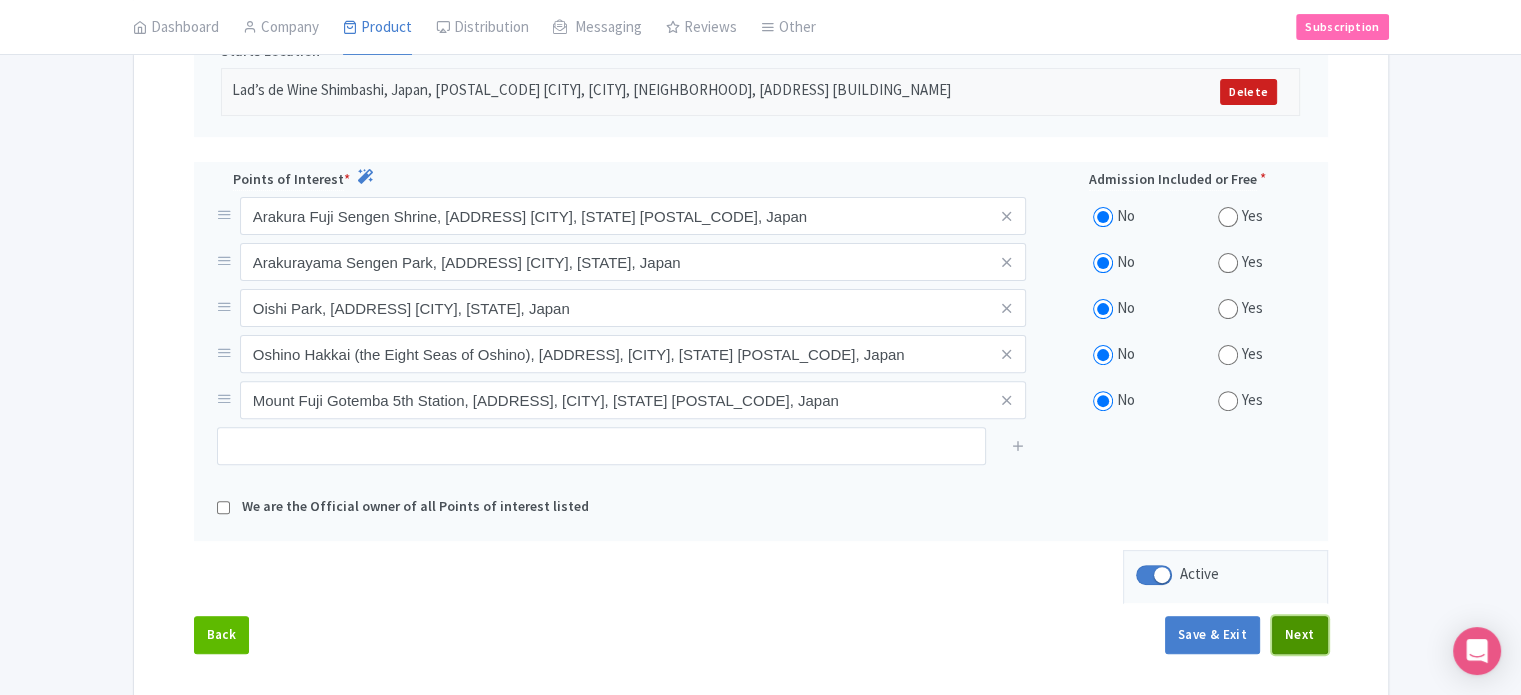 click on "Next" at bounding box center (1300, 635) 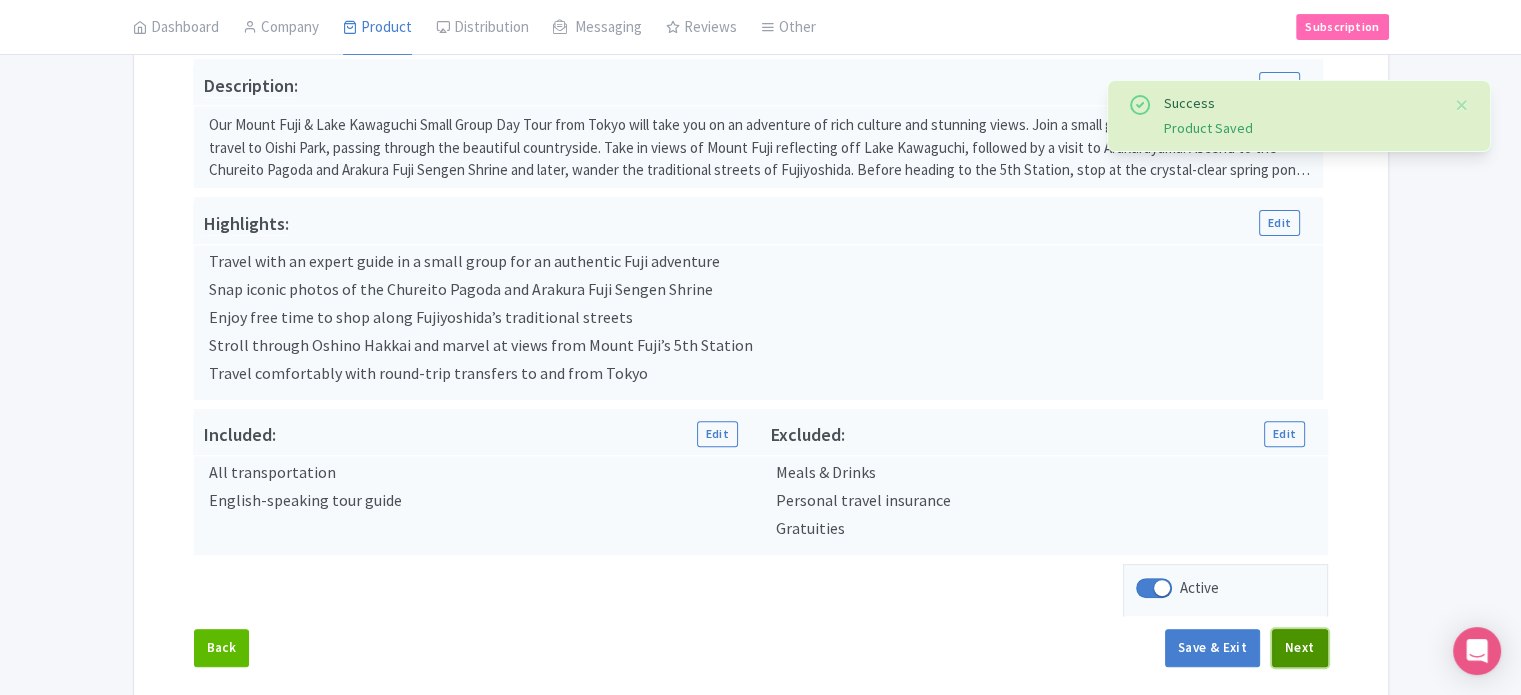 click on "Next" at bounding box center (1300, 648) 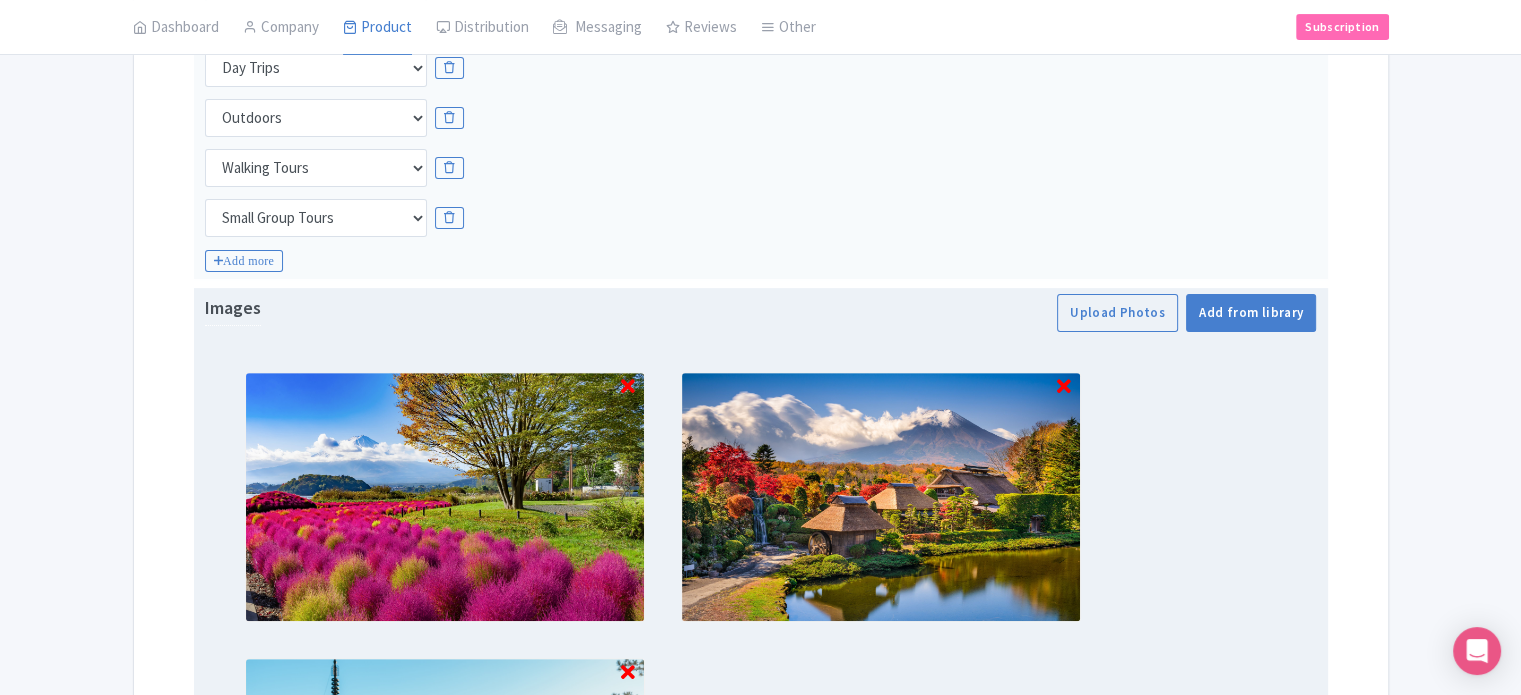 scroll, scrollTop: 200, scrollLeft: 0, axis: vertical 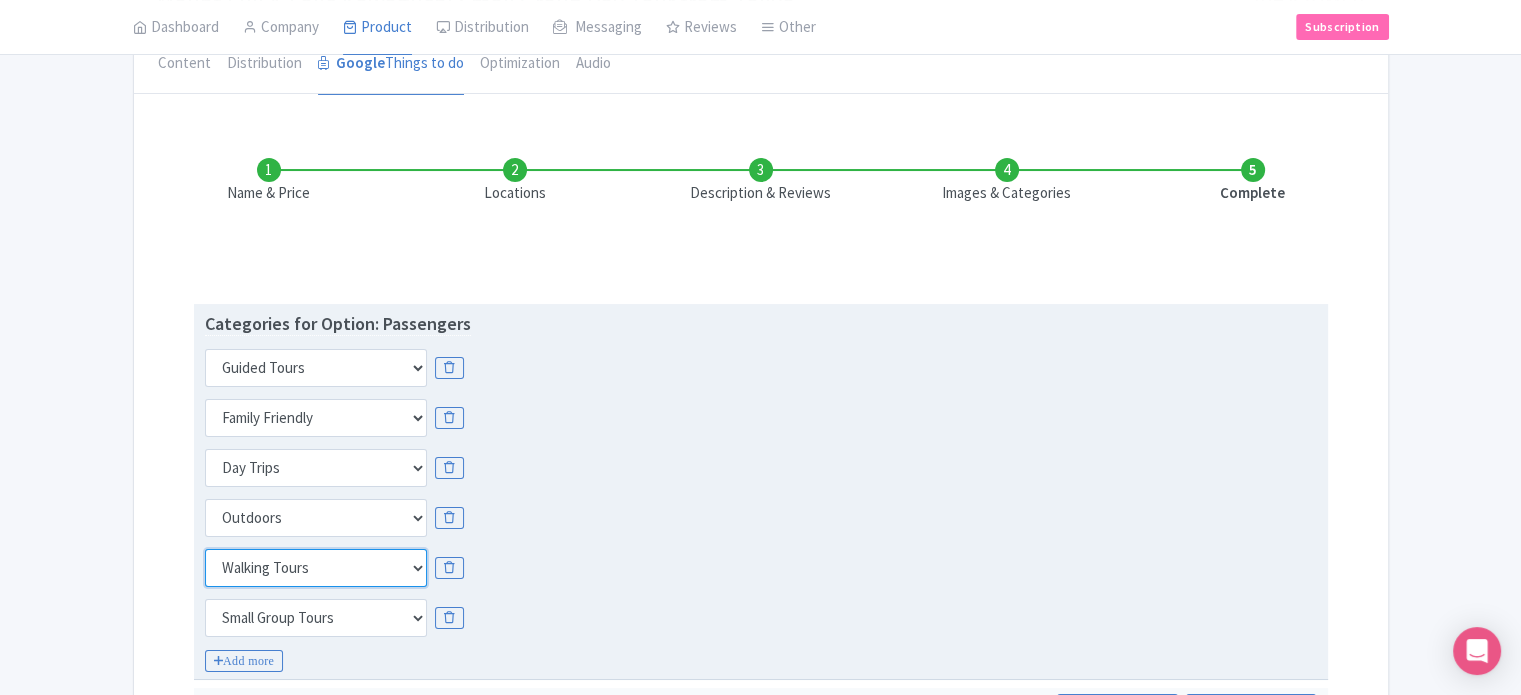 click on "Choose categories Adults Only
Animals
Audio Guide
Beaches
Bike Tours
Boat Tours
City Cards
Classes
Day Trips
Family Friendly
Fast Track
Food
Guided Tours
History
Hop On Hop Off
Literature
Live Music
Museums
Nightlife
Outdoors
Private Tours
Romantic
Self Guided
Small Group Tours
Sports
Theme Parks
Walking Tours
Wheelchair Accessible
Recurring Events" at bounding box center [316, 568] 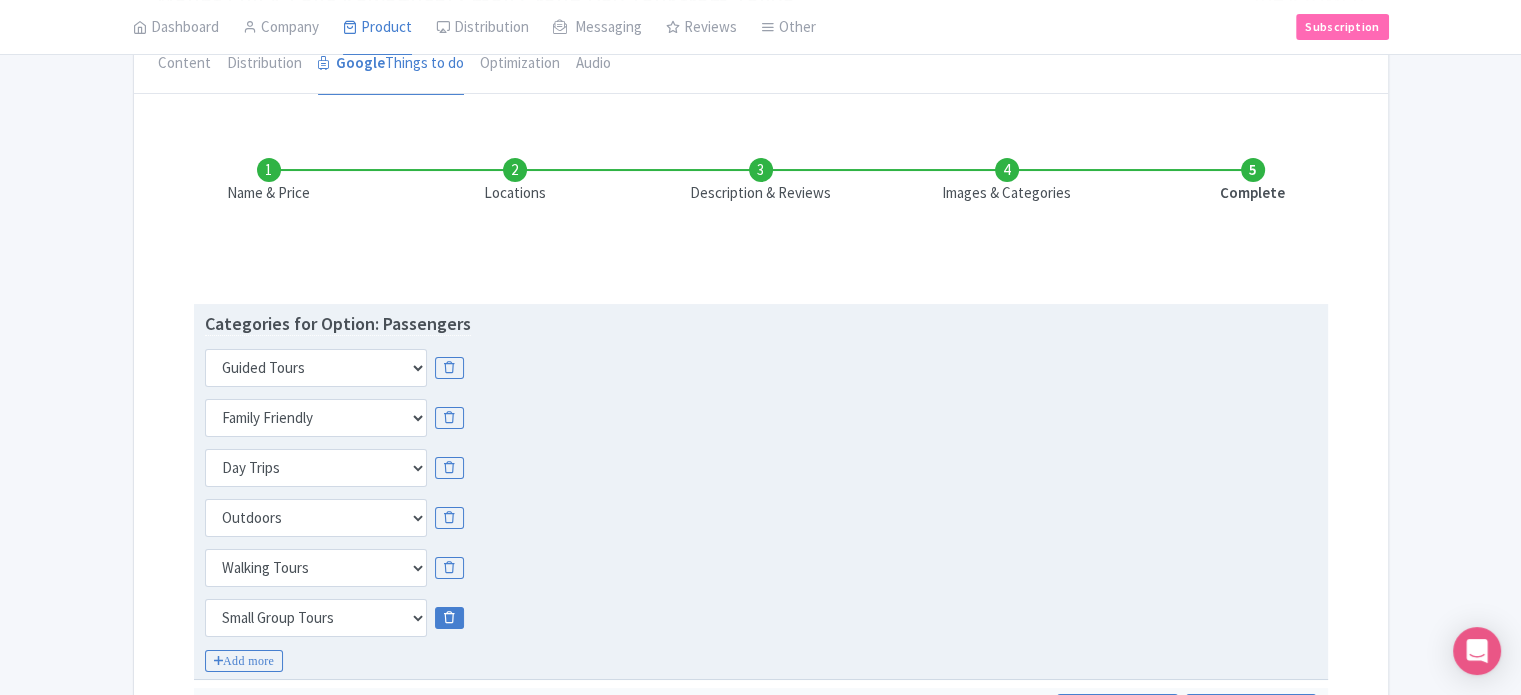 click at bounding box center (449, 568) 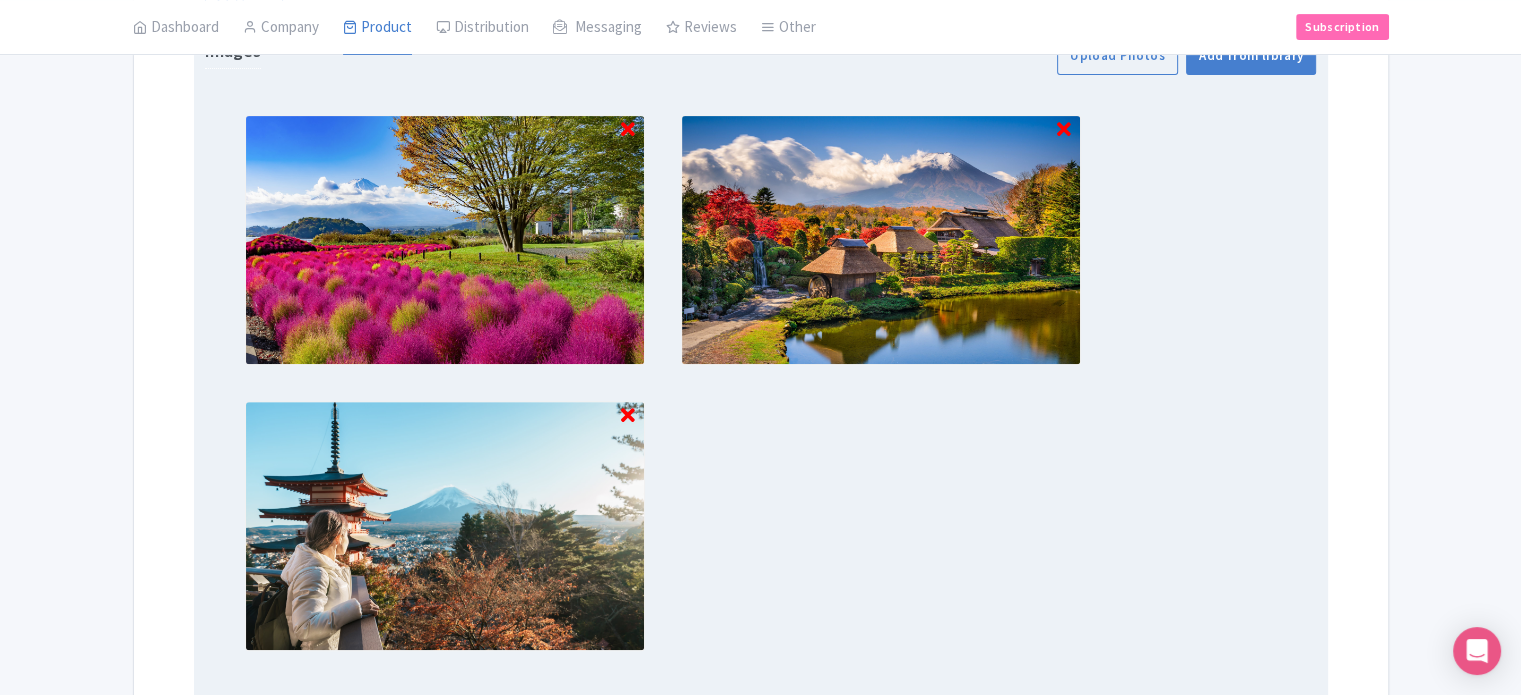 scroll, scrollTop: 937, scrollLeft: 0, axis: vertical 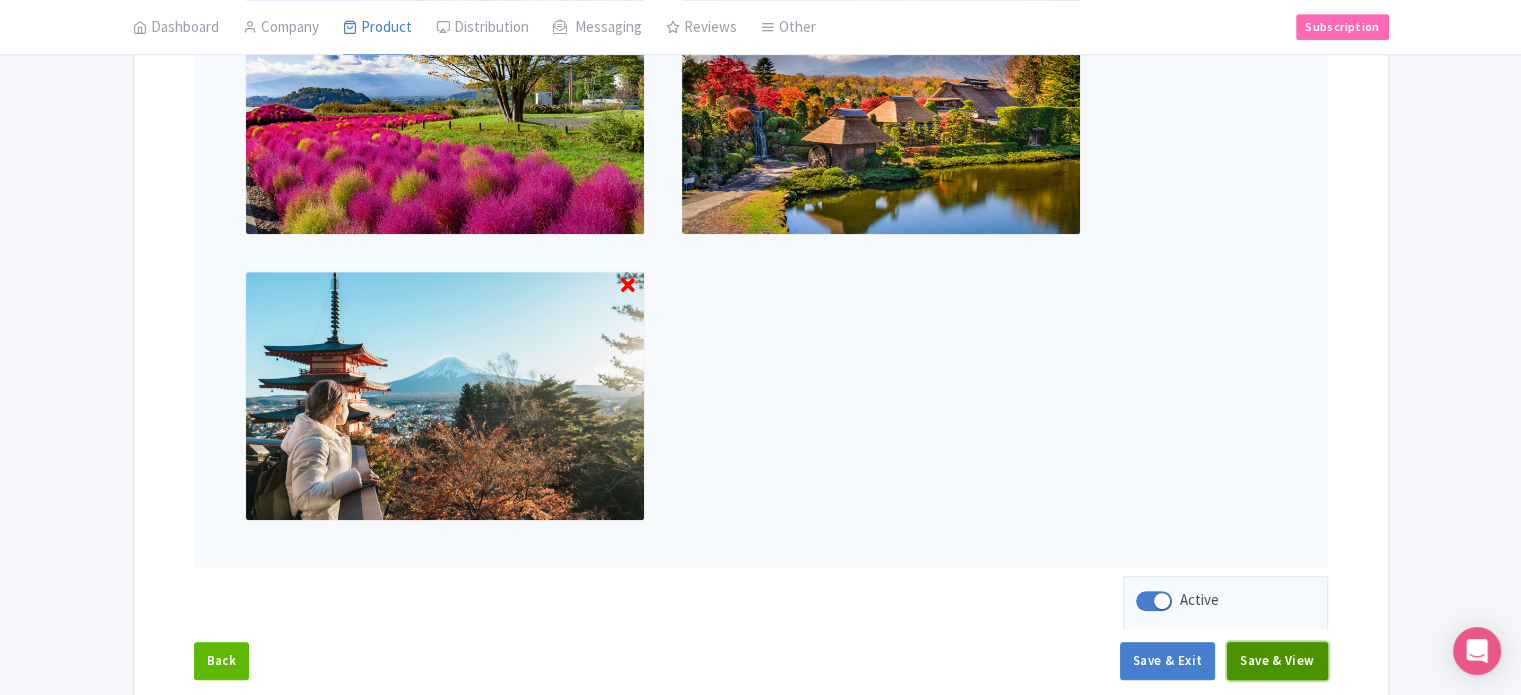 click on "Save & View" at bounding box center [1277, 661] 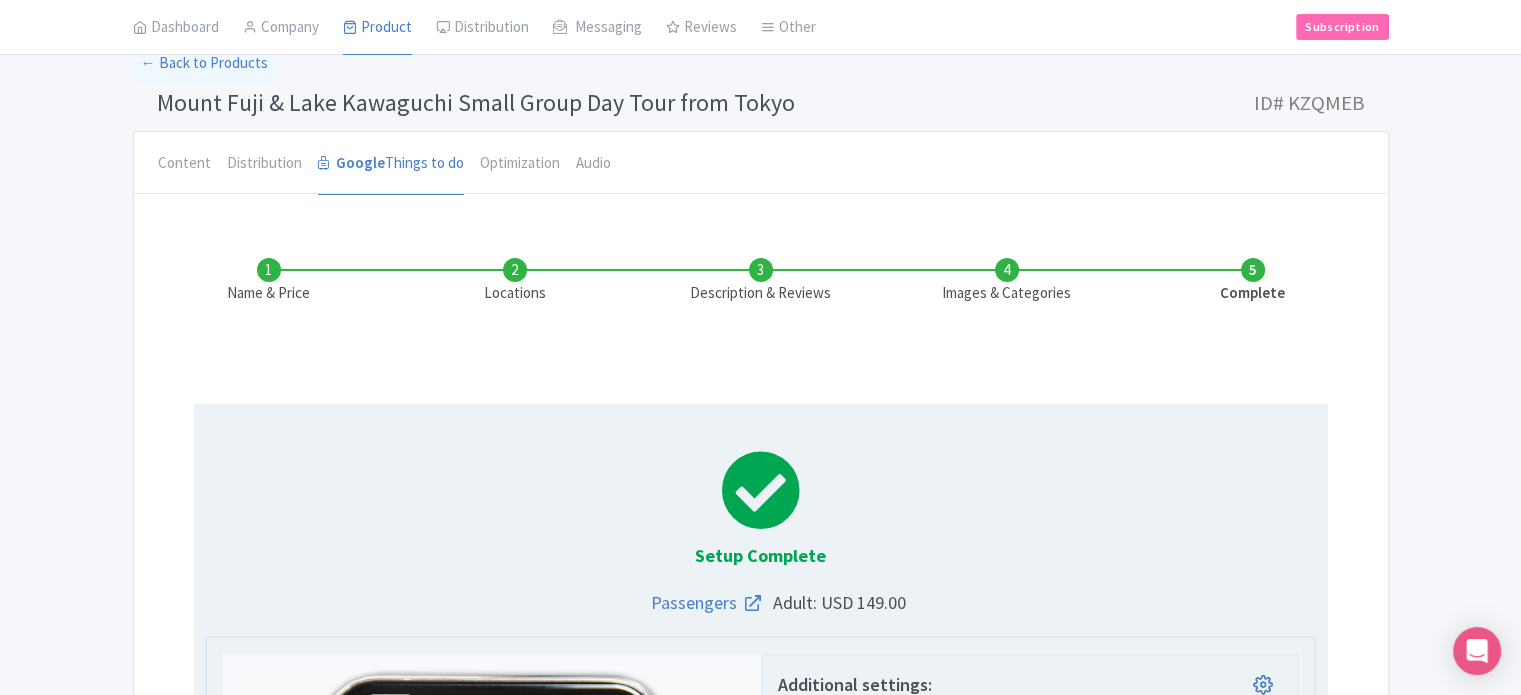 scroll, scrollTop: 65, scrollLeft: 0, axis: vertical 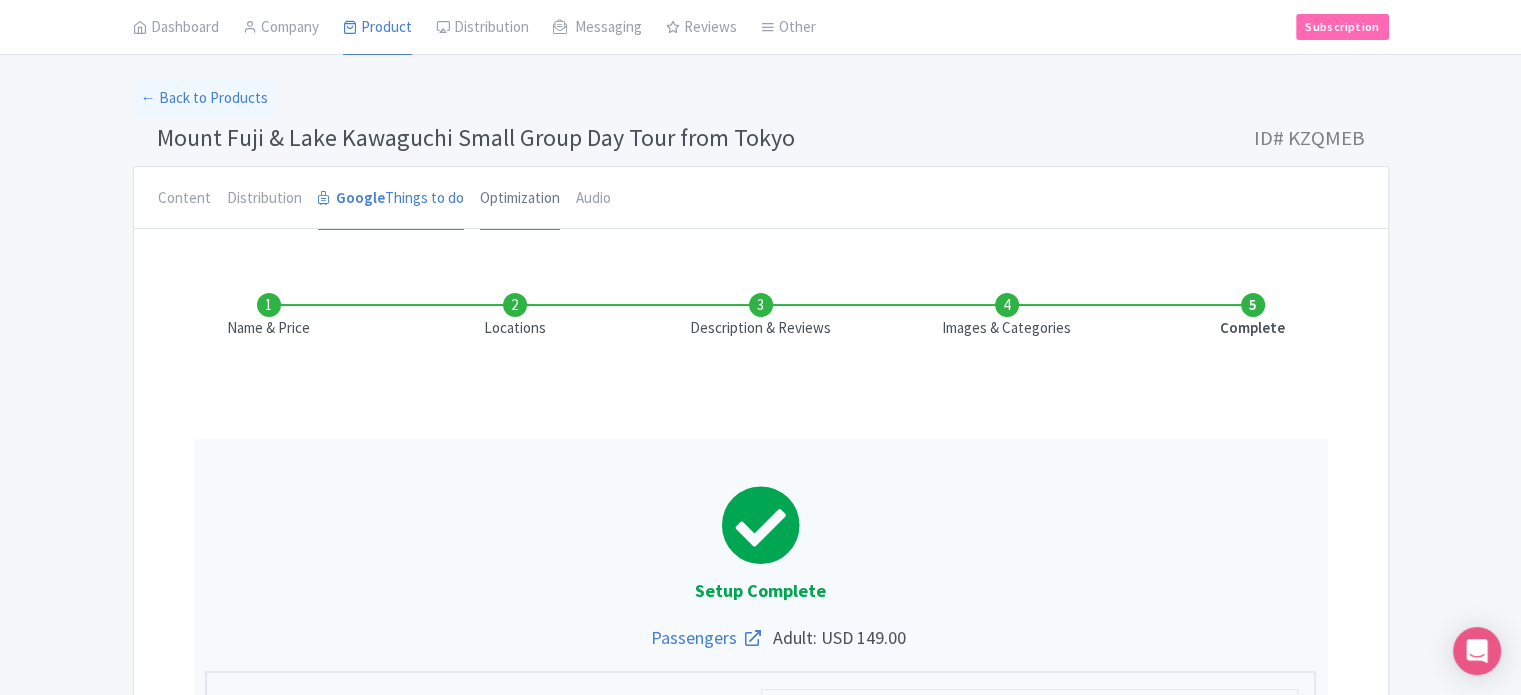 click on "Optimization" at bounding box center (520, 199) 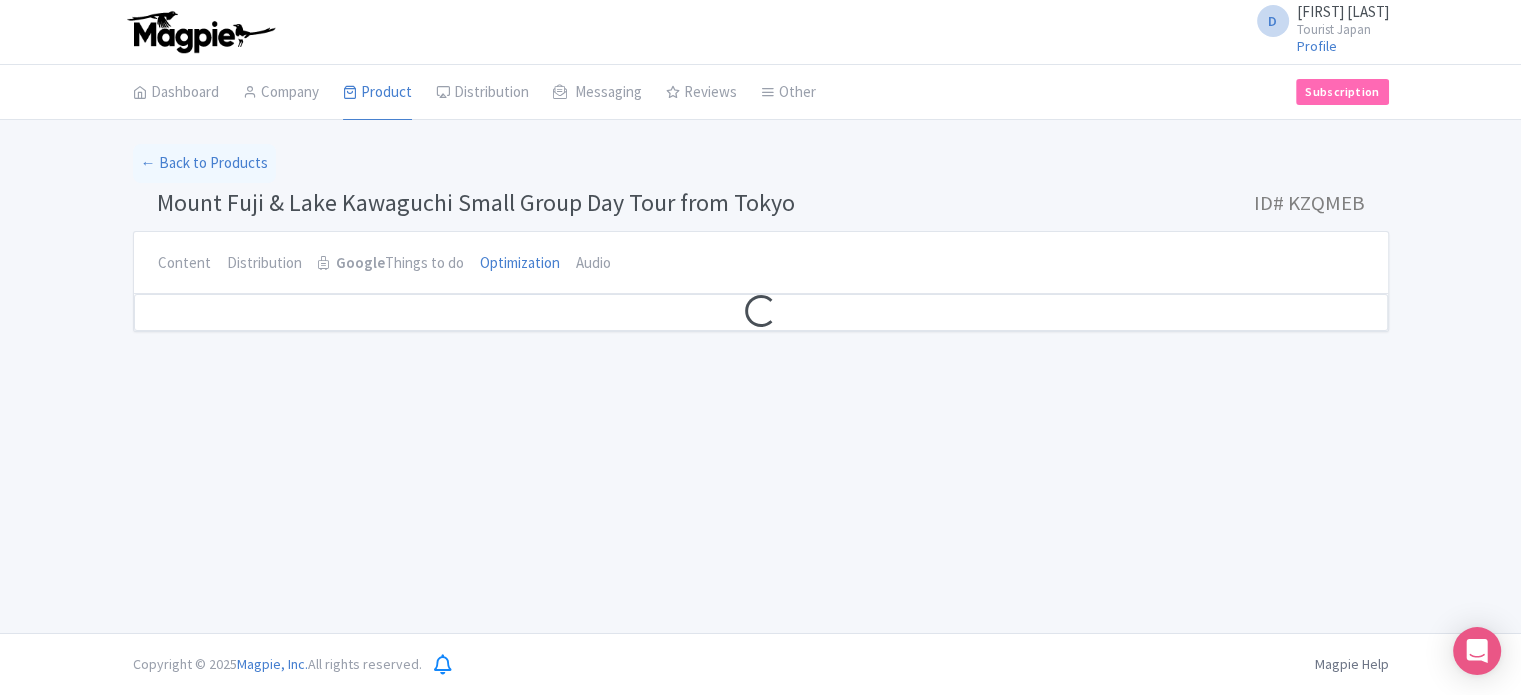 scroll, scrollTop: 0, scrollLeft: 0, axis: both 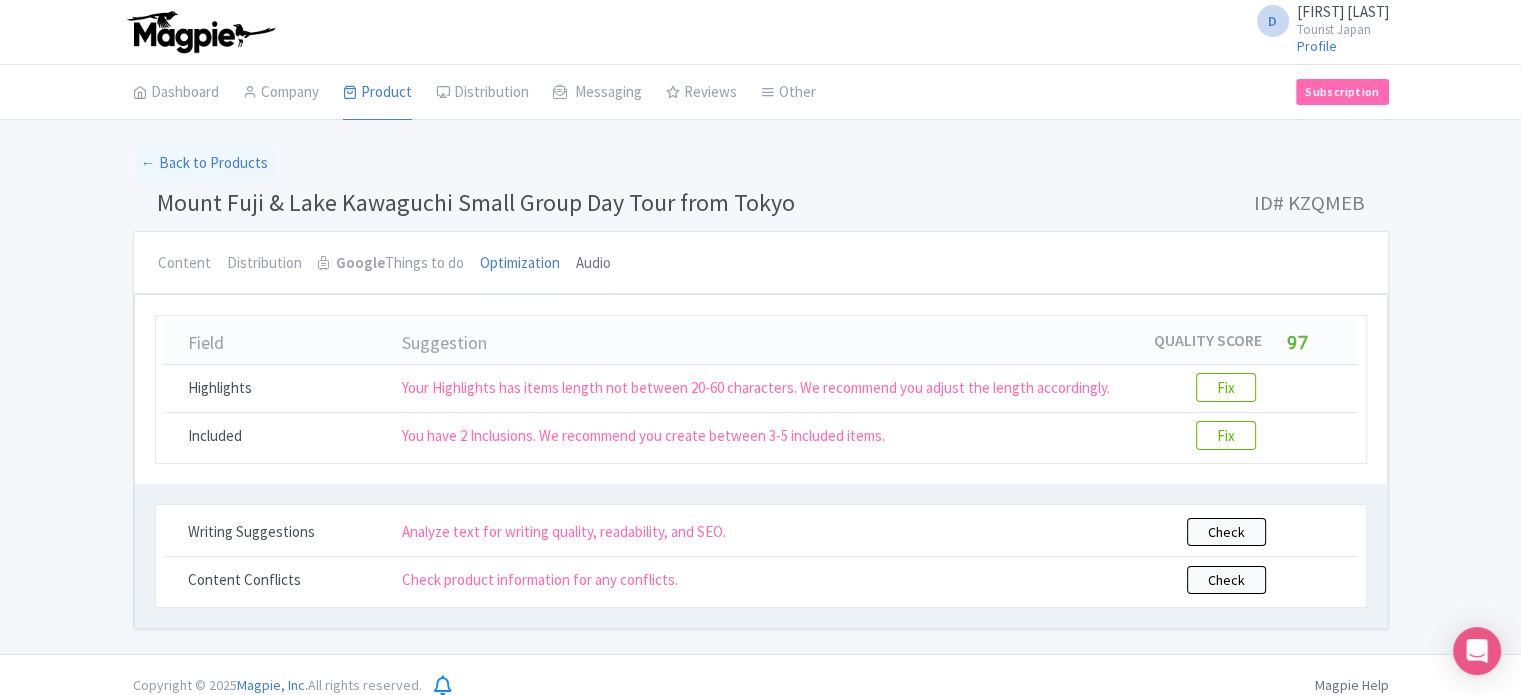 click on "Audio" at bounding box center [593, 264] 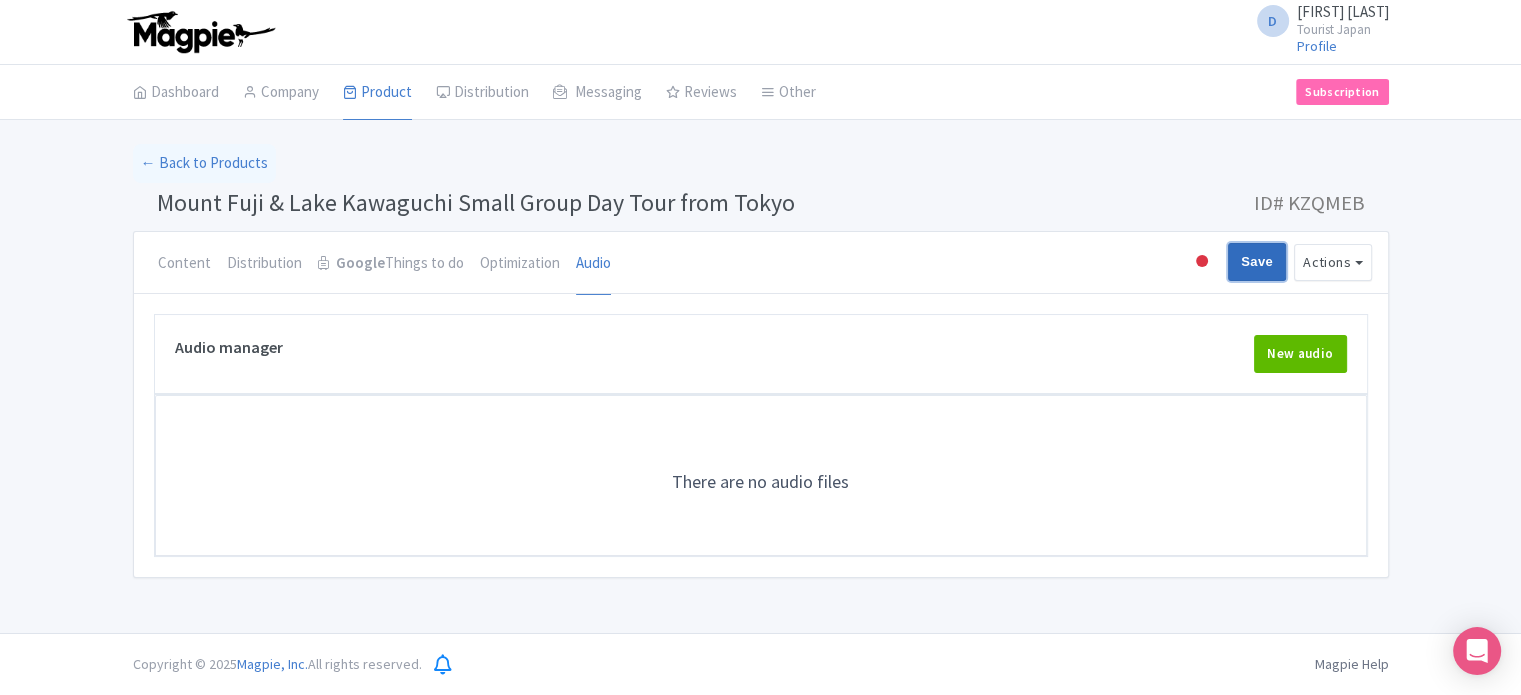 click on "Save" at bounding box center [1257, 262] 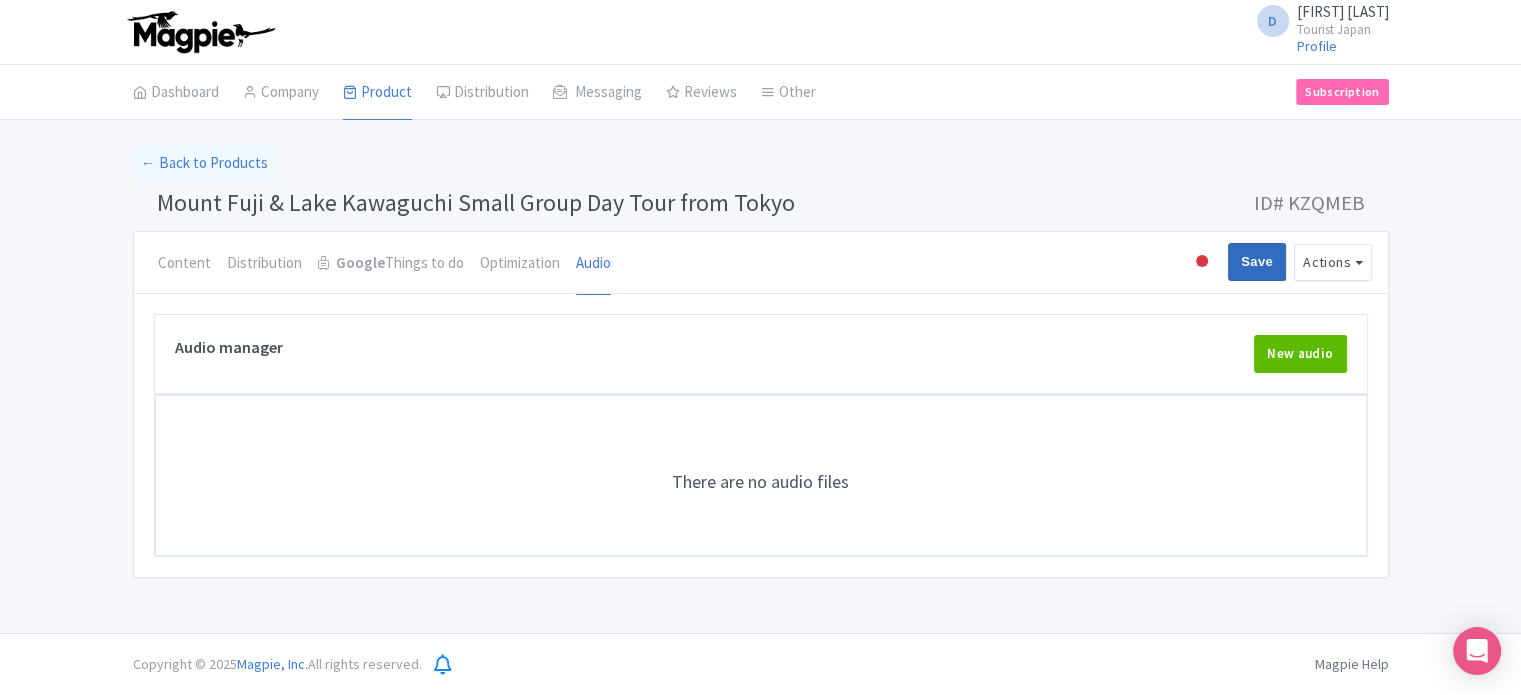 type on "Saving..." 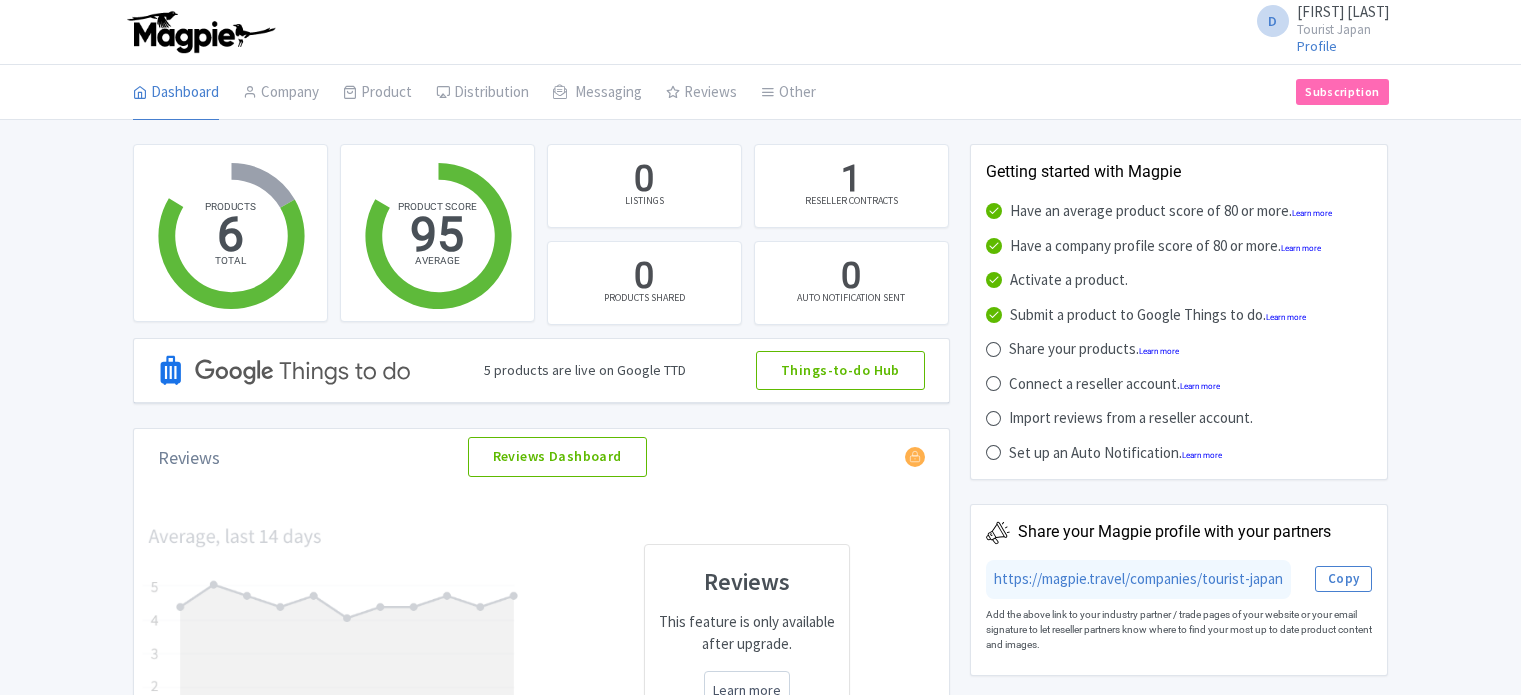 scroll, scrollTop: 0, scrollLeft: 0, axis: both 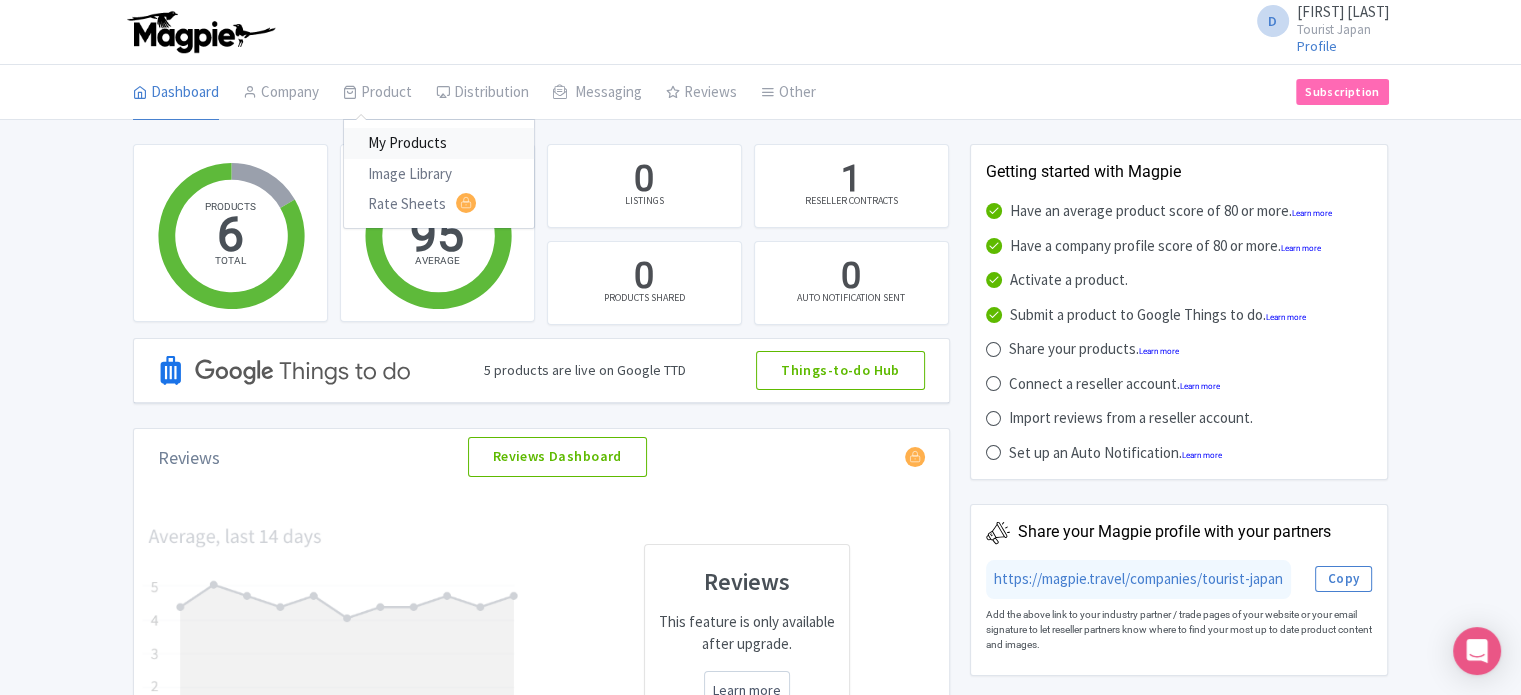 click on "My Products" at bounding box center (439, 143) 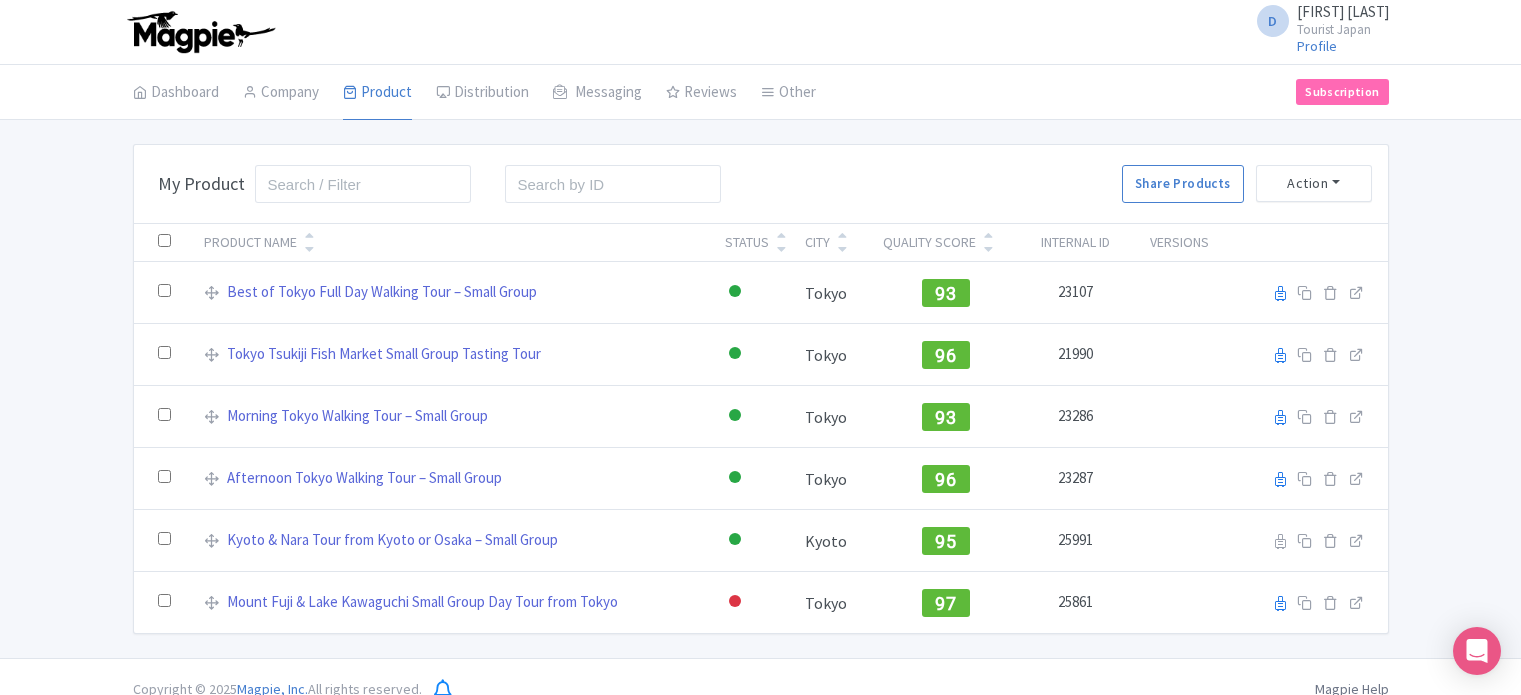 scroll, scrollTop: 0, scrollLeft: 0, axis: both 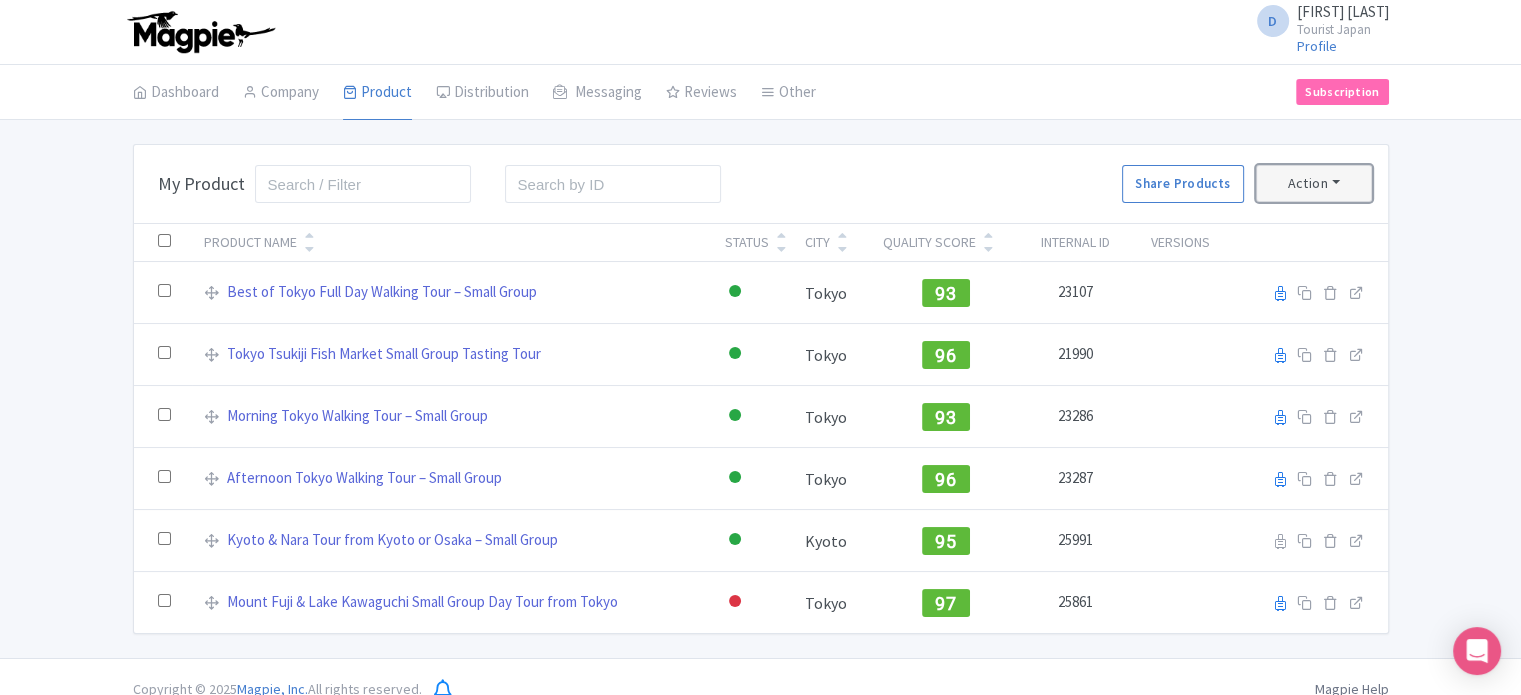 click on "Action" at bounding box center [1314, 183] 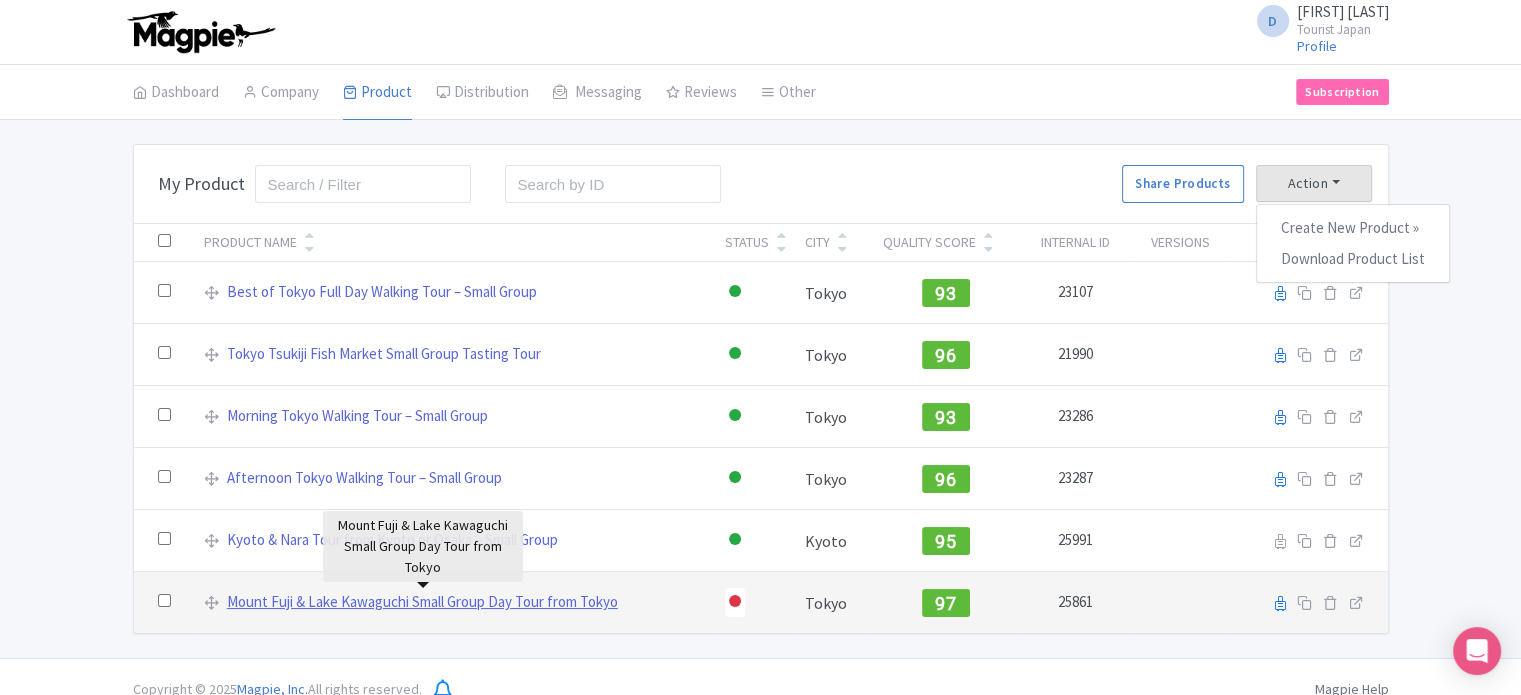 click on "Mount Fuji & Lake Kawaguchi Small Group Day Tour from Tokyo" at bounding box center (422, 602) 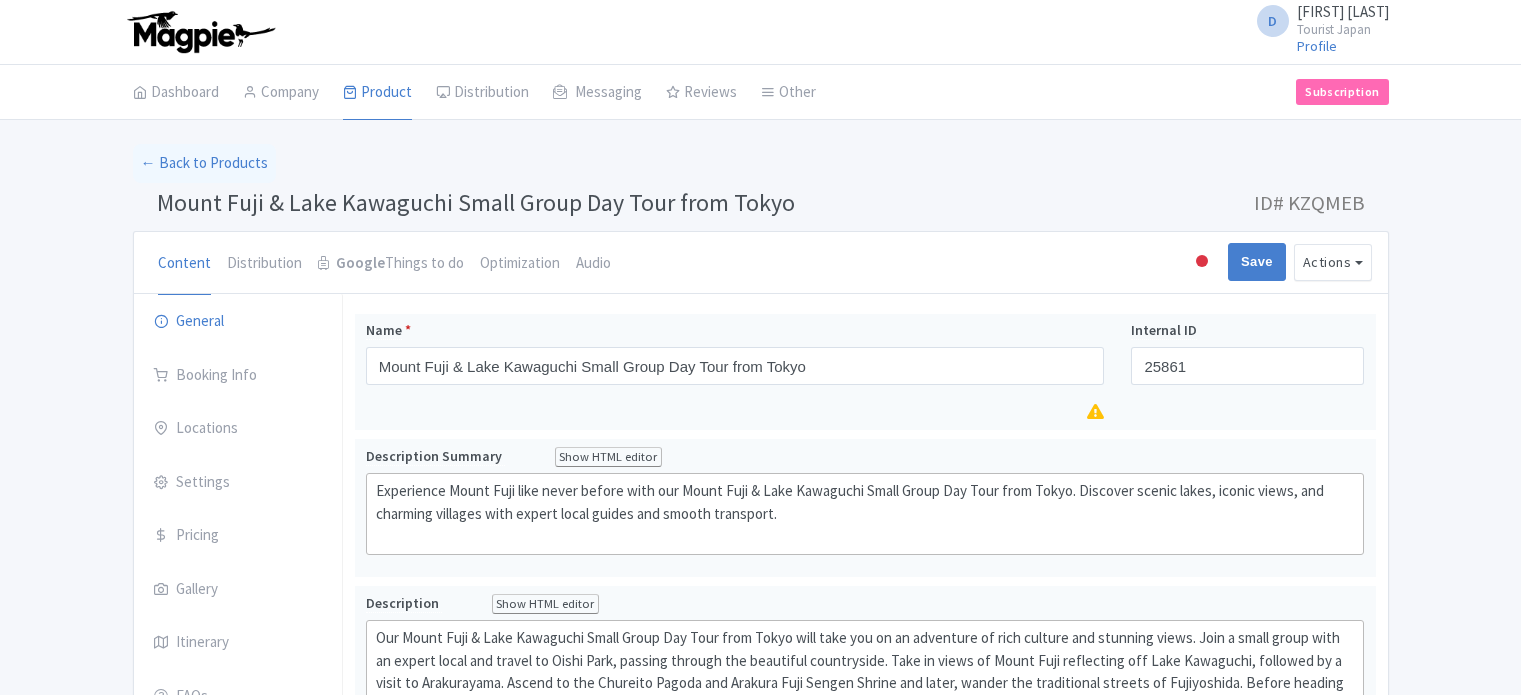 click on "Actions" at bounding box center [1333, 262] 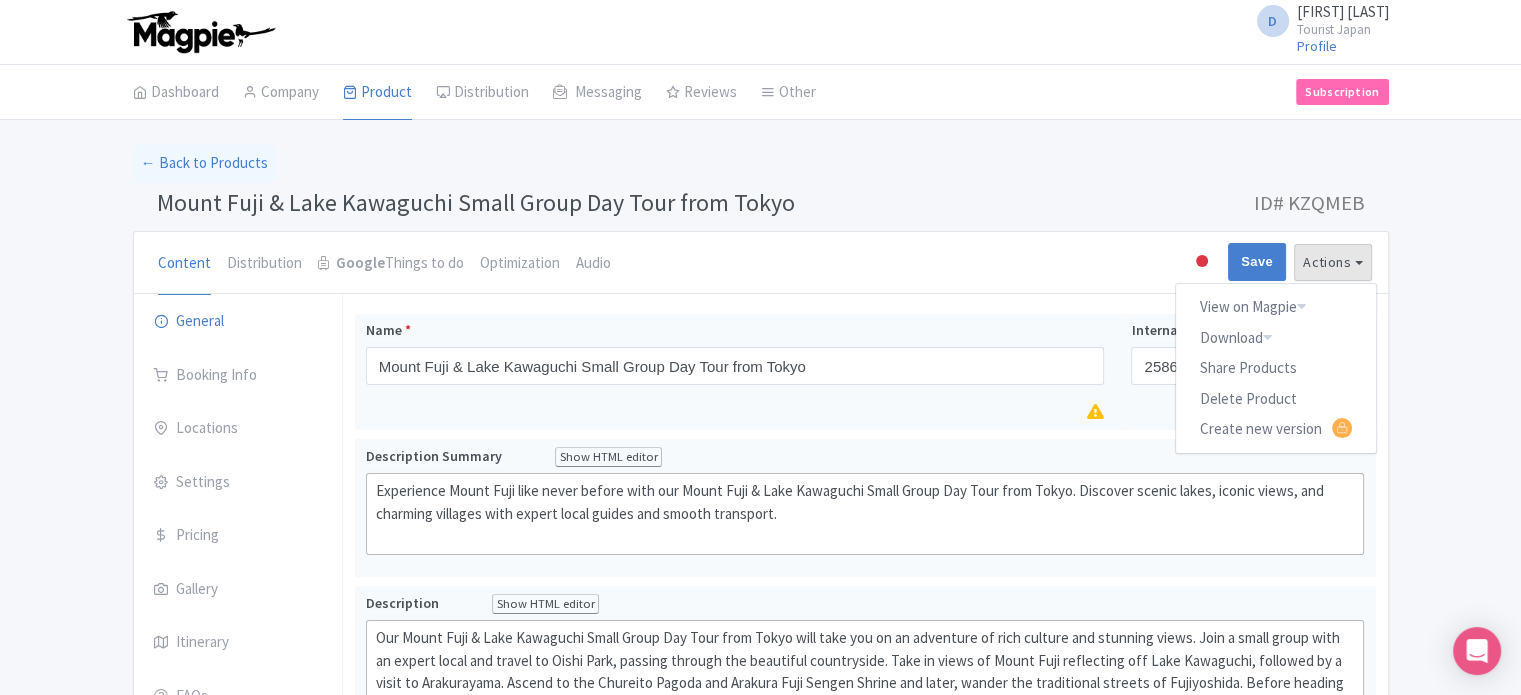 click on "← Back to Products
Mount Fuji & Lake Kawaguchi Small Group Day Tour from Tokyo
ID# KZQMEB
Content
Distribution
Google  Things to do
Optimization
Audio
Active
Inactive
Building
Archived
Save
Actions
View on Magpie
Customer View
Industry Partner View
Download
Excel
Word
All Images ZIP
Share Products
Delete Product
Create new version
Confirm Copy Operation
Yes, Copy
Cancel
You are currently editing a version of this product: Primary Product
General
Booking Info
Locations
Settings
Pricing
Gallery
Itinerary
FAQs
Mount Fuji & Lake Kawaguchi Small Group Day Tour from Tokyo
Name   *
Internal ID 25861" at bounding box center (760, 818) 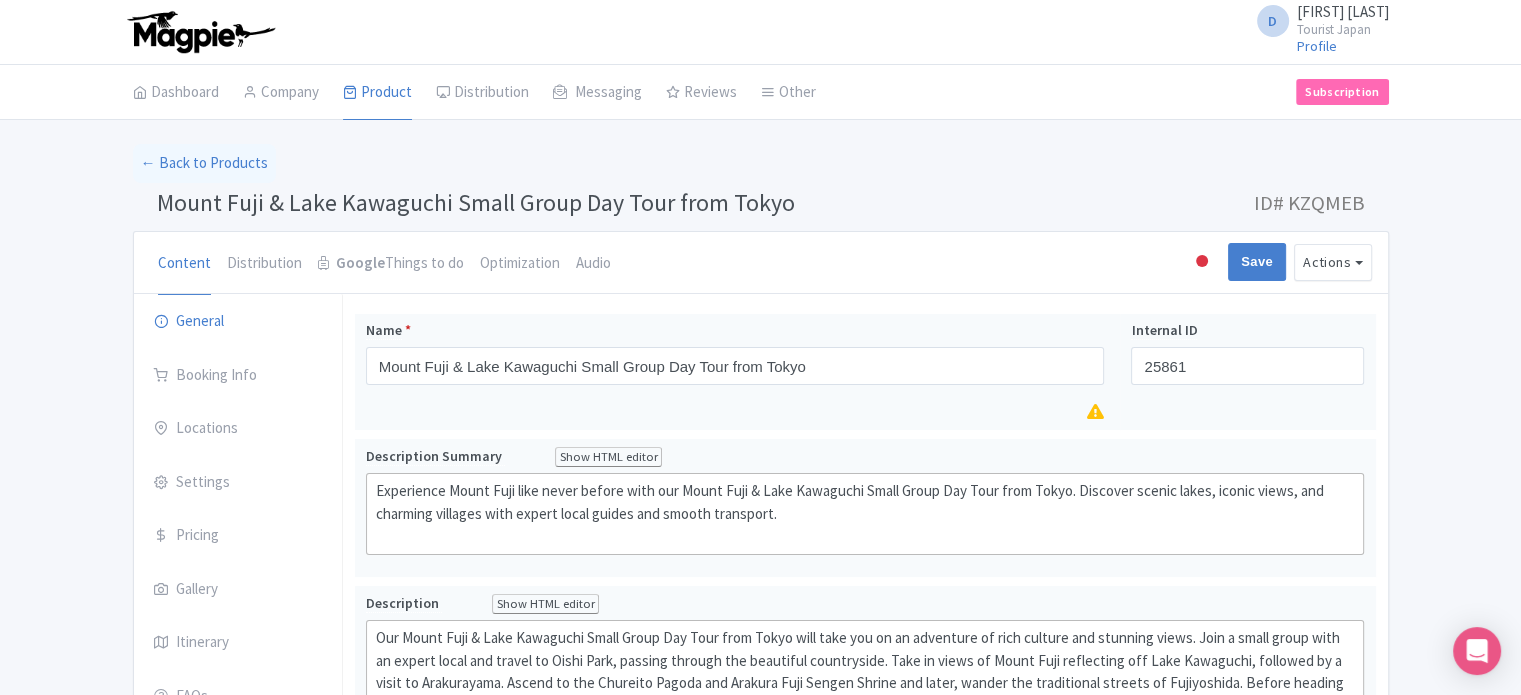 click at bounding box center [1202, 261] 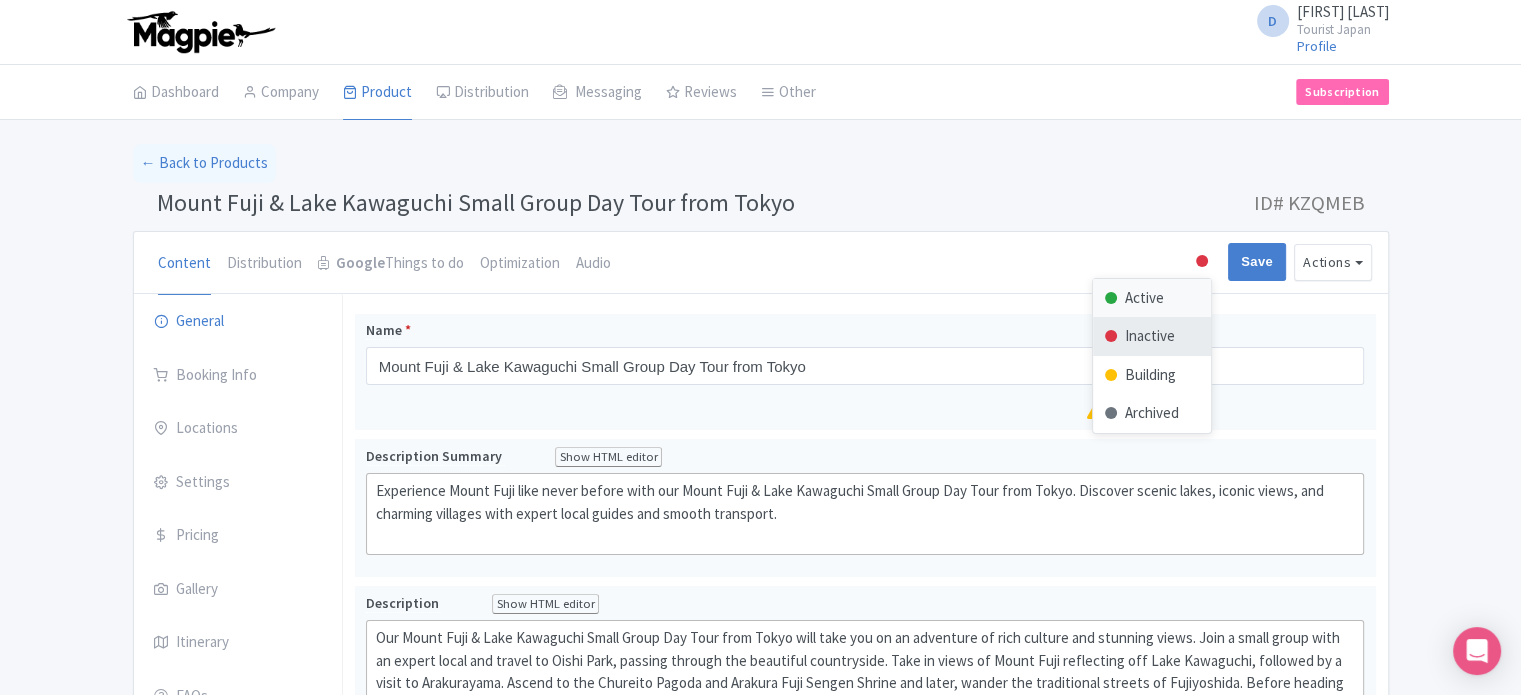 click on "Active" at bounding box center (1152, 298) 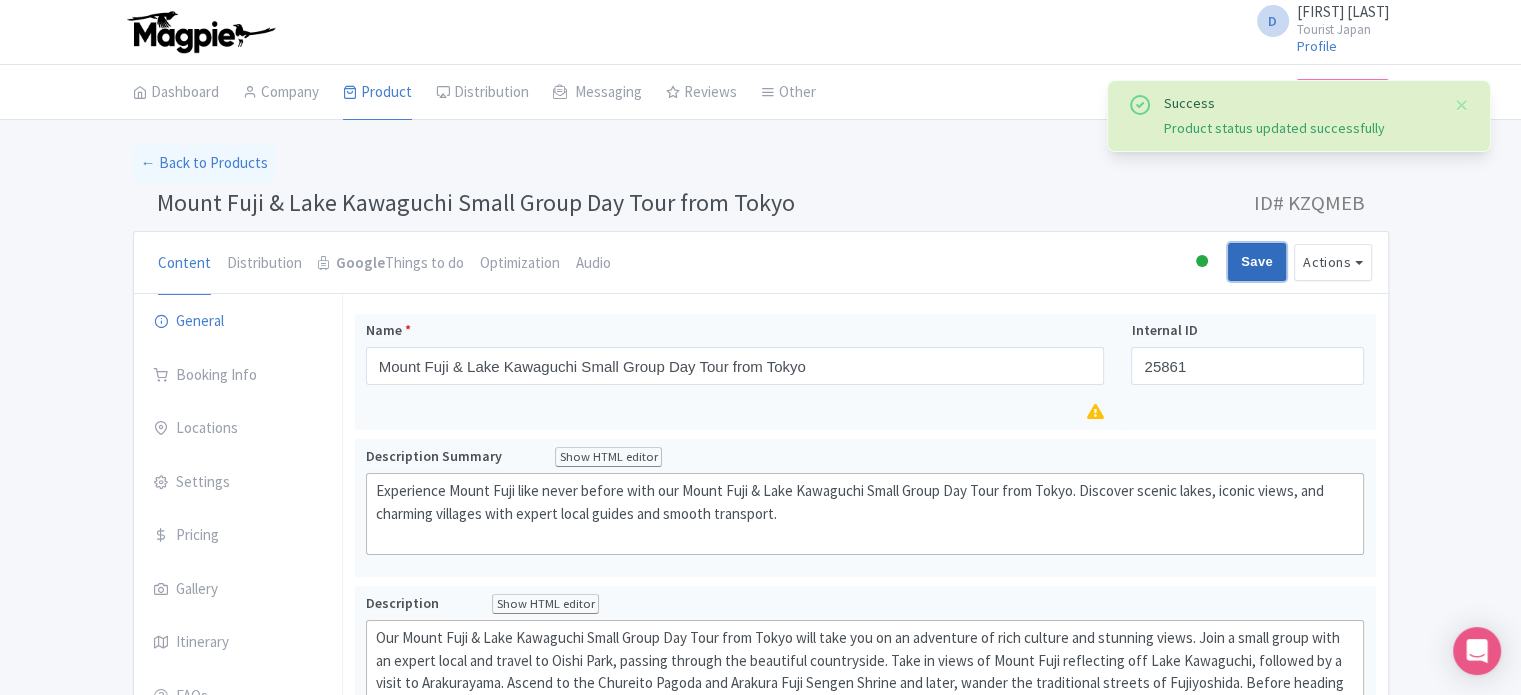 click on "Save" at bounding box center (1257, 262) 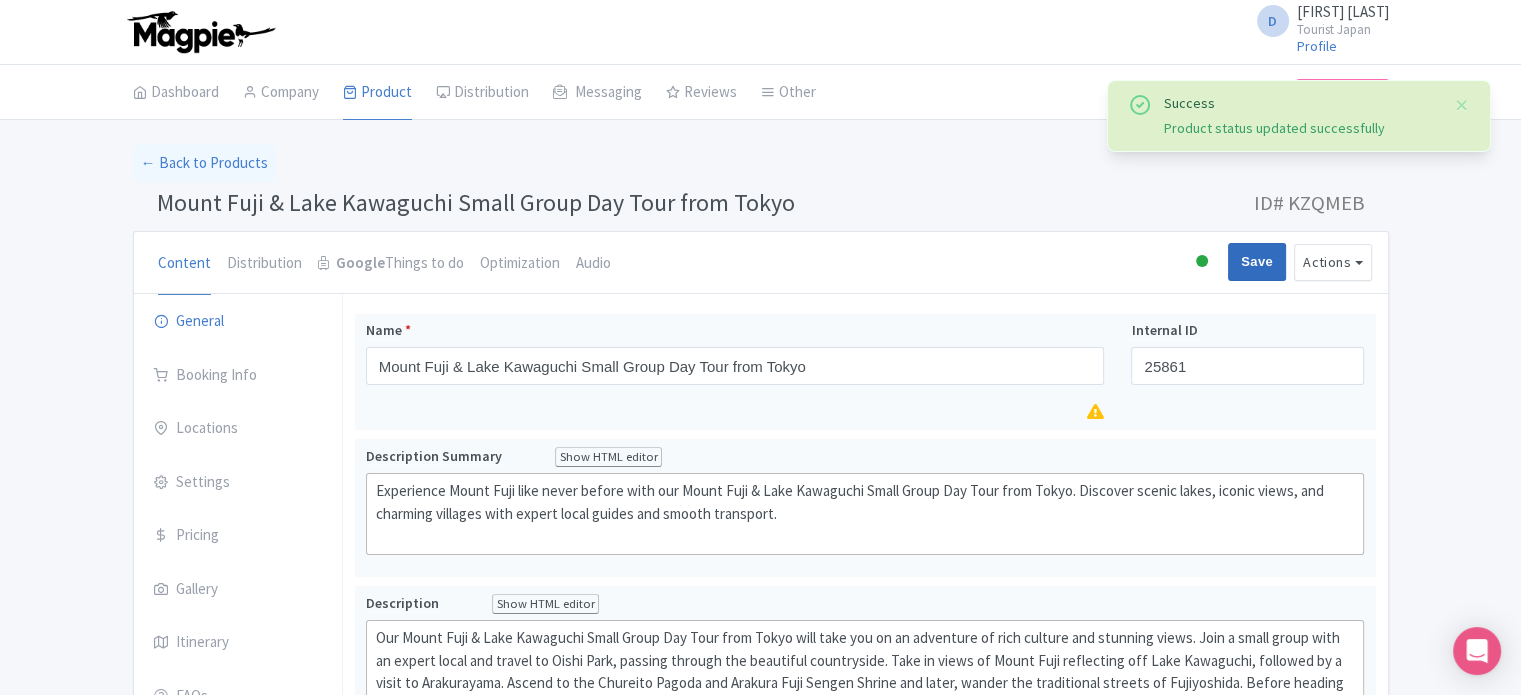 type on "Saving..." 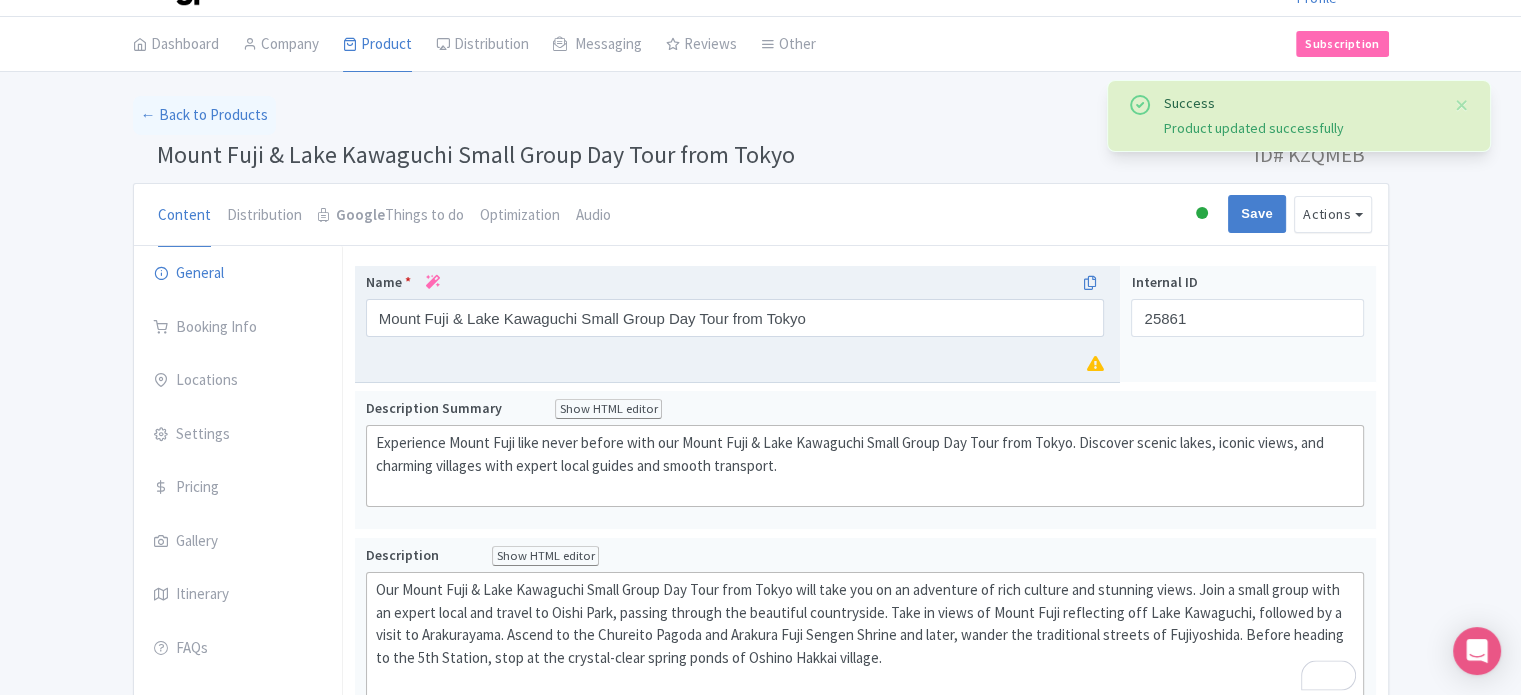 scroll, scrollTop: 0, scrollLeft: 0, axis: both 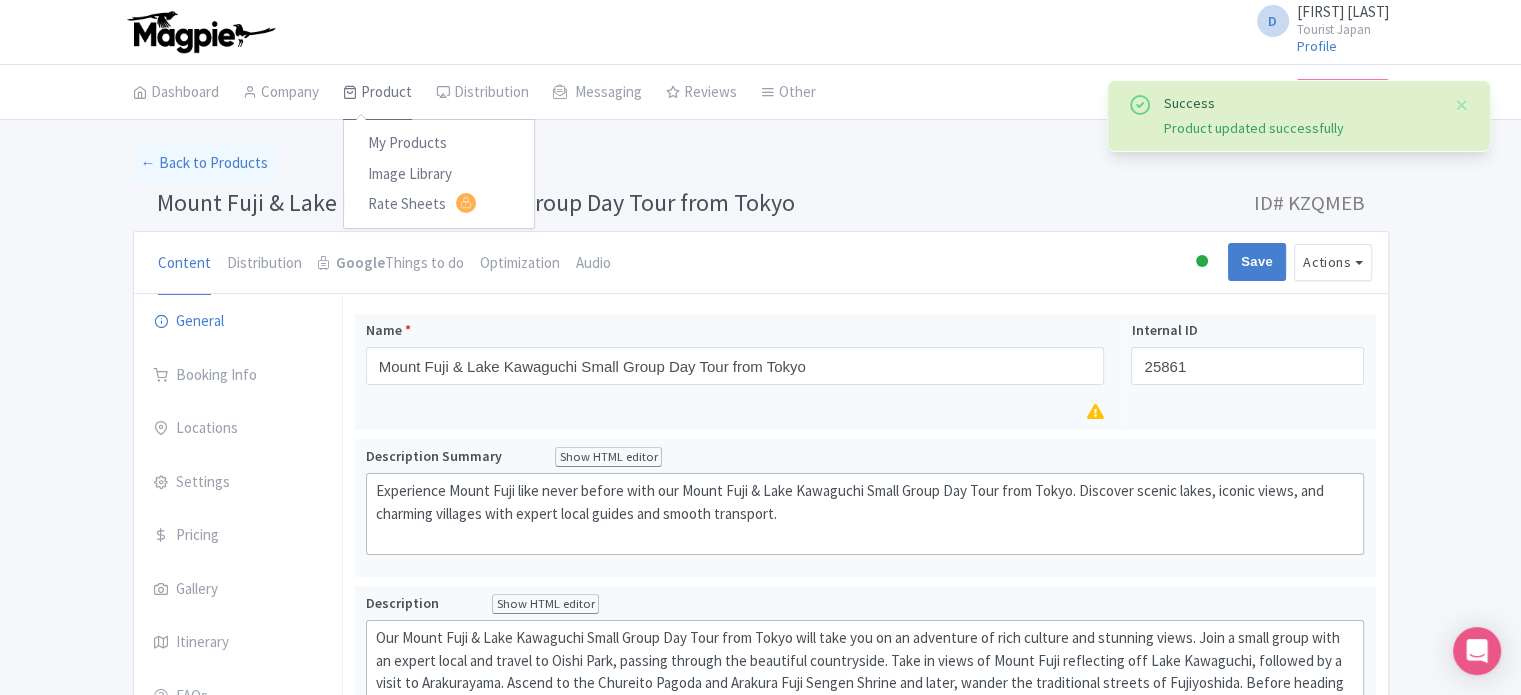 click on "Product" at bounding box center (377, 93) 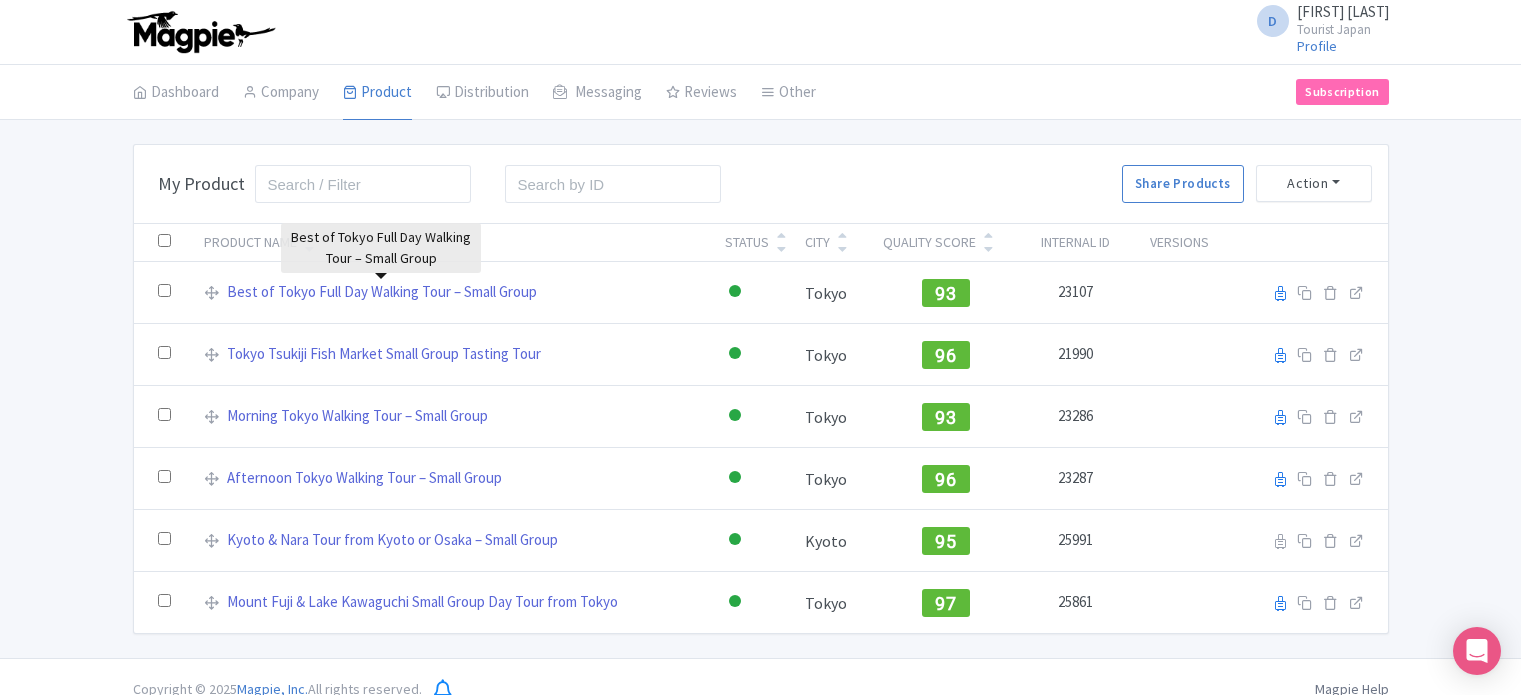 scroll, scrollTop: 0, scrollLeft: 0, axis: both 